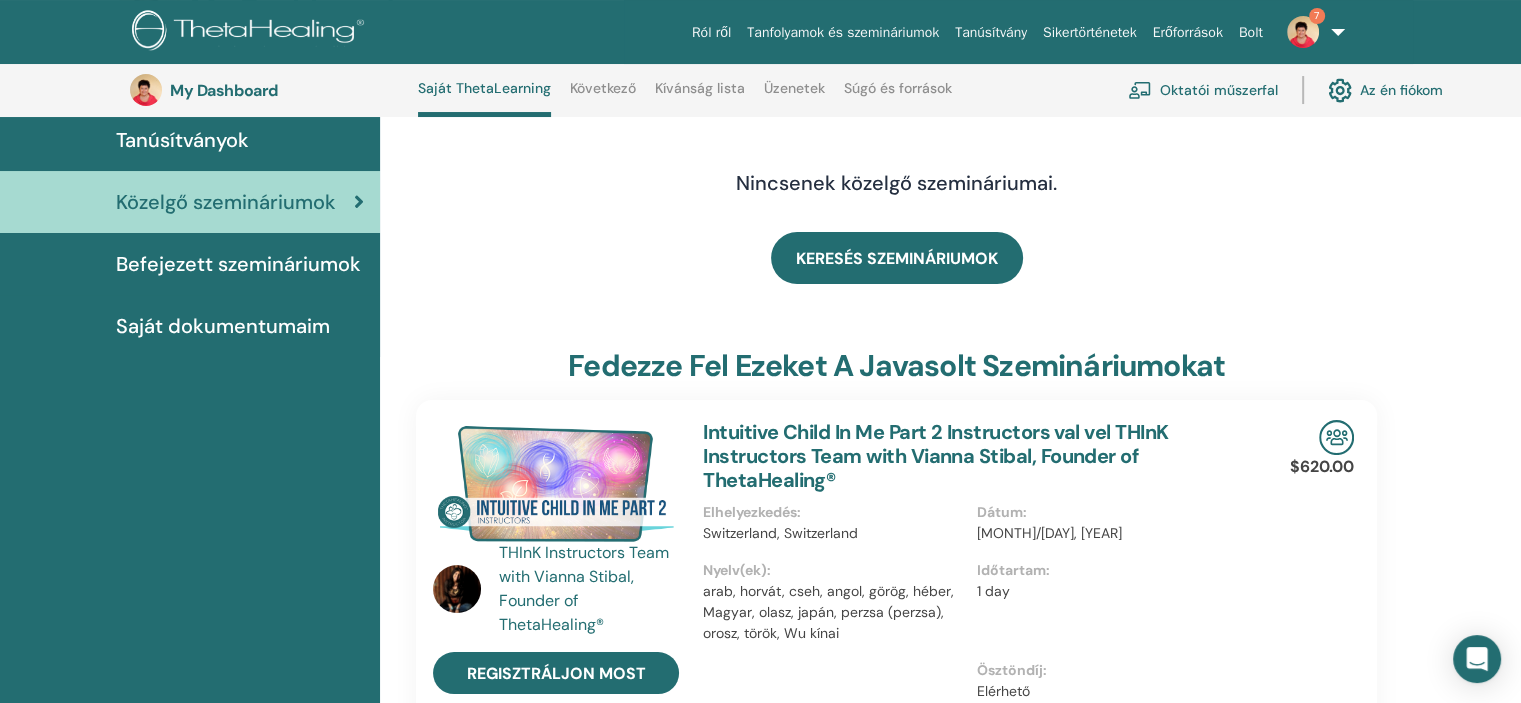 scroll, scrollTop: 0, scrollLeft: 0, axis: both 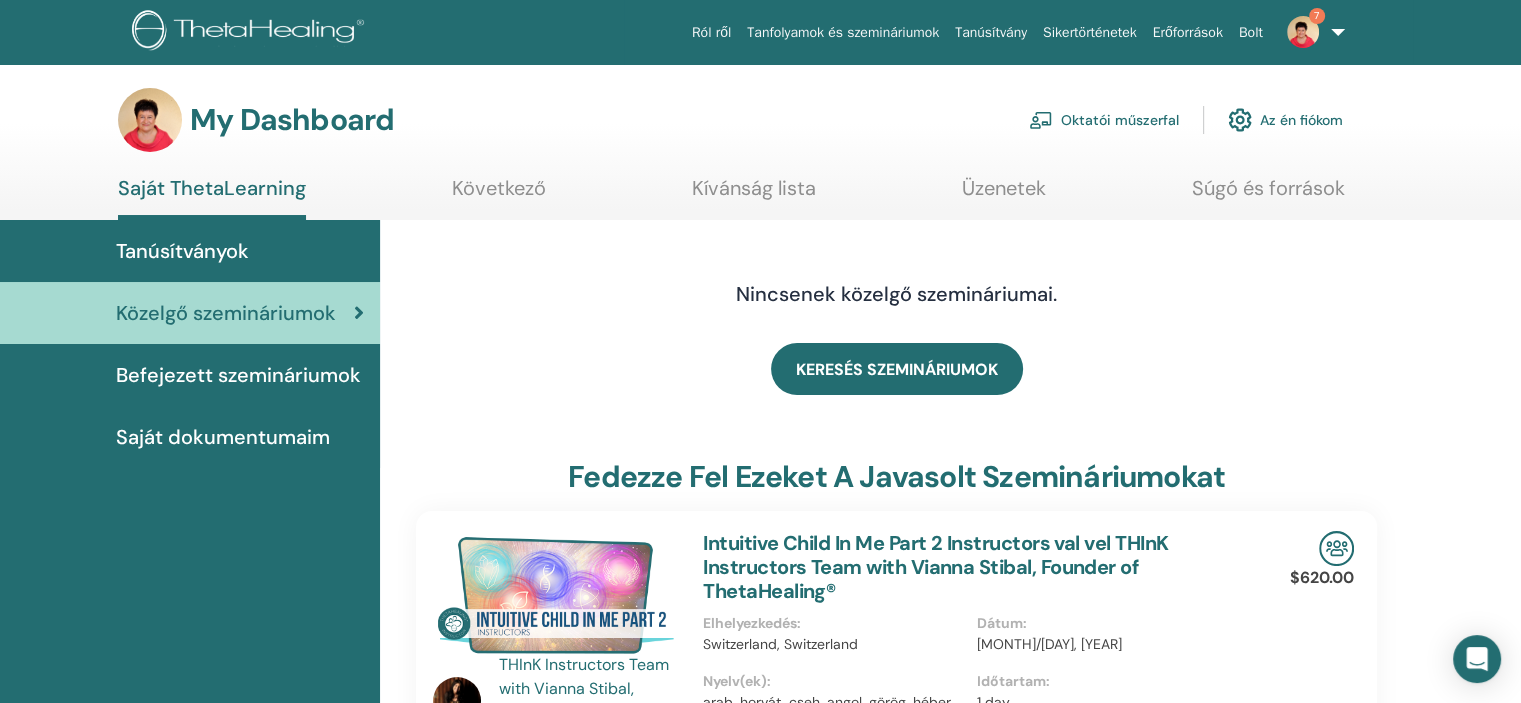 click on "Oktatói műszerfal" at bounding box center [1104, 120] 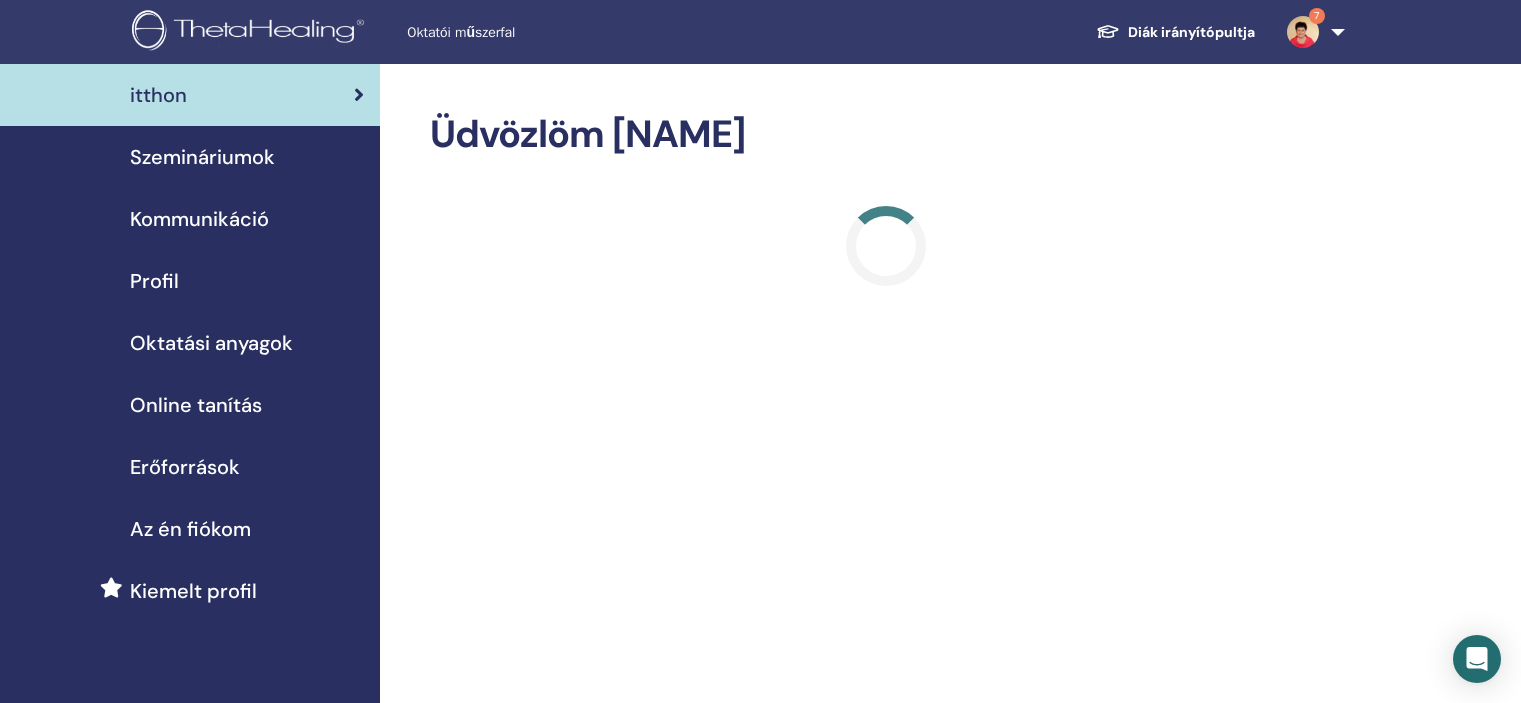 scroll, scrollTop: 0, scrollLeft: 0, axis: both 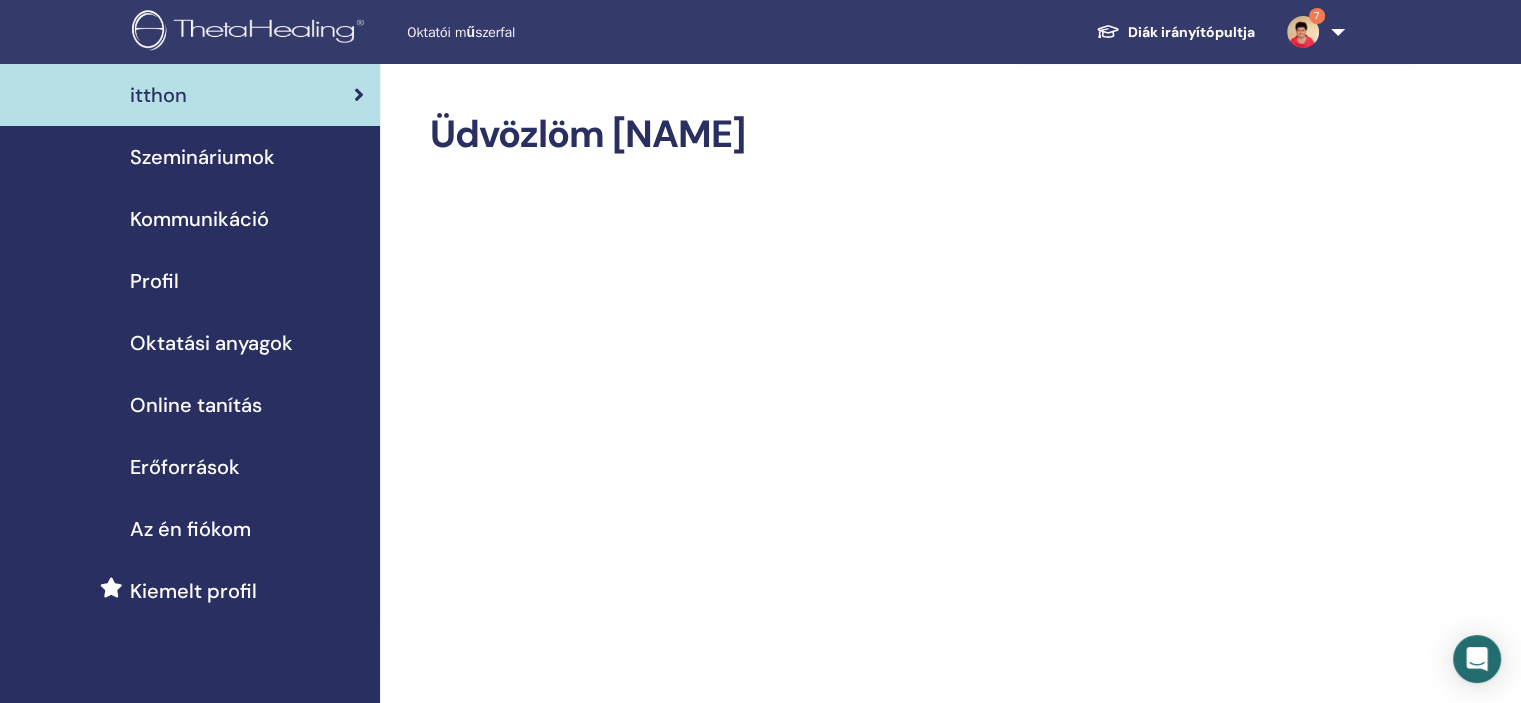 click on "Szemináriumok" at bounding box center [202, 157] 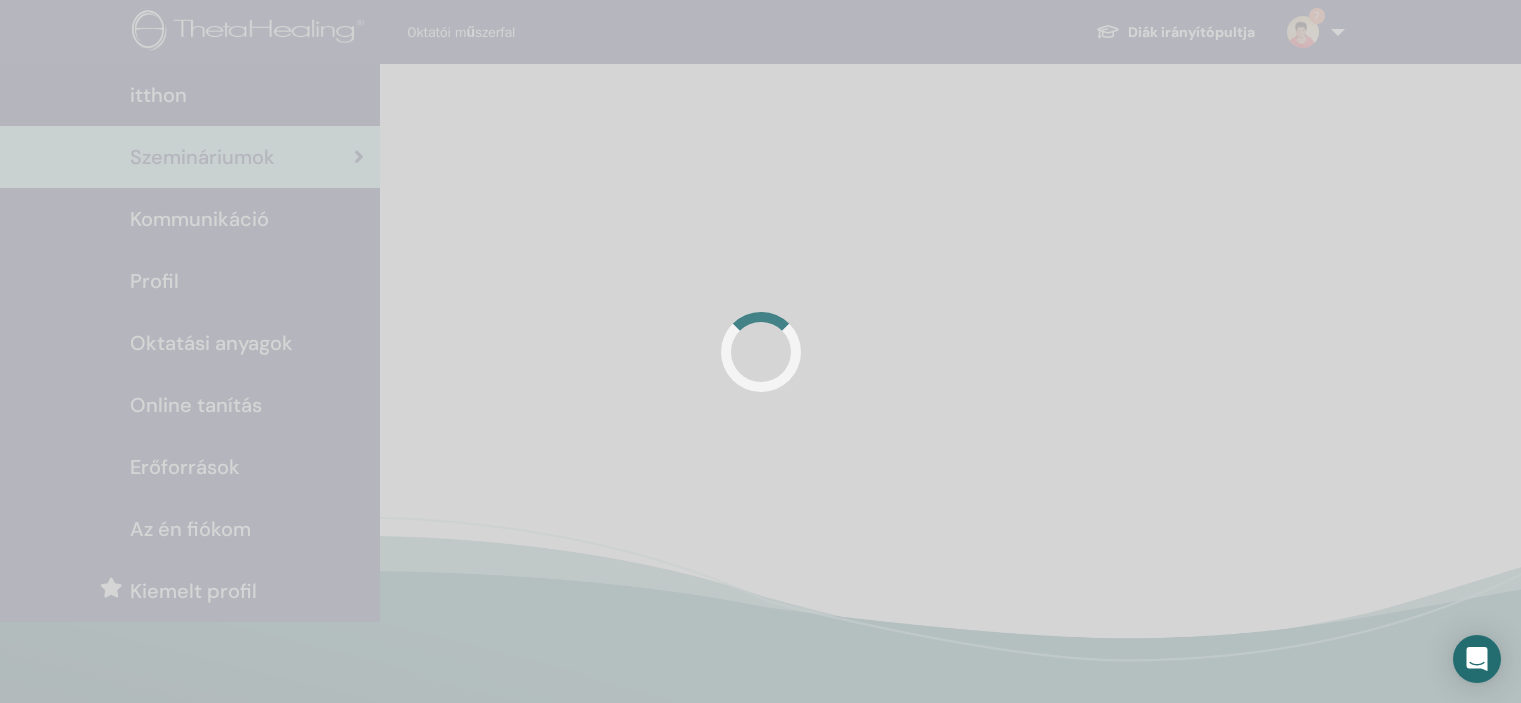 scroll, scrollTop: 0, scrollLeft: 0, axis: both 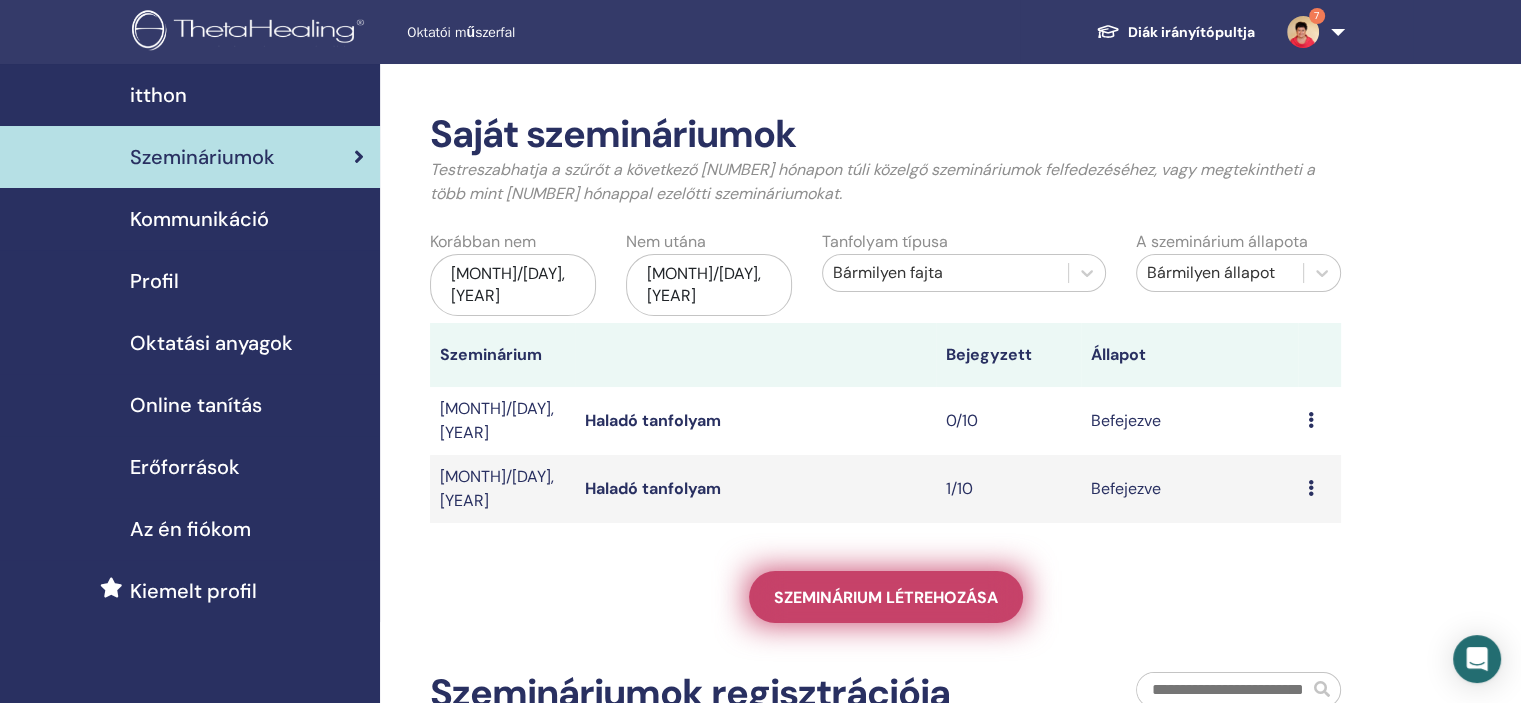 click on "Szeminárium létrehozása" at bounding box center [886, 597] 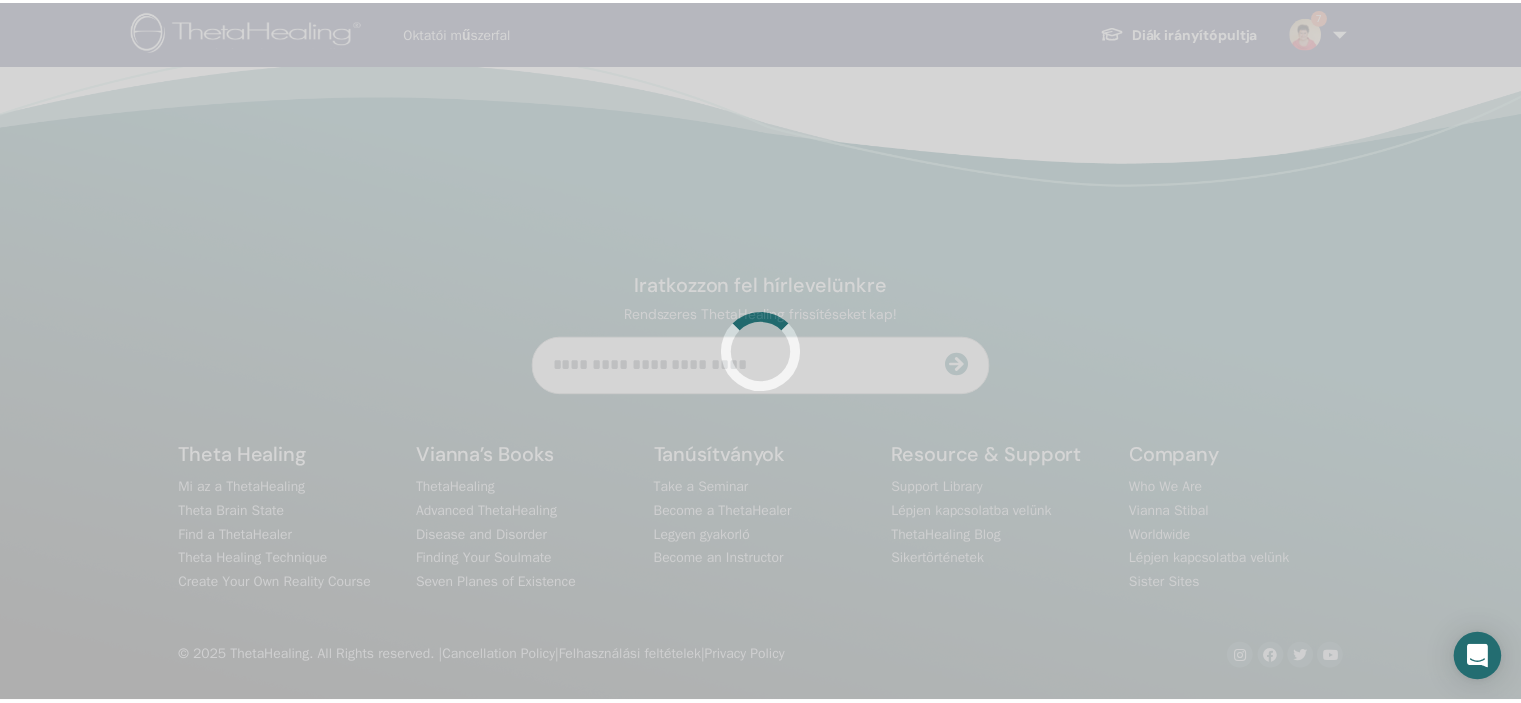 scroll, scrollTop: 0, scrollLeft: 0, axis: both 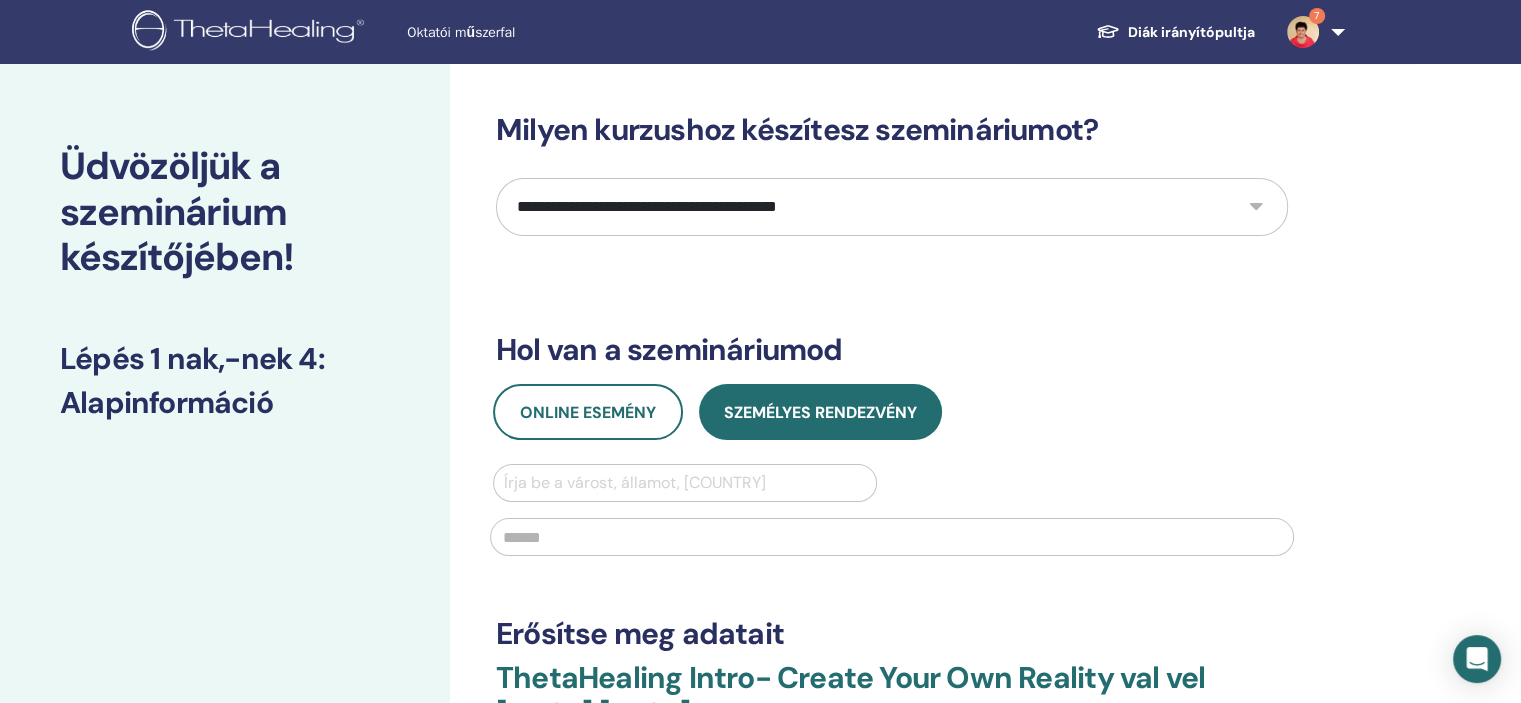 click on "**********" at bounding box center [892, 207] 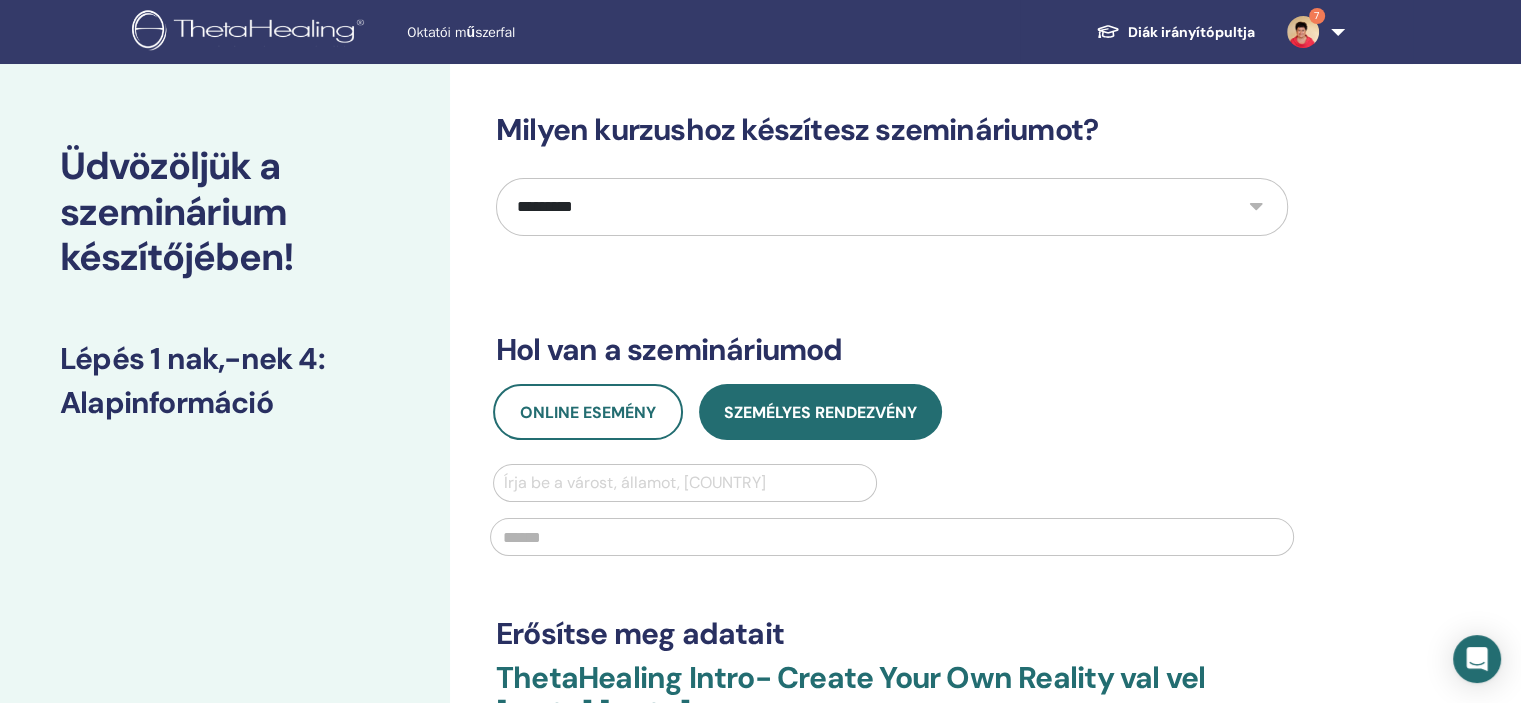 click on "**********" at bounding box center (892, 207) 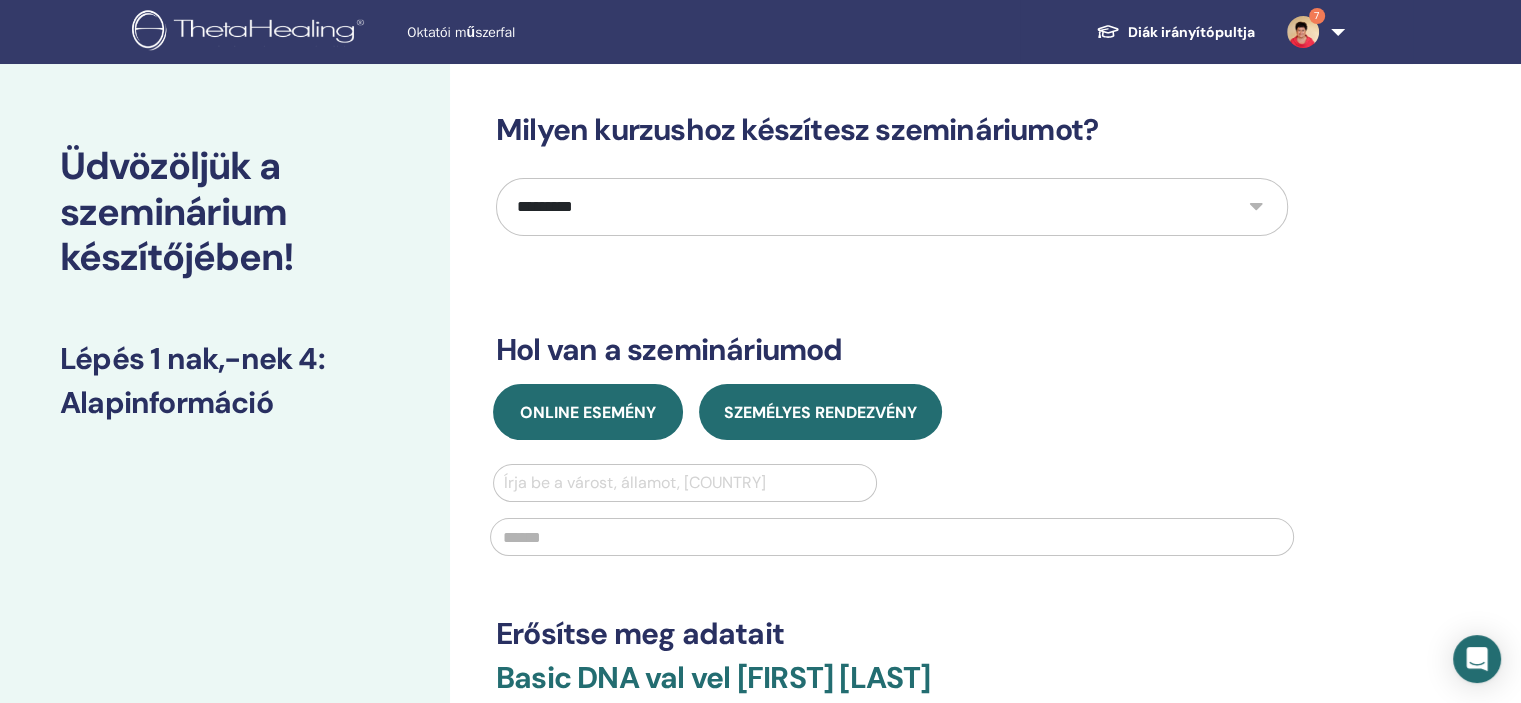 click on "Online esemény" at bounding box center (588, 412) 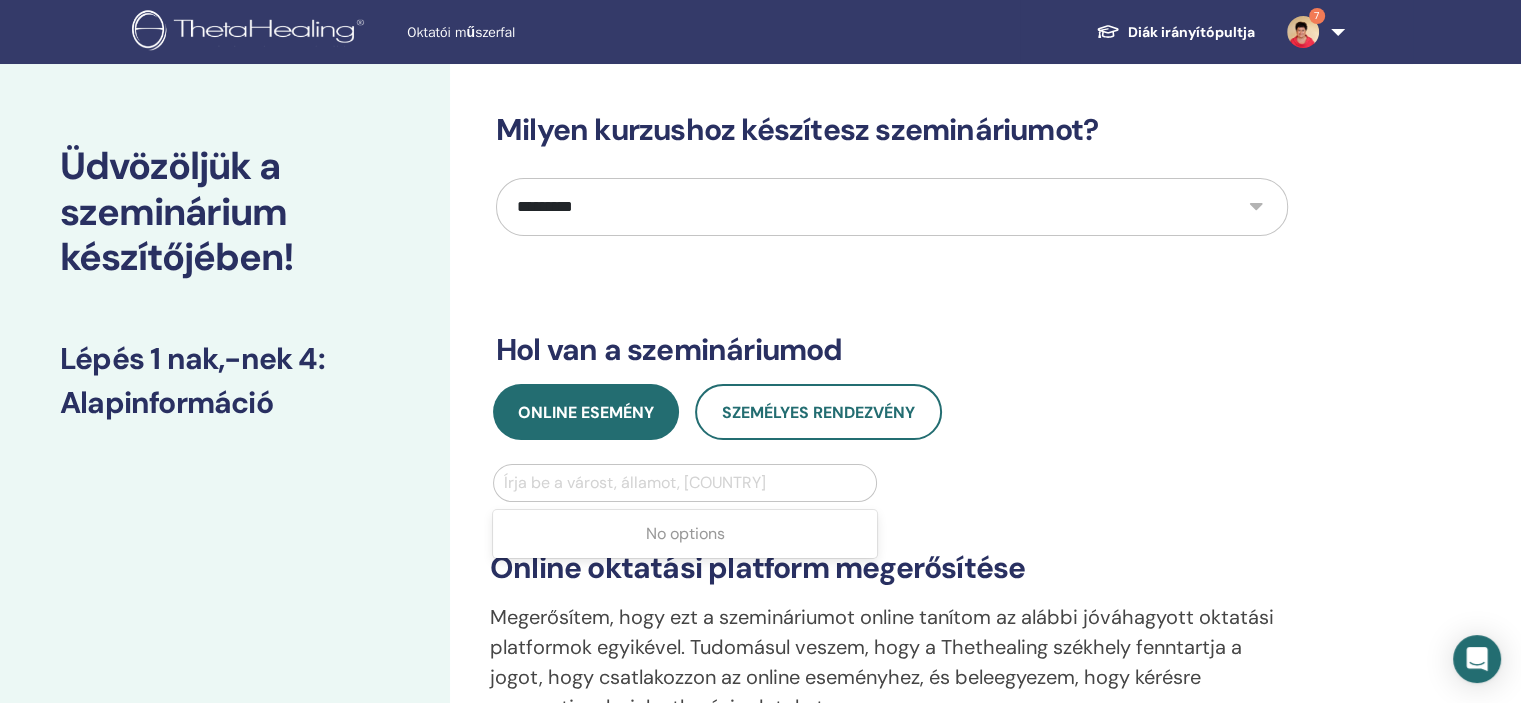 click at bounding box center [685, 483] 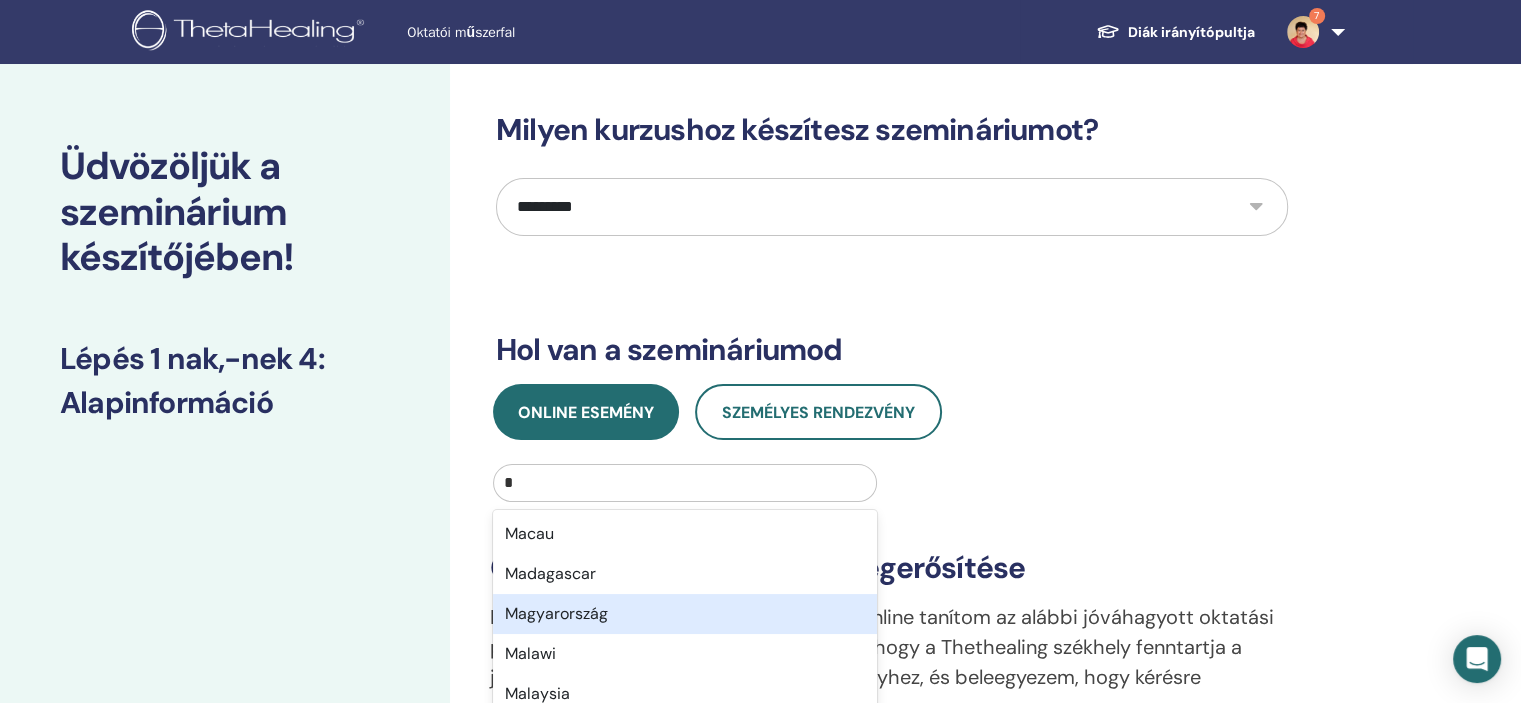 click on "Magyarország" at bounding box center (685, 614) 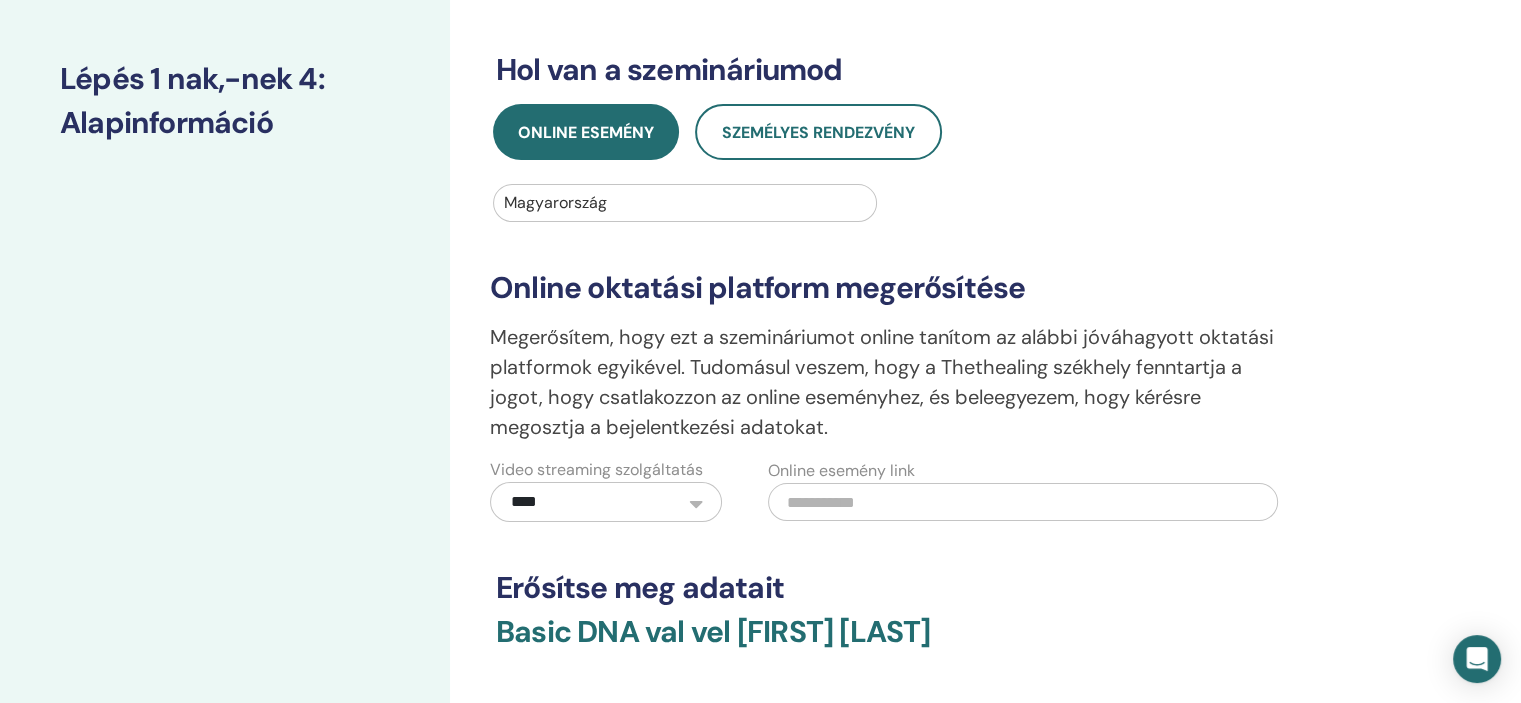 scroll, scrollTop: 300, scrollLeft: 0, axis: vertical 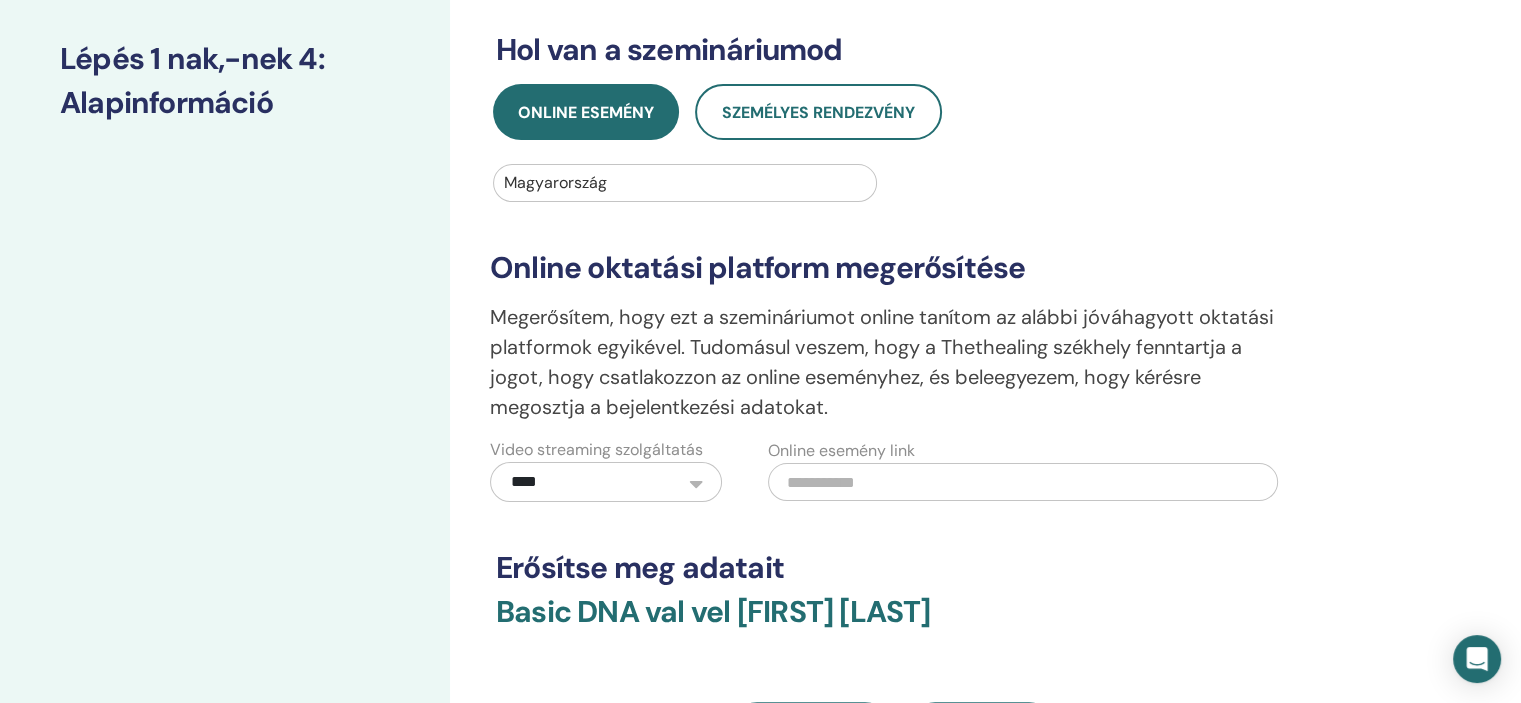 click on "**********" at bounding box center (606, 482) 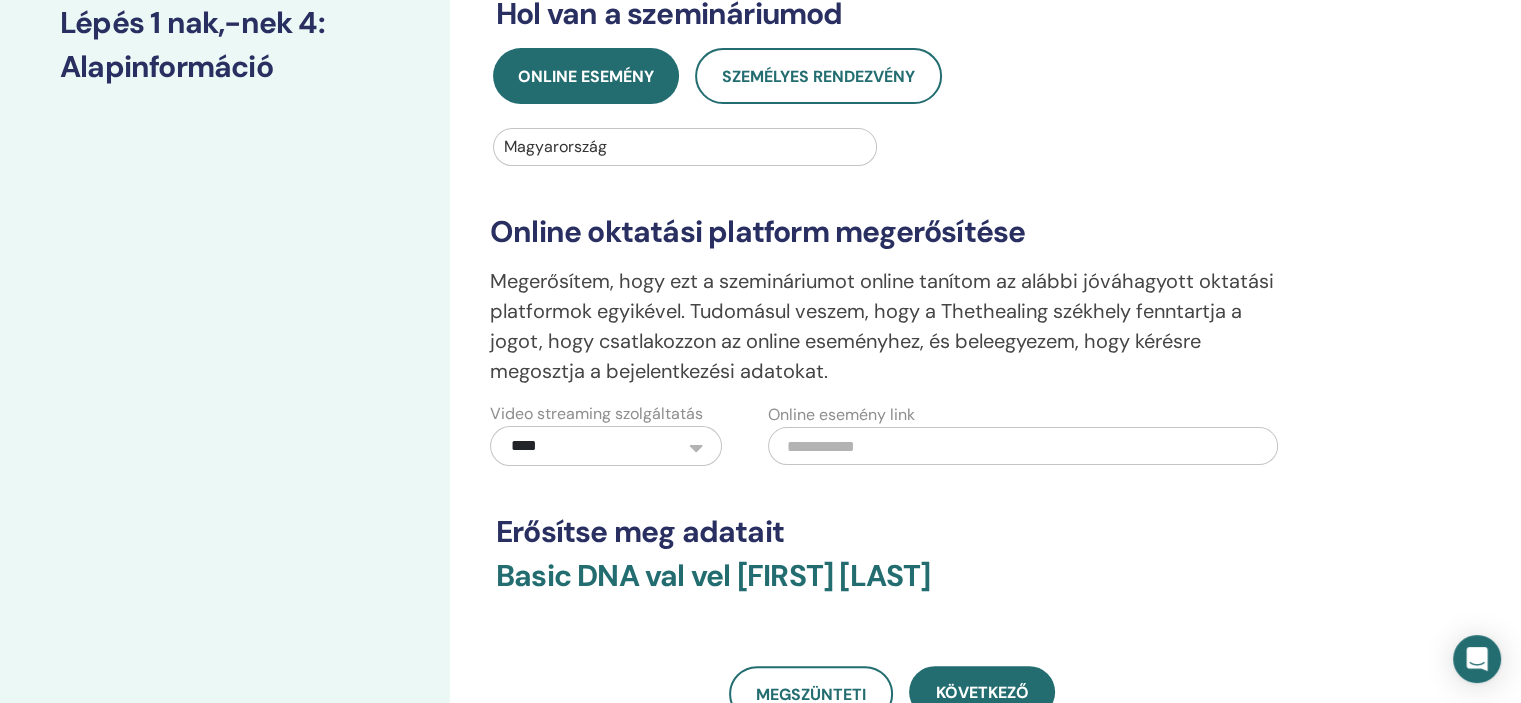 scroll, scrollTop: 300, scrollLeft: 0, axis: vertical 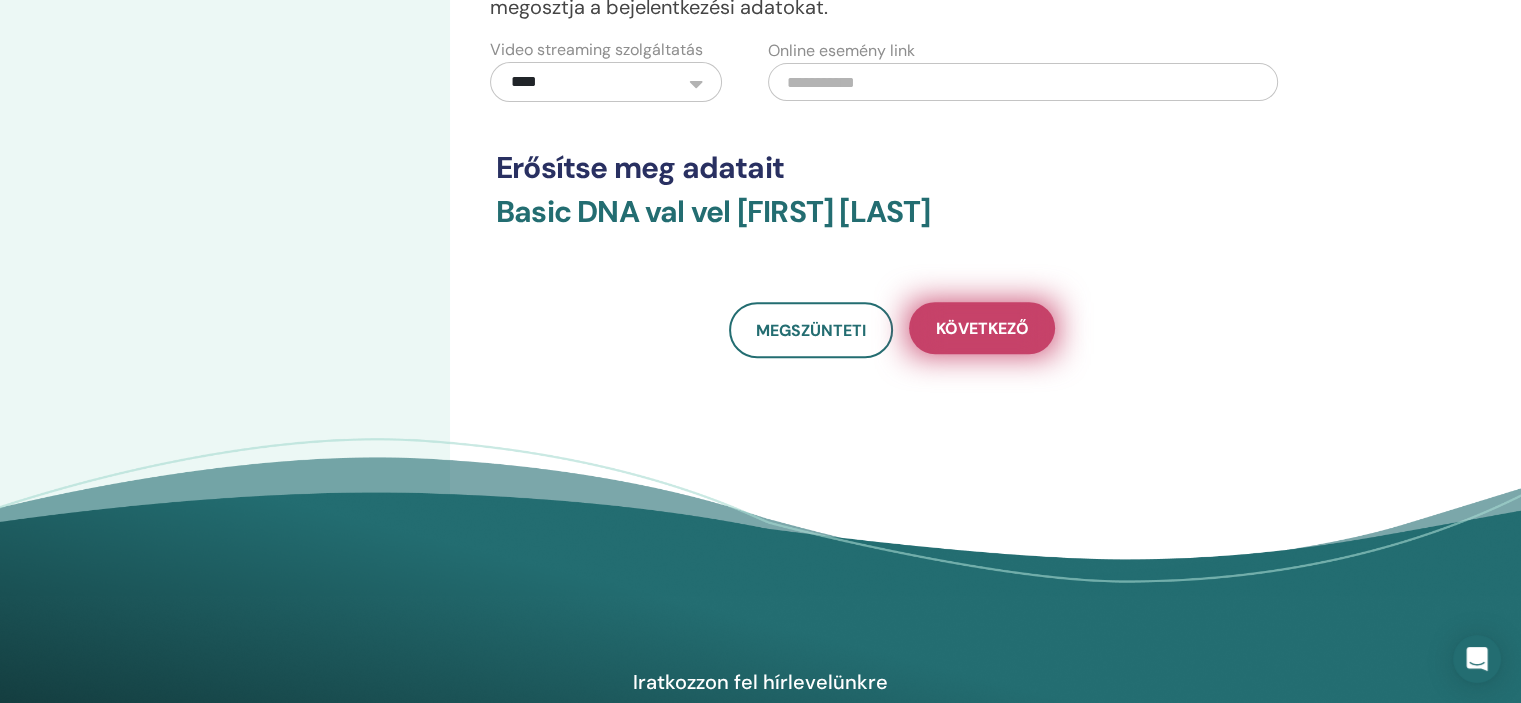 click on "Következő" at bounding box center (982, 328) 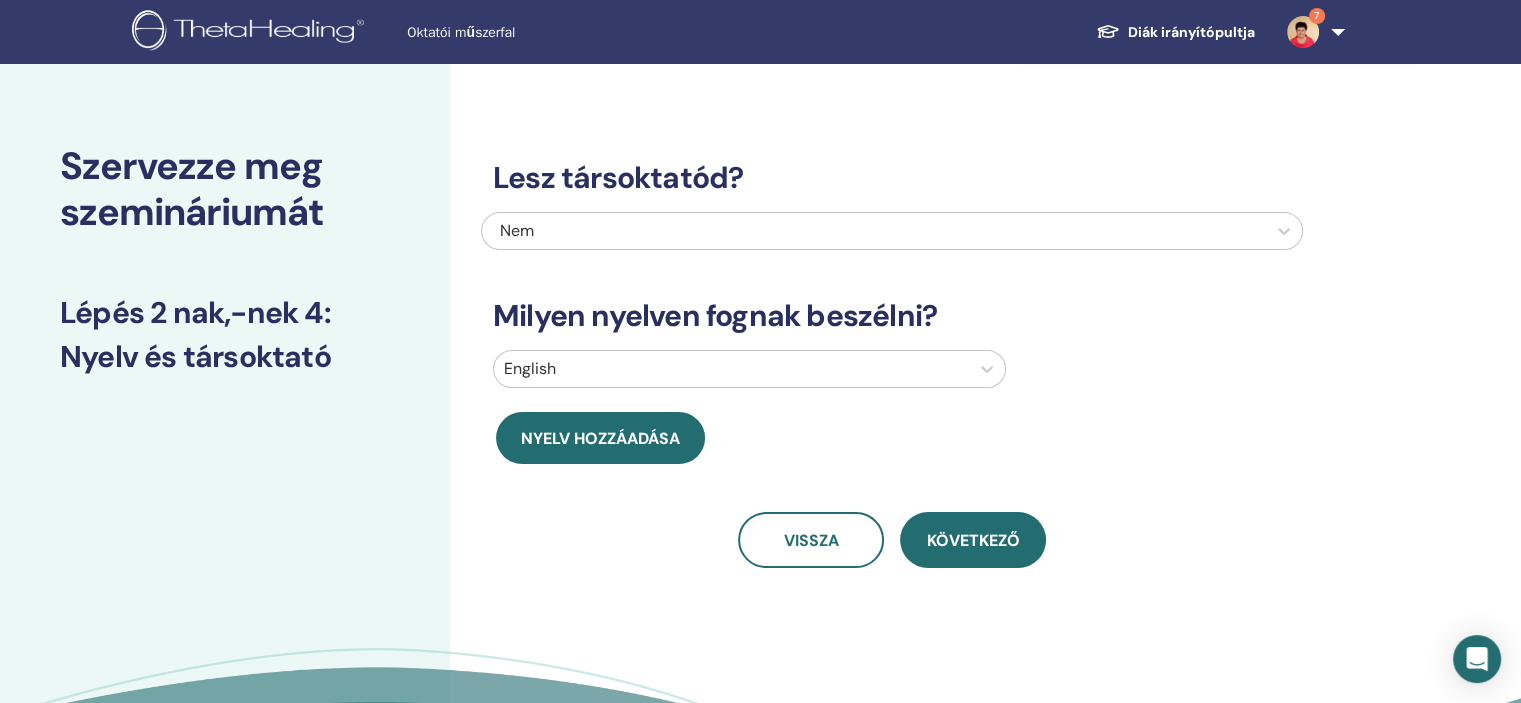 scroll, scrollTop: 0, scrollLeft: 0, axis: both 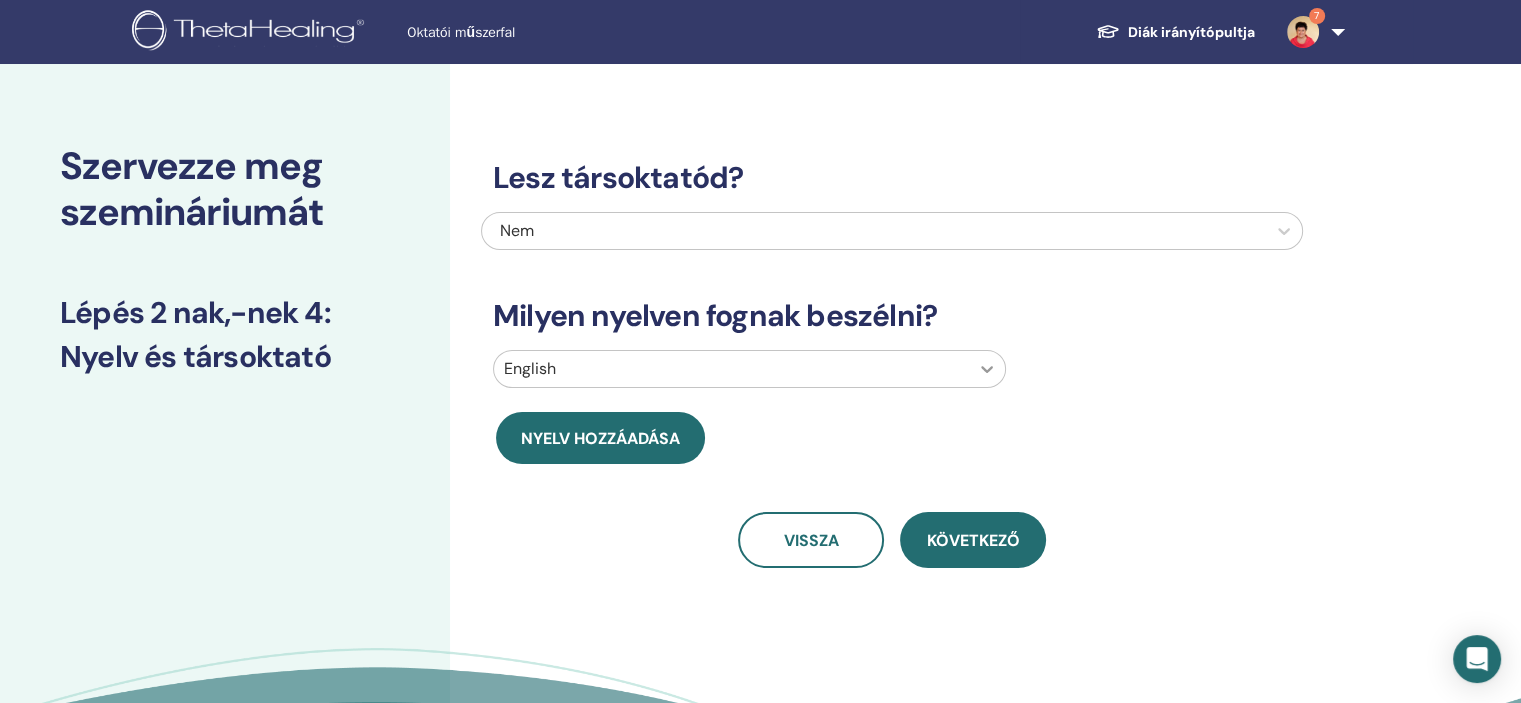 click 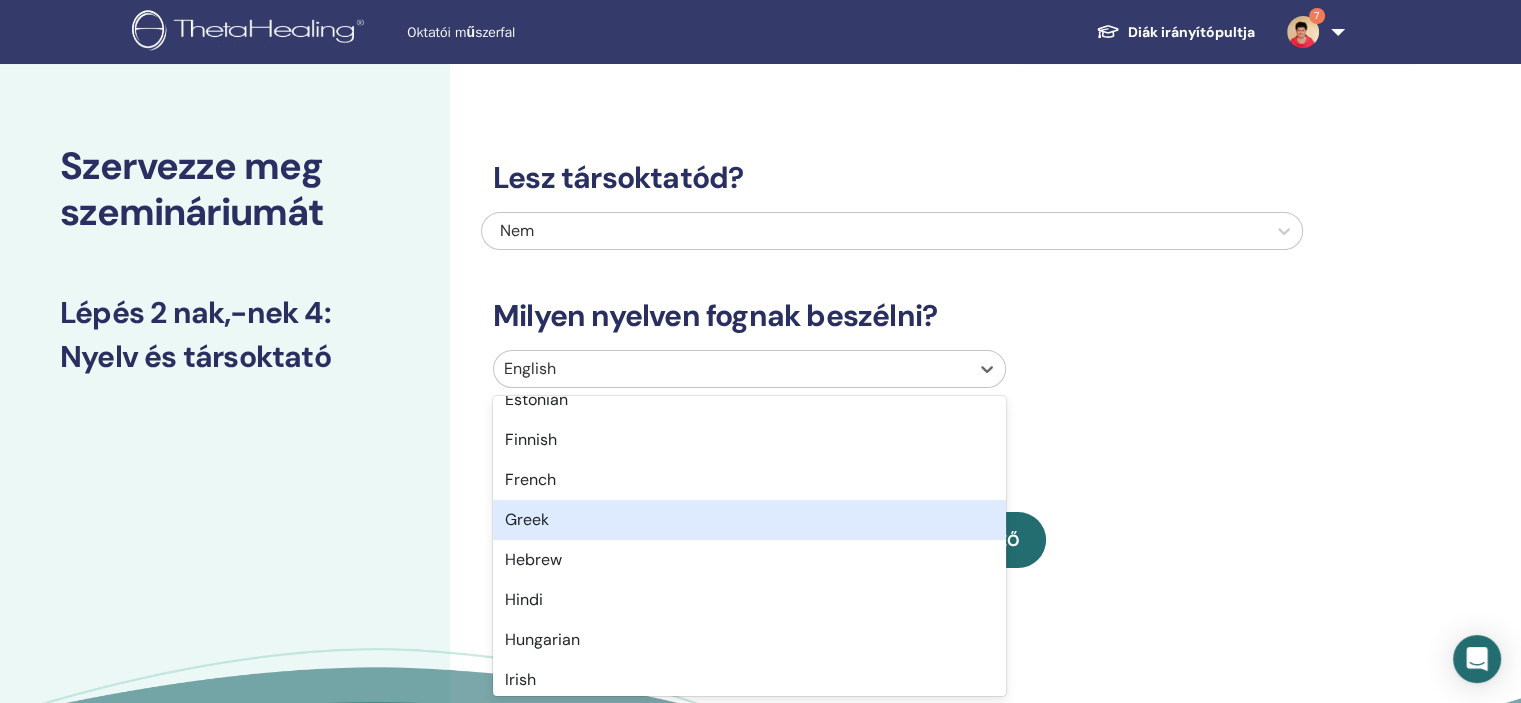 scroll, scrollTop: 800, scrollLeft: 0, axis: vertical 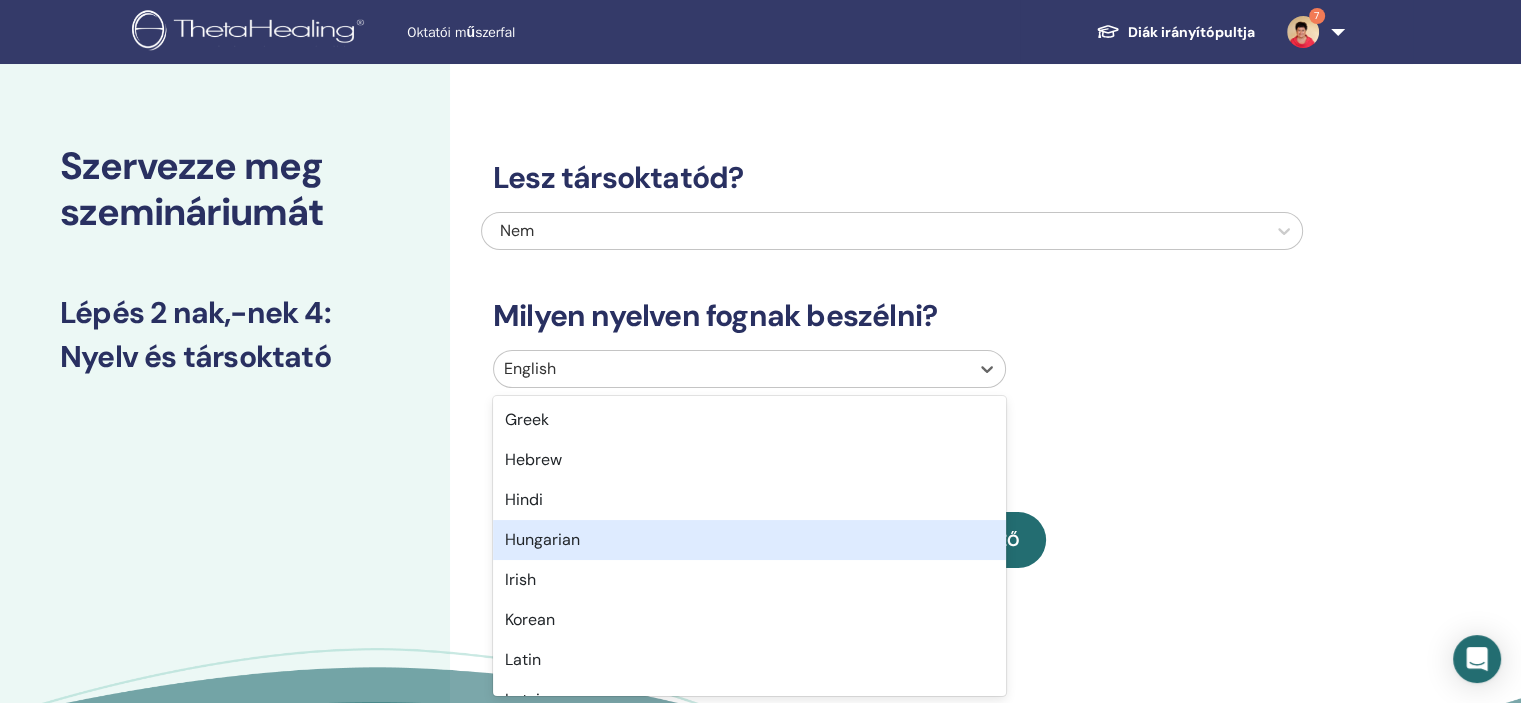 click on "Hungarian" at bounding box center [749, 540] 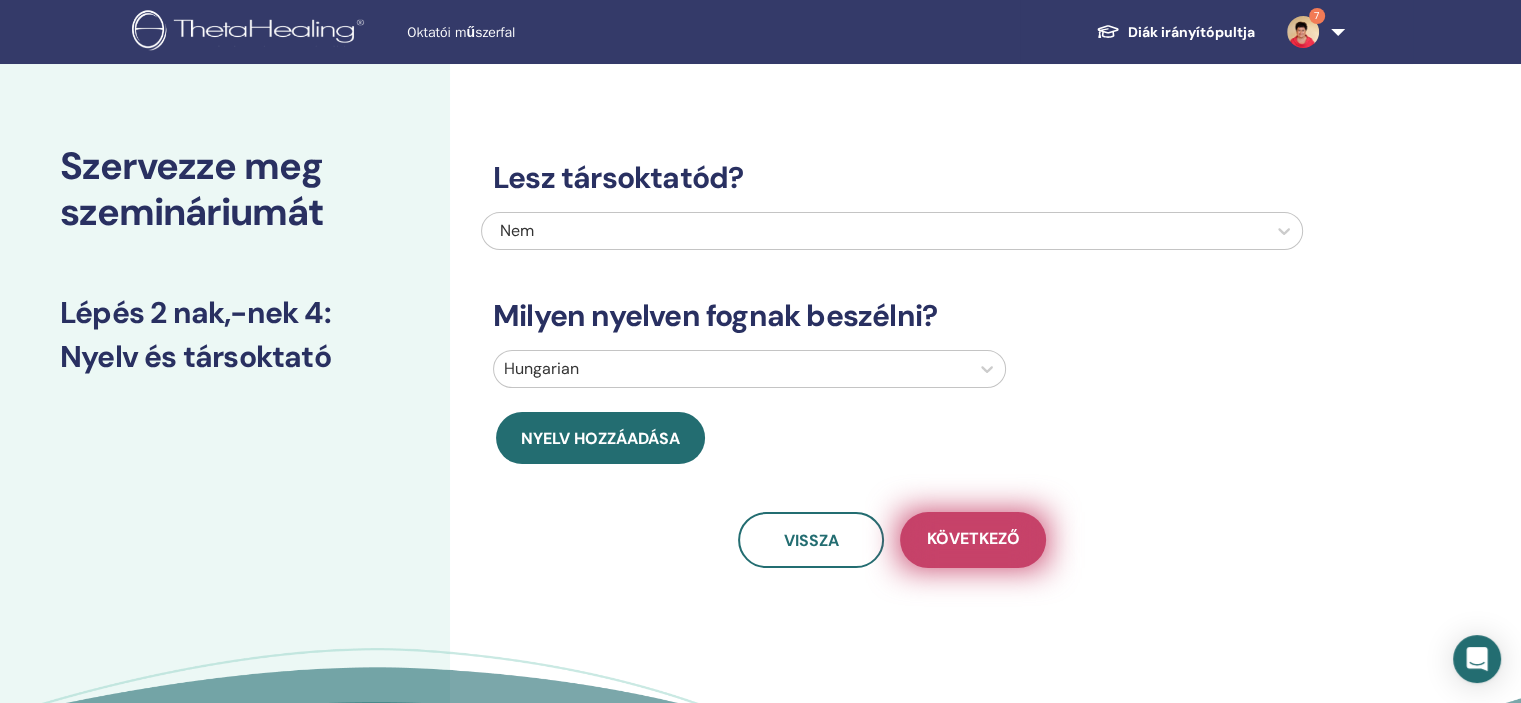 click on "Következő" at bounding box center (973, 540) 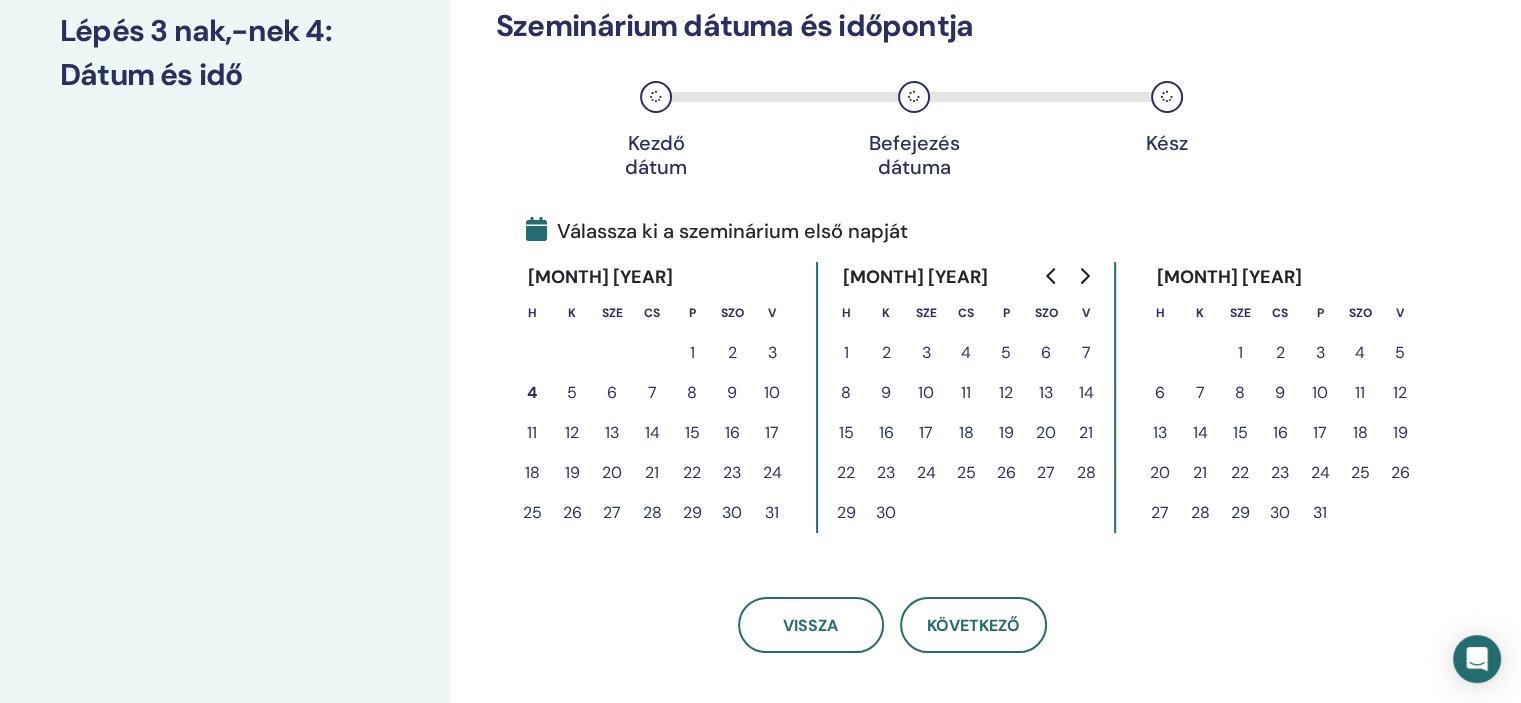 scroll, scrollTop: 300, scrollLeft: 0, axis: vertical 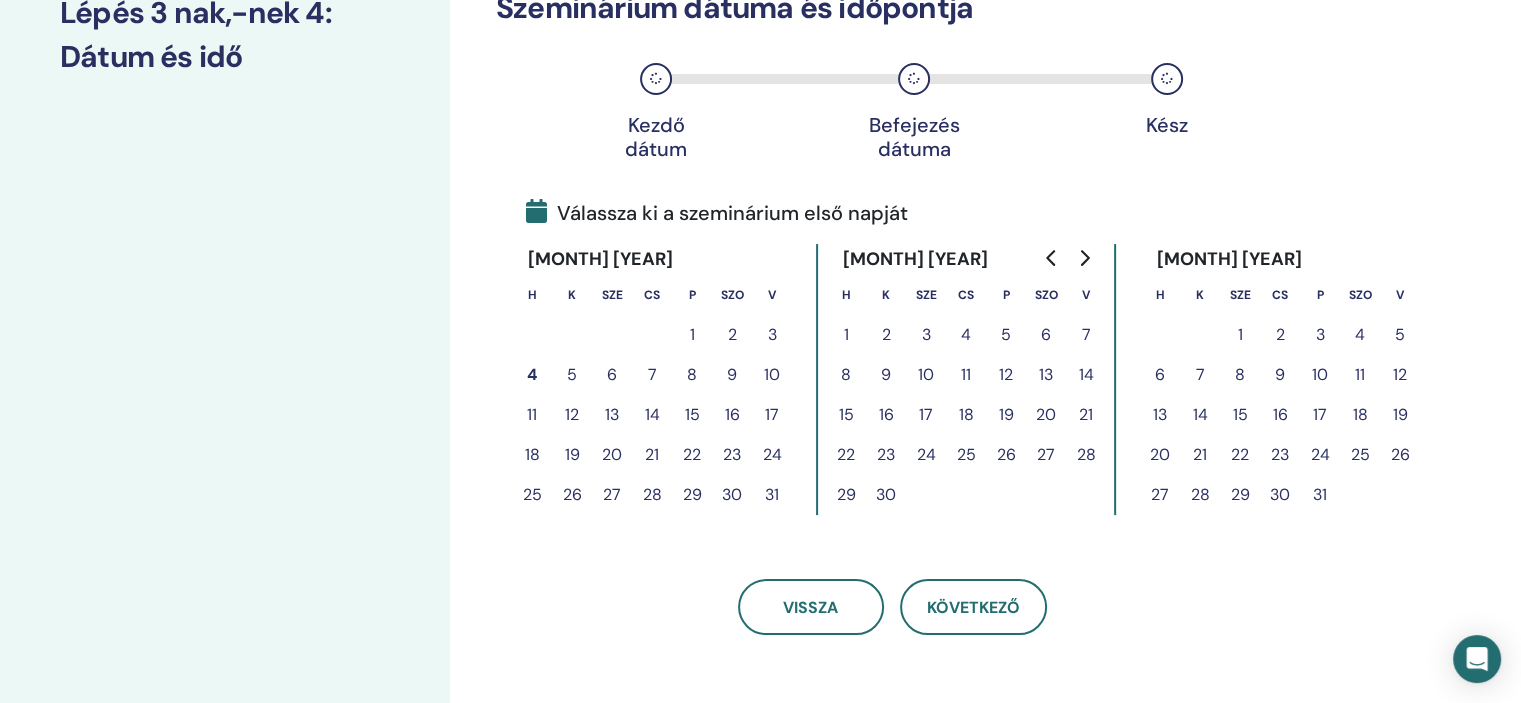 click on "13" at bounding box center (612, 415) 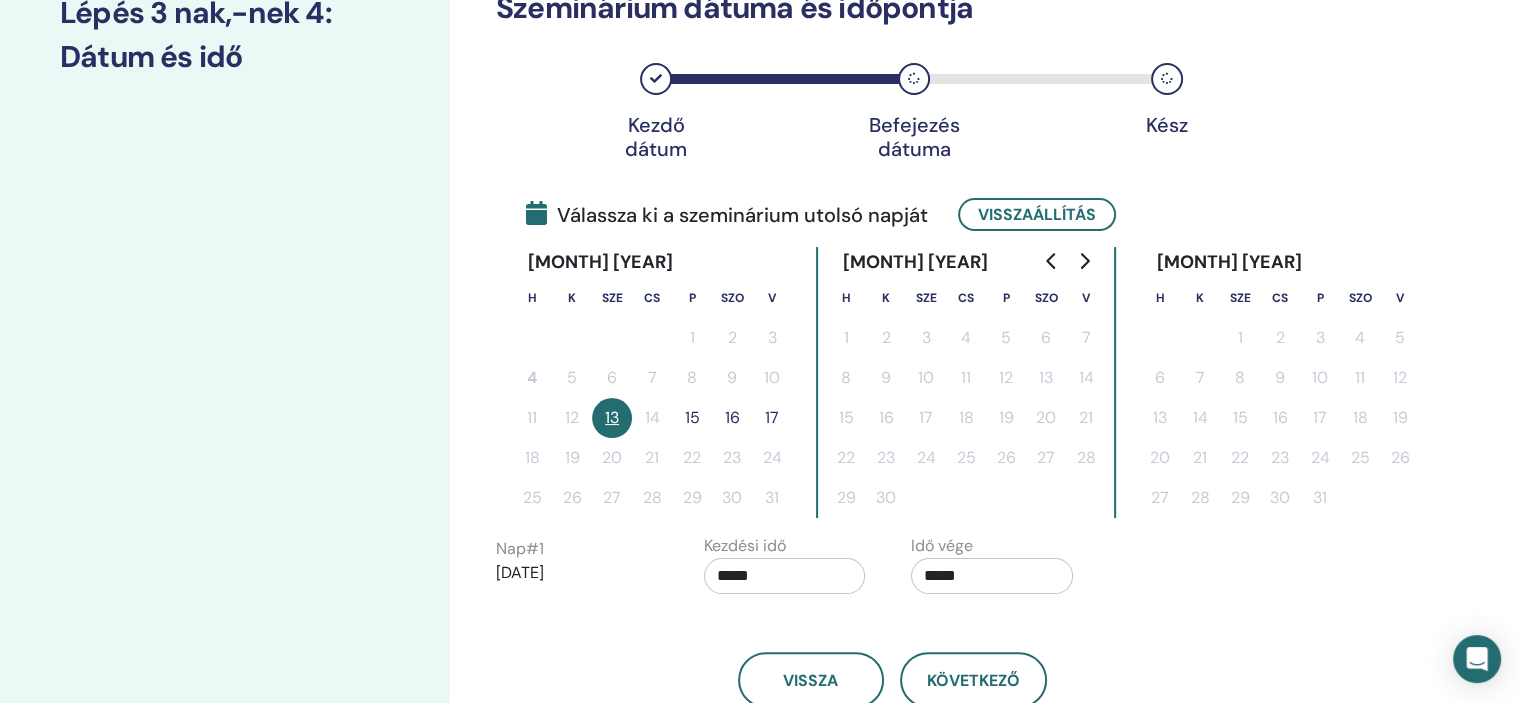 click on "15" at bounding box center [692, 418] 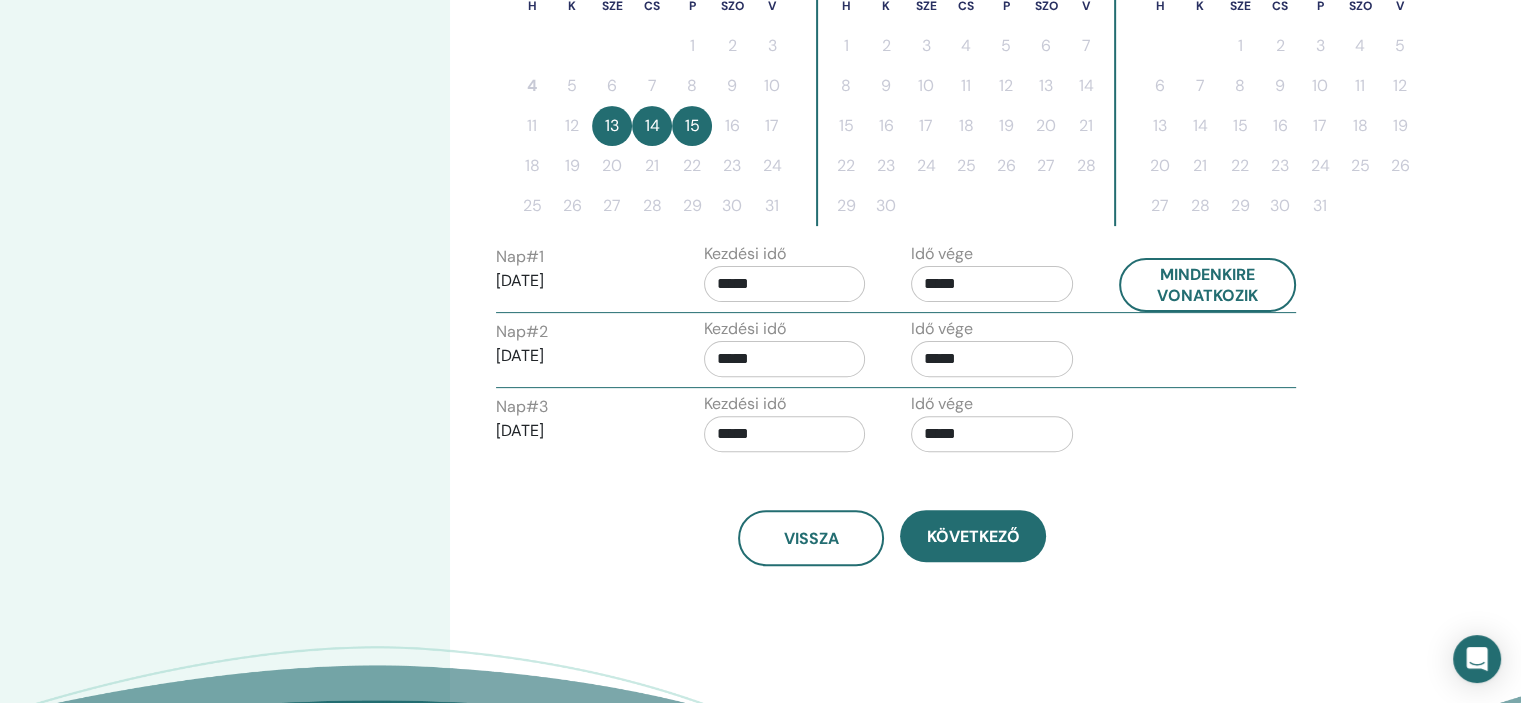 scroll, scrollTop: 600, scrollLeft: 0, axis: vertical 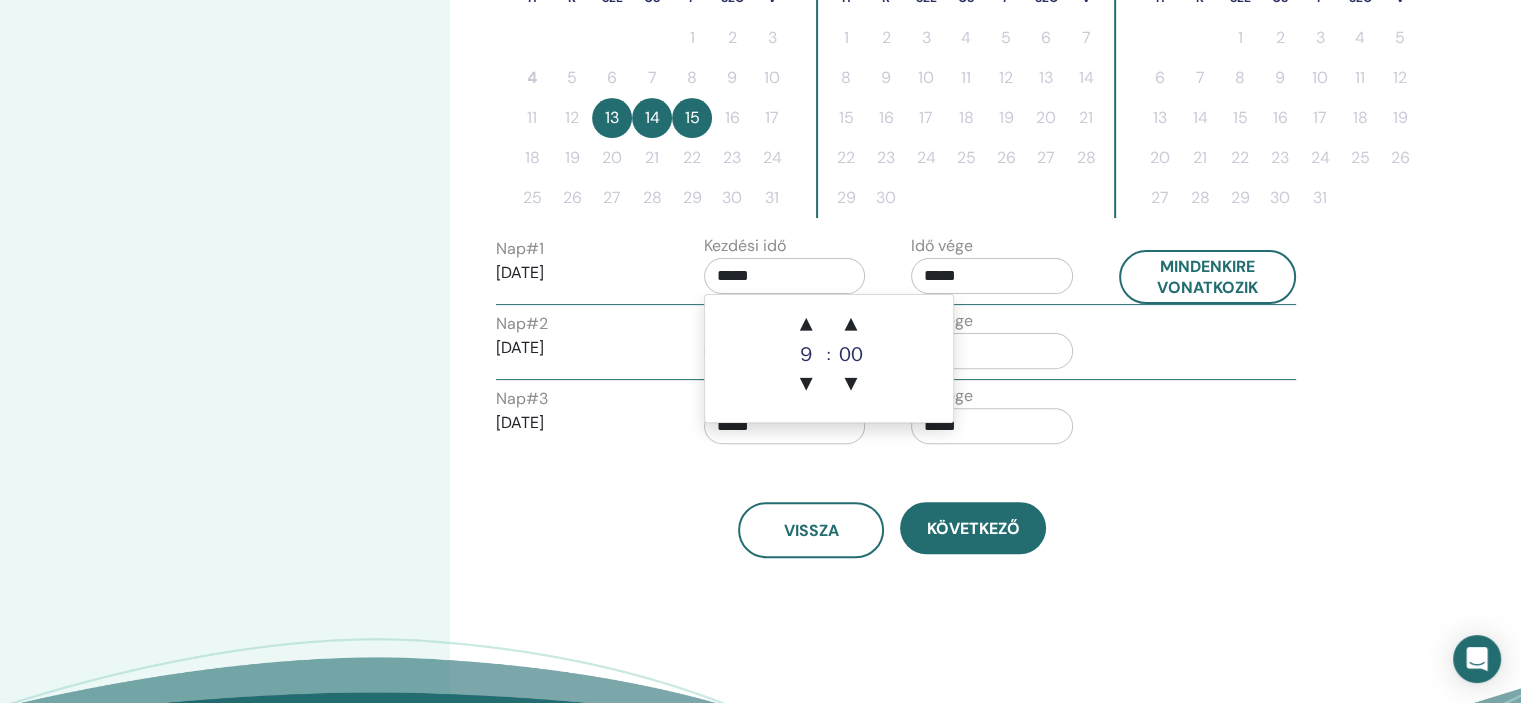 click on "*****" at bounding box center (785, 276) 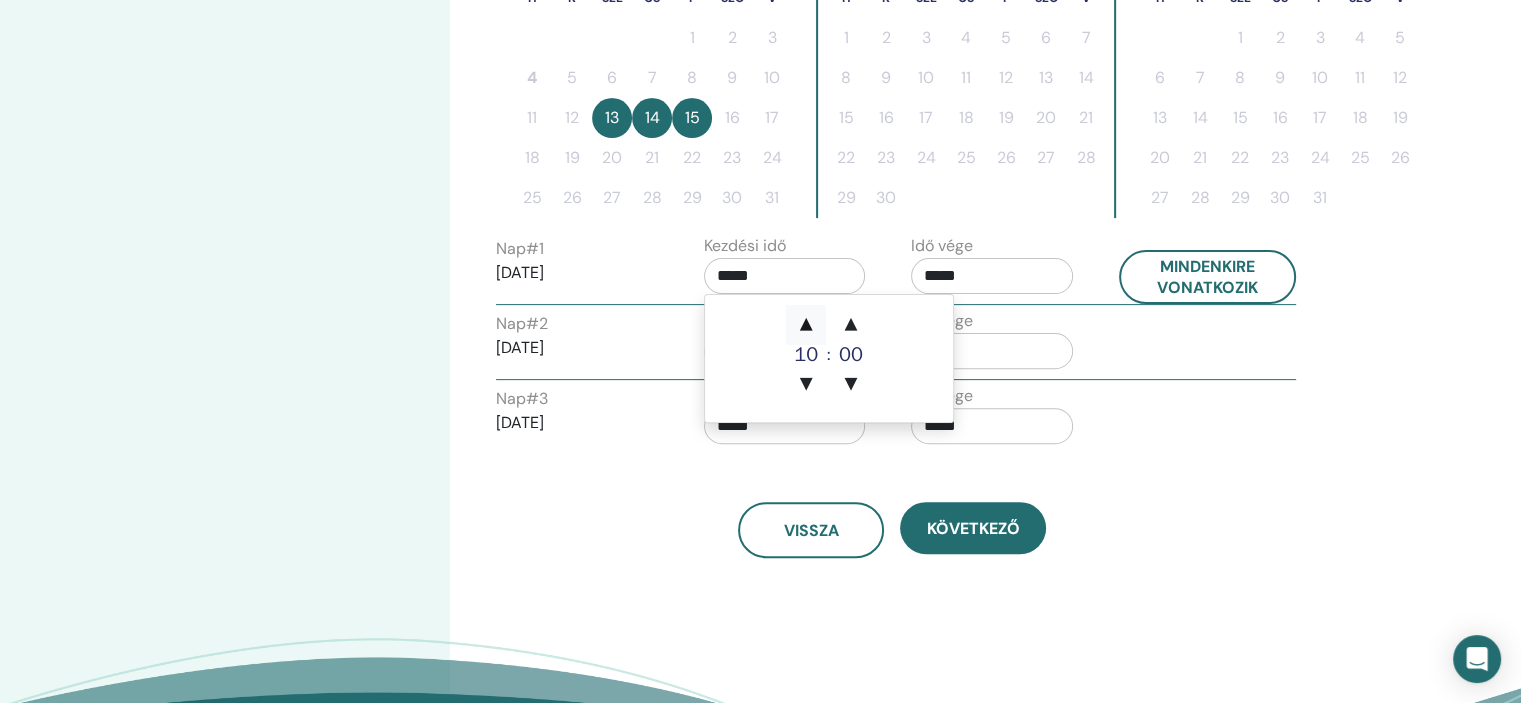 click on "▲" at bounding box center [806, 325] 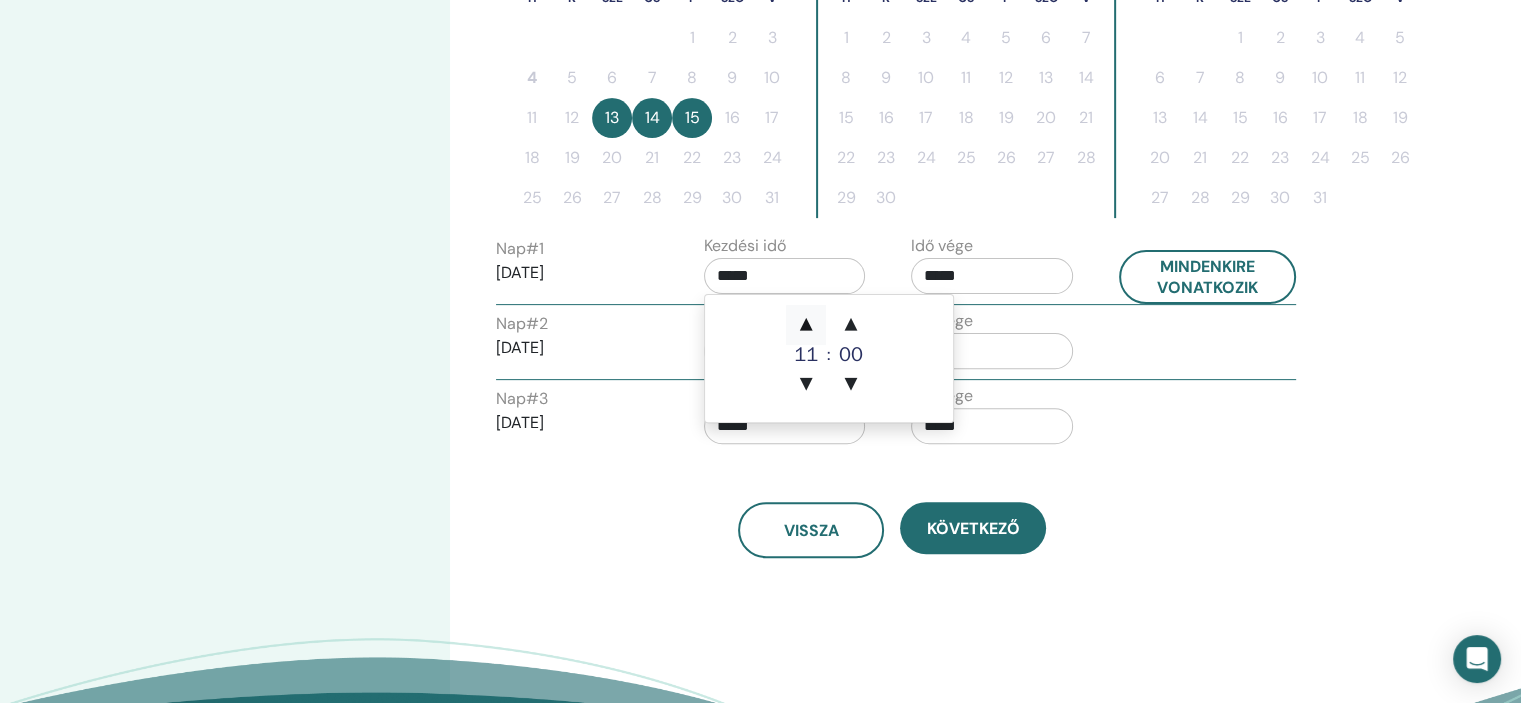 click on "▲" at bounding box center [806, 325] 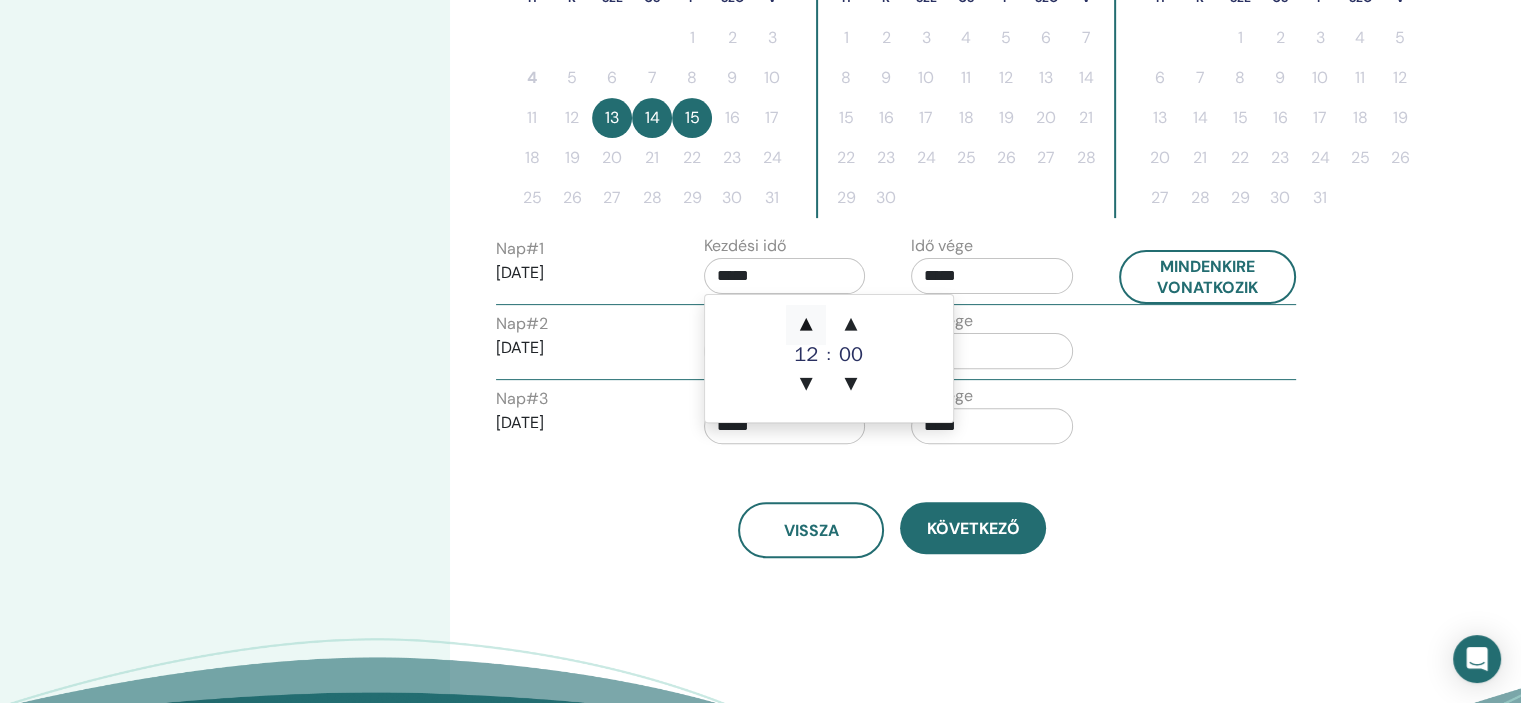 click on "▲" at bounding box center [806, 325] 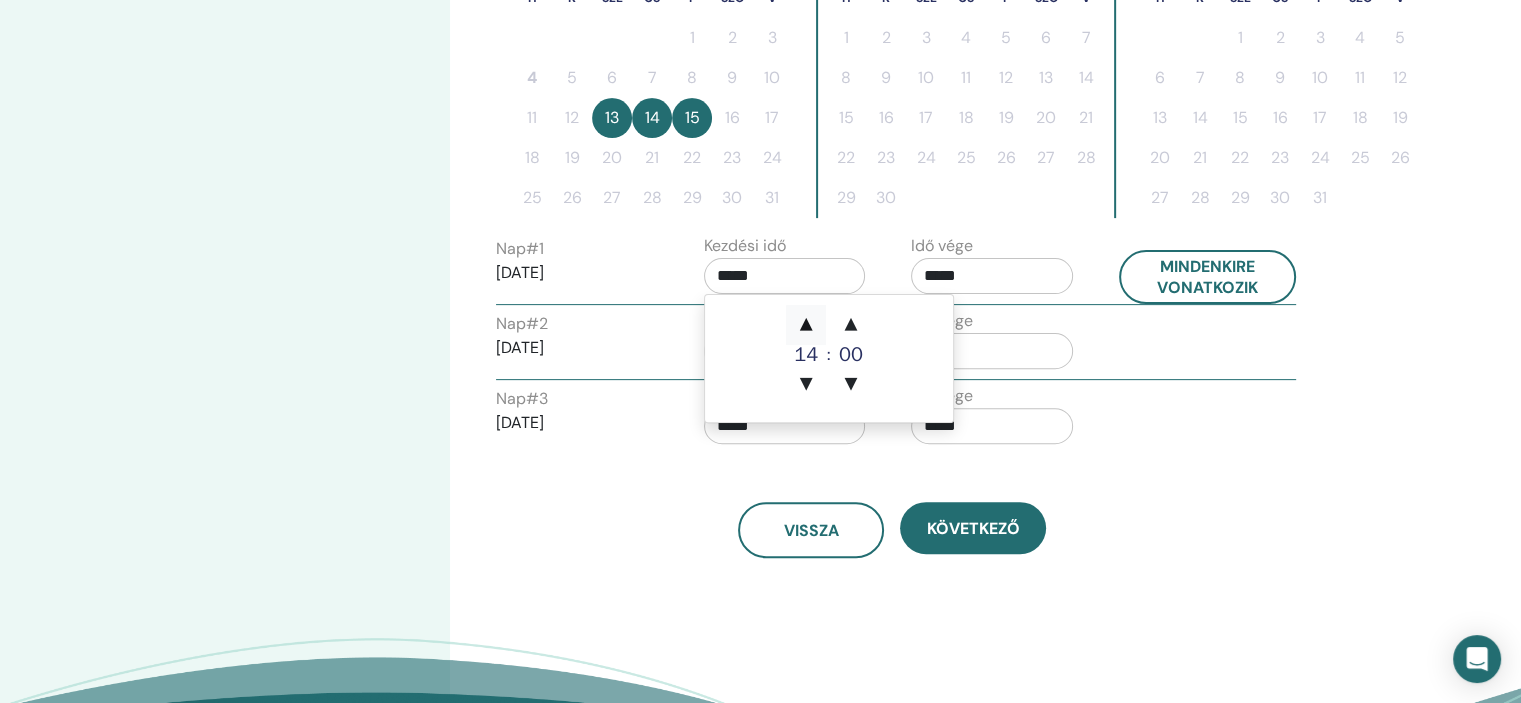 click on "▲" at bounding box center [806, 325] 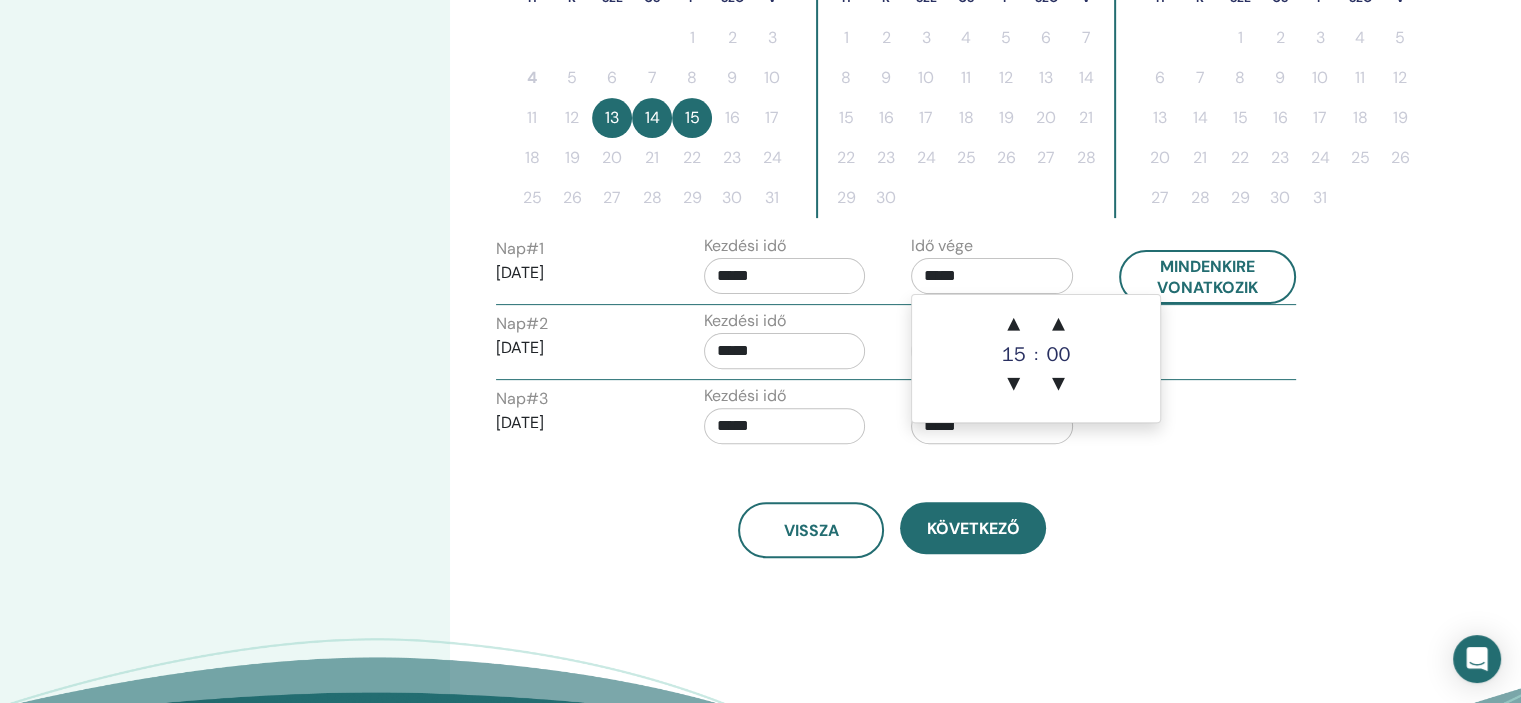 click on "*****" at bounding box center (992, 276) 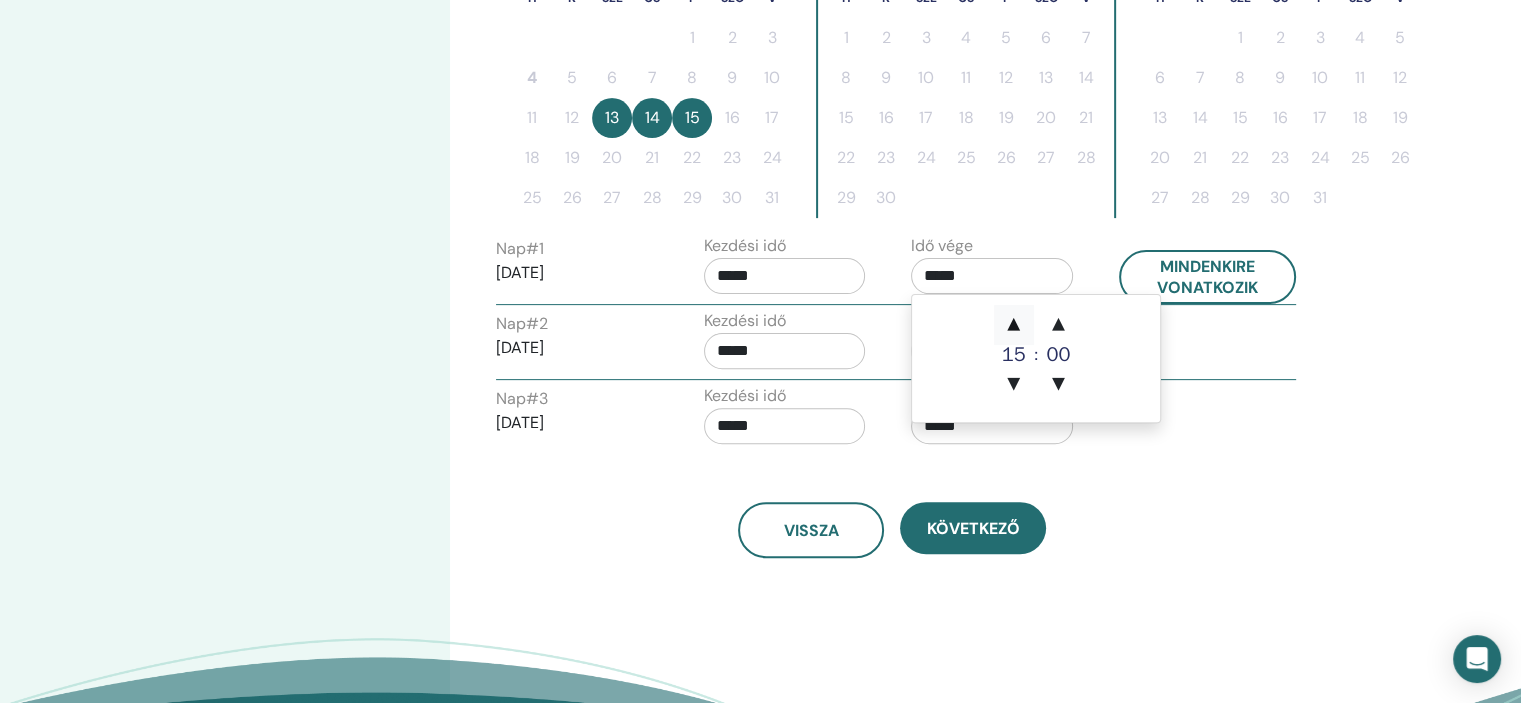 click on "▲" at bounding box center (1014, 325) 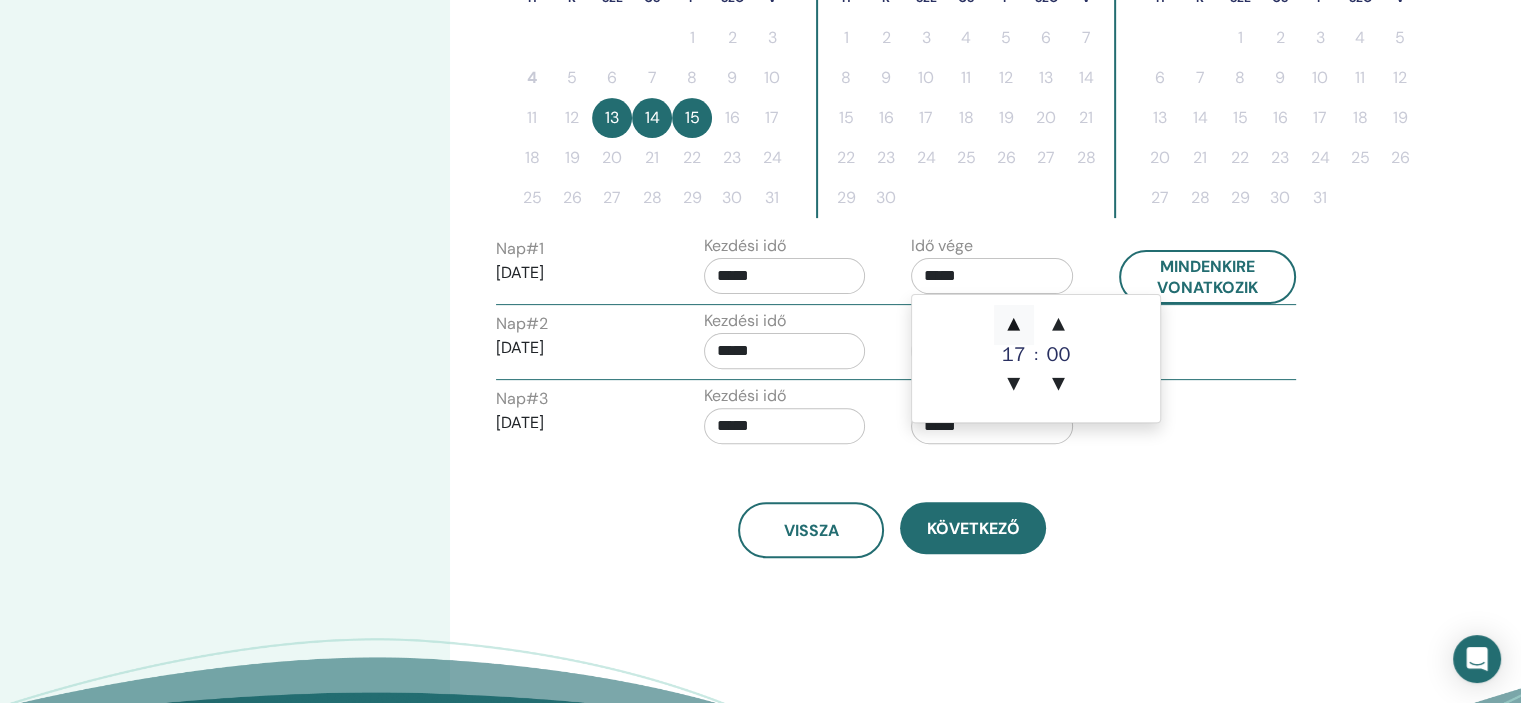 click on "▲" at bounding box center [1014, 325] 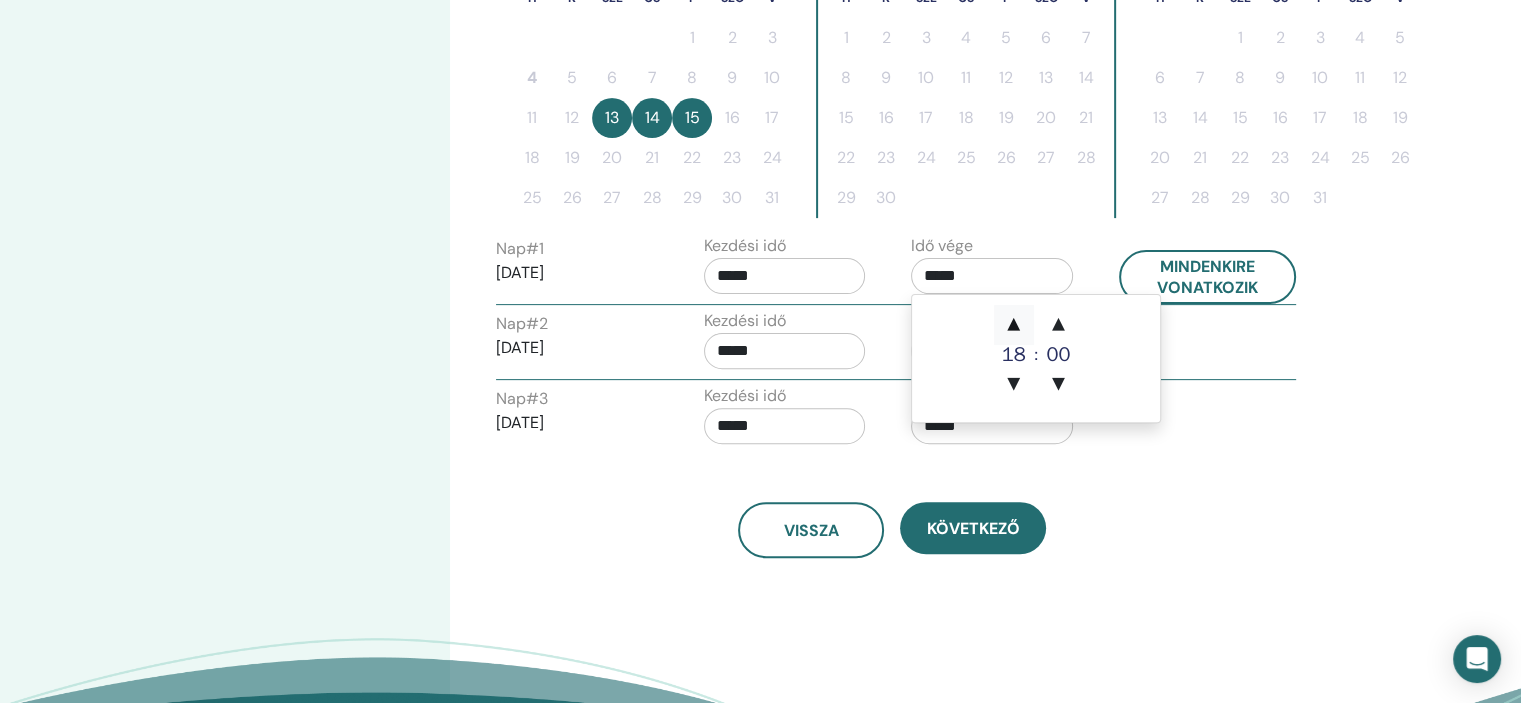 click on "▲" at bounding box center [1014, 325] 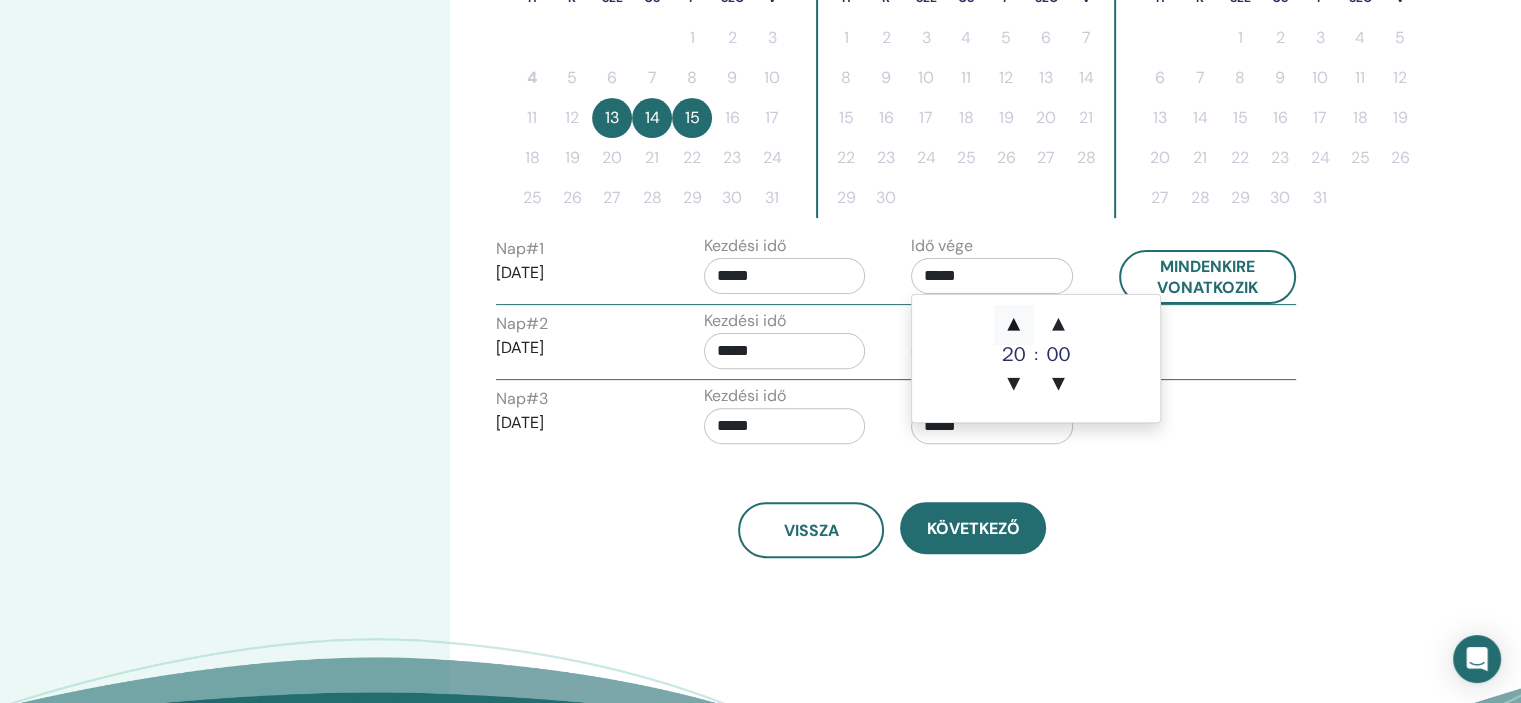 click on "▲" at bounding box center [1014, 325] 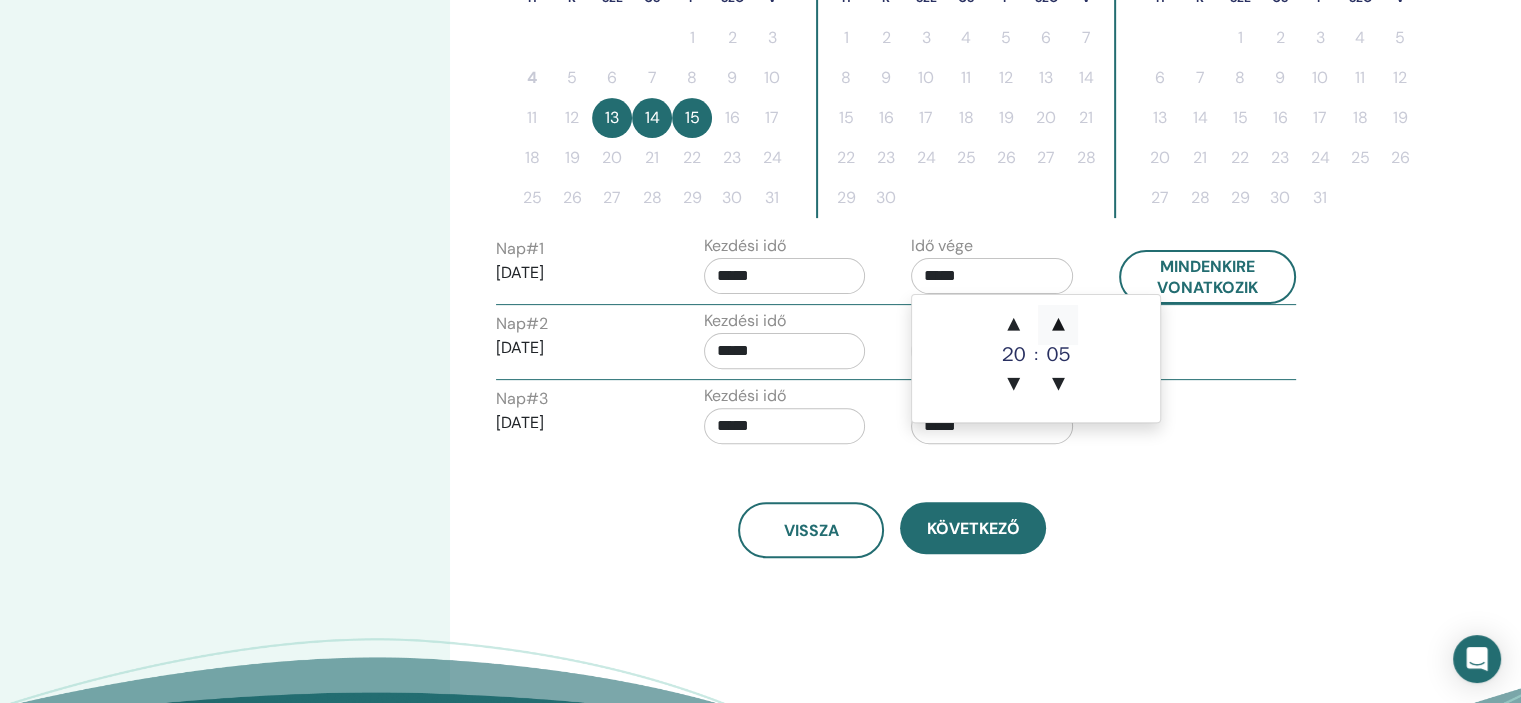 click on "▲" at bounding box center (1058, 325) 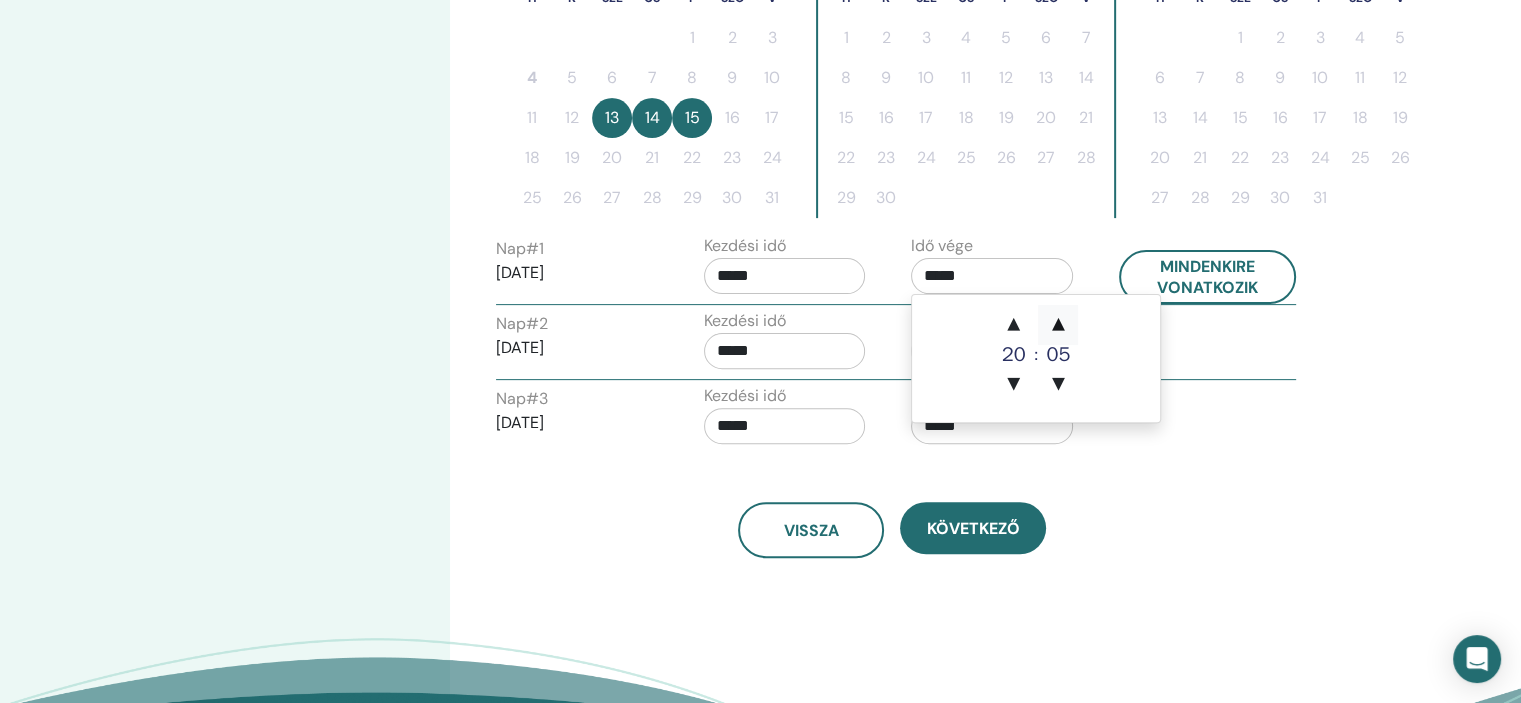 click on "▲" at bounding box center [1058, 325] 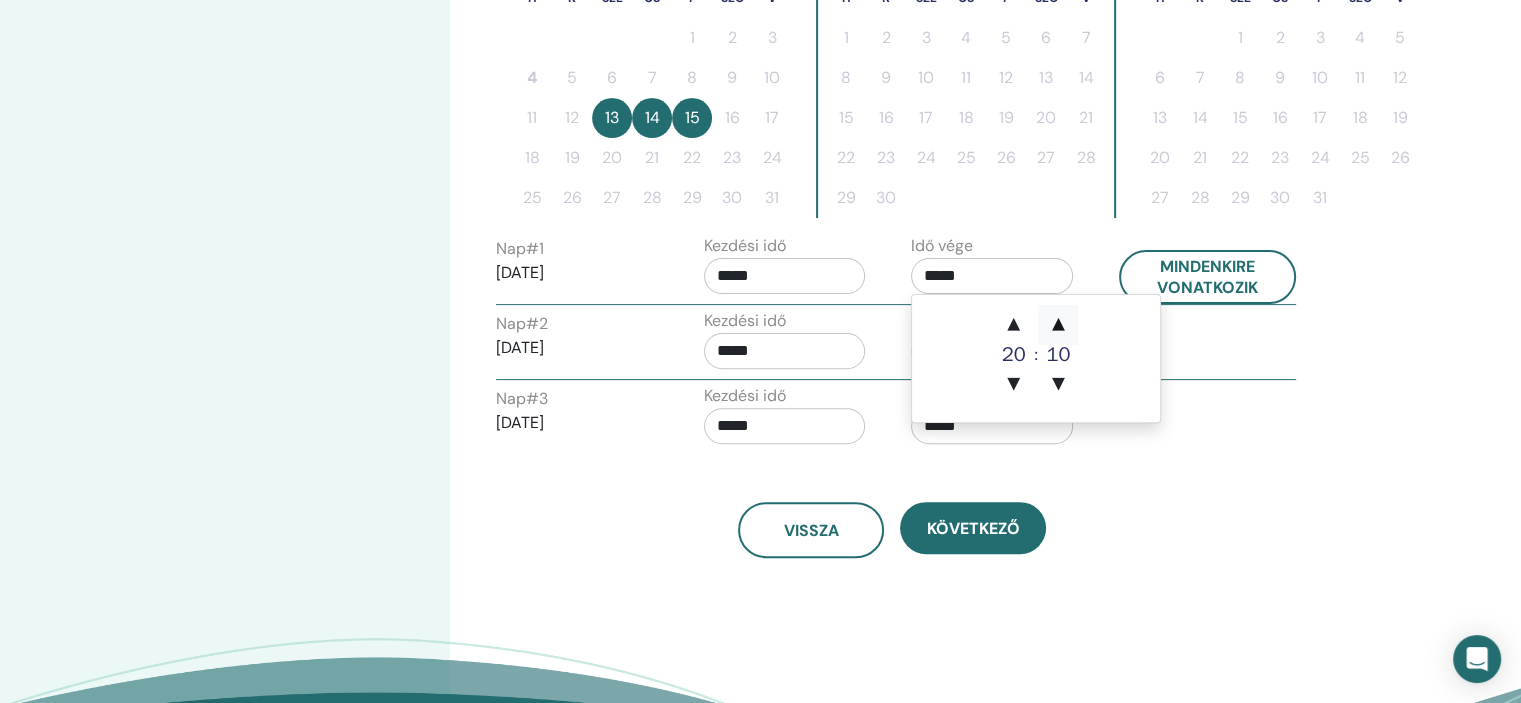 click on "▲" at bounding box center [1058, 325] 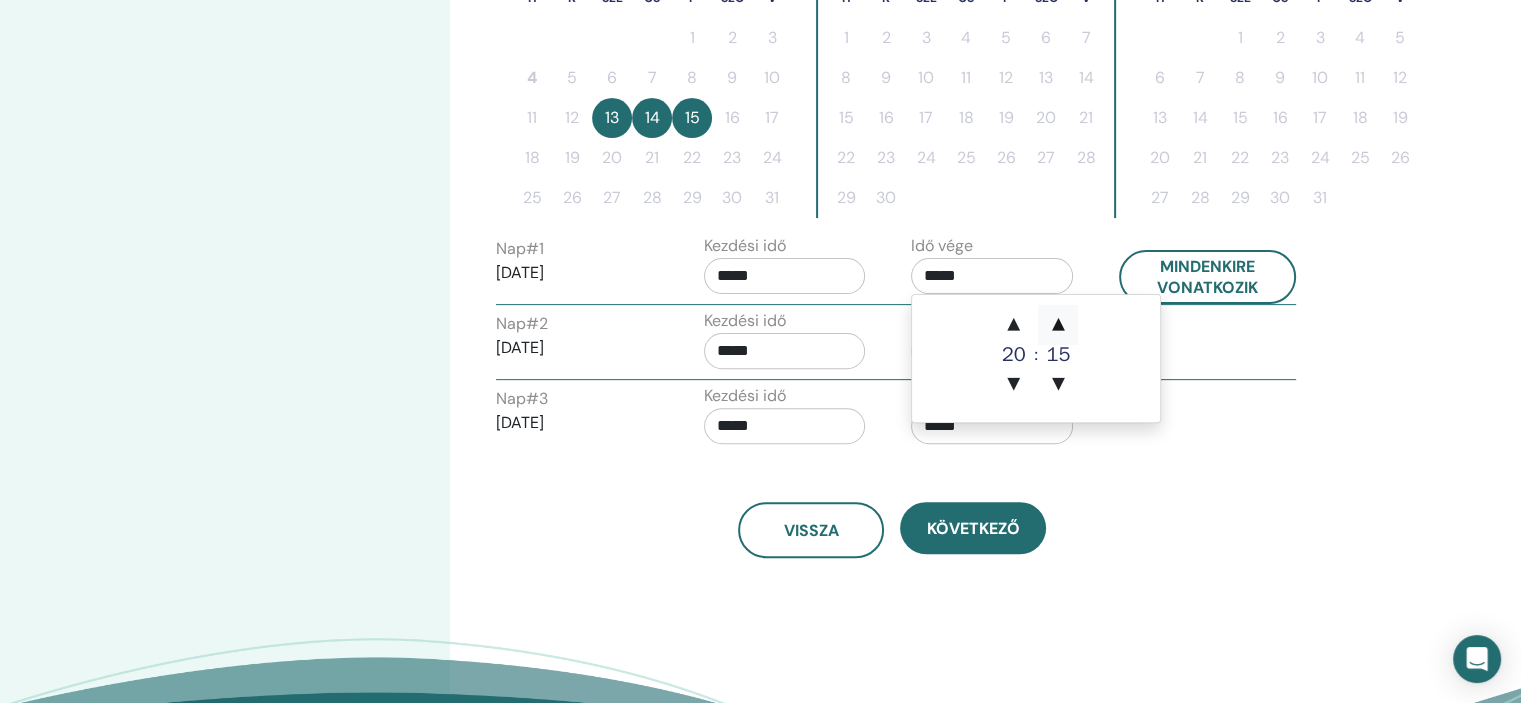 click on "▲" at bounding box center (1058, 325) 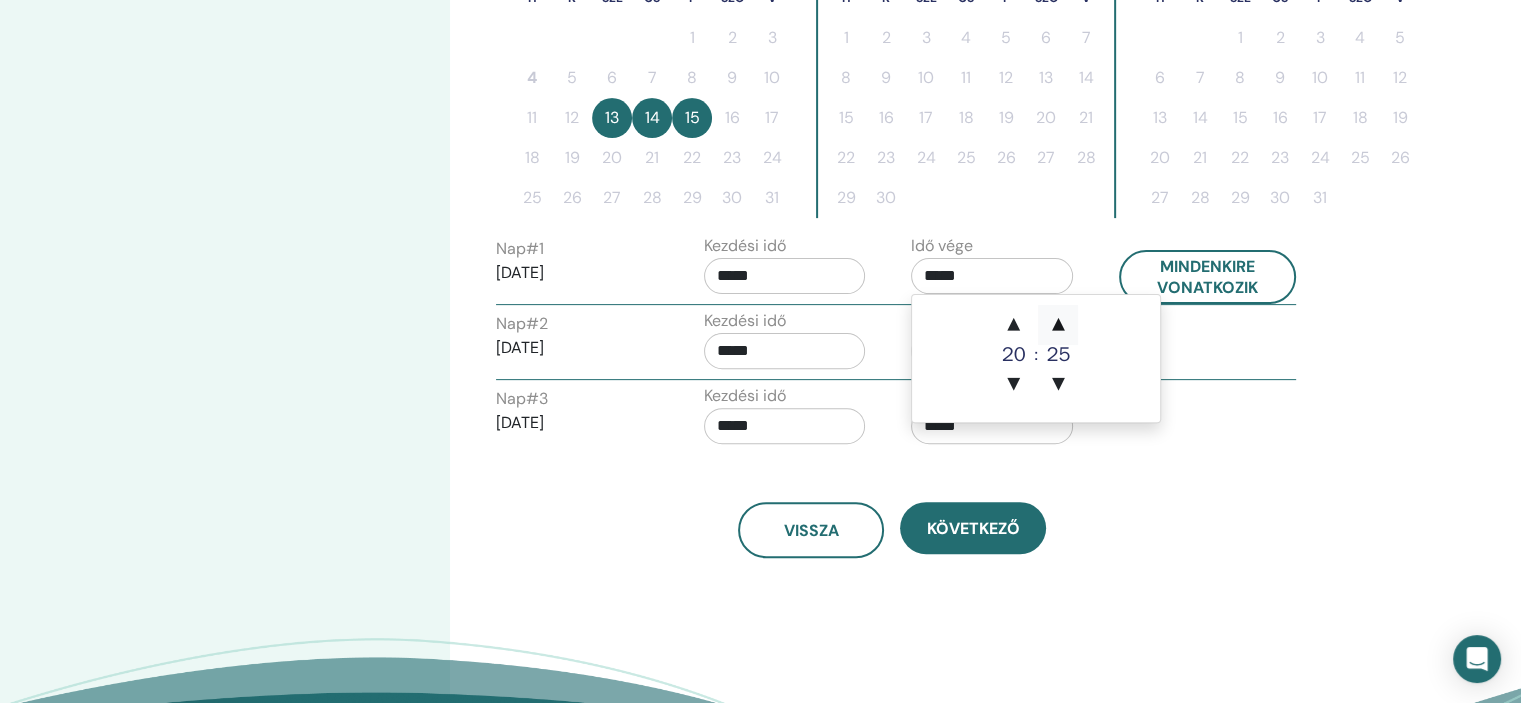 click on "▲" at bounding box center (1058, 325) 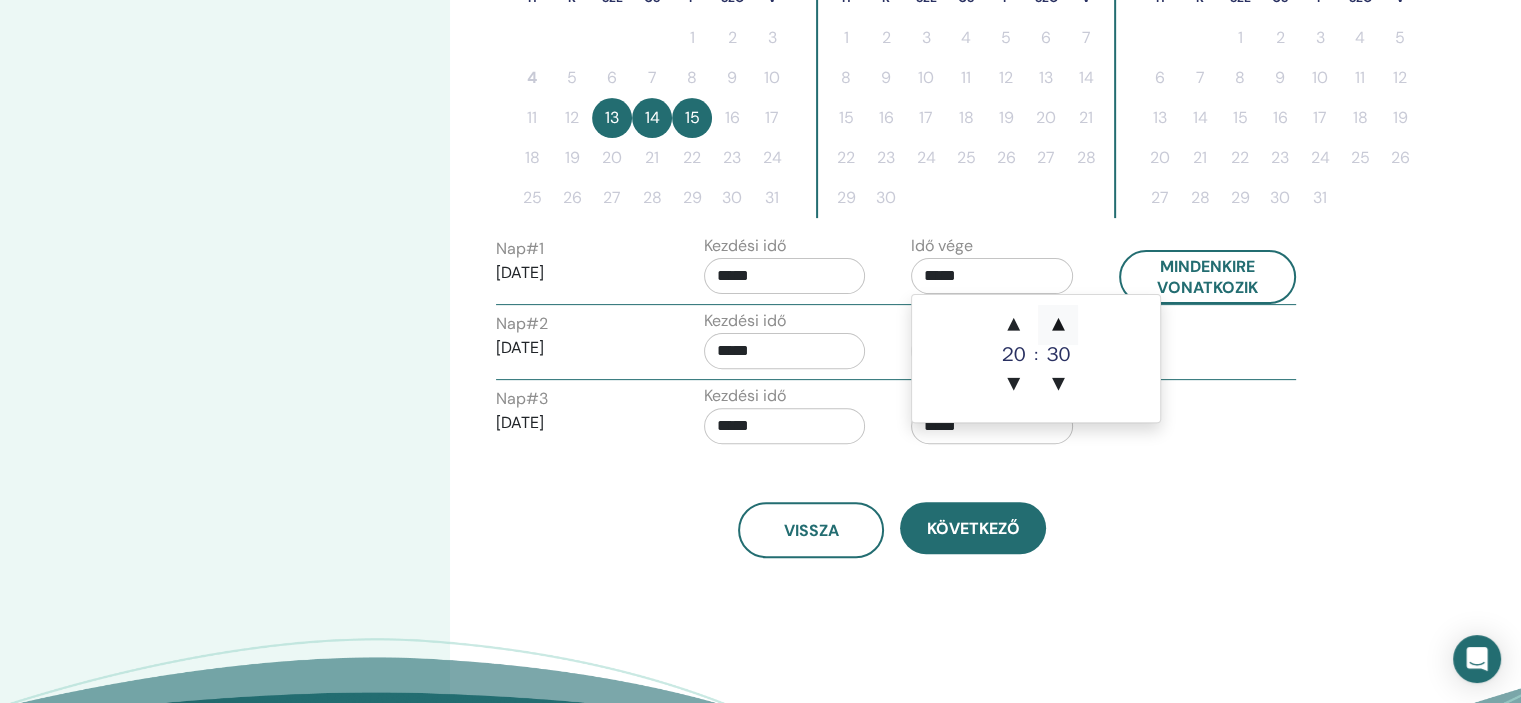 click on "▲" at bounding box center (1058, 325) 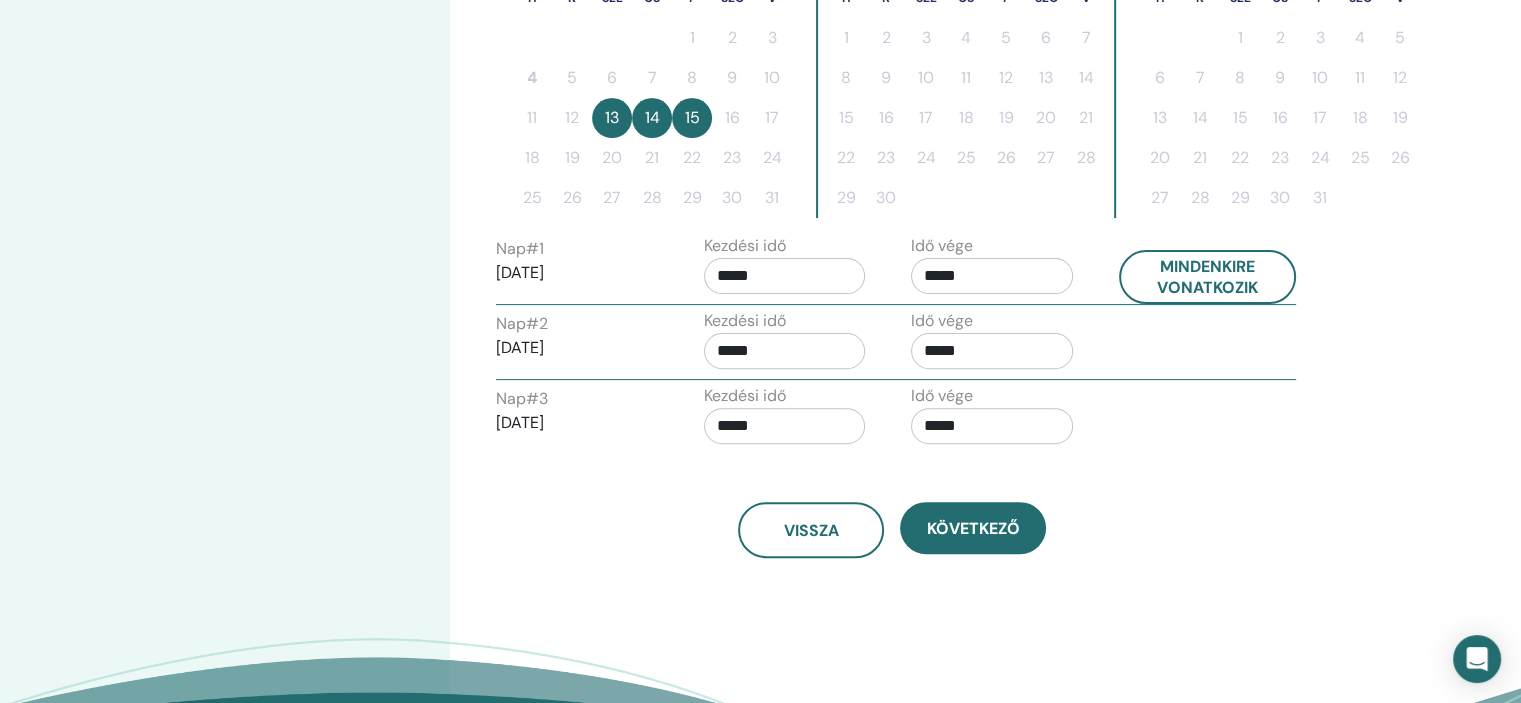 click on "Vissza Következő" at bounding box center (892, 506) 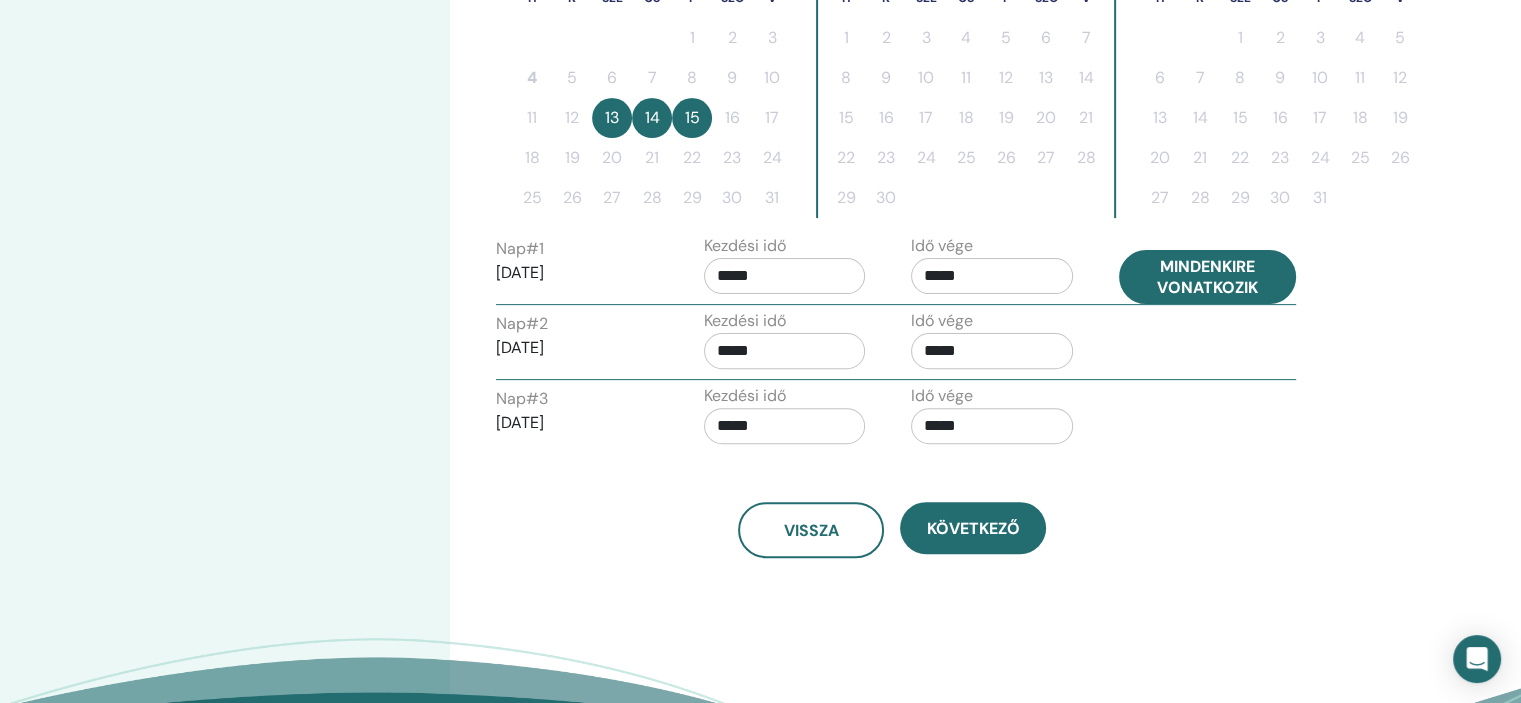 click on "Mindenkire vonatkozik" at bounding box center (1208, 277) 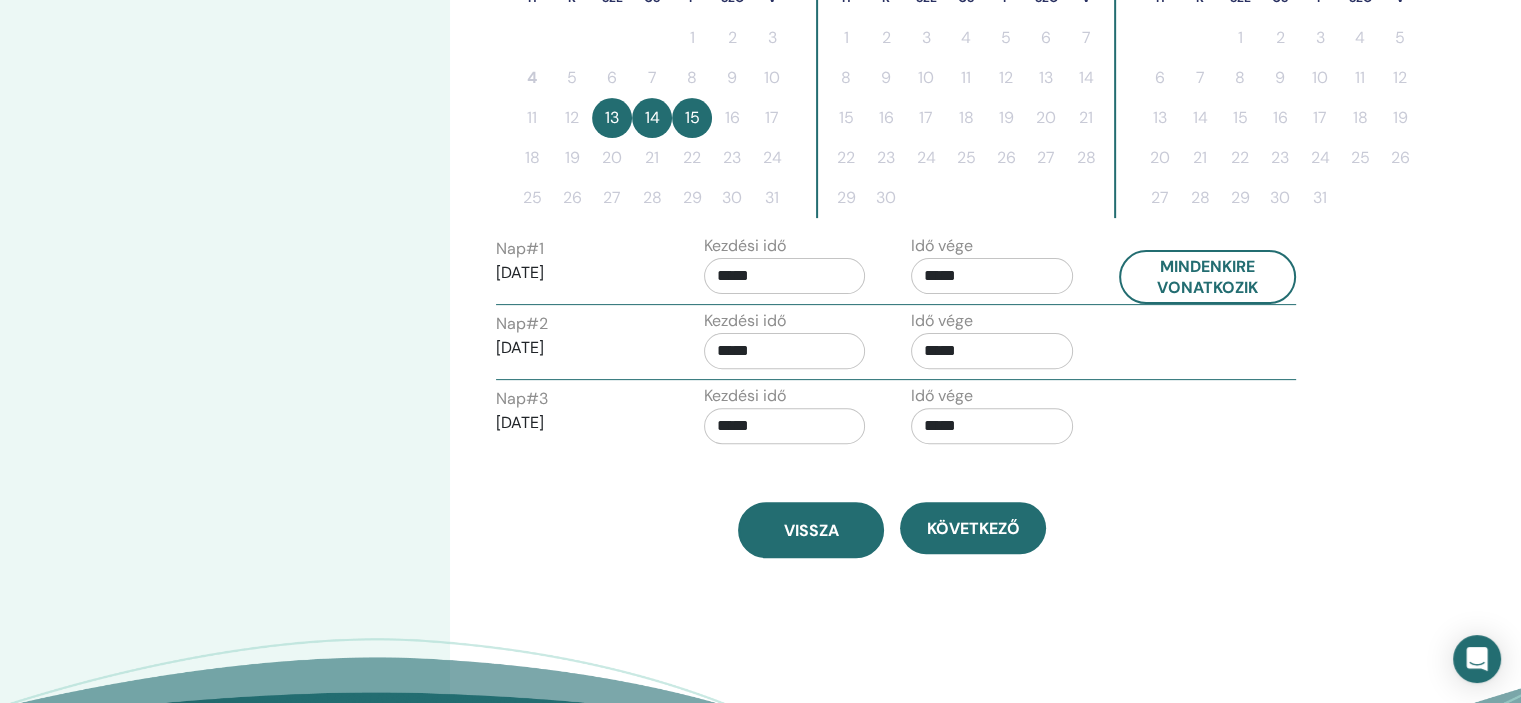 click on "Vissza" at bounding box center (811, 530) 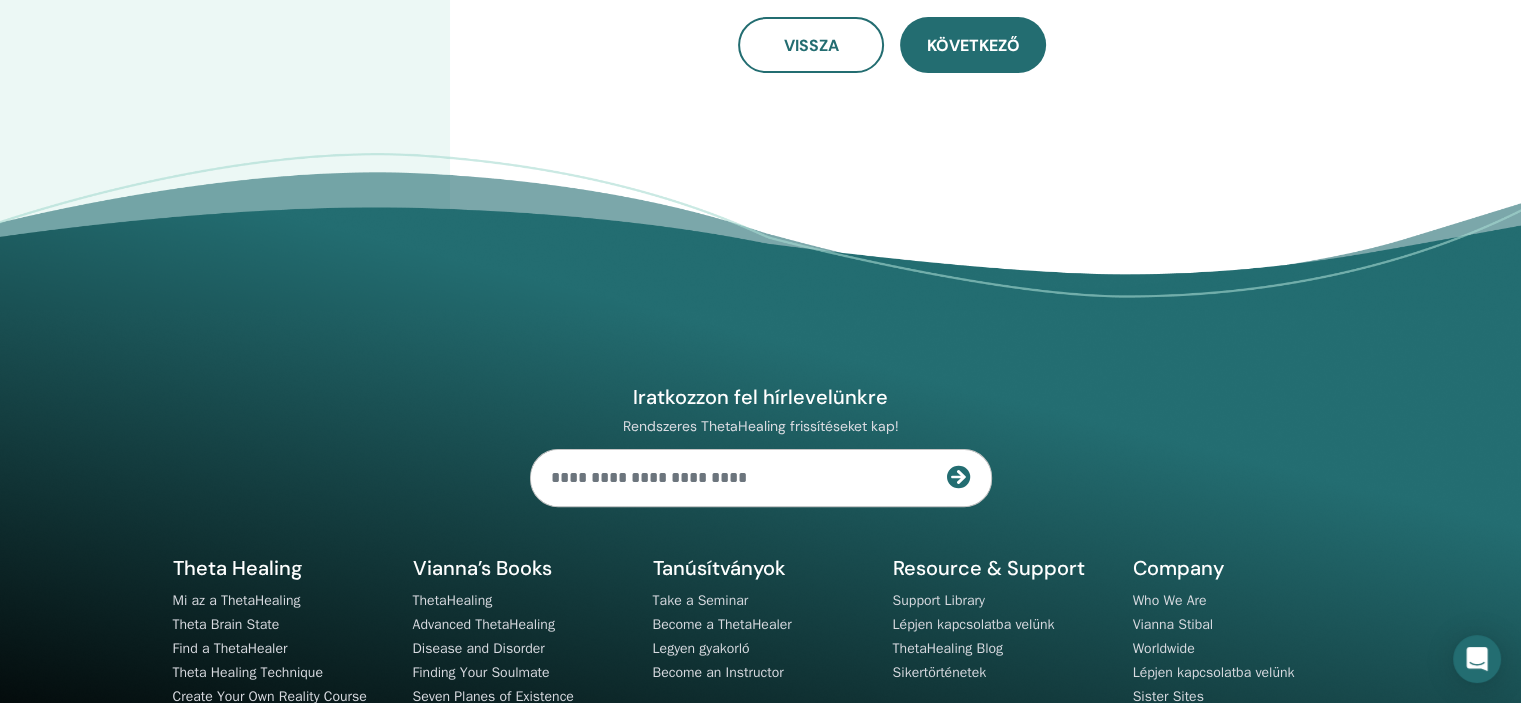scroll, scrollTop: 300, scrollLeft: 0, axis: vertical 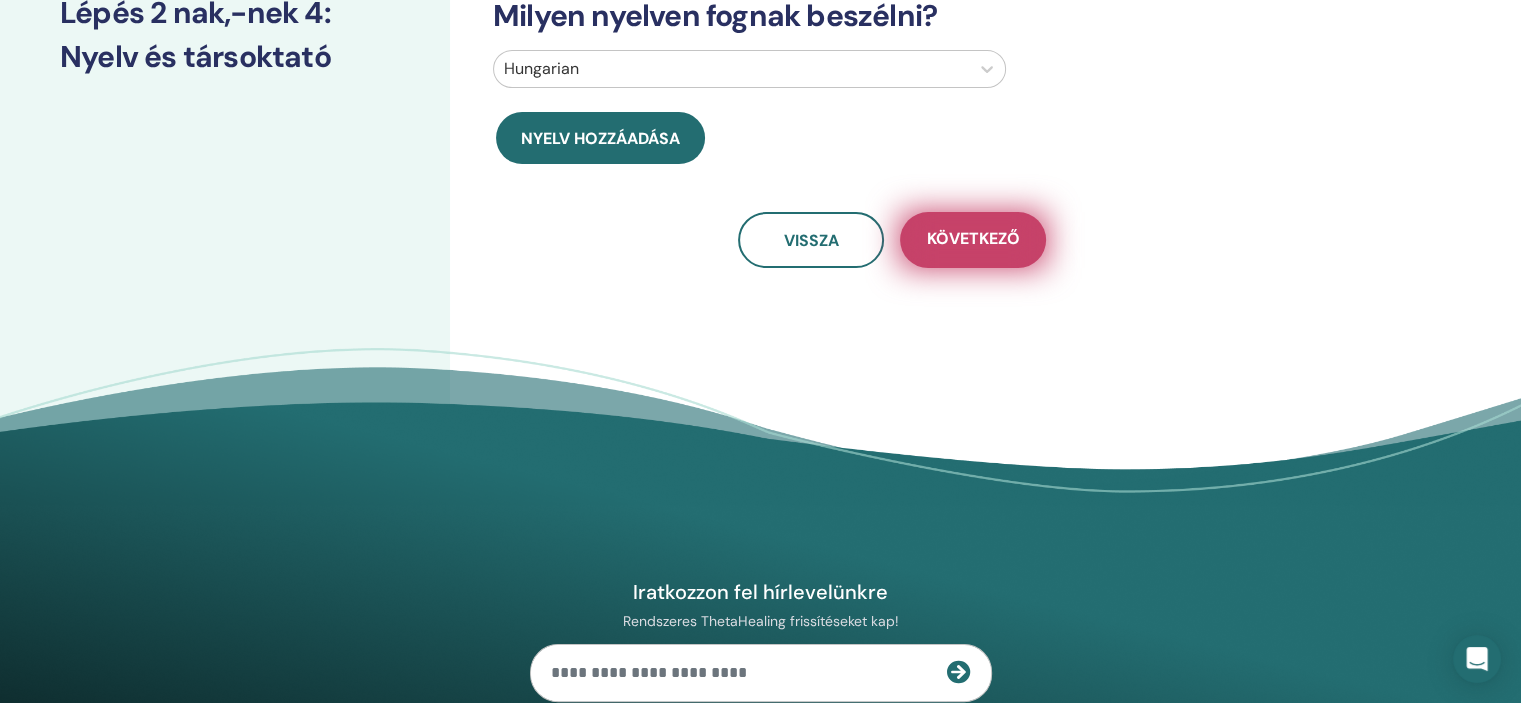 click on "Következő" at bounding box center (973, 240) 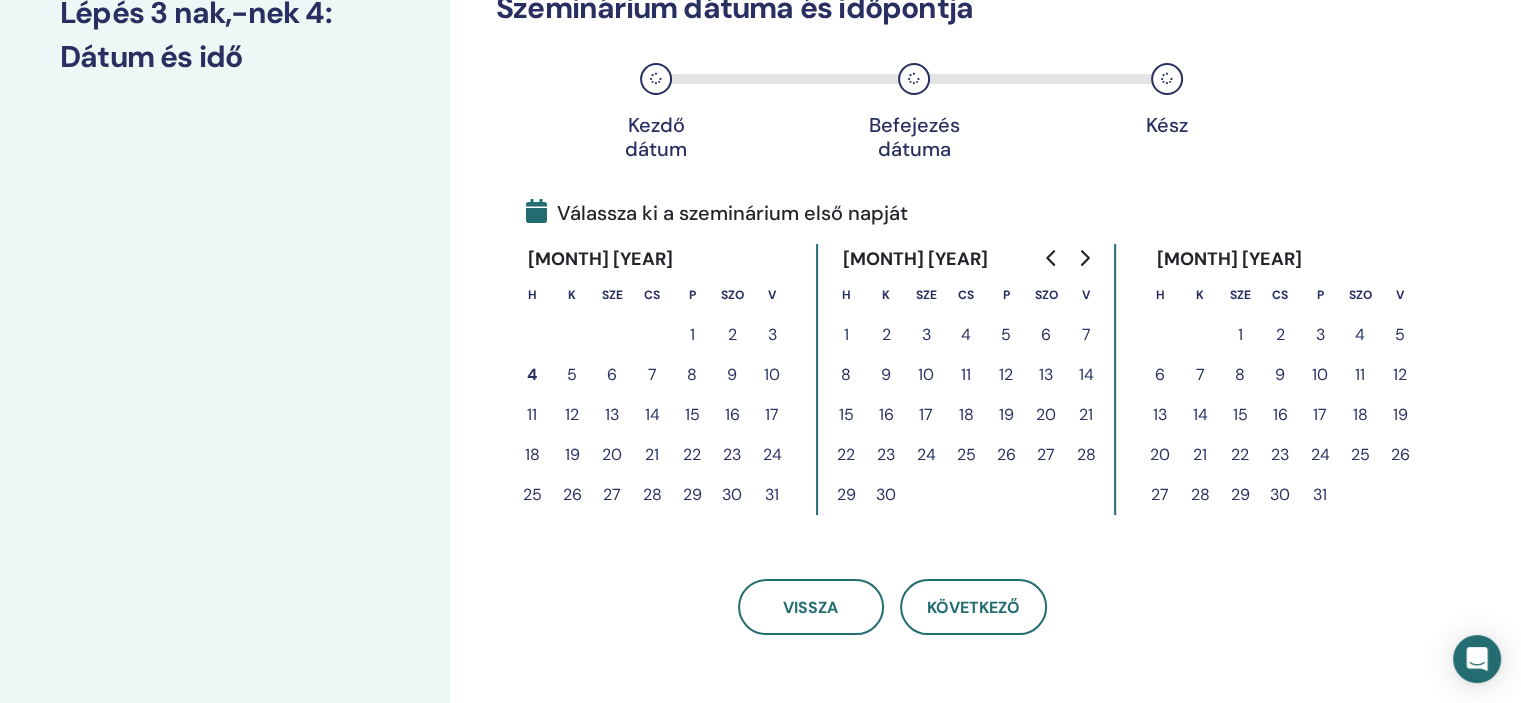 click on "13" at bounding box center [612, 415] 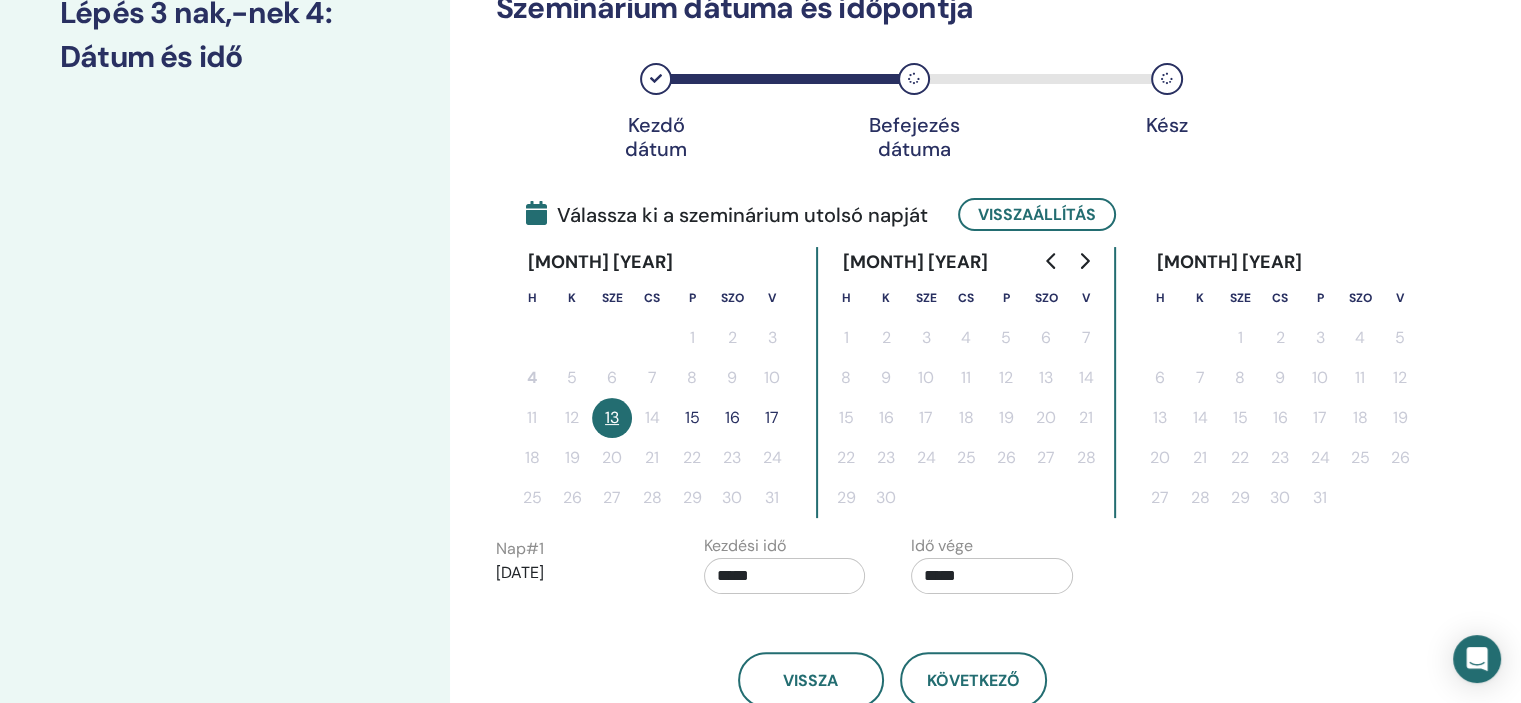 click on "15" at bounding box center (692, 418) 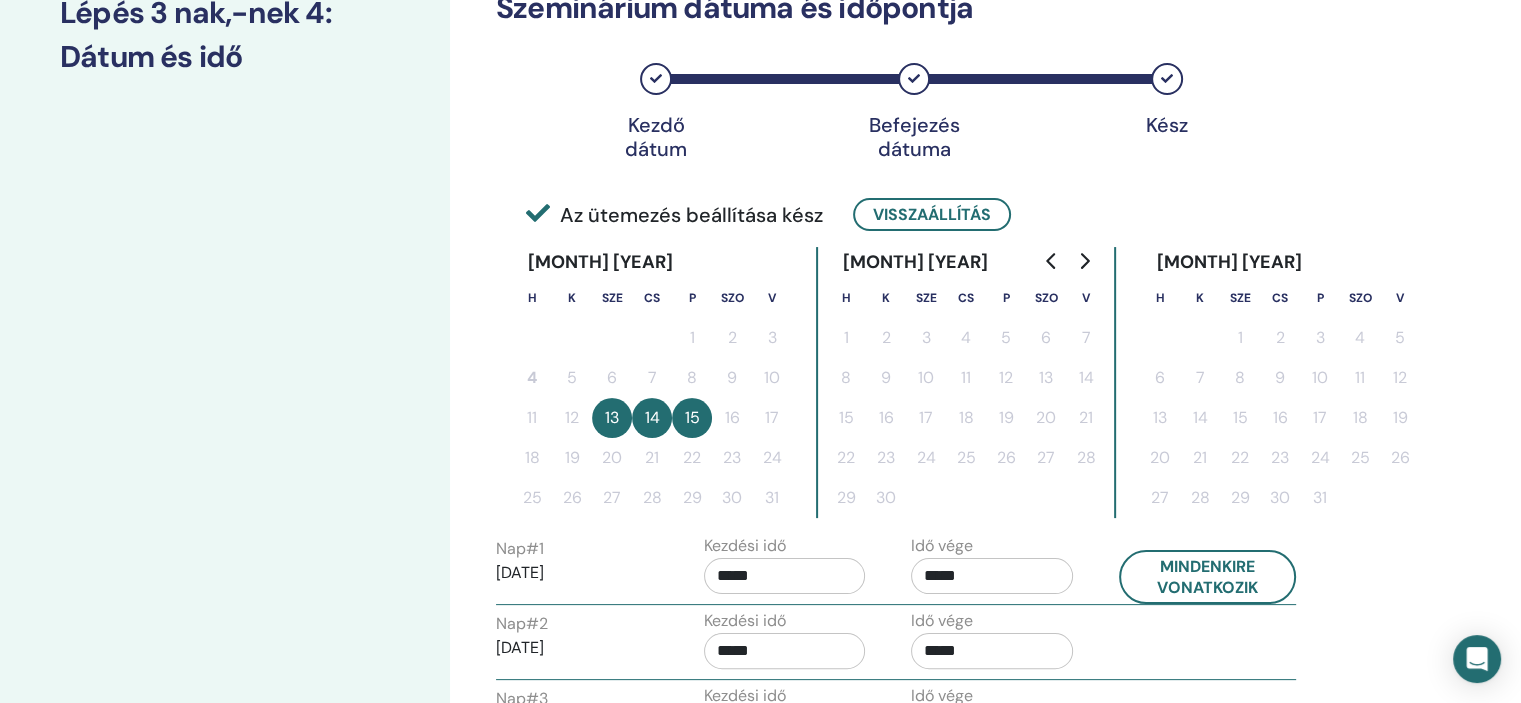 click on "15" at bounding box center [692, 418] 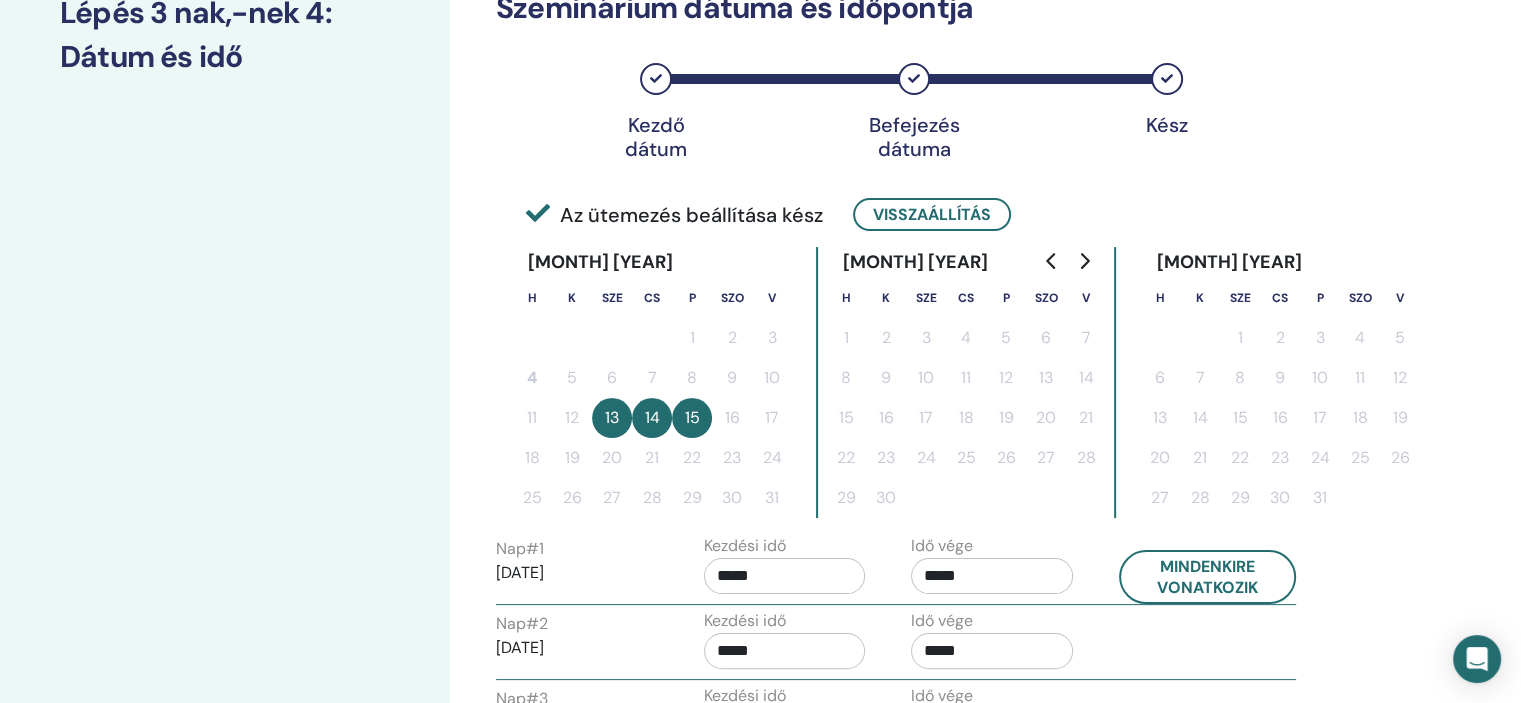 click on "Kezdő dátum" at bounding box center (656, 79) 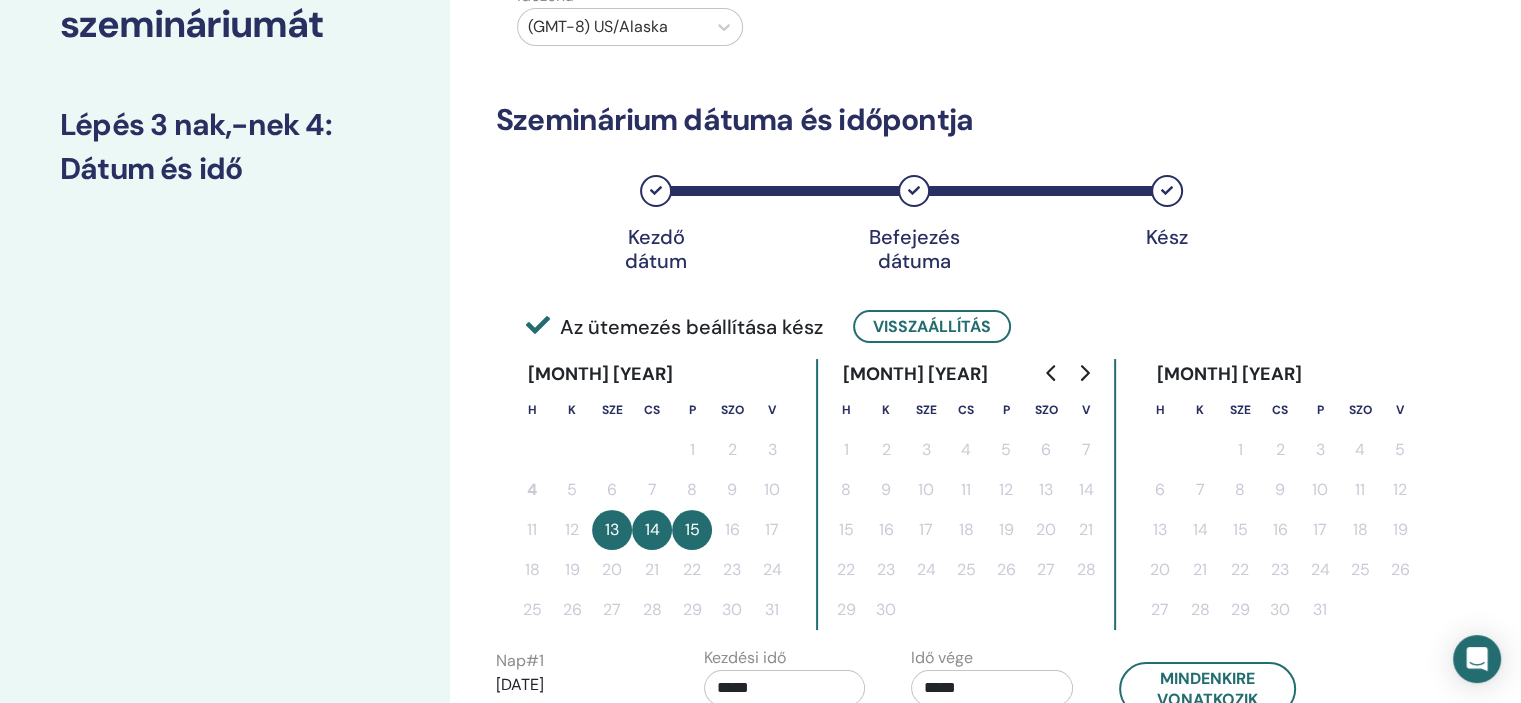 scroll, scrollTop: 200, scrollLeft: 0, axis: vertical 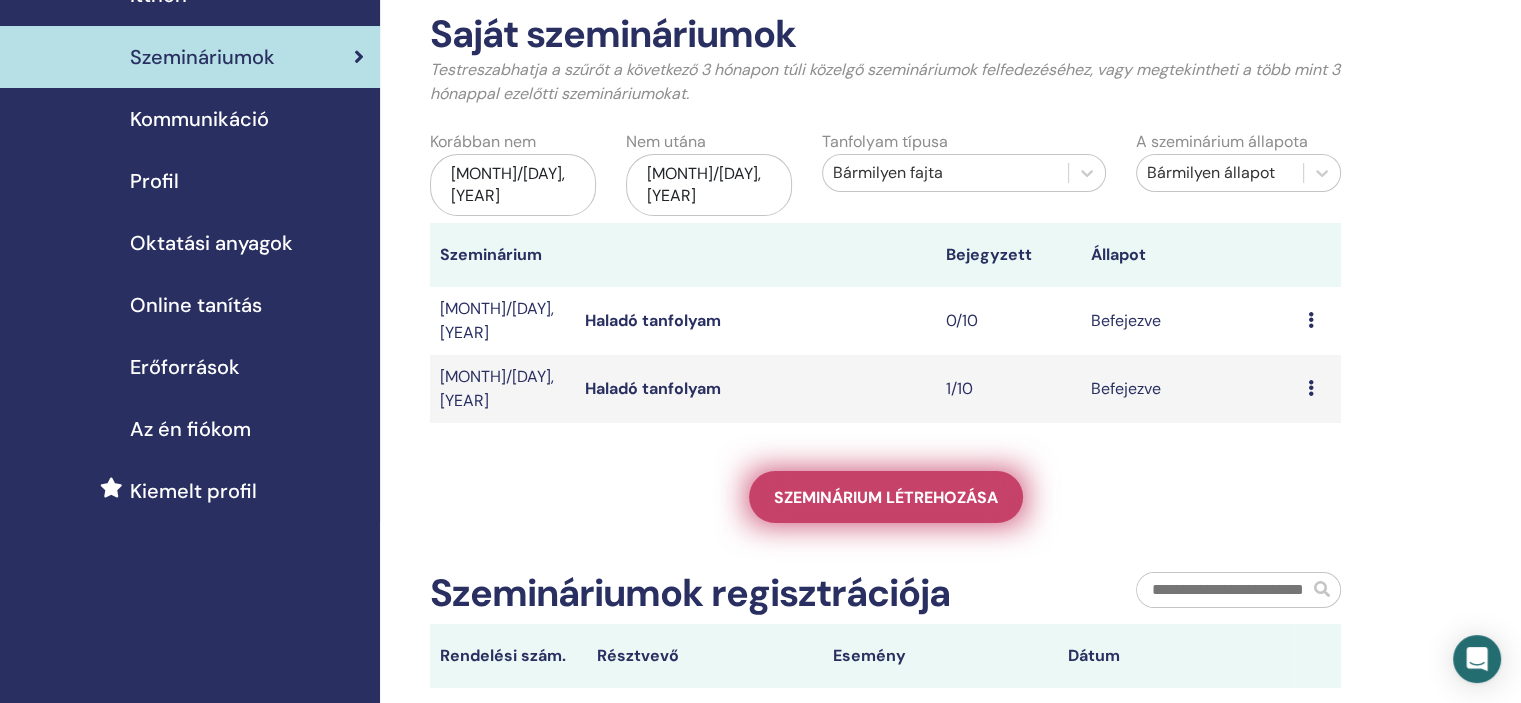 click on "Szeminárium létrehozása" at bounding box center (886, 497) 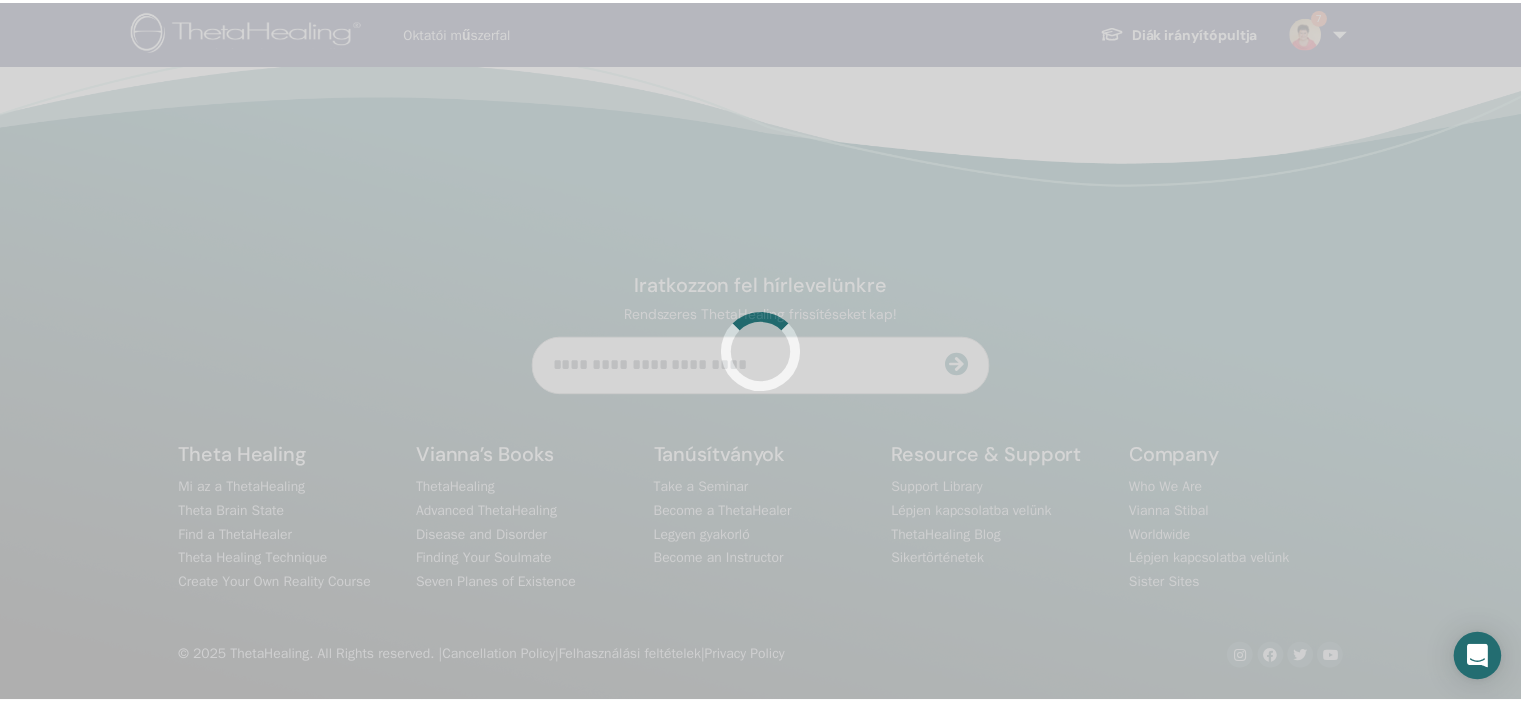 scroll, scrollTop: 0, scrollLeft: 0, axis: both 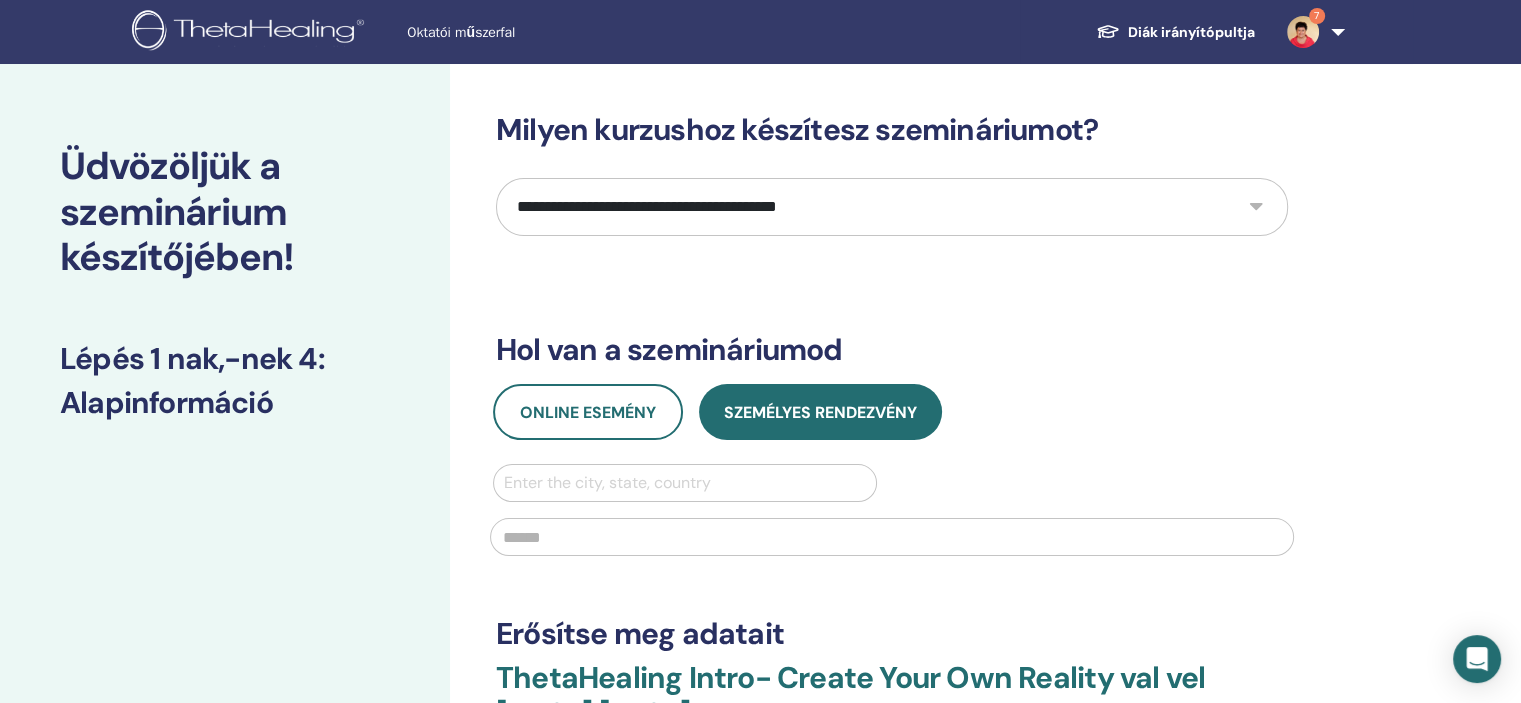 click on "**********" at bounding box center (892, 207) 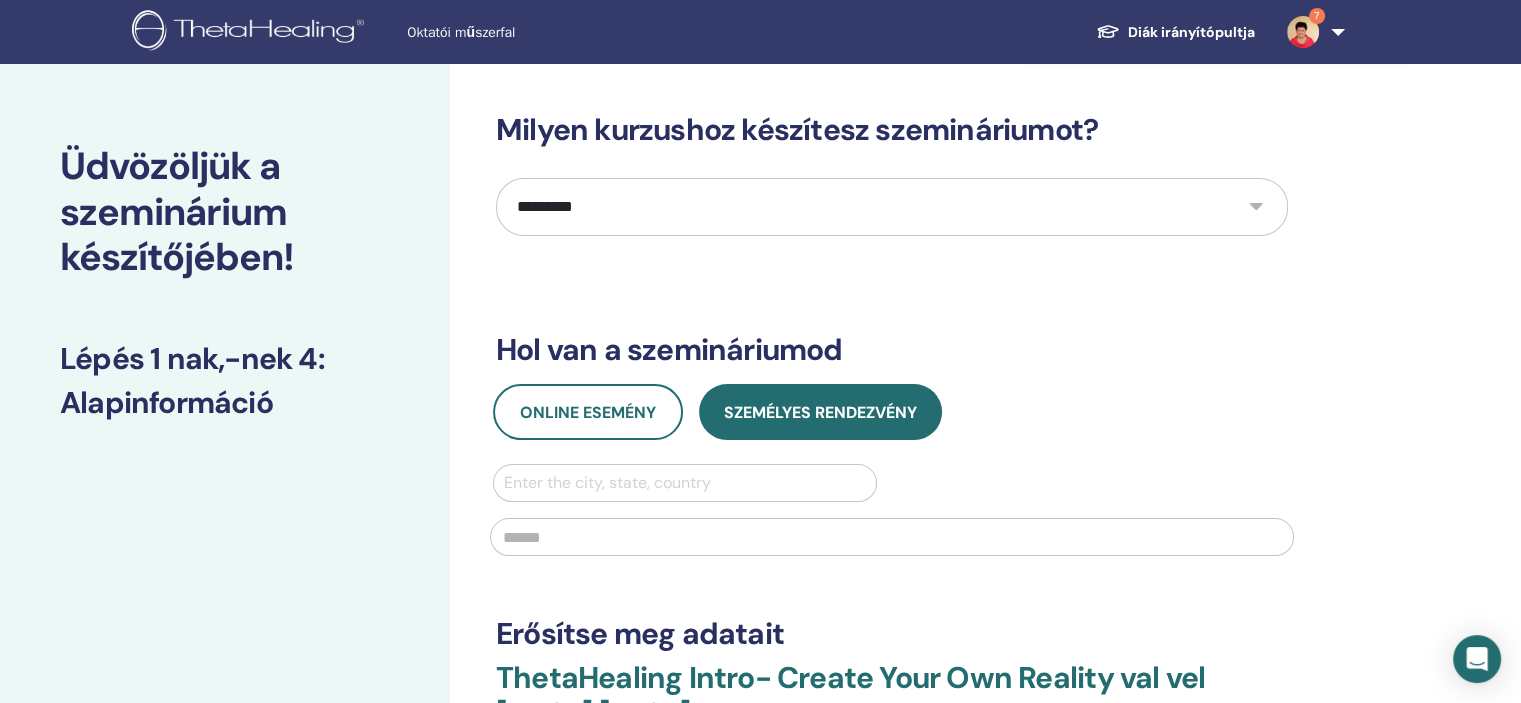 click on "**********" at bounding box center [892, 207] 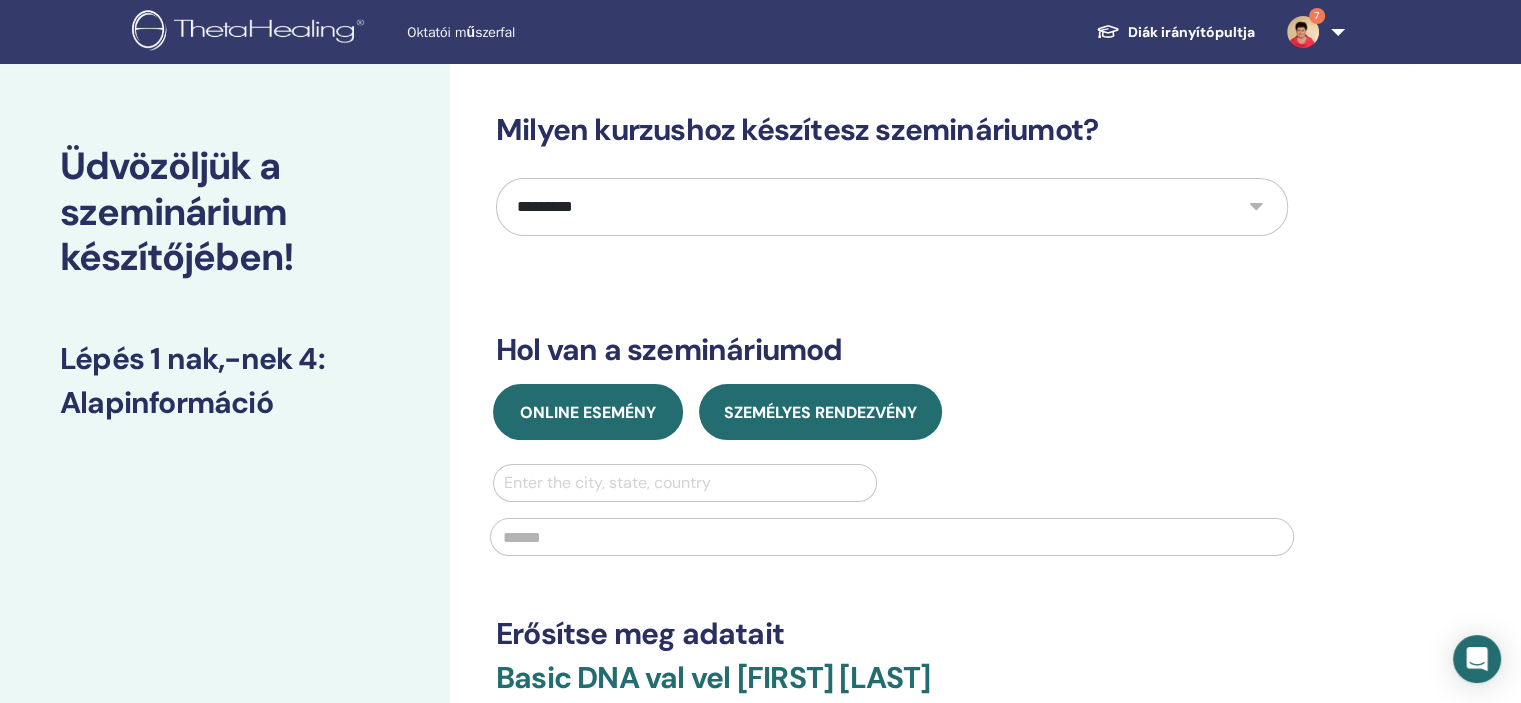 click on "Online esemény" at bounding box center [588, 412] 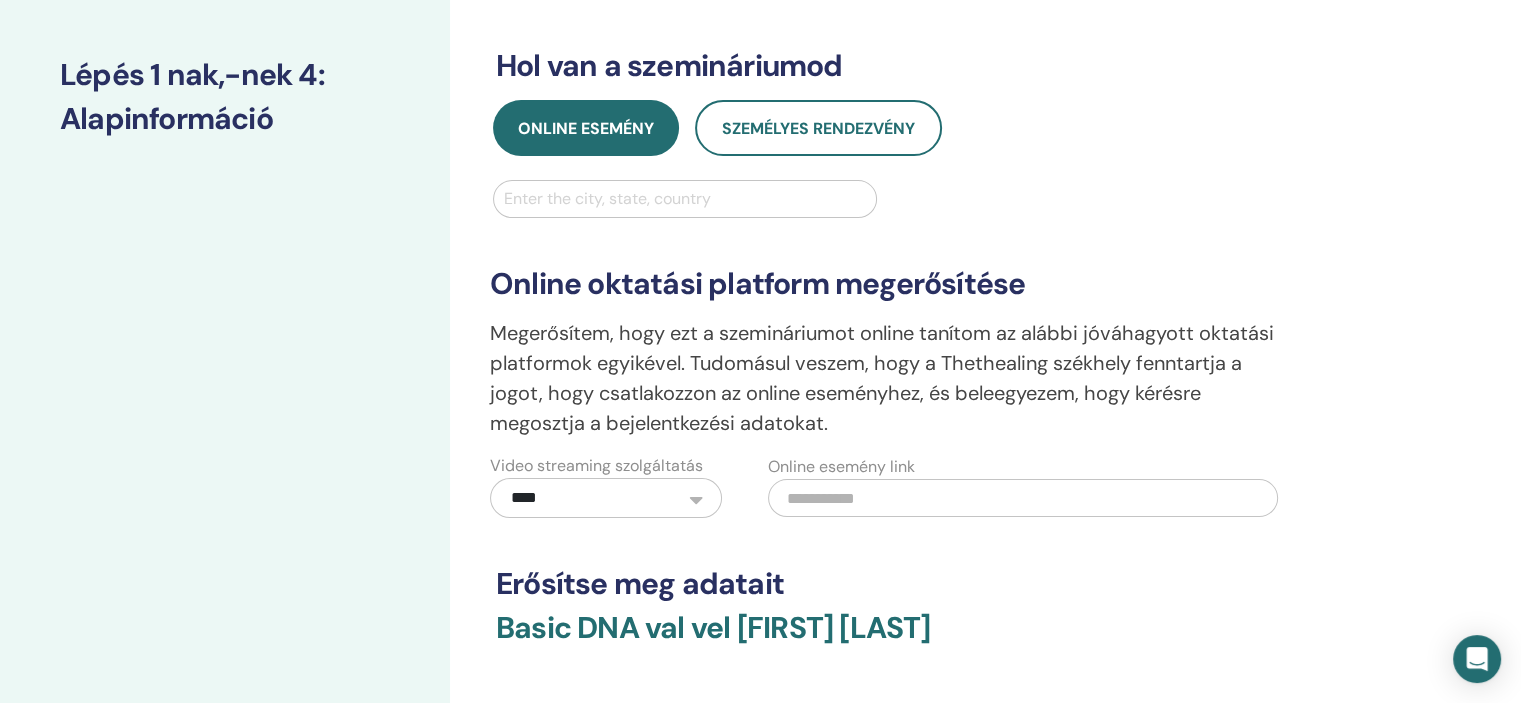 scroll, scrollTop: 300, scrollLeft: 0, axis: vertical 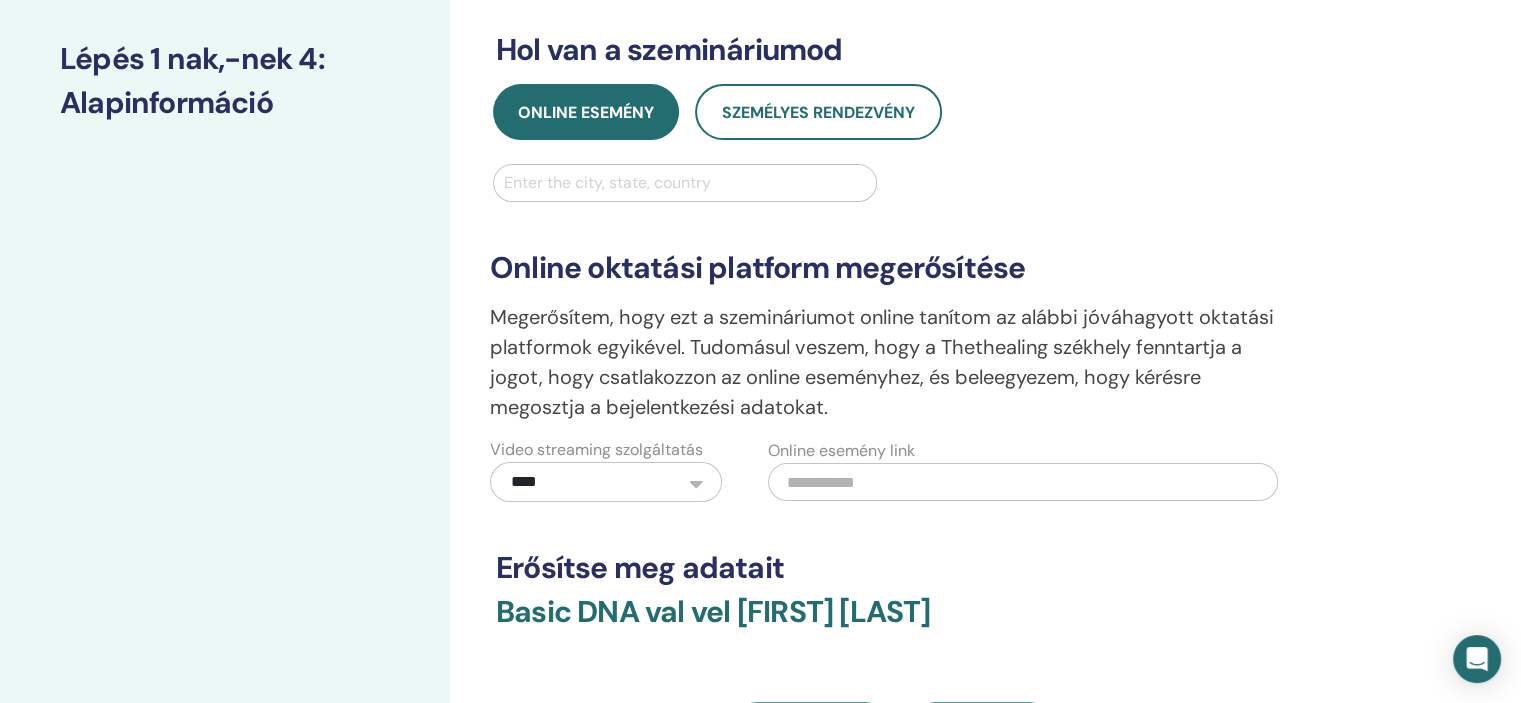 click on "**********" at bounding box center [606, 482] 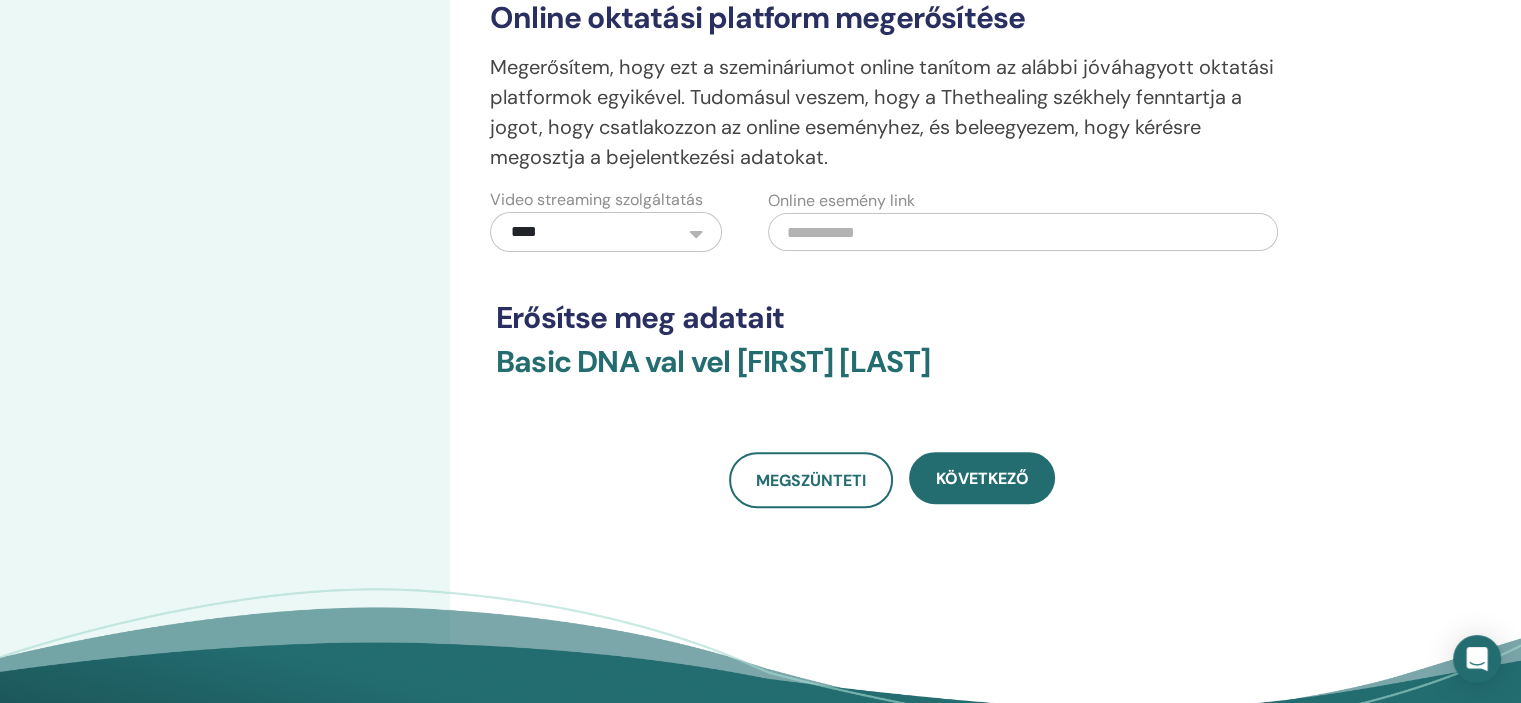 scroll, scrollTop: 600, scrollLeft: 0, axis: vertical 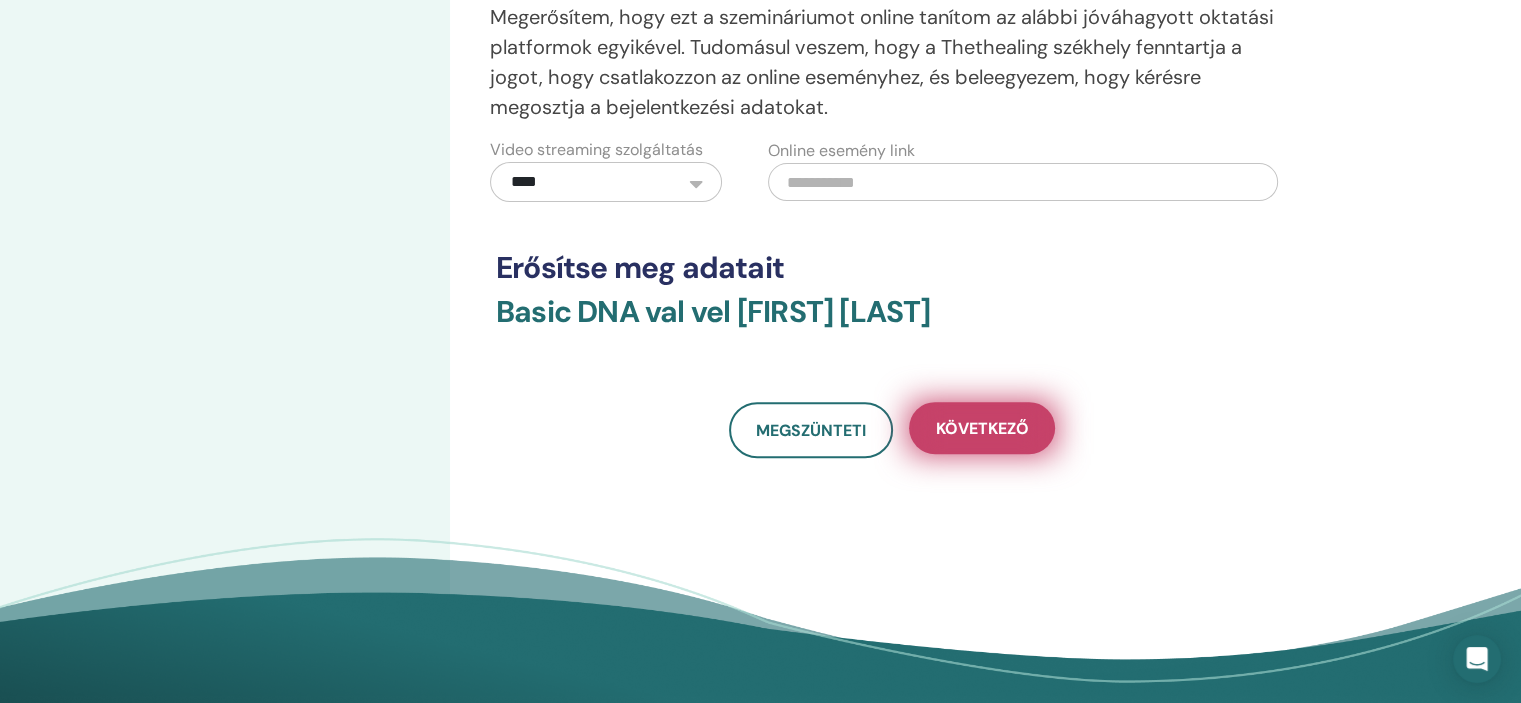 click on "Következő" at bounding box center [982, 428] 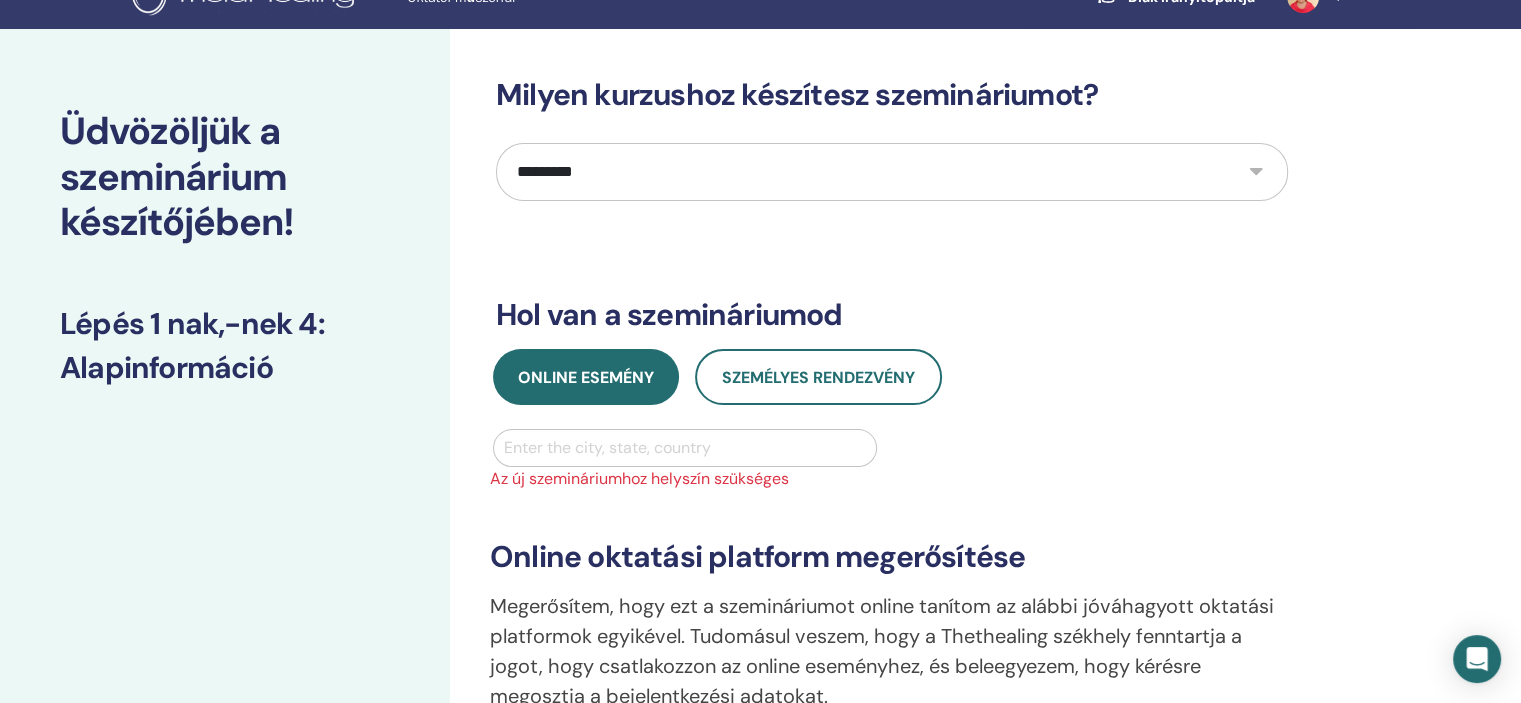scroll, scrollTop: 0, scrollLeft: 0, axis: both 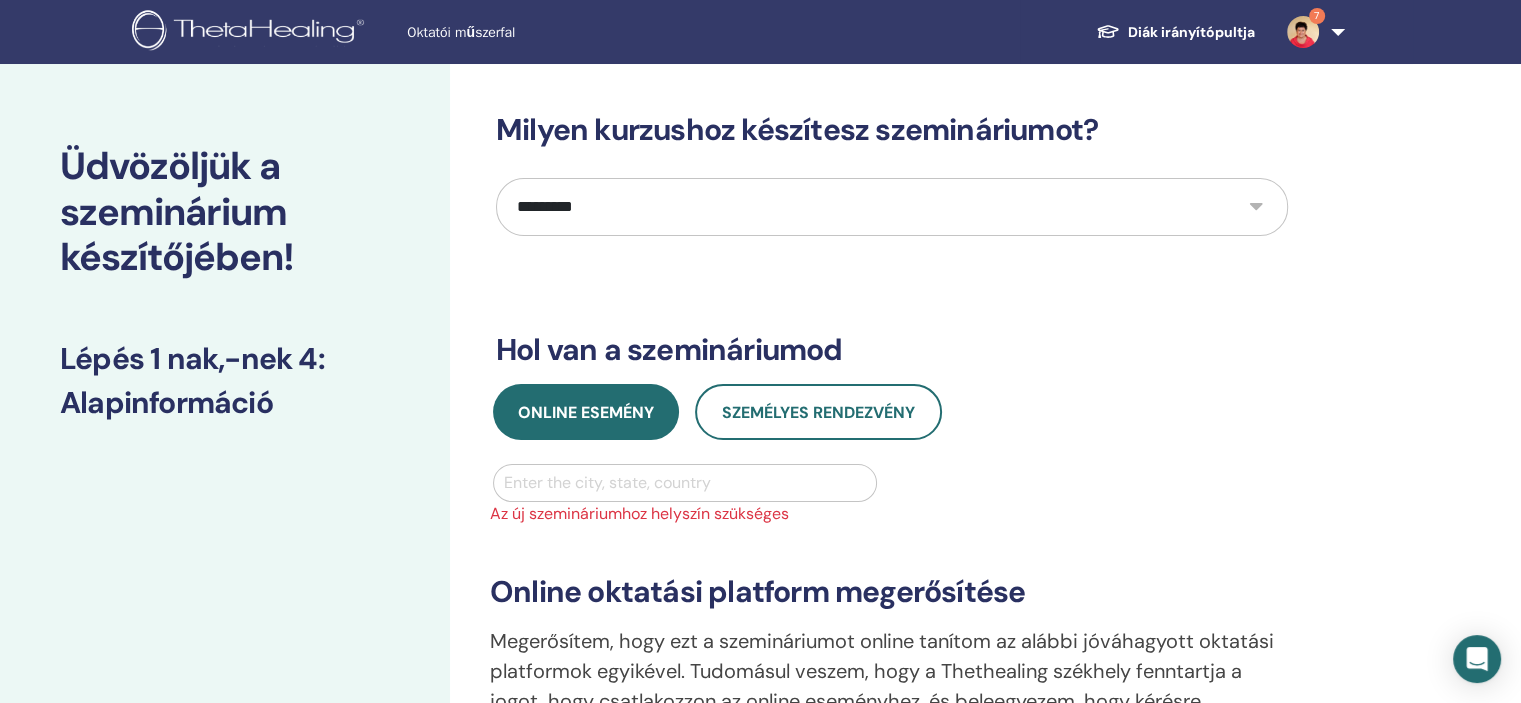 click at bounding box center [685, 483] 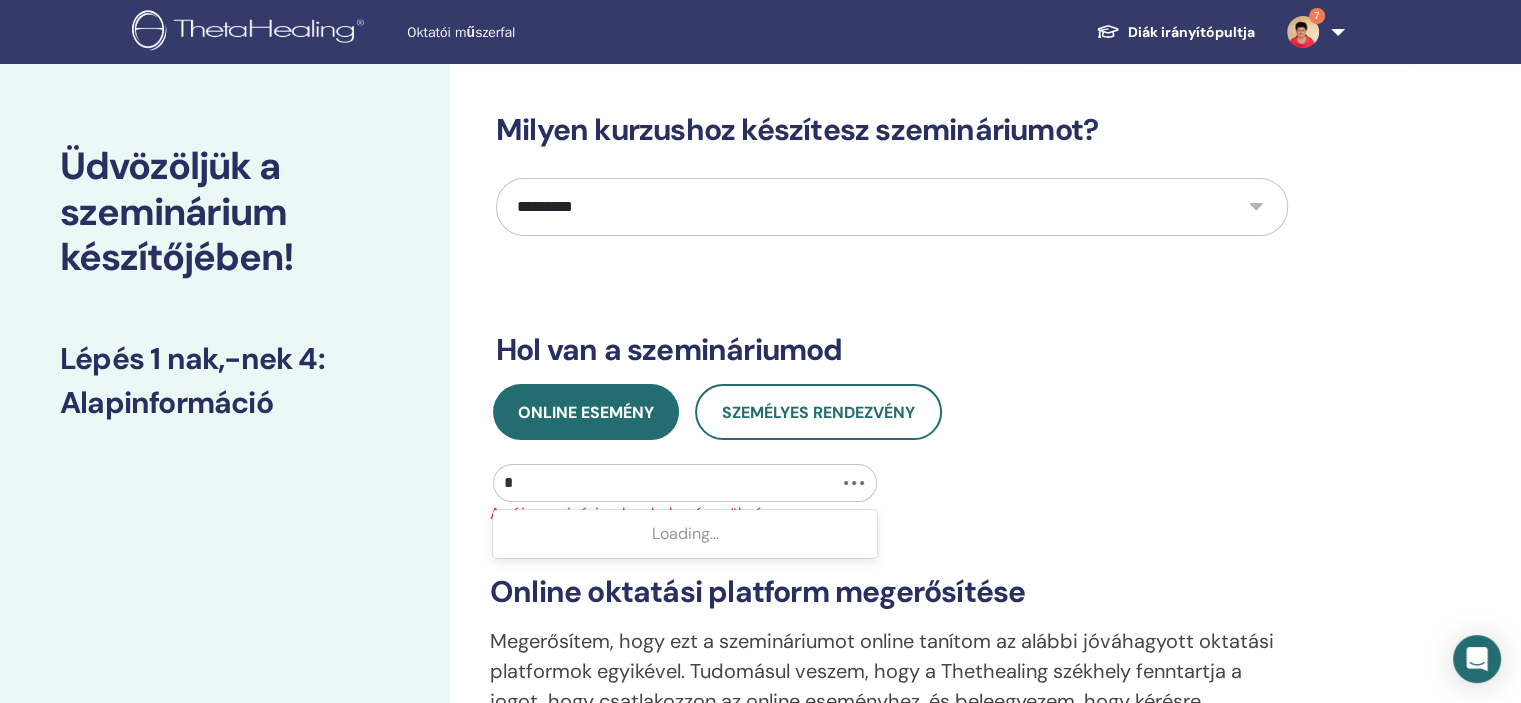 type on "*" 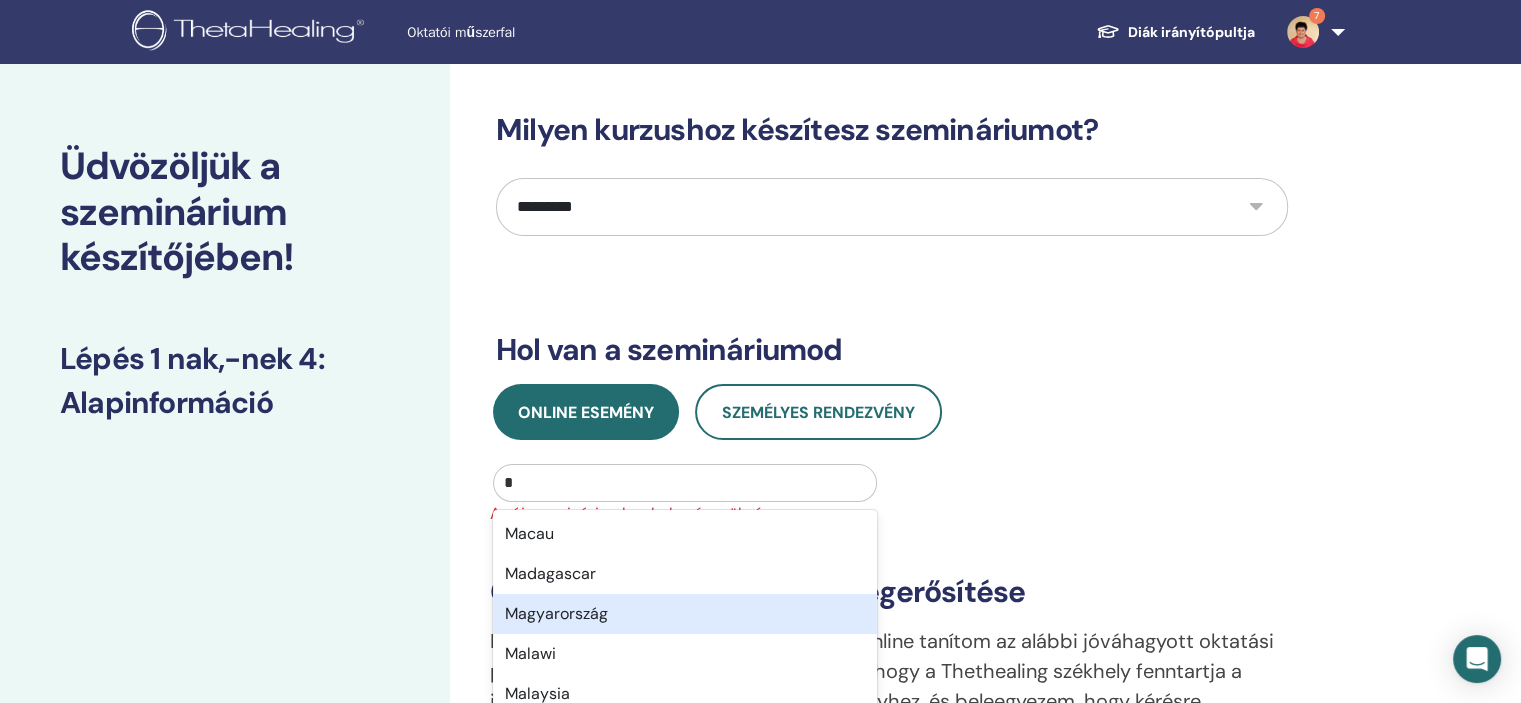 click on "Magyarország" at bounding box center [685, 614] 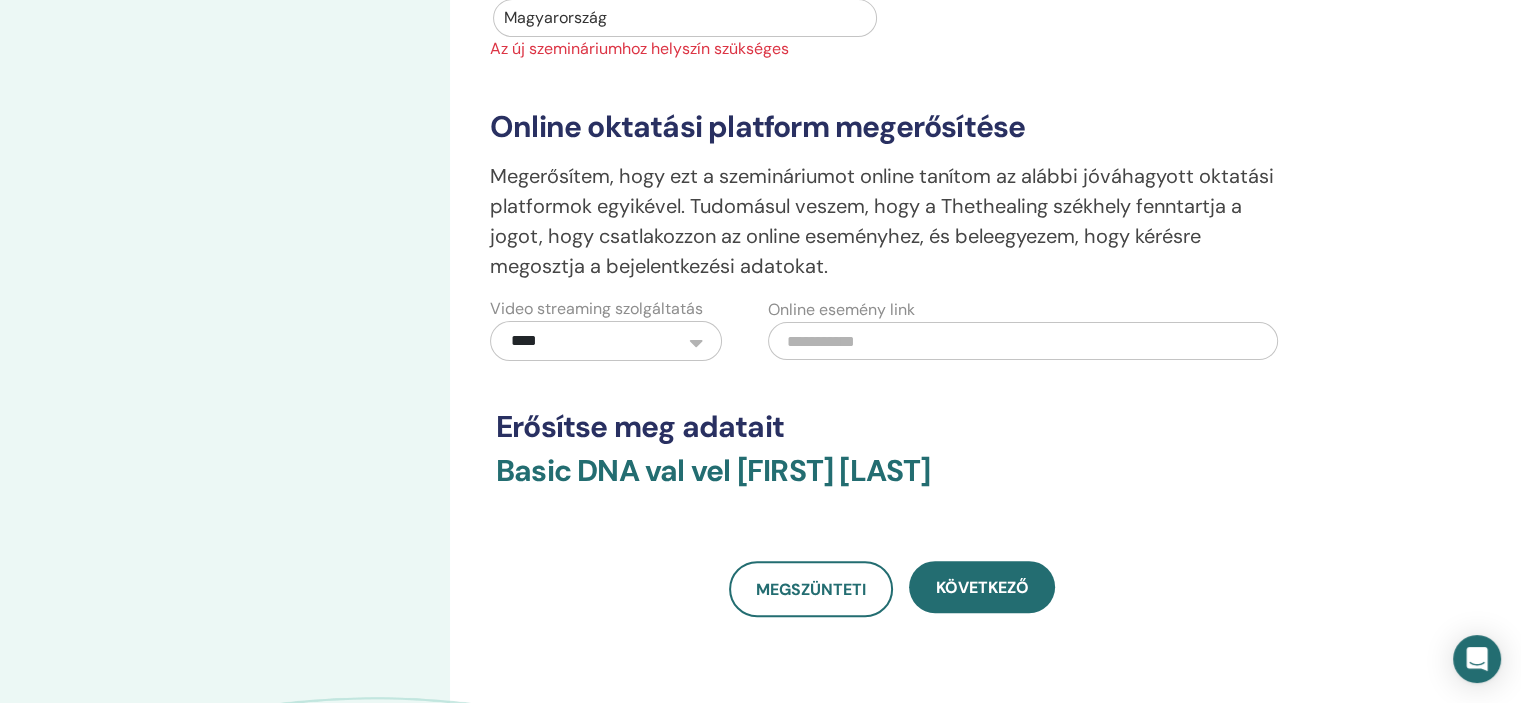 scroll, scrollTop: 500, scrollLeft: 0, axis: vertical 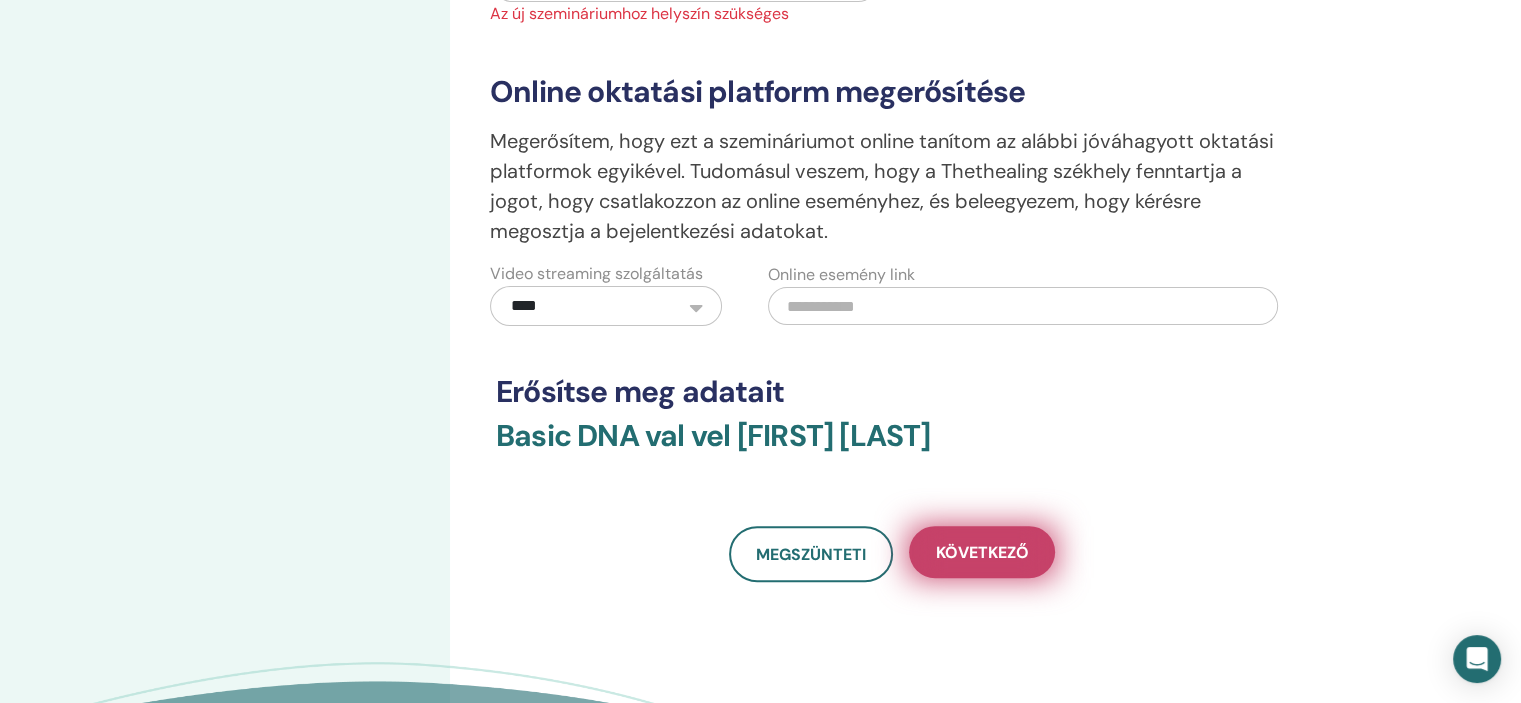 click on "Következő" at bounding box center [982, 552] 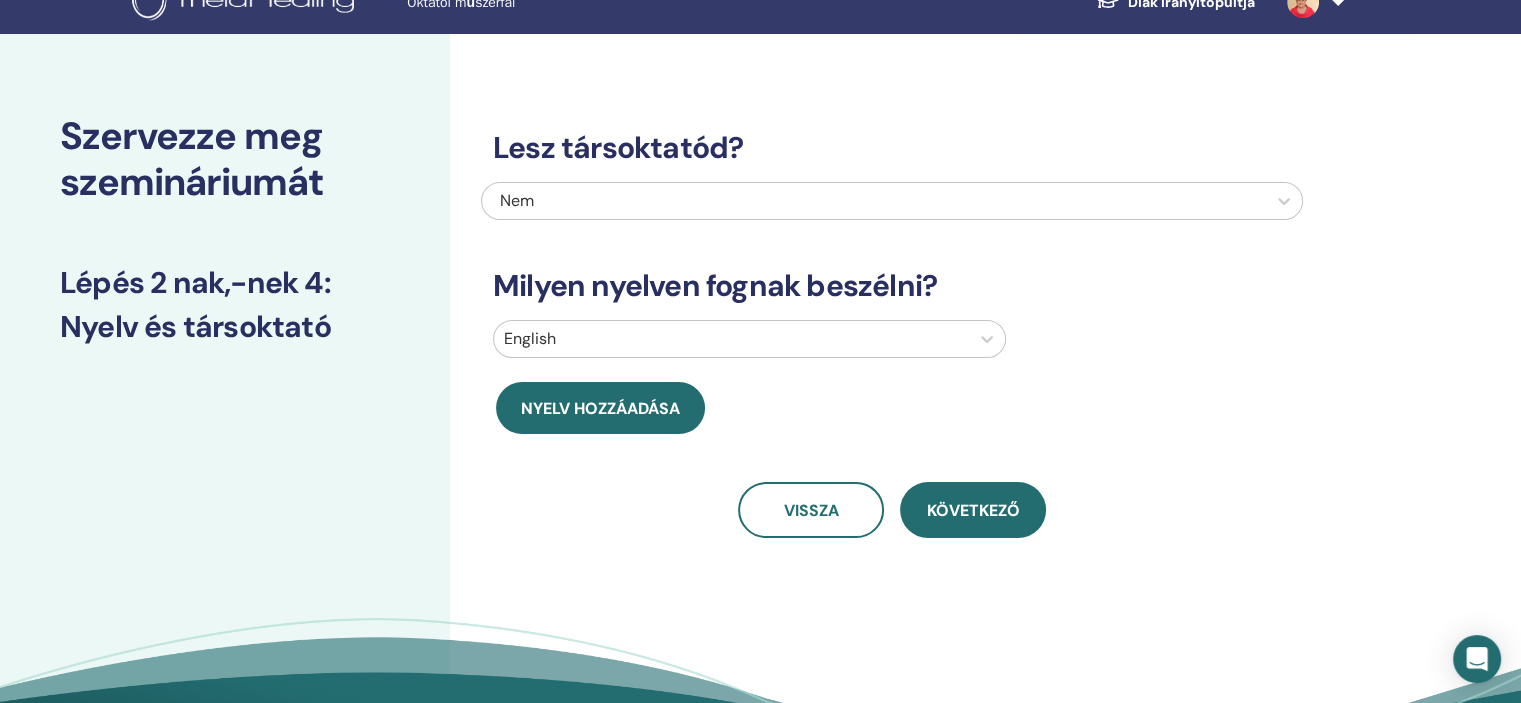 scroll, scrollTop: 0, scrollLeft: 0, axis: both 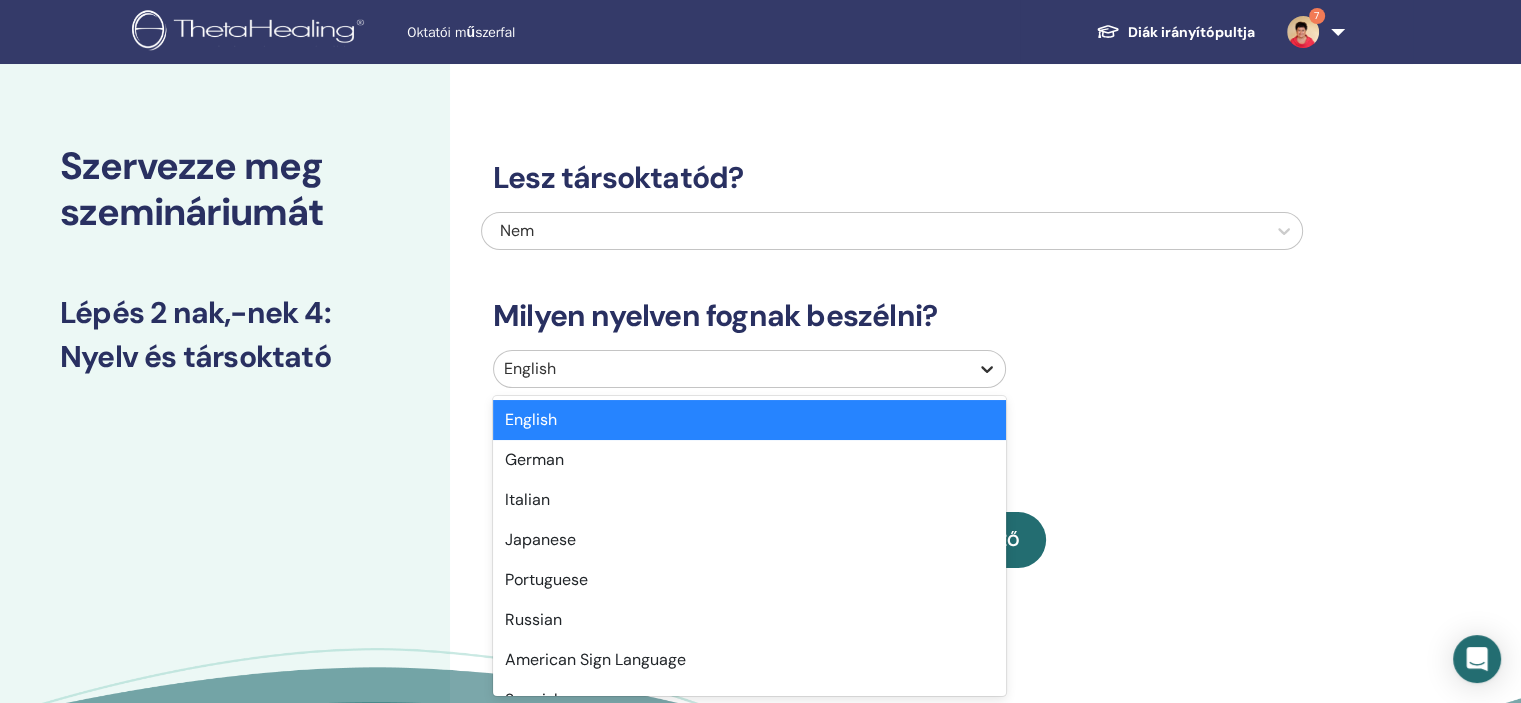 click 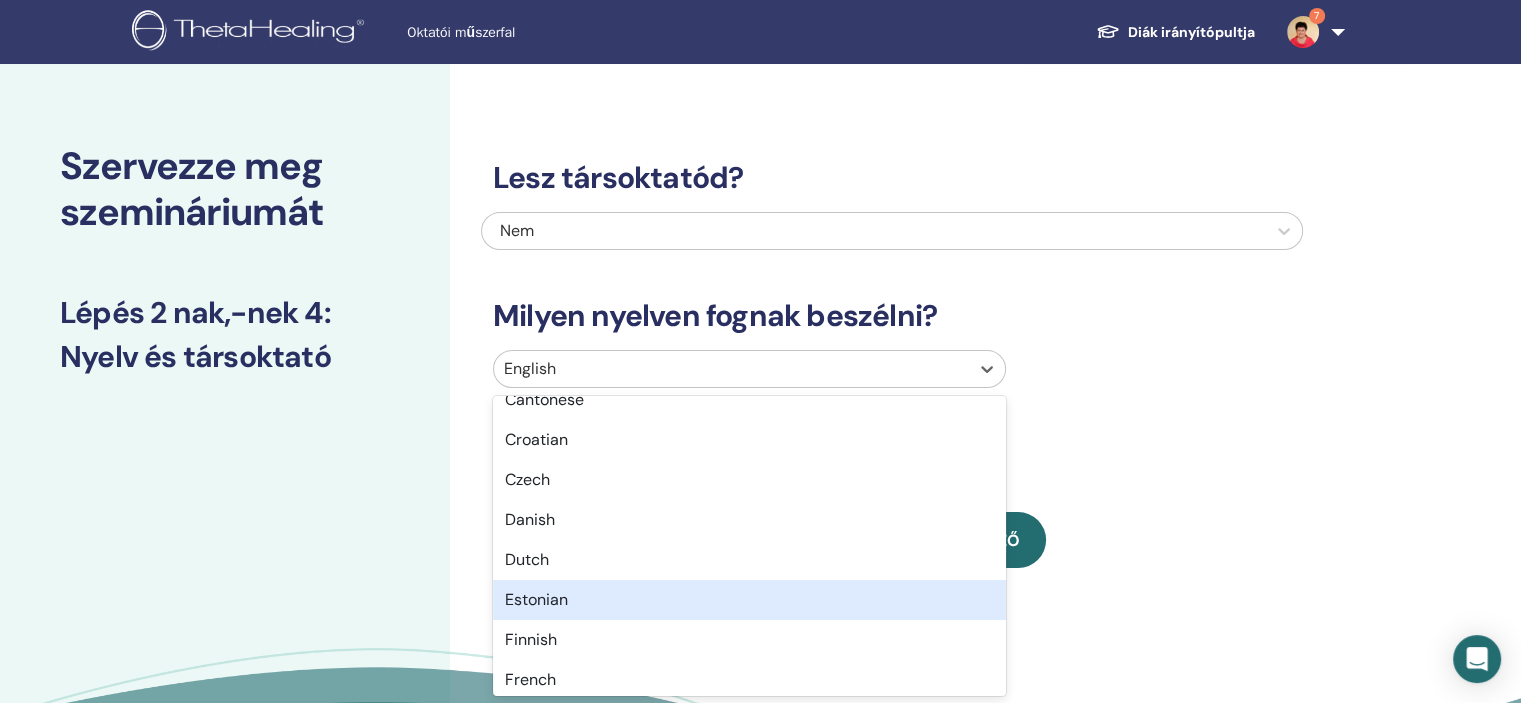 scroll, scrollTop: 800, scrollLeft: 0, axis: vertical 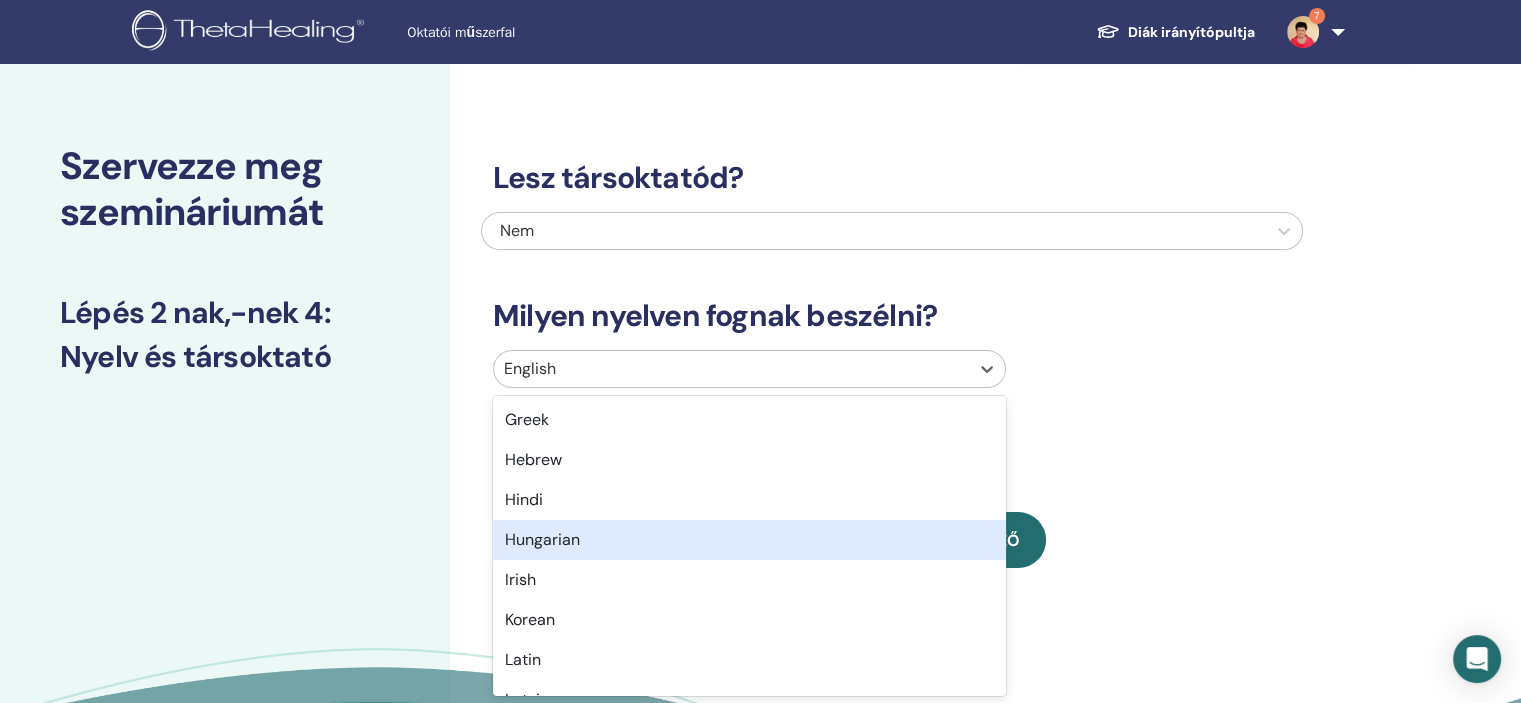 click on "Hungarian" at bounding box center (749, 540) 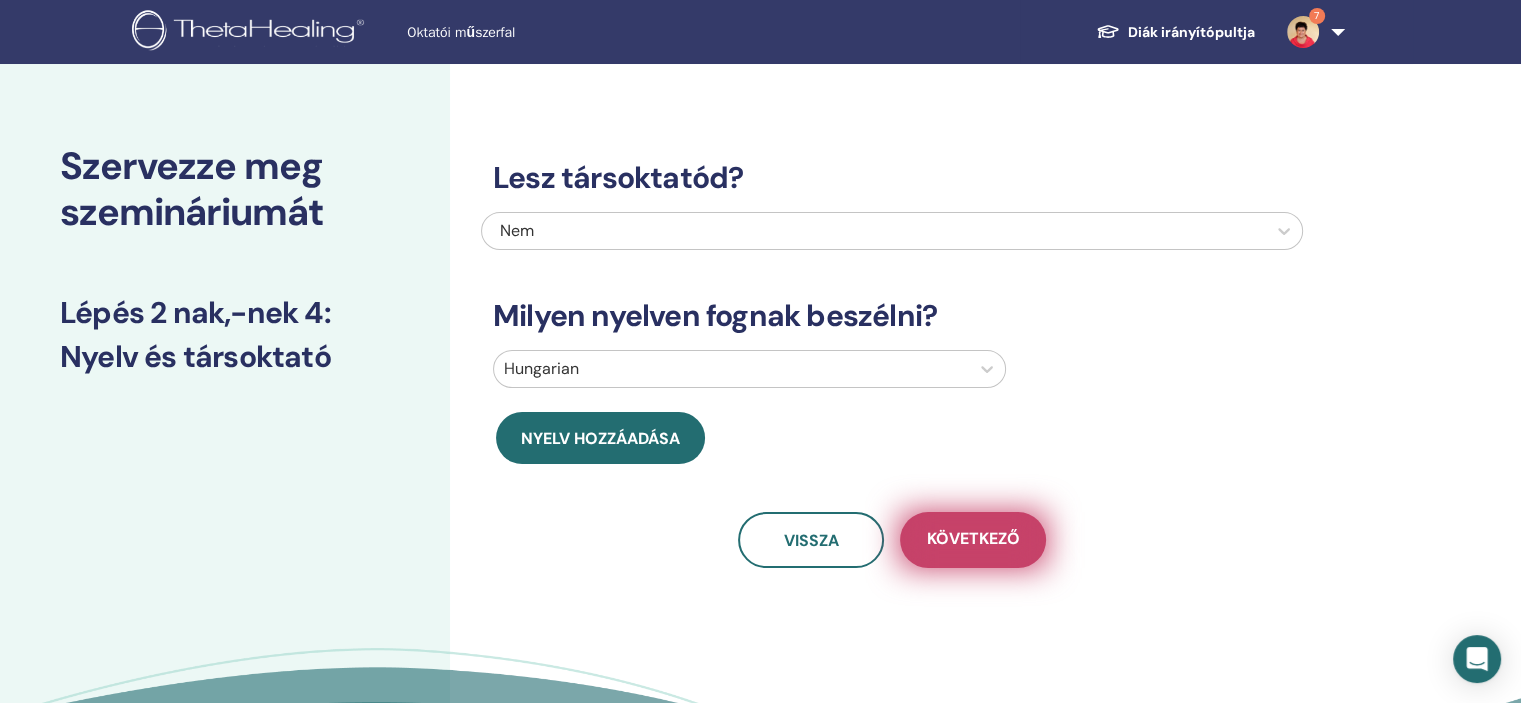 click on "Következő" at bounding box center (973, 540) 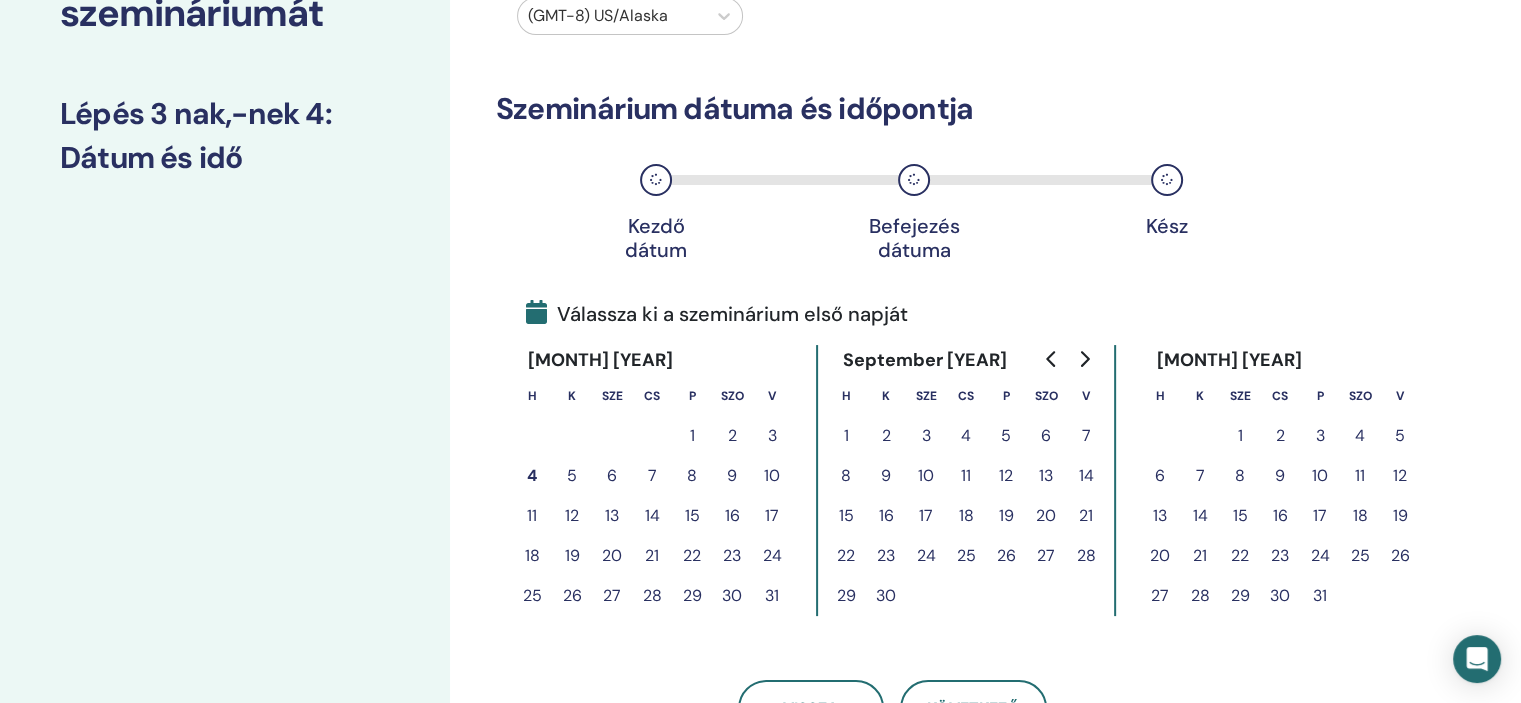 scroll, scrollTop: 200, scrollLeft: 0, axis: vertical 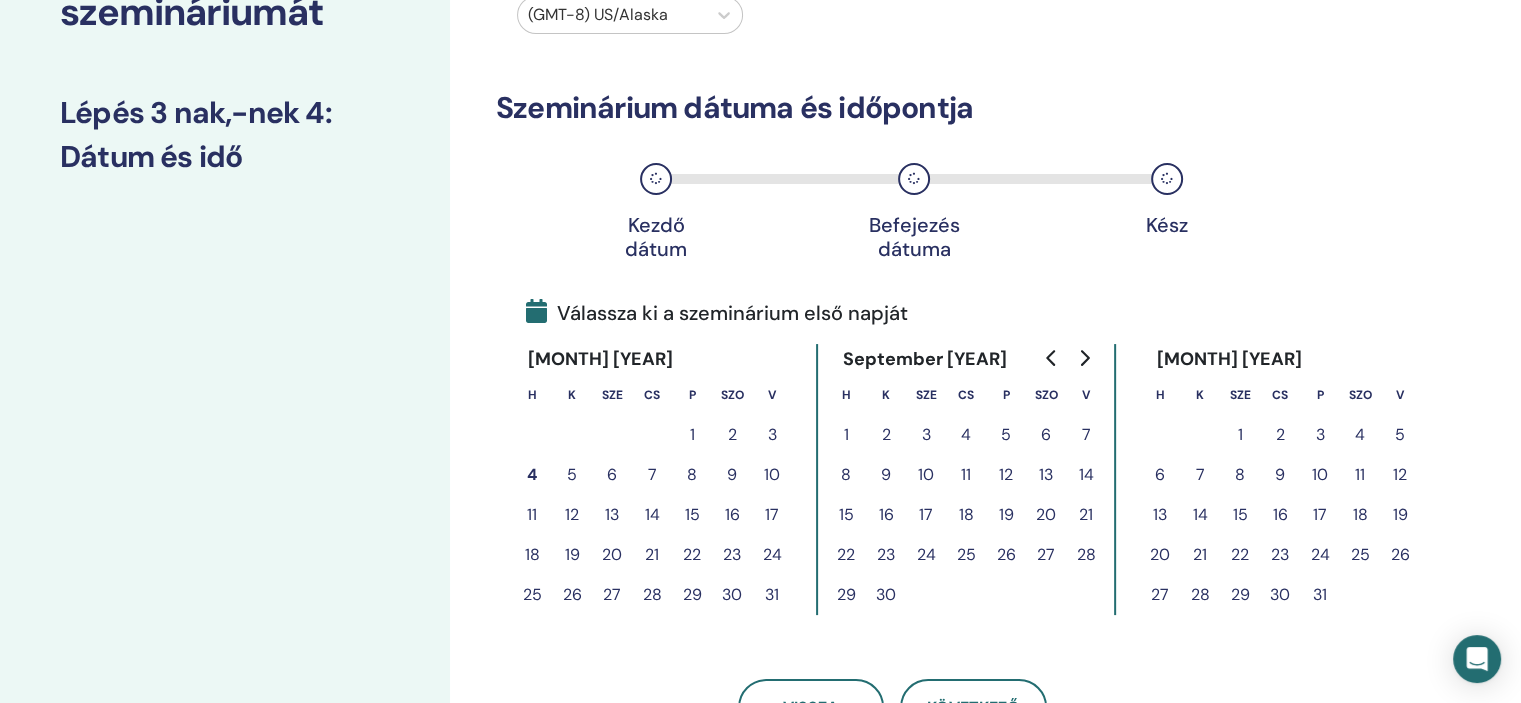 click on "13" at bounding box center [612, 515] 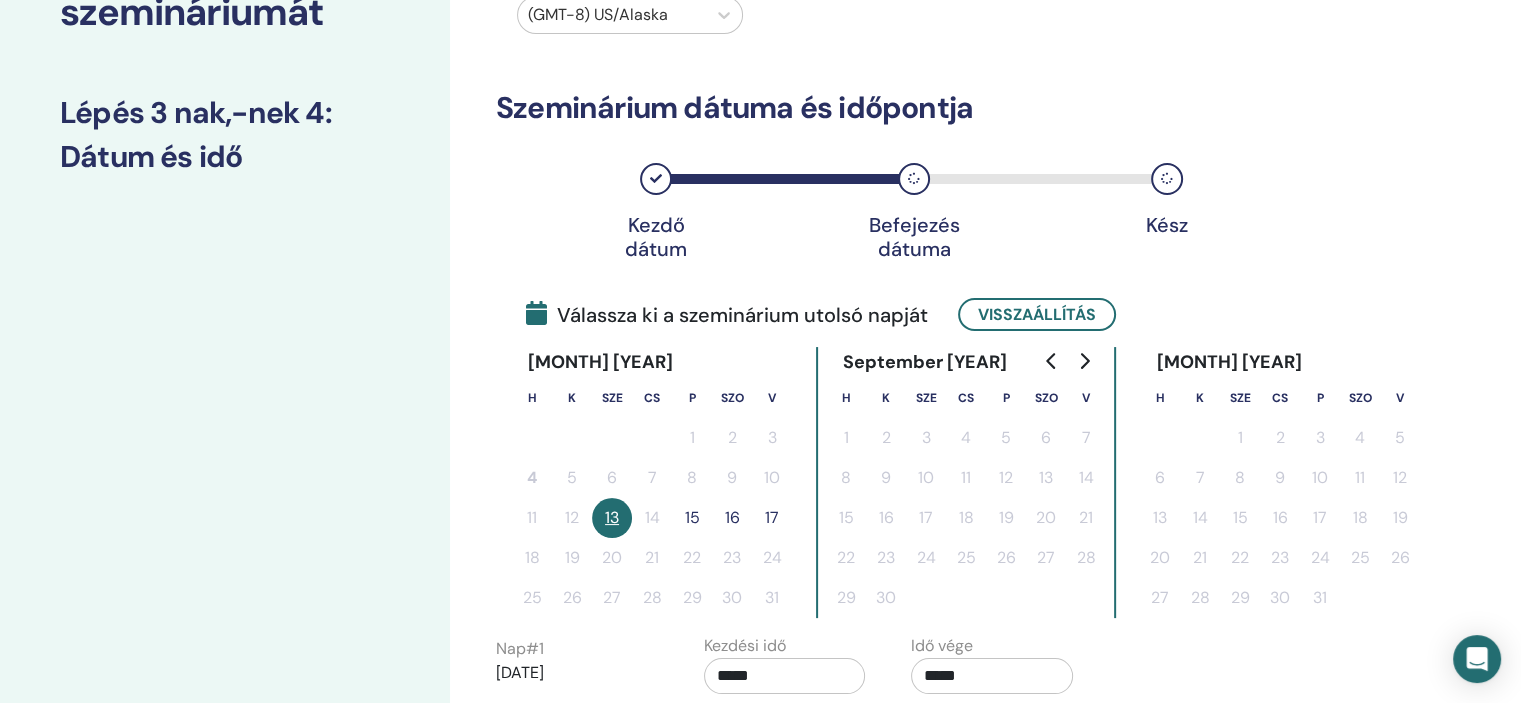 click on "17" at bounding box center (772, 518) 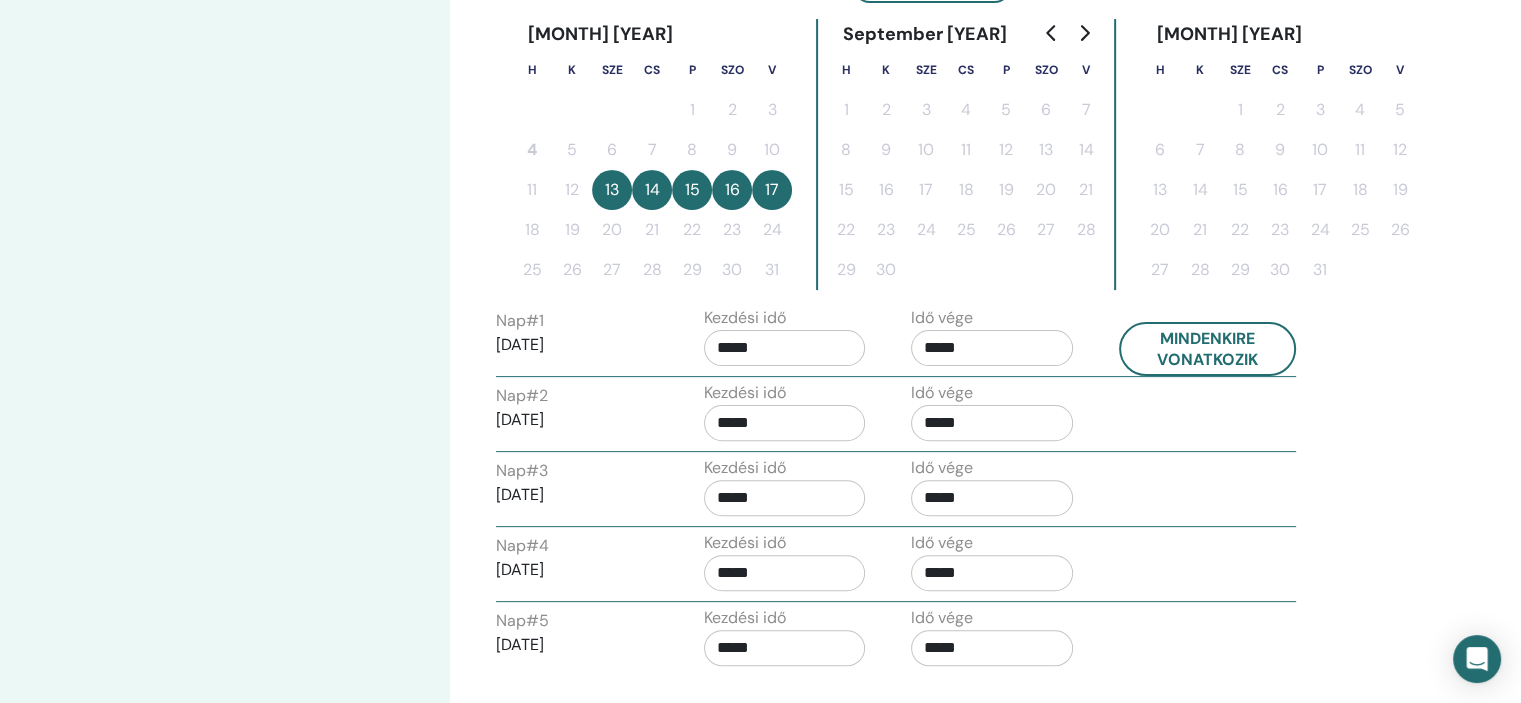 scroll, scrollTop: 600, scrollLeft: 0, axis: vertical 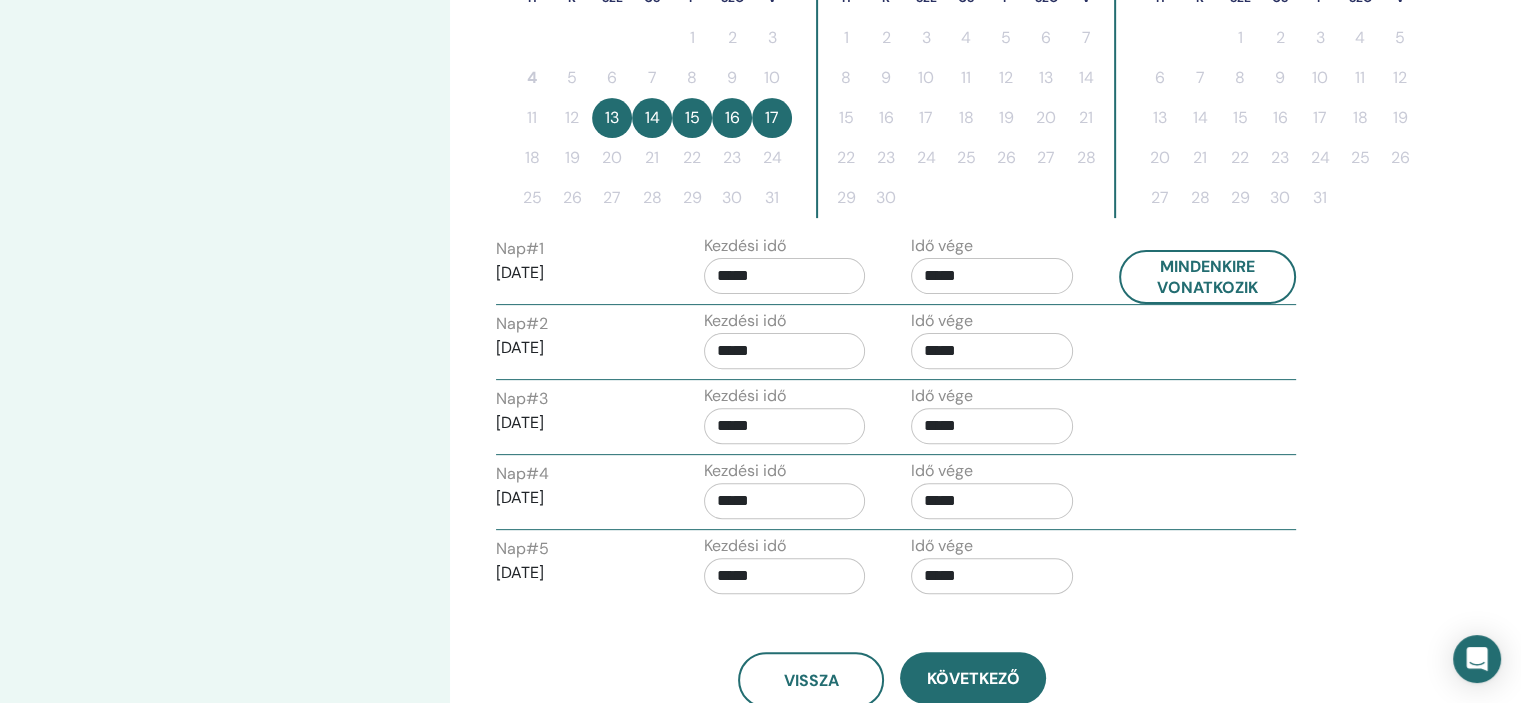 click on "*****" at bounding box center [785, 276] 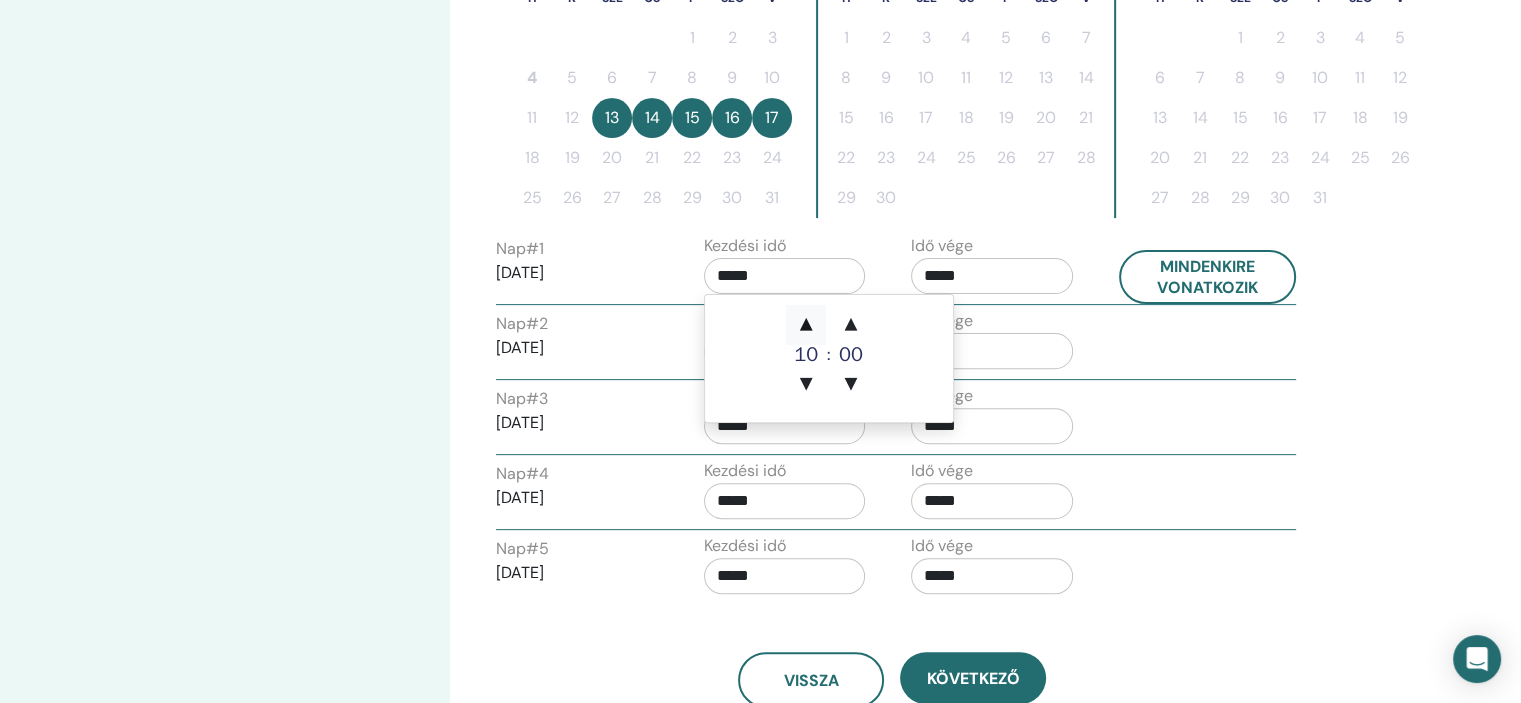 click on "▲" at bounding box center (806, 325) 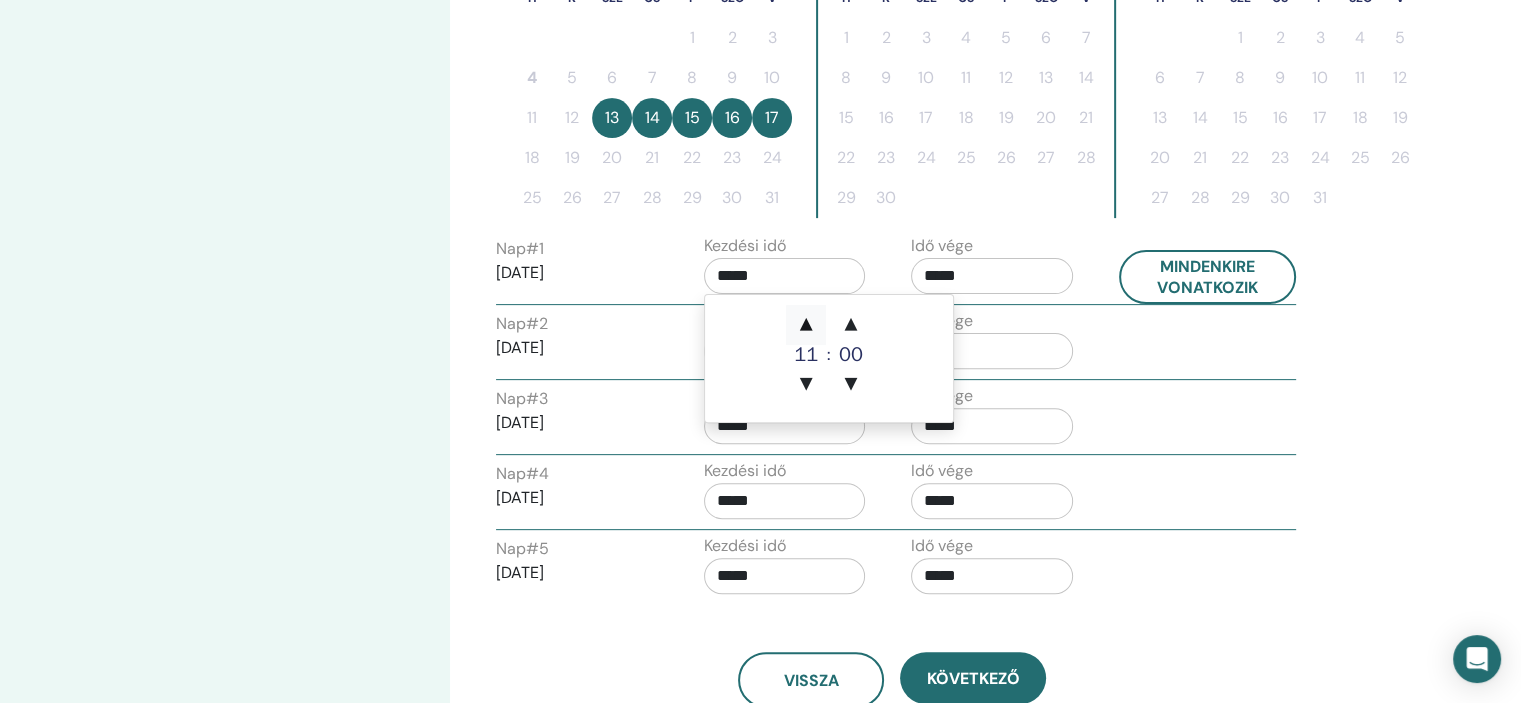 click on "▲" at bounding box center [806, 325] 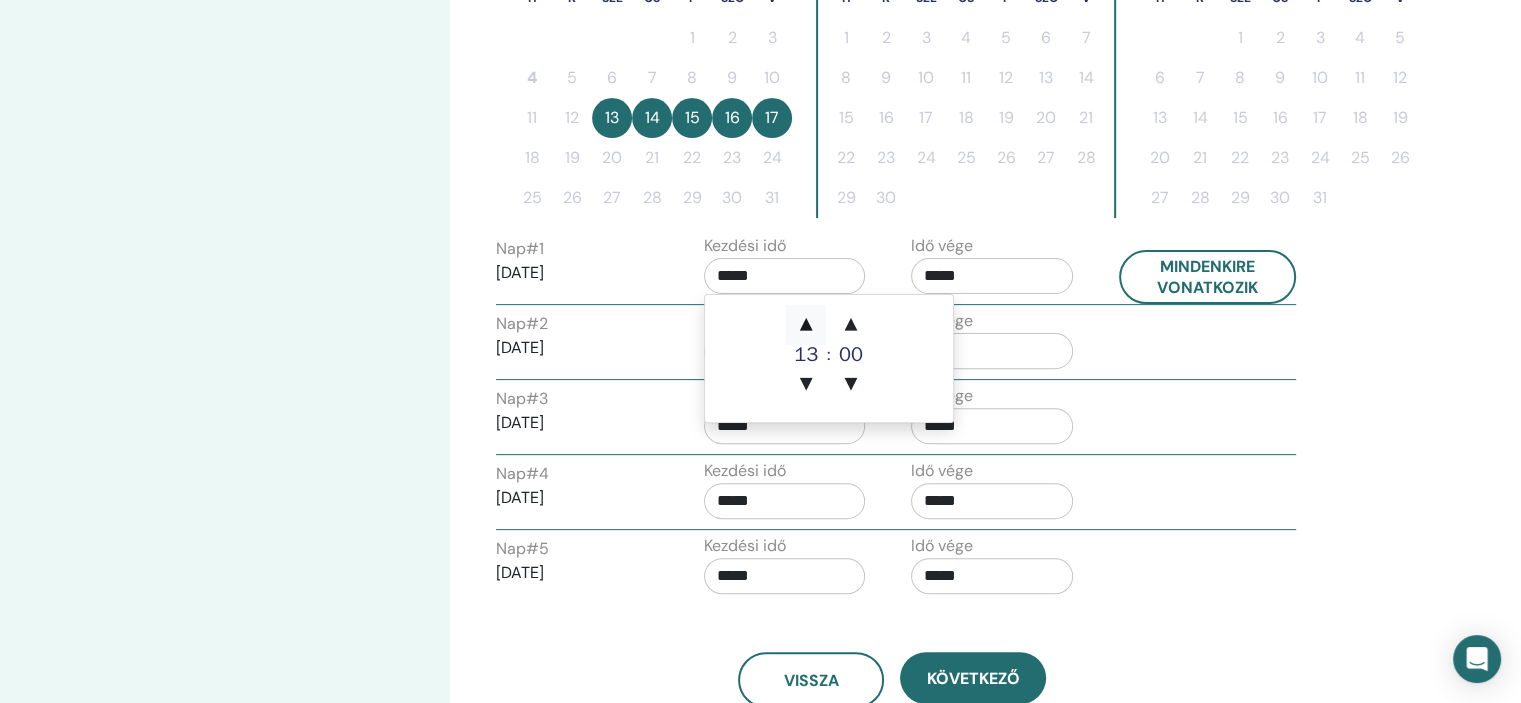 click on "▲" at bounding box center (806, 325) 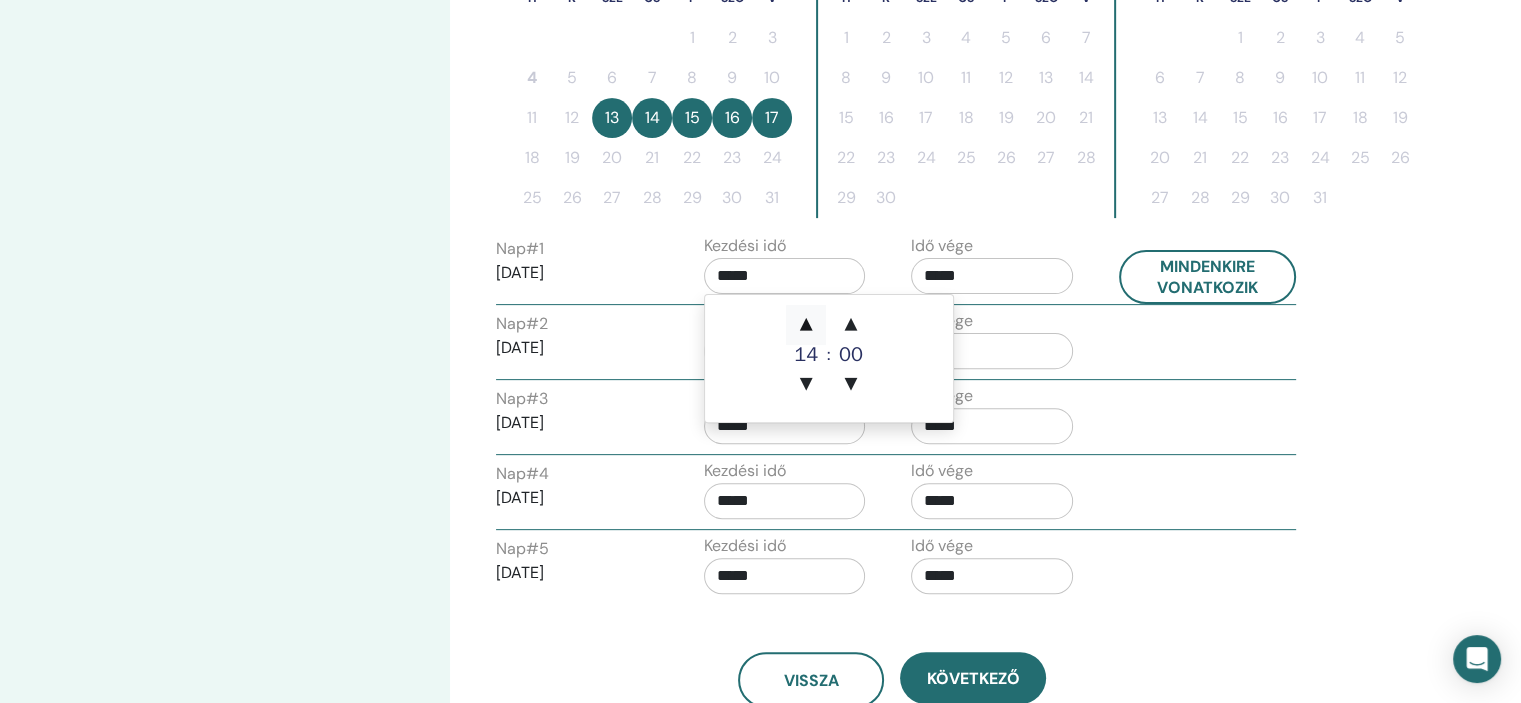 click on "▲" at bounding box center [806, 325] 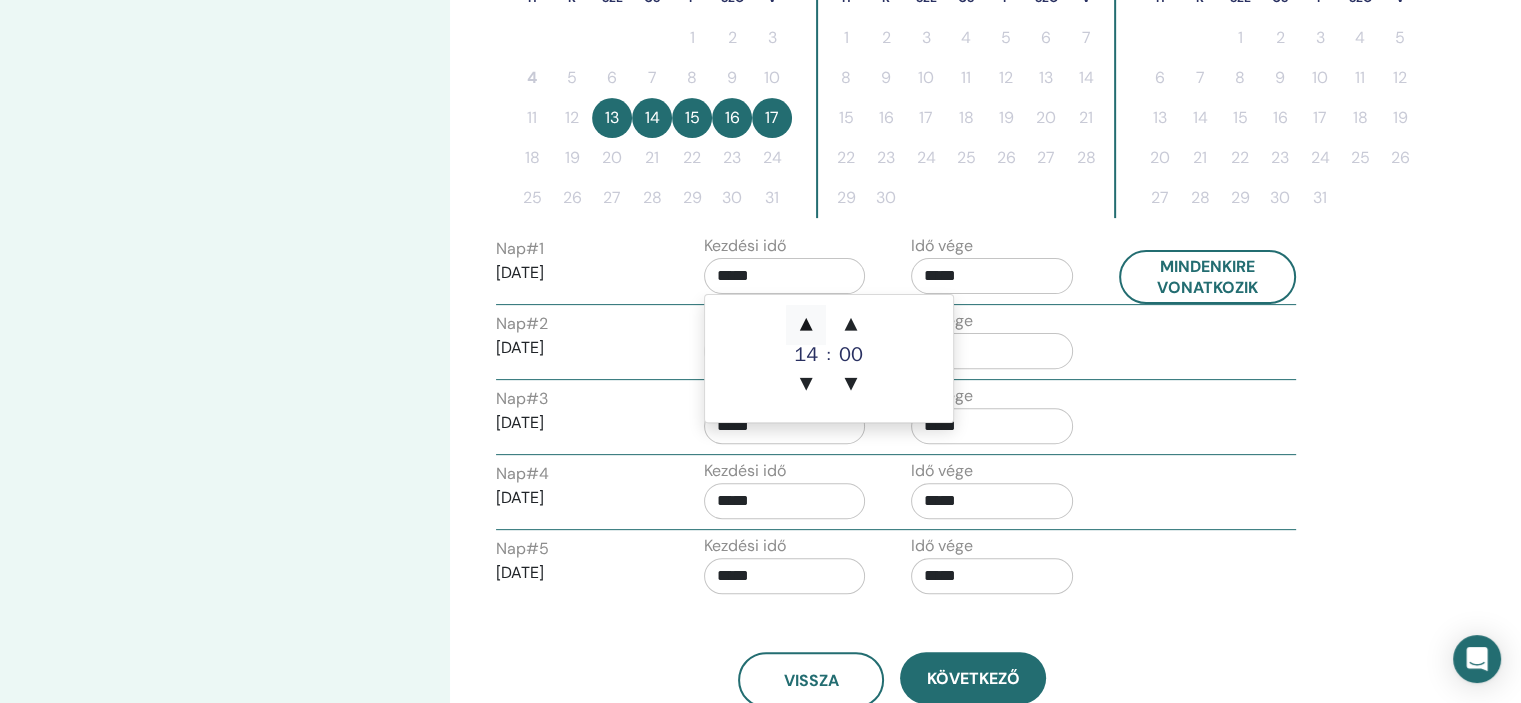 type on "*****" 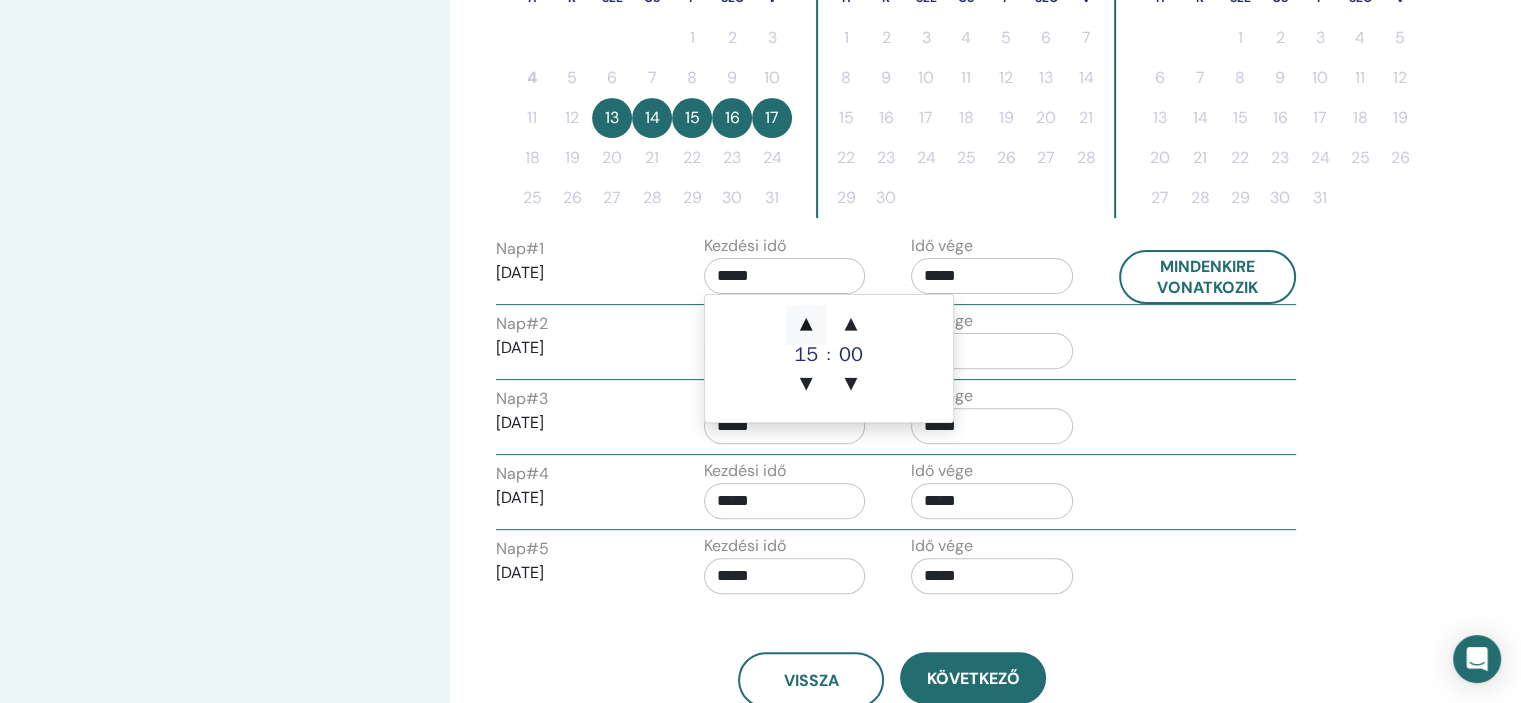 click on "▲" at bounding box center (806, 325) 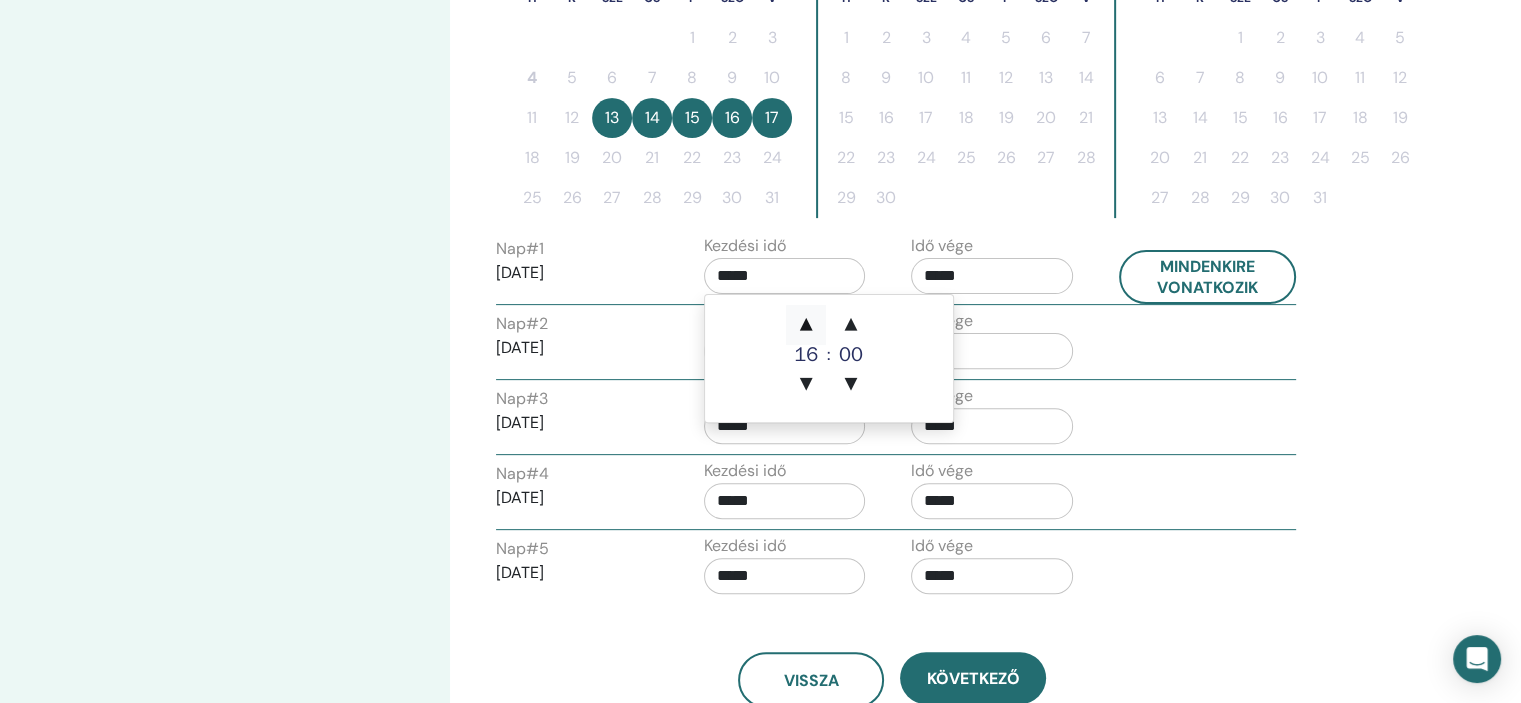 click on "▲" at bounding box center [806, 325] 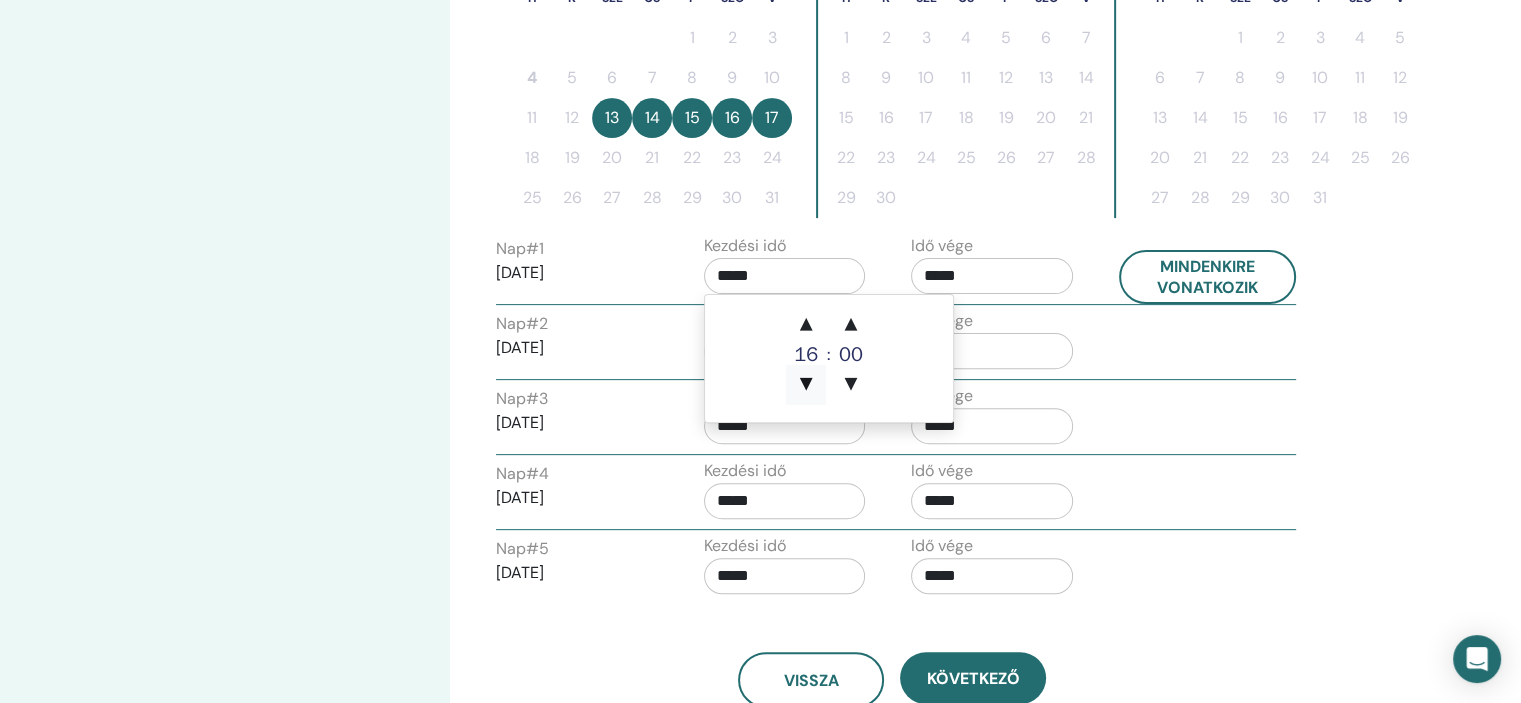 click on "▼" at bounding box center (806, 385) 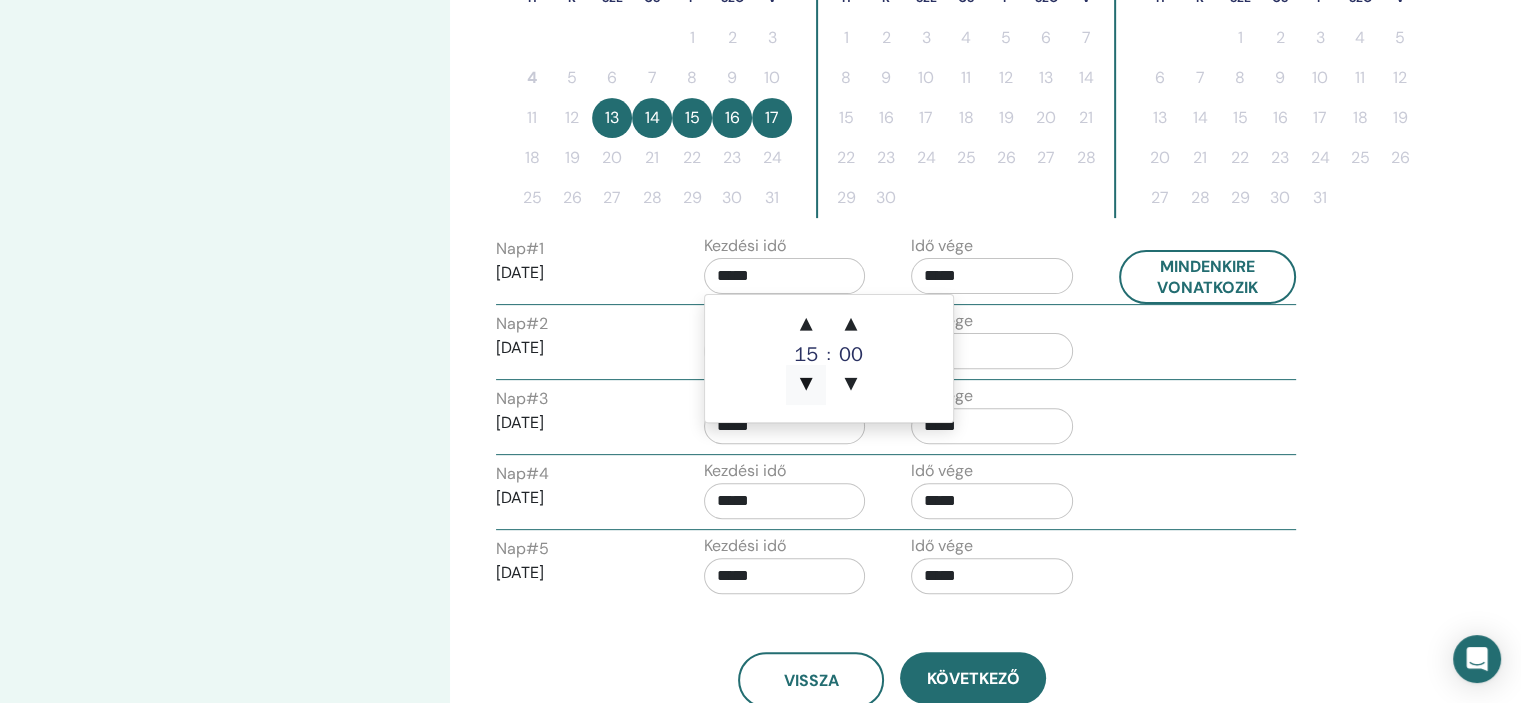click on "▼" at bounding box center [806, 385] 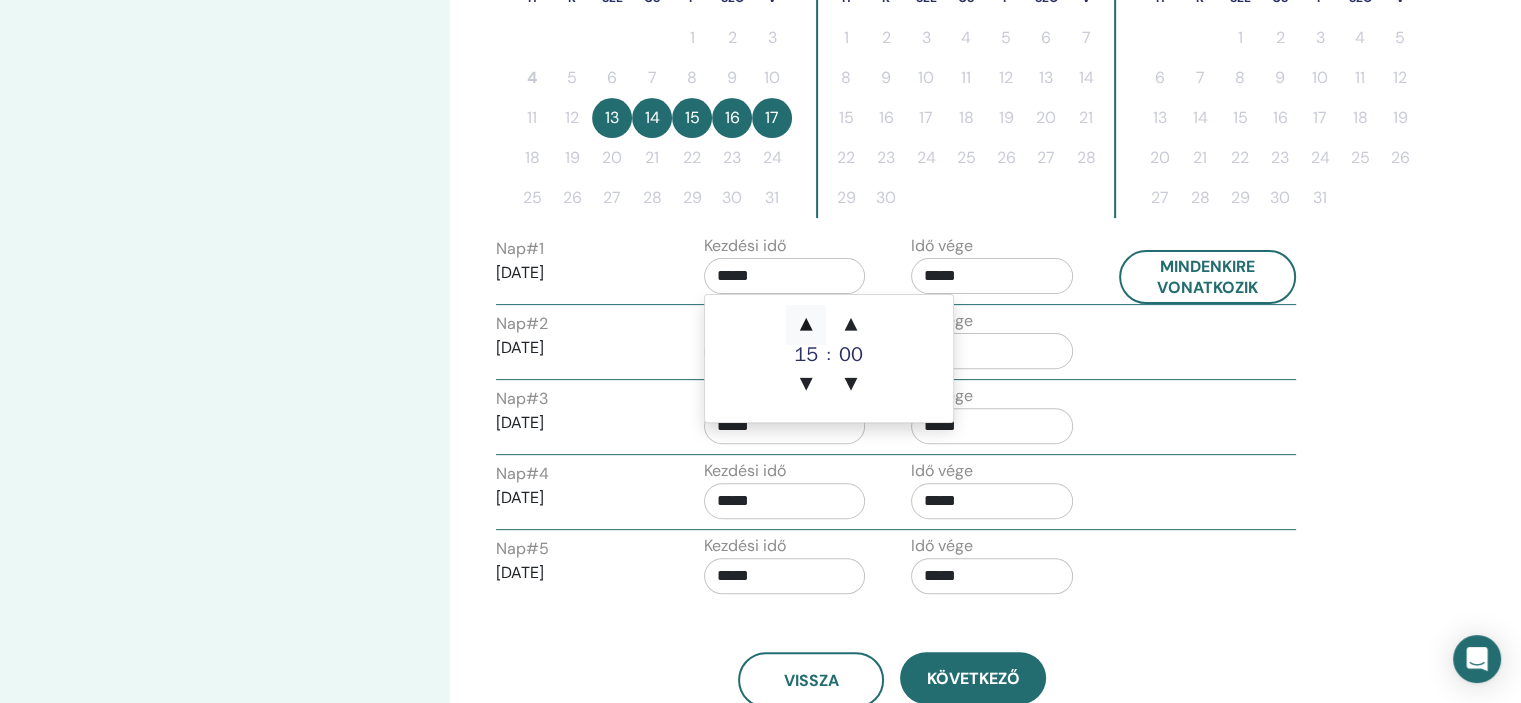 click on "▲" at bounding box center [806, 325] 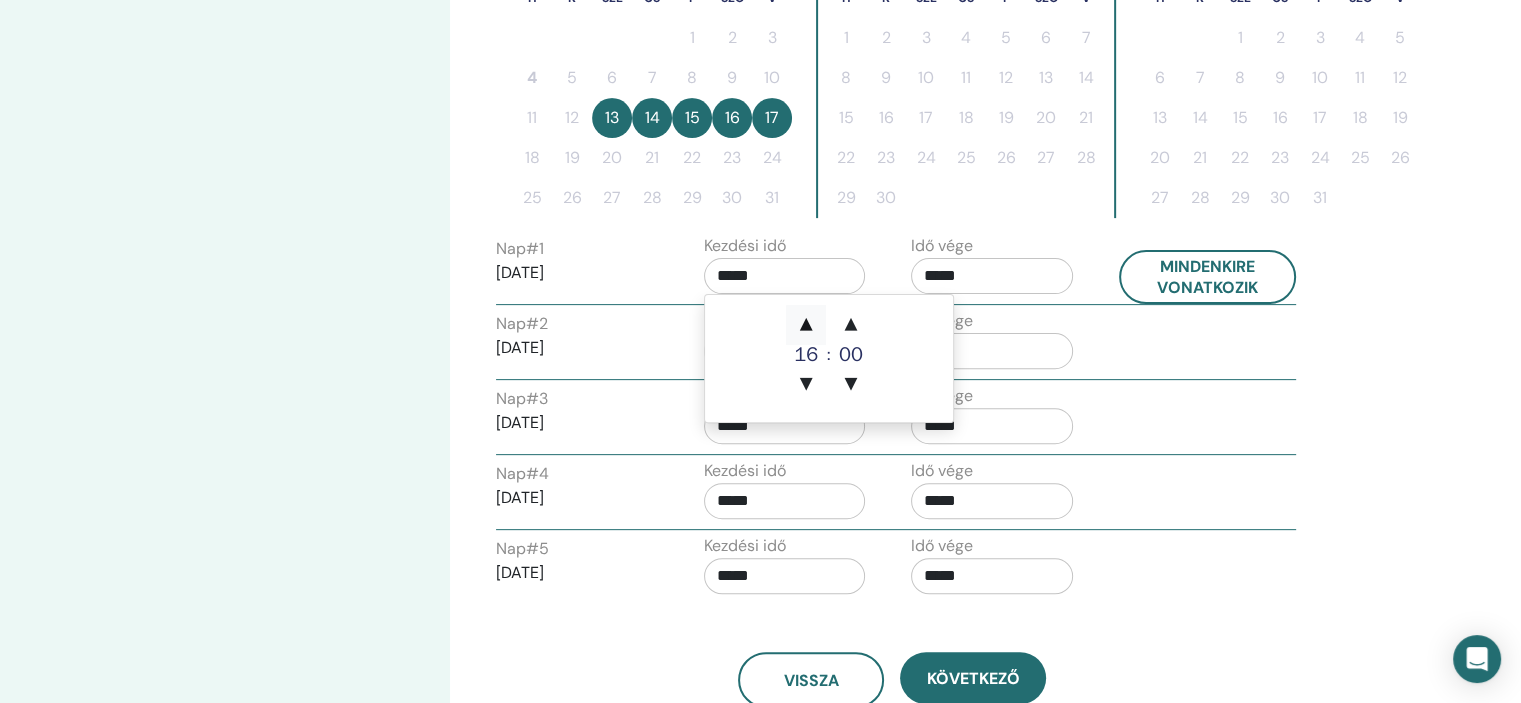 click on "▲" at bounding box center [806, 325] 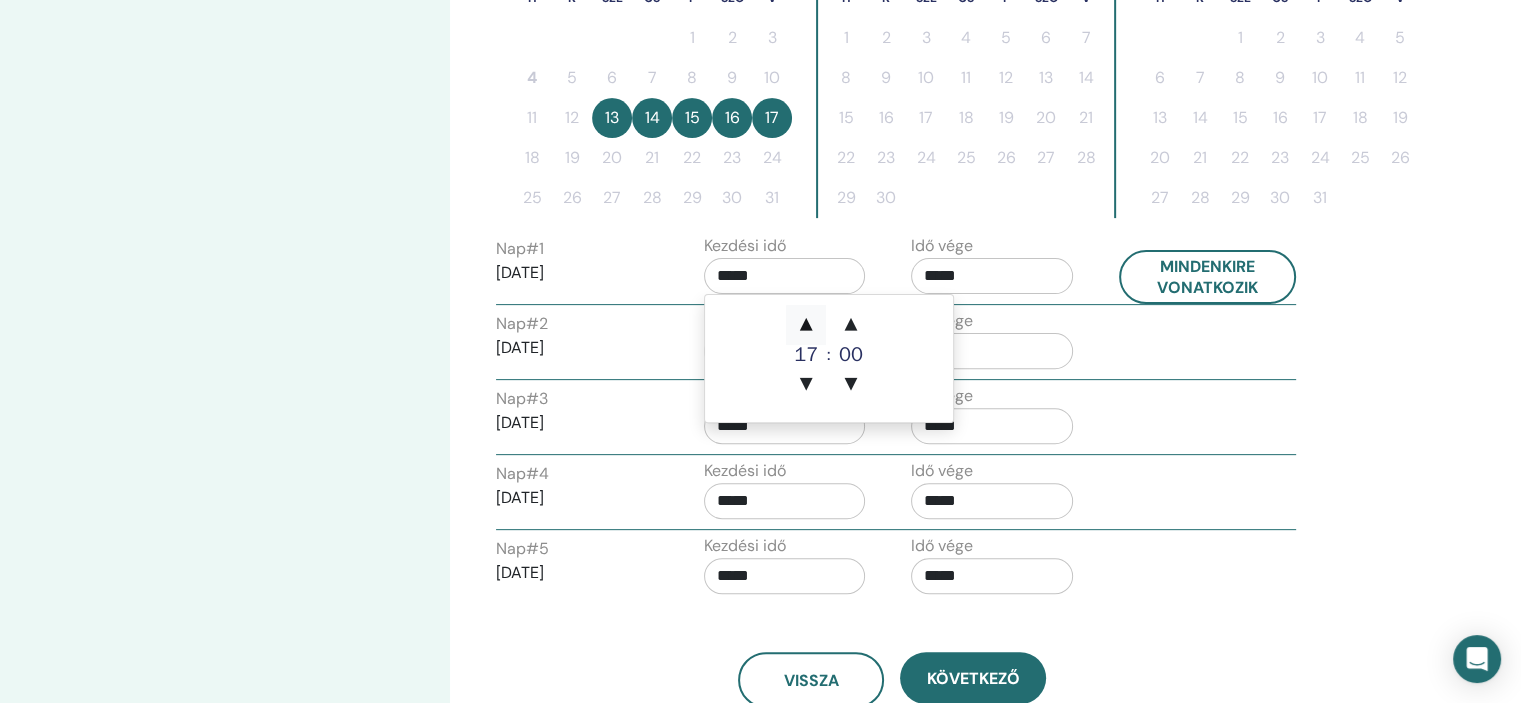 click on "▲" at bounding box center [806, 325] 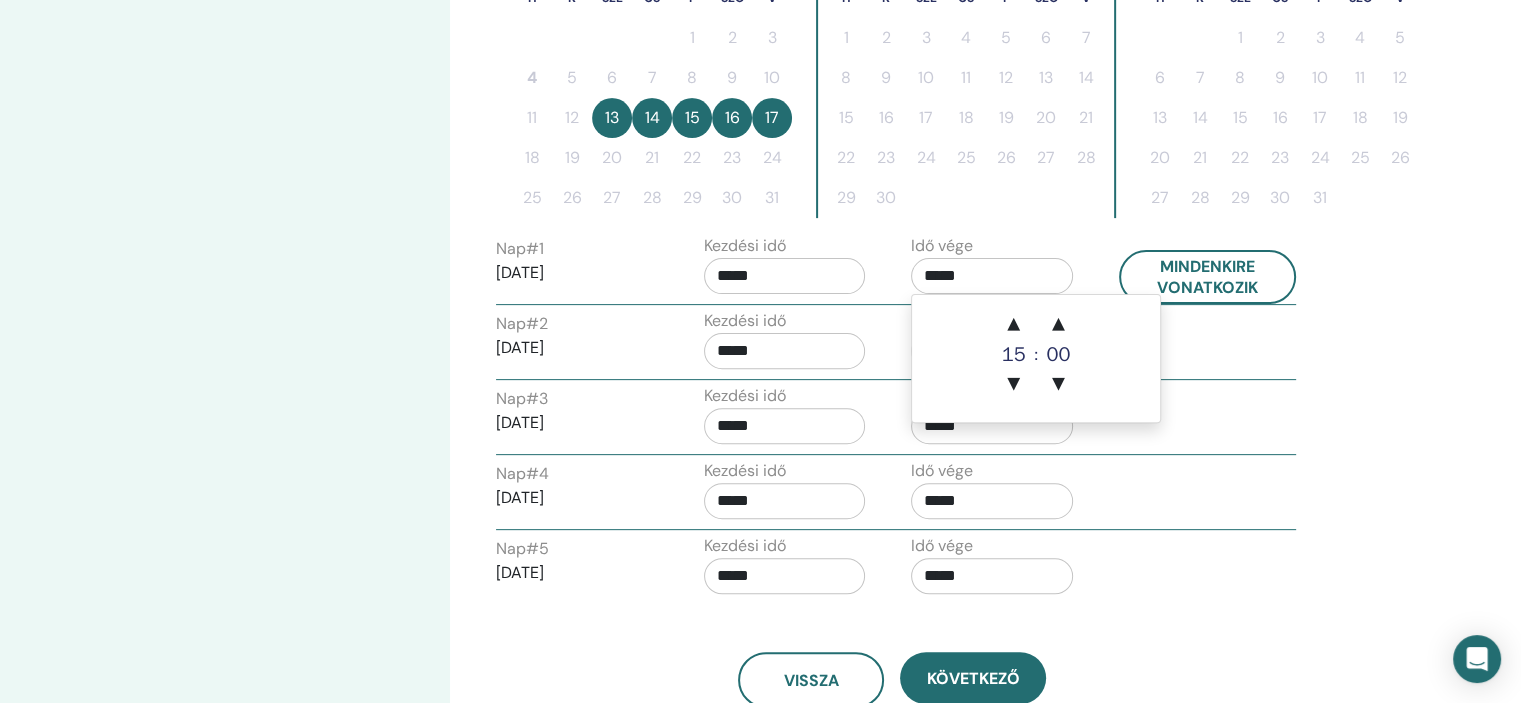 click on "*****" at bounding box center (992, 276) 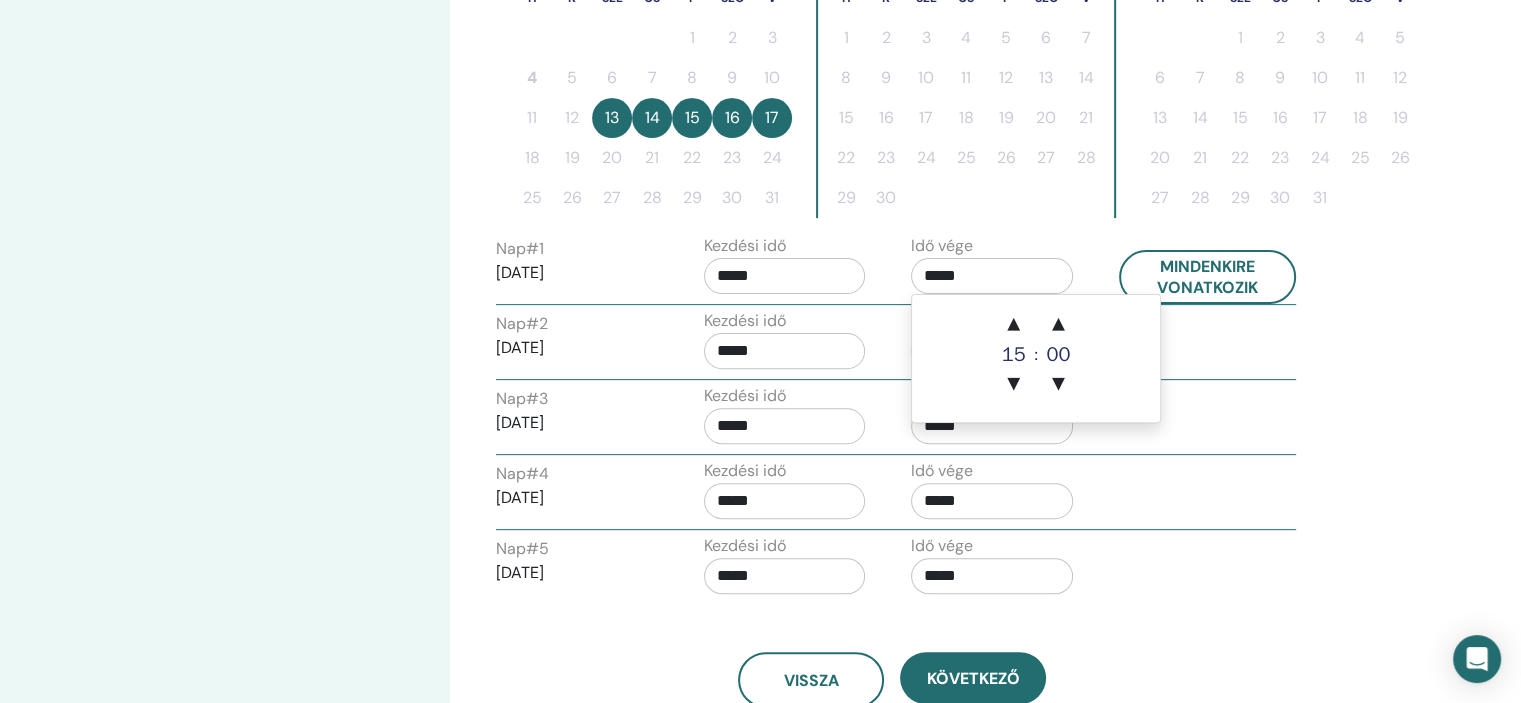 click on "*****" at bounding box center [785, 276] 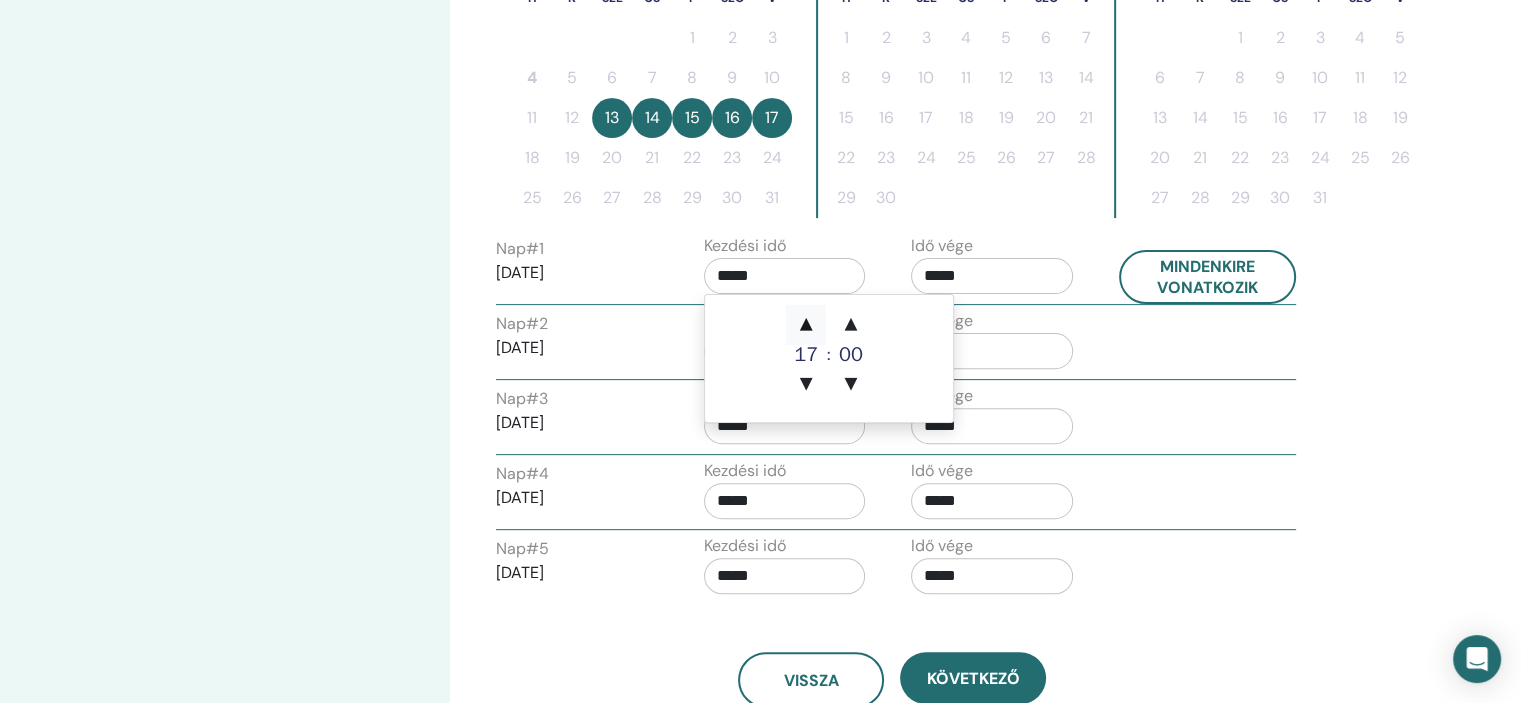 click on "▲" at bounding box center (806, 325) 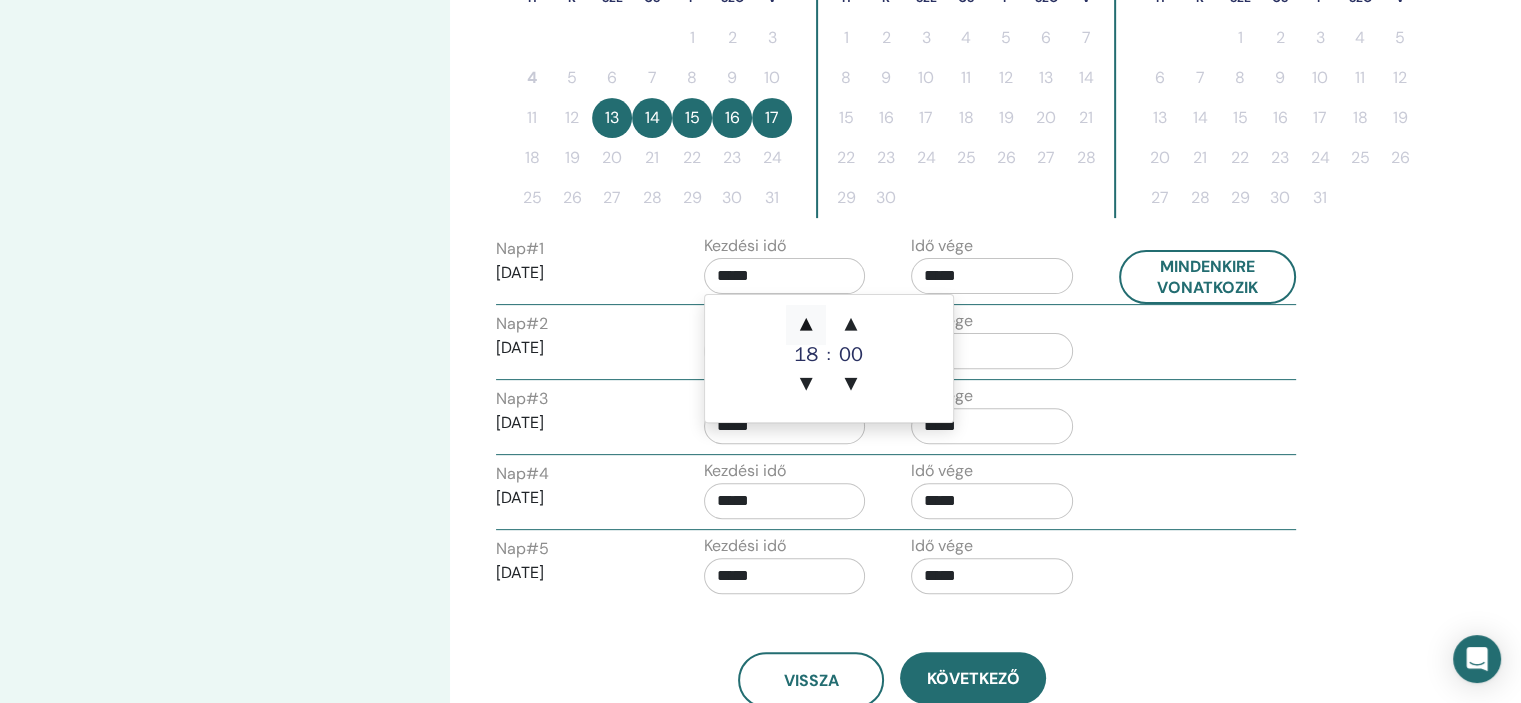 click on "▲" at bounding box center (806, 325) 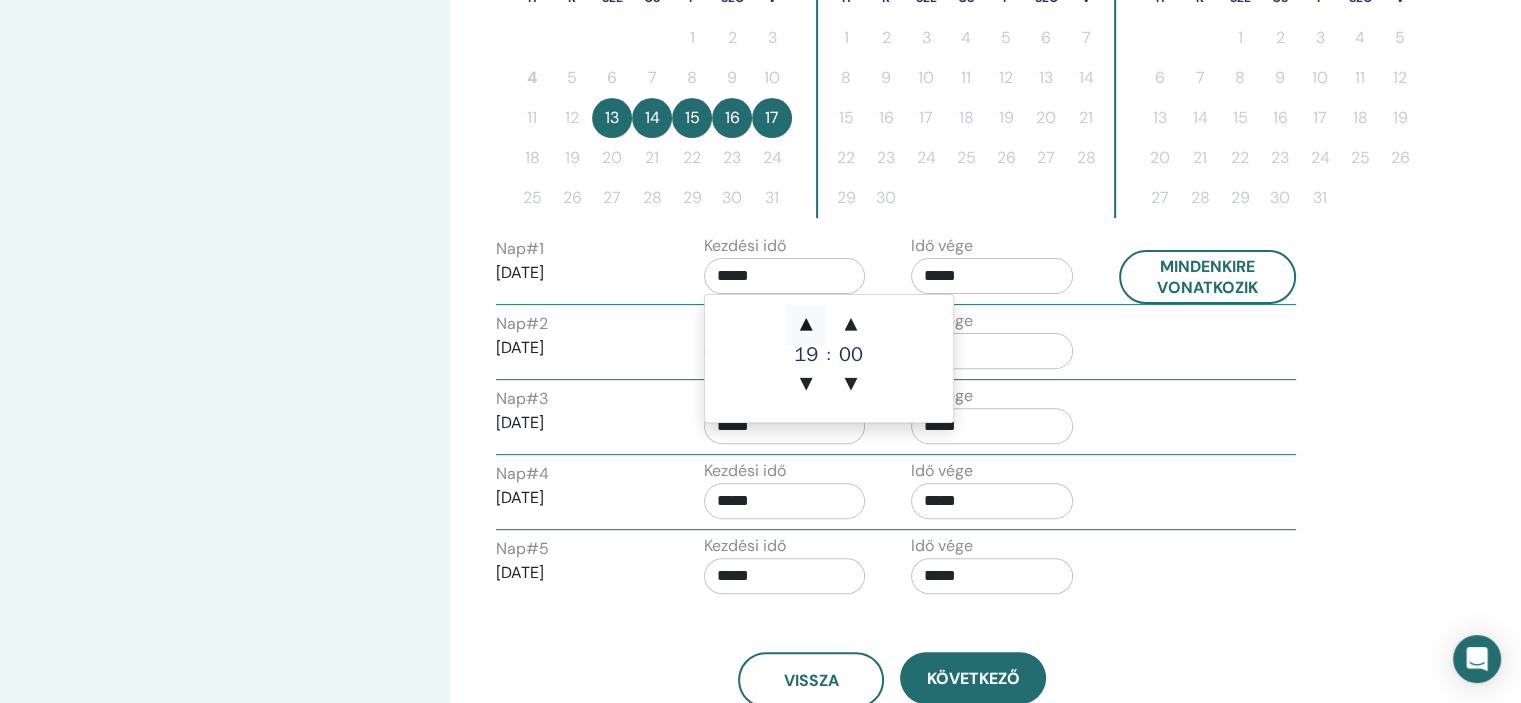 click on "▲" at bounding box center [806, 325] 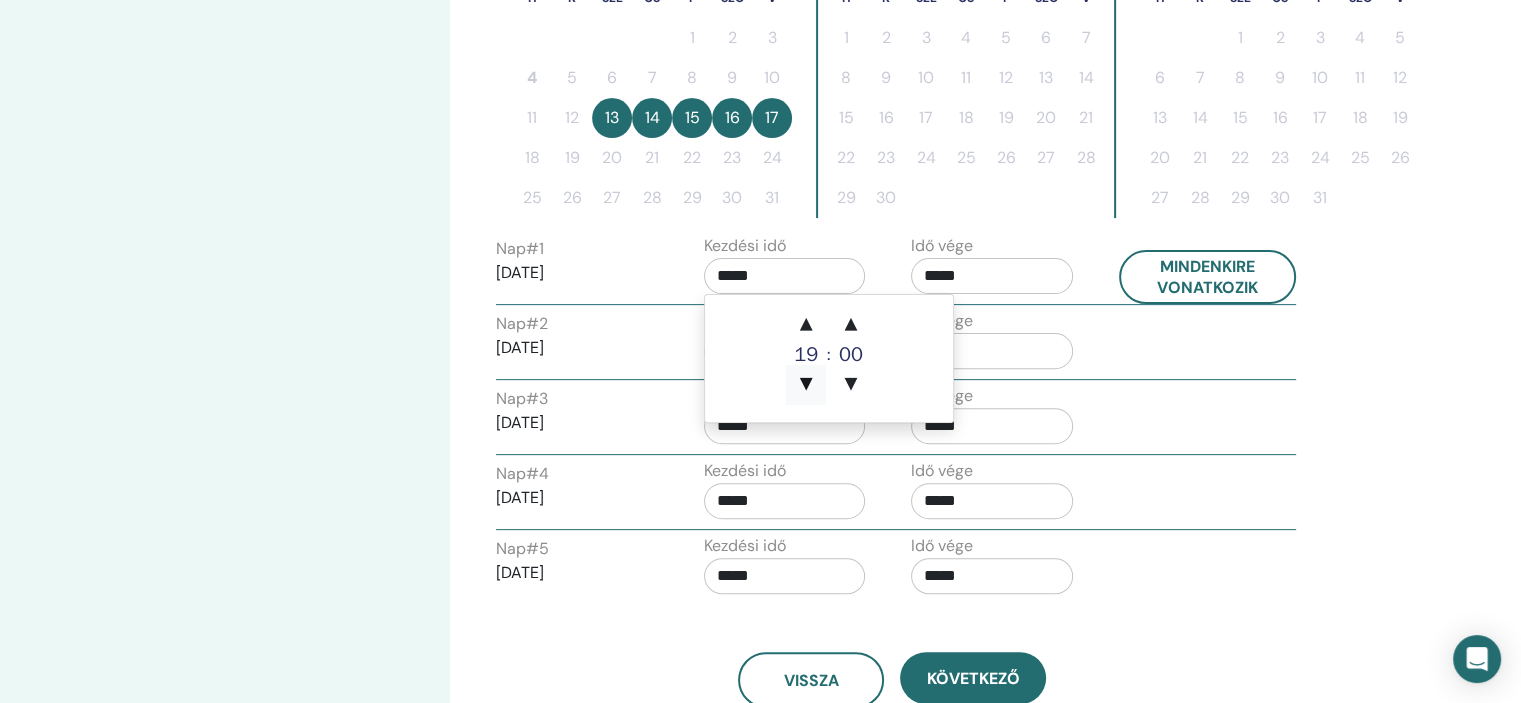 click on "▼" at bounding box center (806, 385) 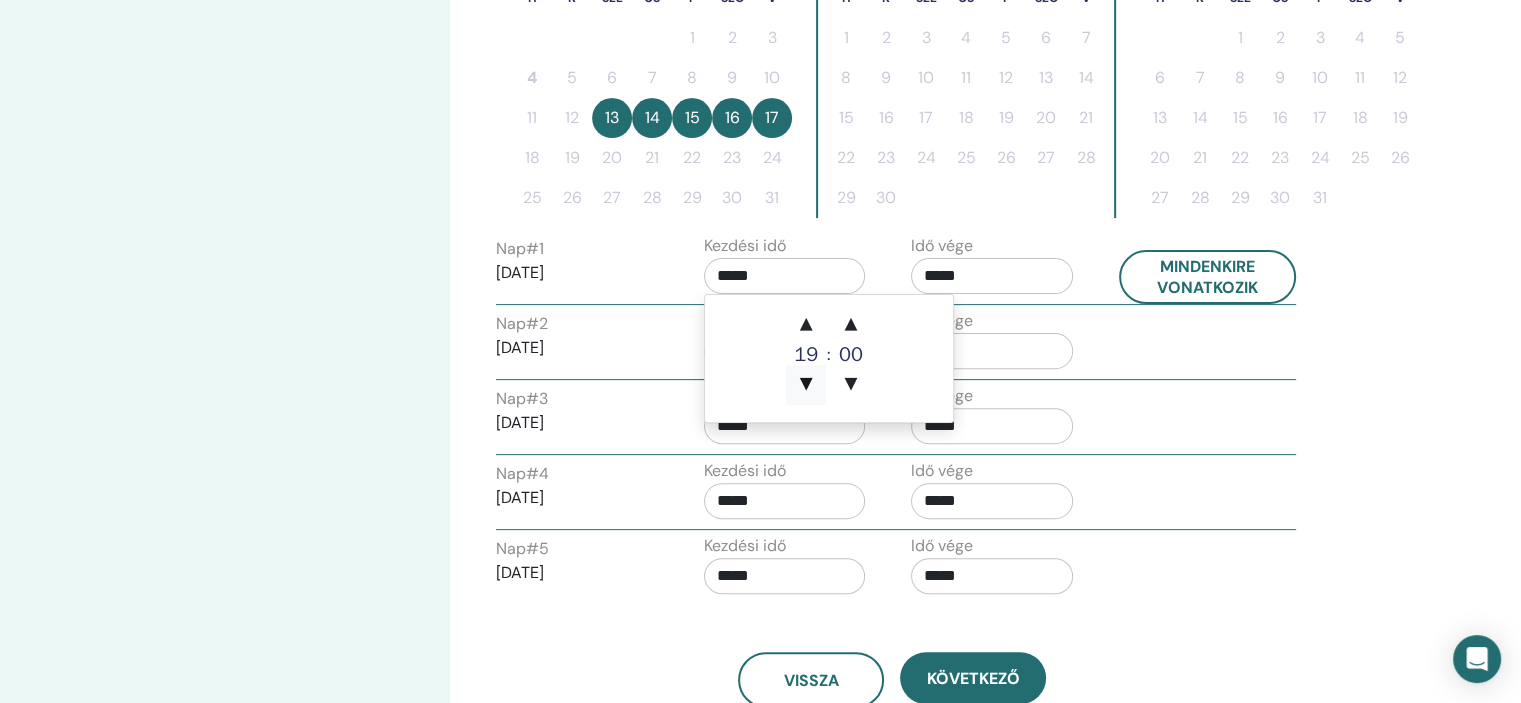 click on "▼" at bounding box center [806, 385] 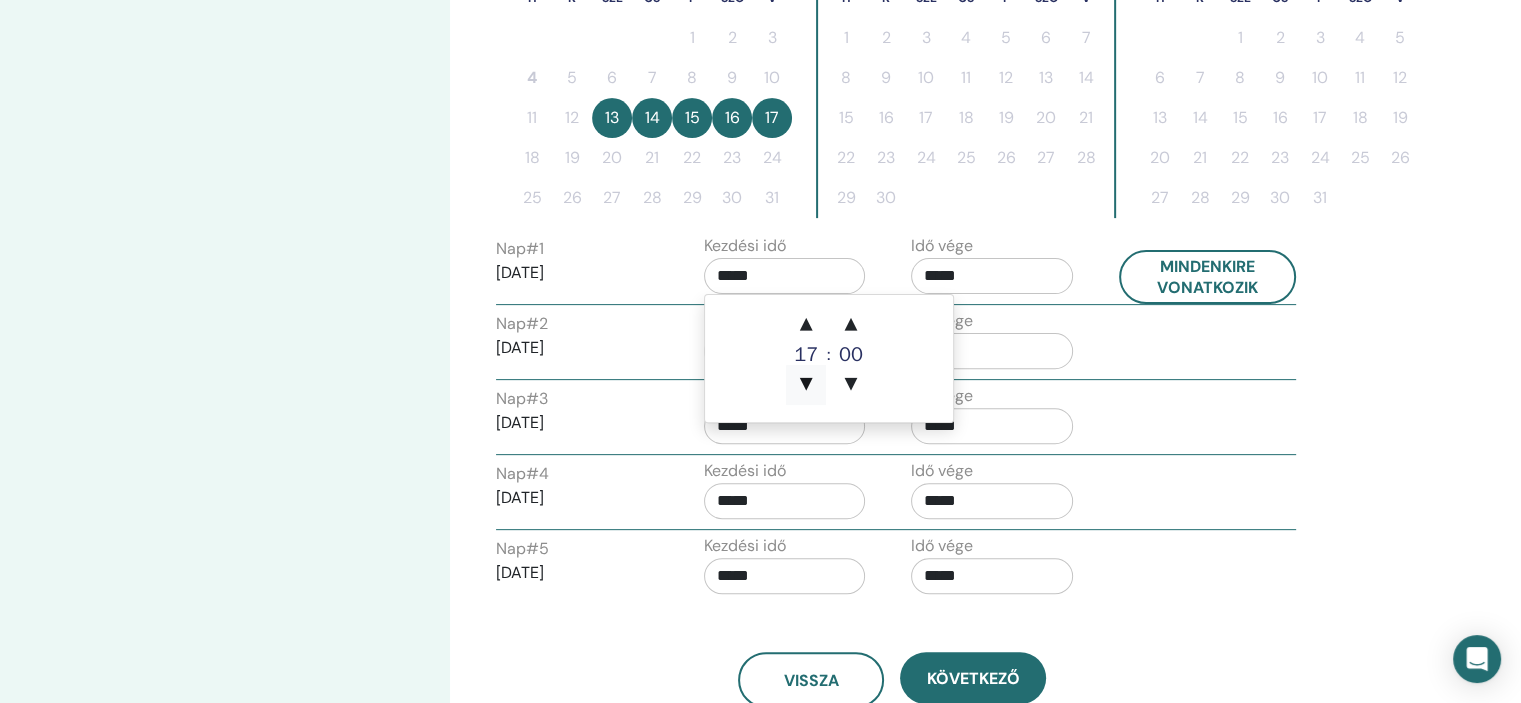 click on "▼" at bounding box center (806, 385) 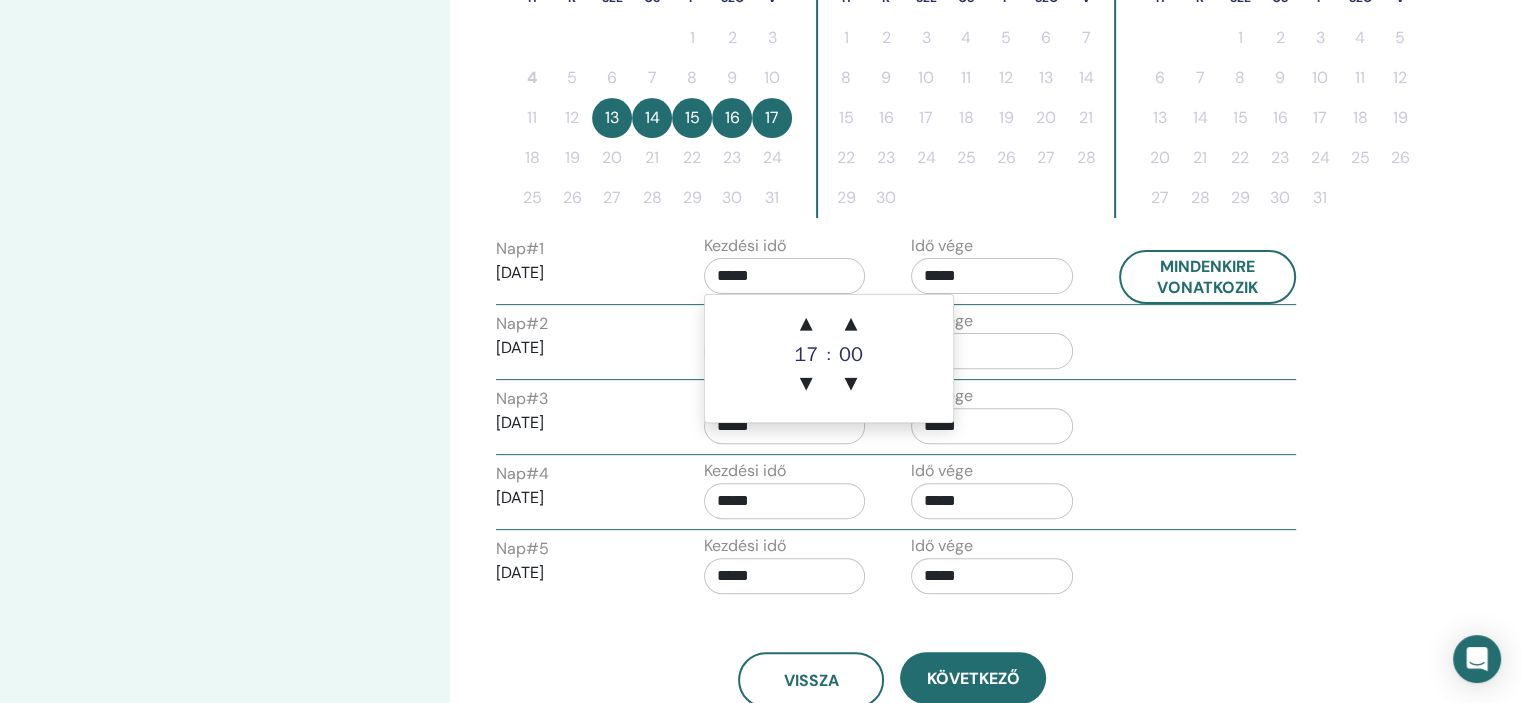 click on "*****" at bounding box center [992, 276] 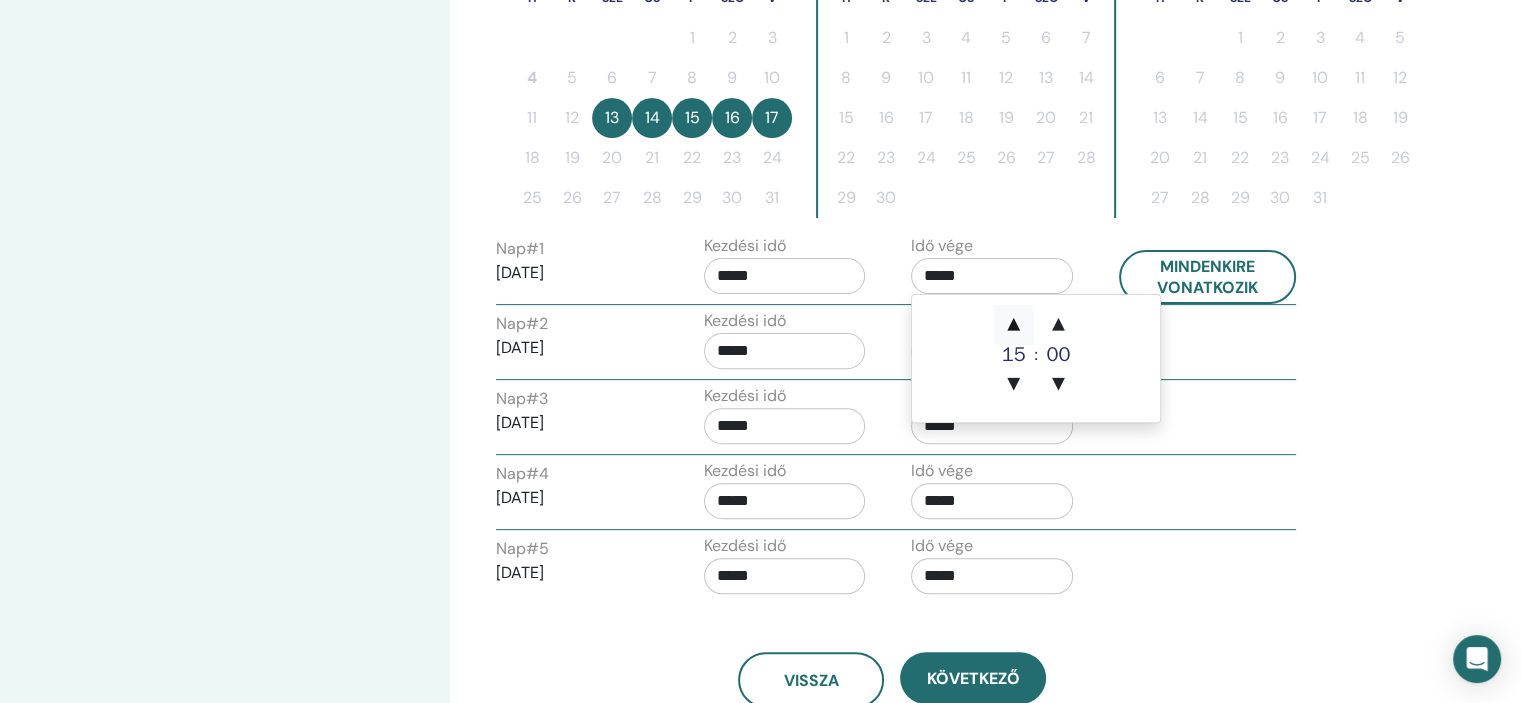 click on "▲" at bounding box center [1014, 325] 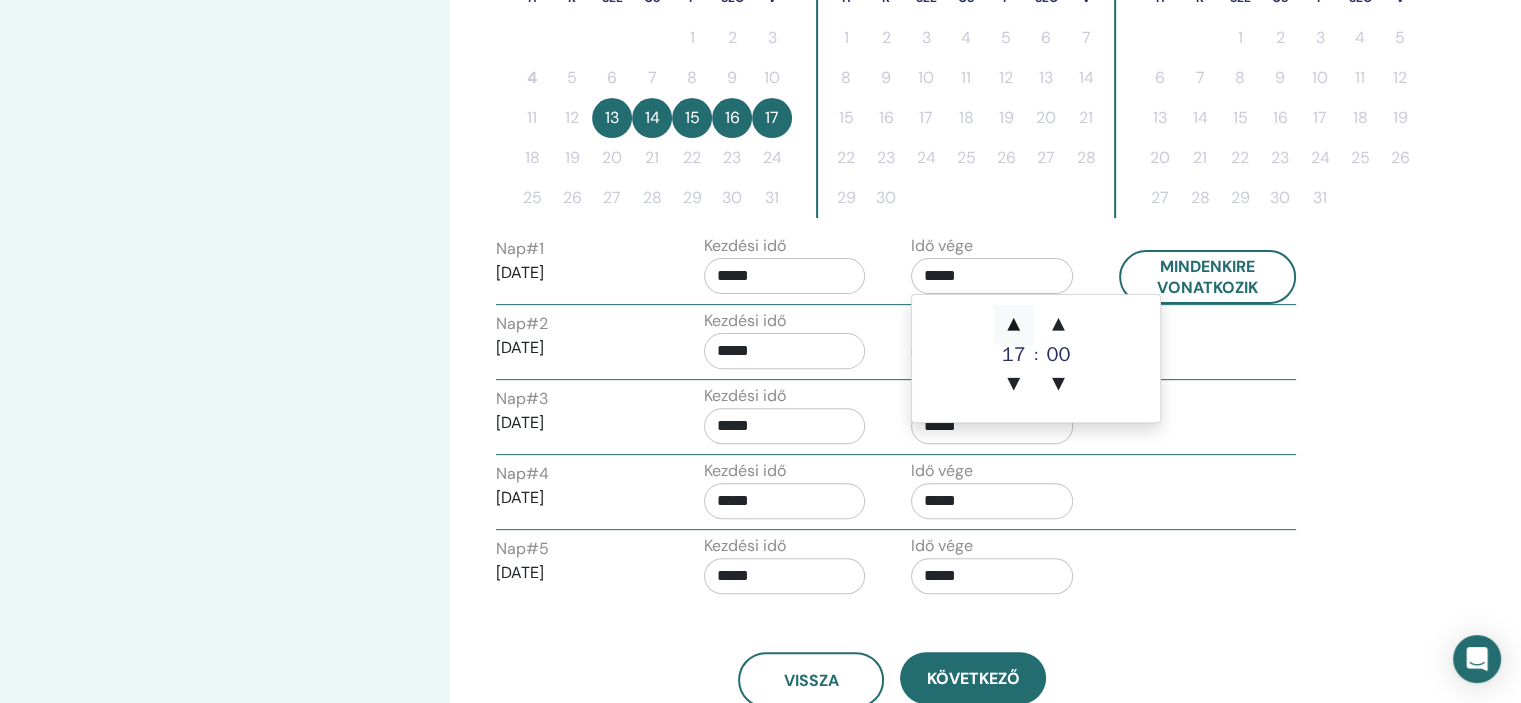 click on "▲" at bounding box center [1014, 325] 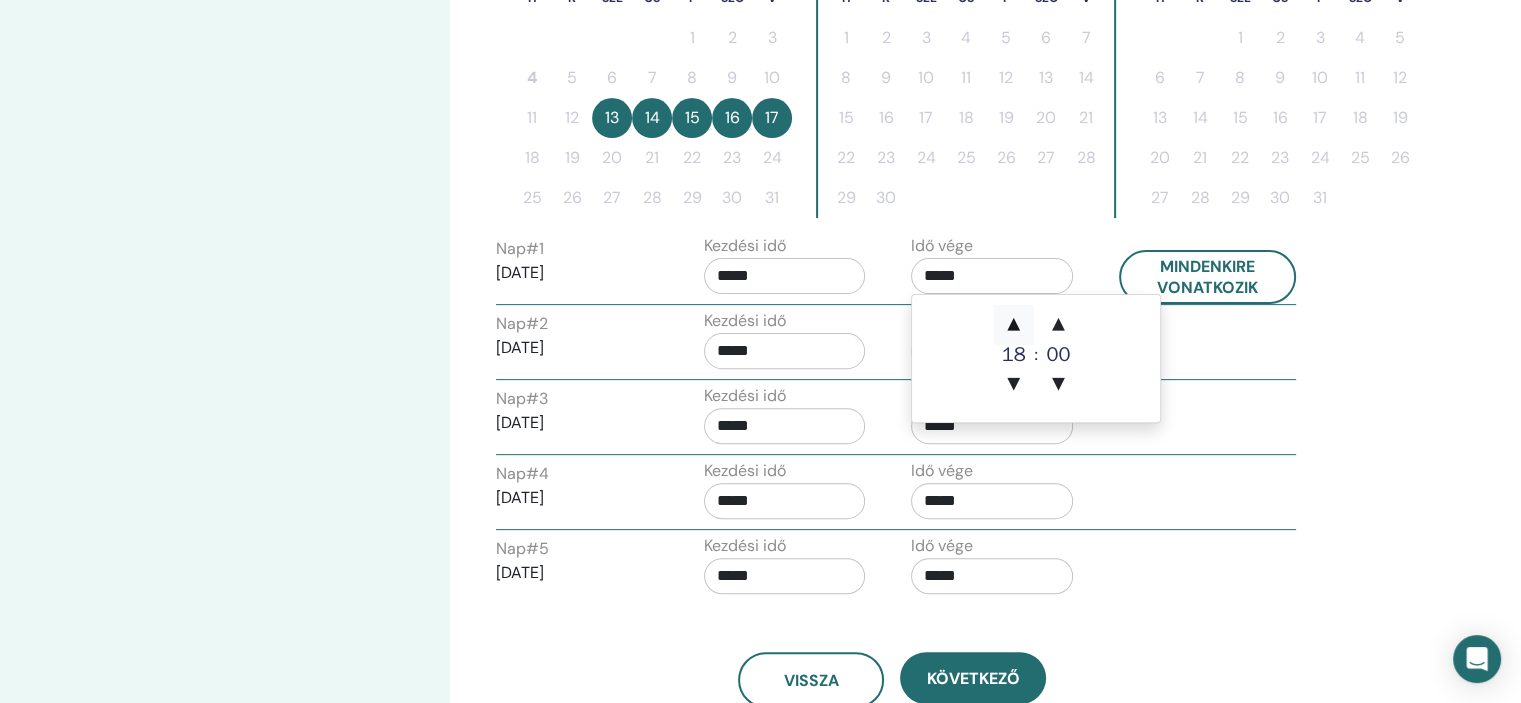 click on "▲" at bounding box center [1014, 325] 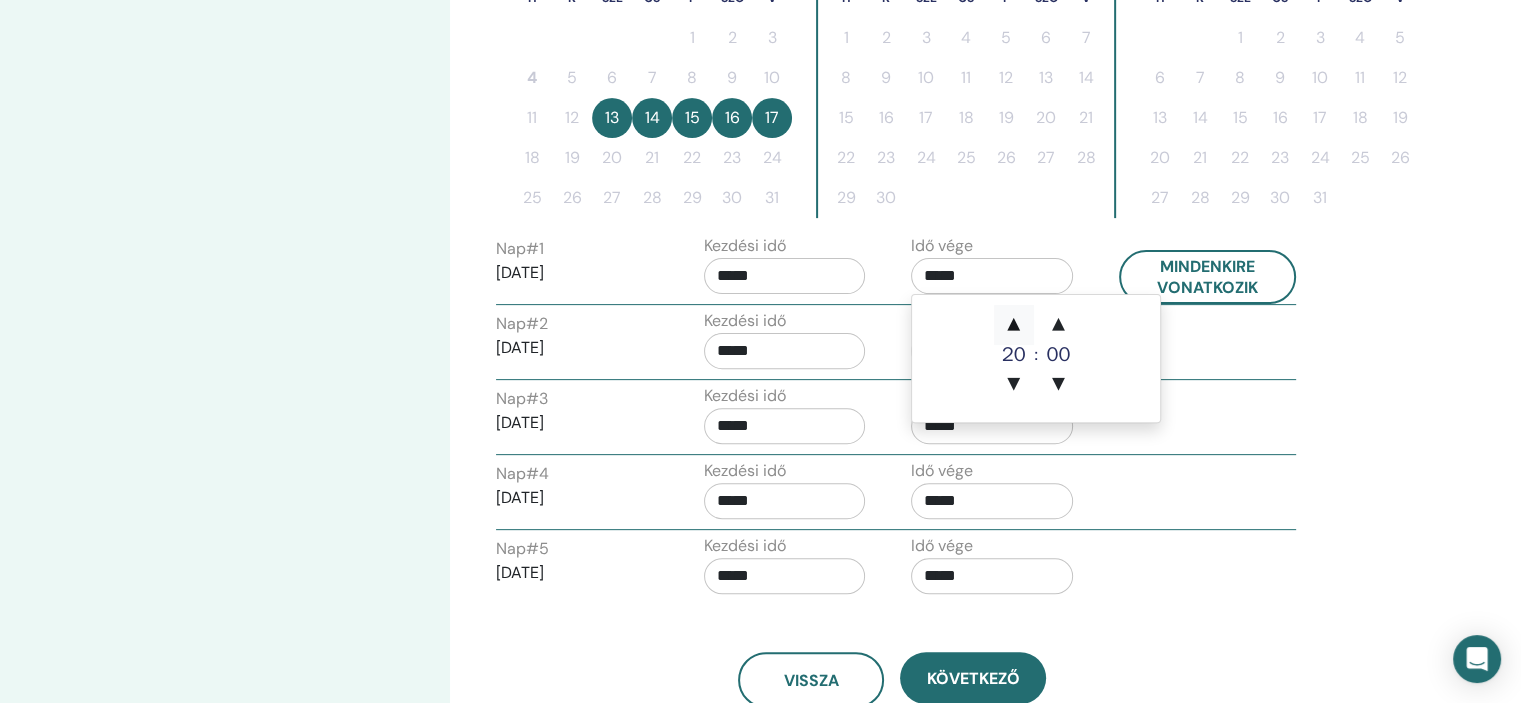 click on "▲" at bounding box center [1014, 325] 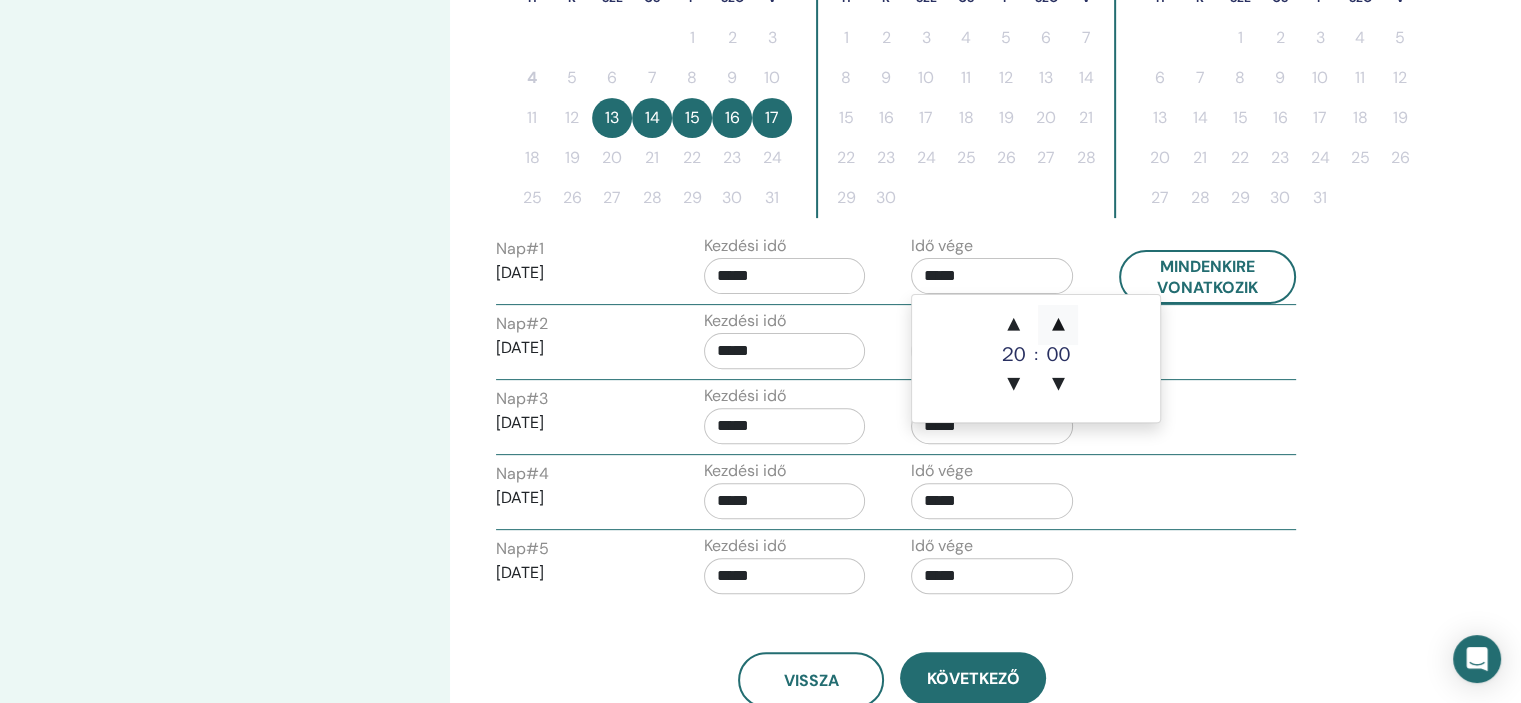 click on "▲" at bounding box center (1058, 325) 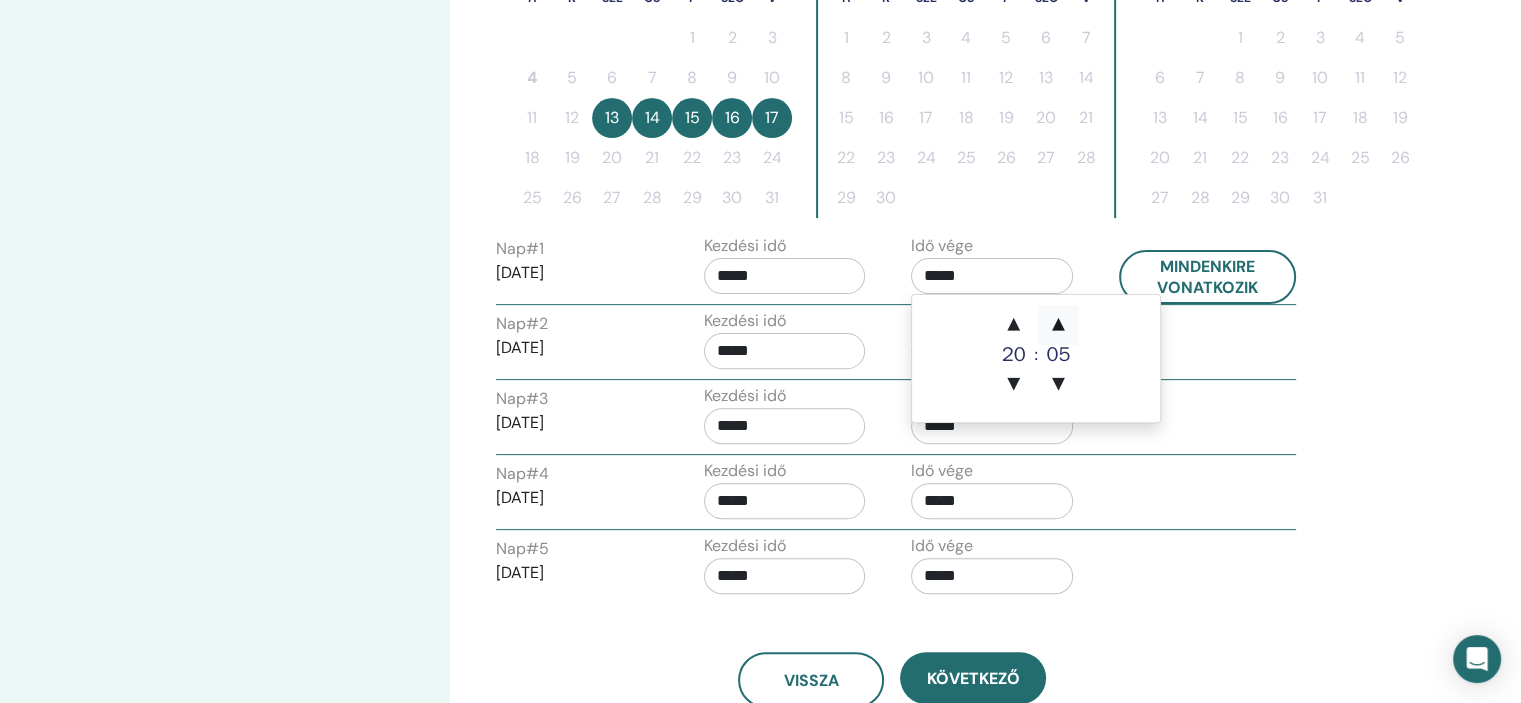 click on "▲" at bounding box center [1058, 325] 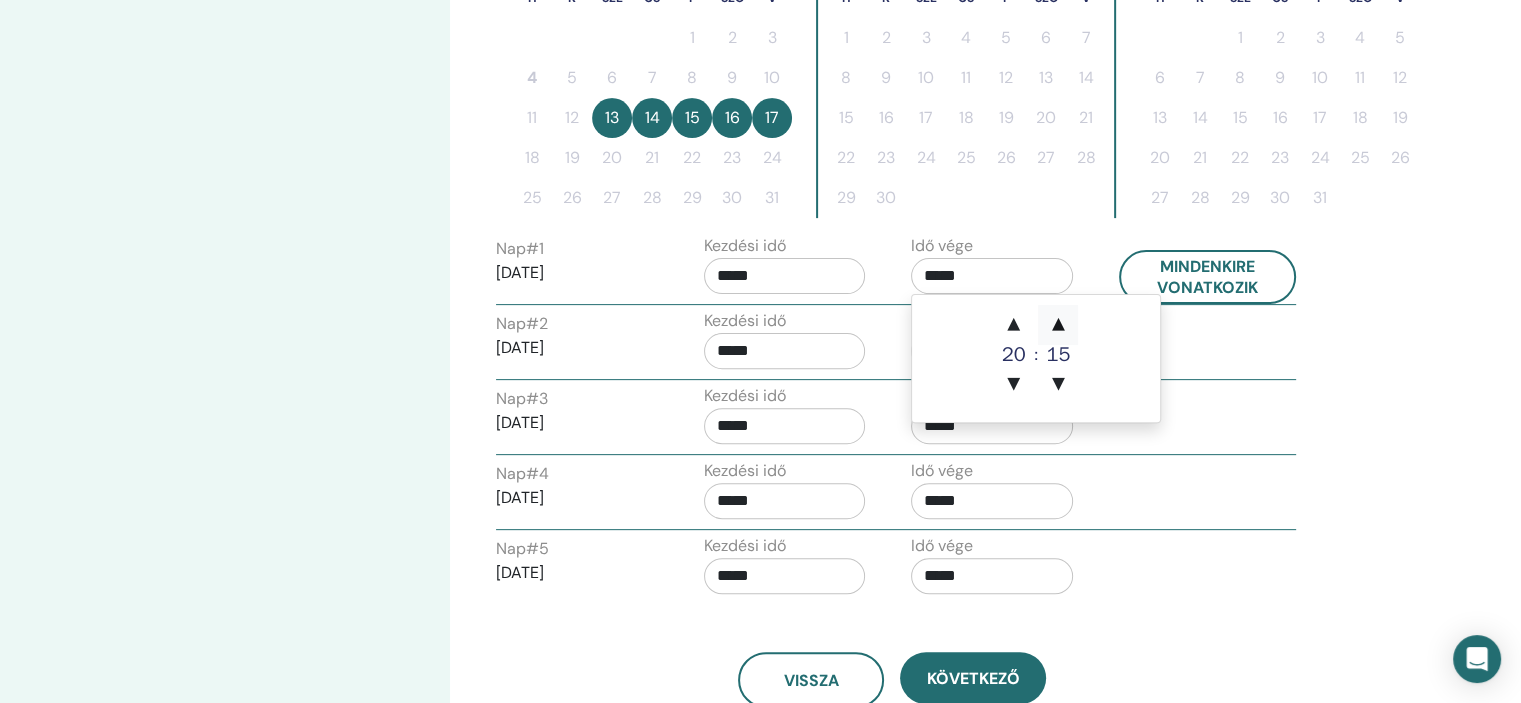 click on "▲" at bounding box center (1058, 325) 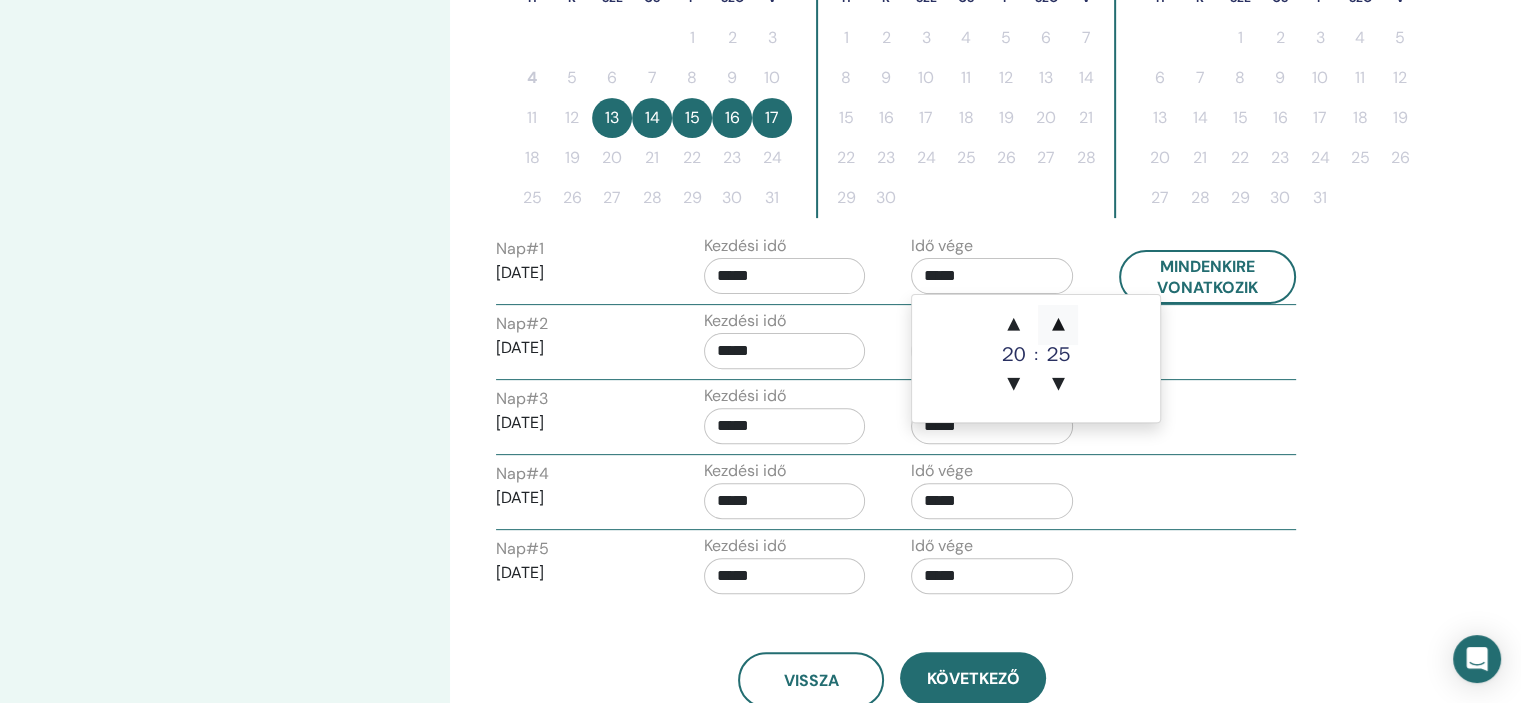 click on "▲" at bounding box center [1058, 325] 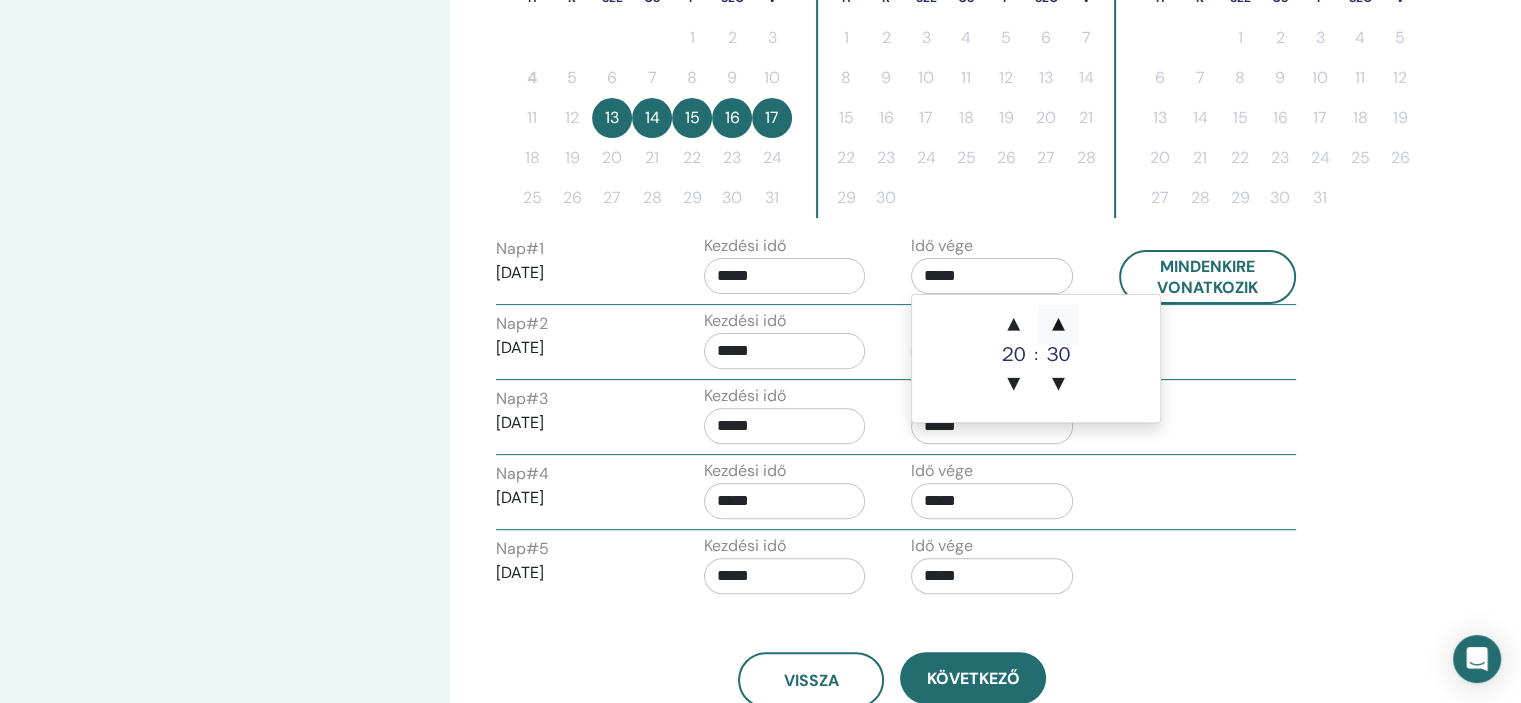 click on "▲" at bounding box center (1058, 325) 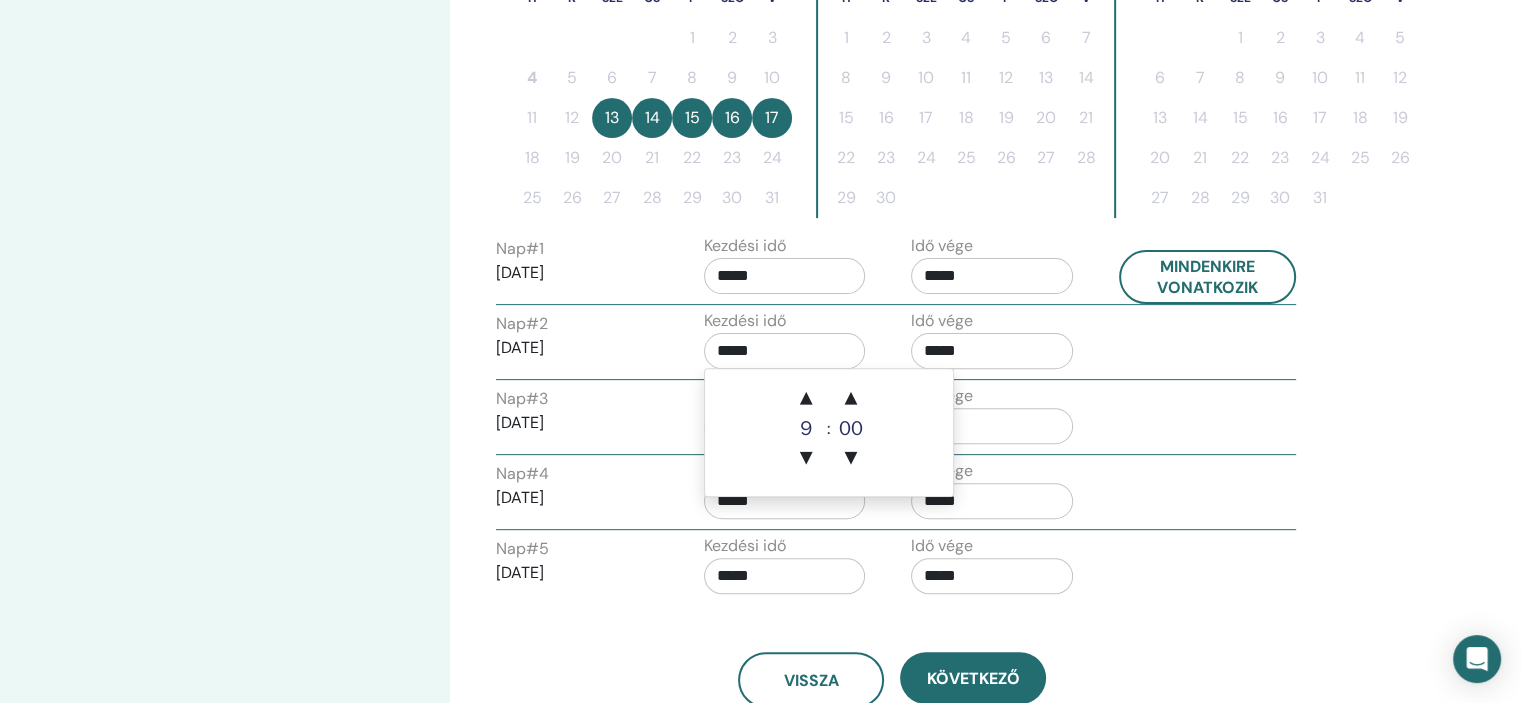 click on "*****" at bounding box center [785, 351] 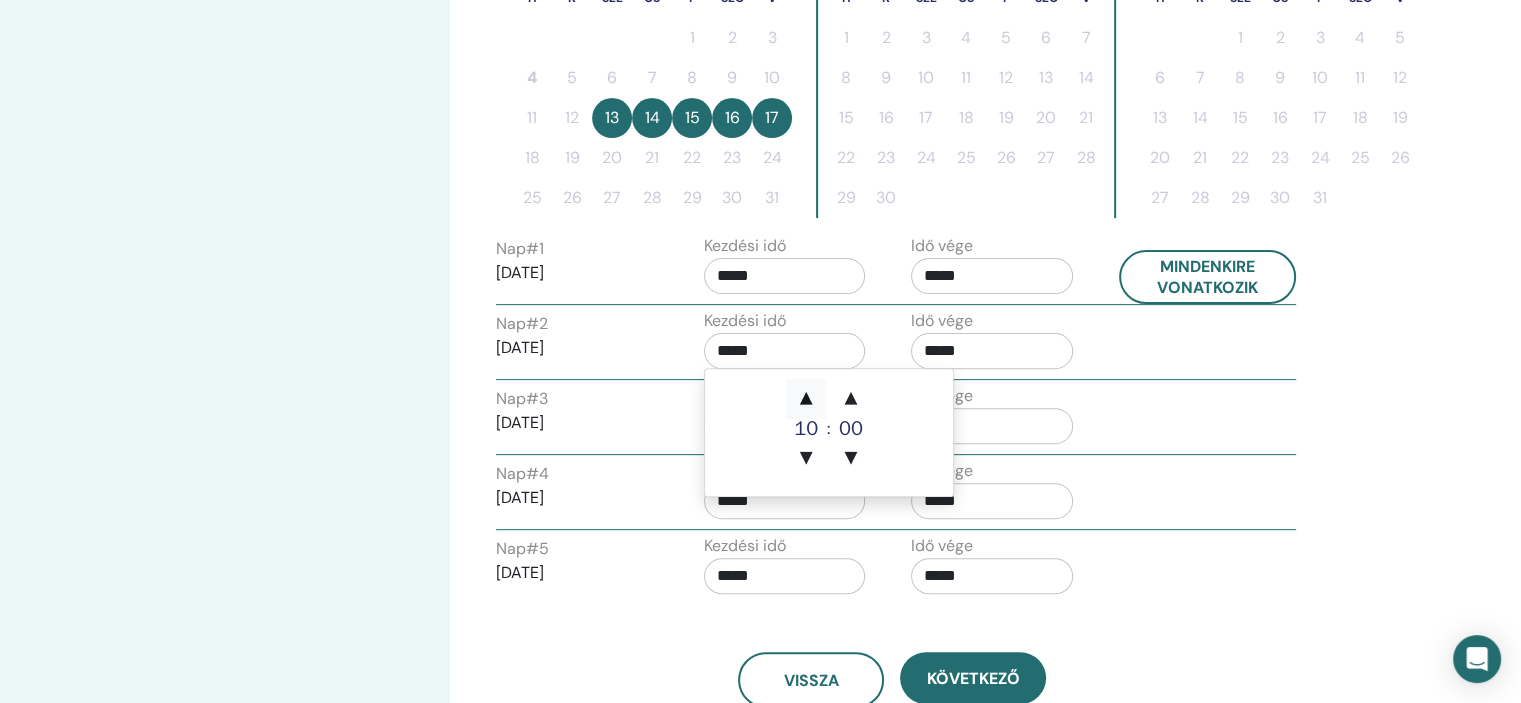 click on "▲" at bounding box center [806, 399] 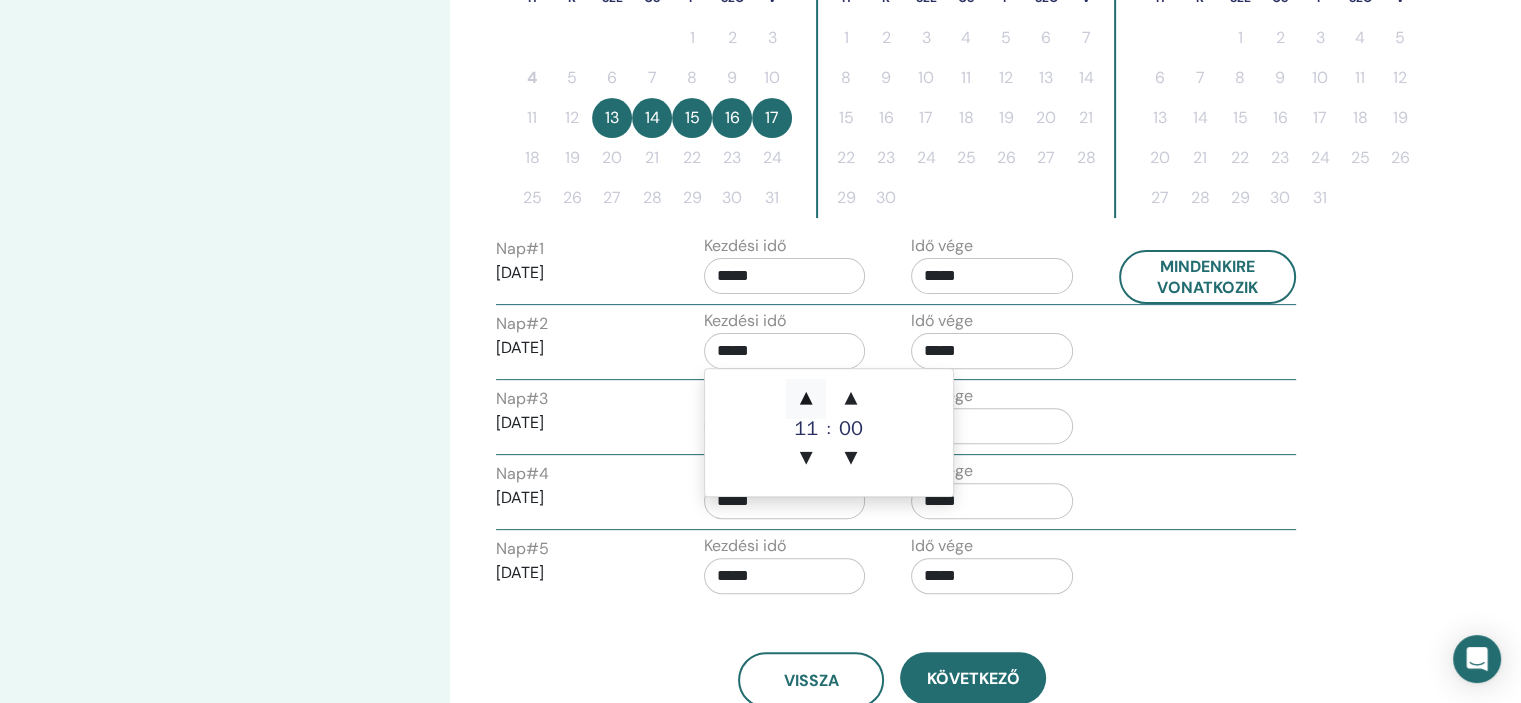 click on "▲" at bounding box center (806, 399) 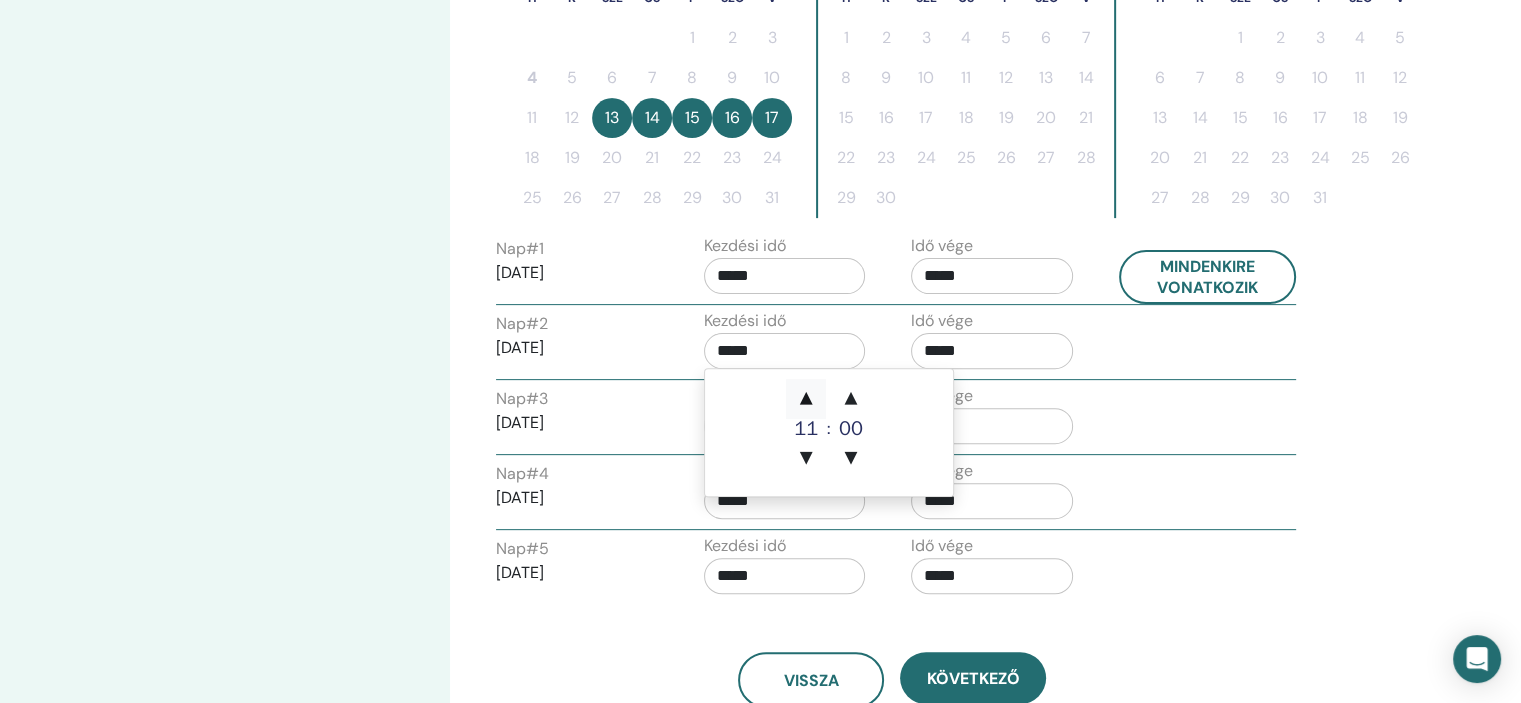 click on "▲" at bounding box center [806, 399] 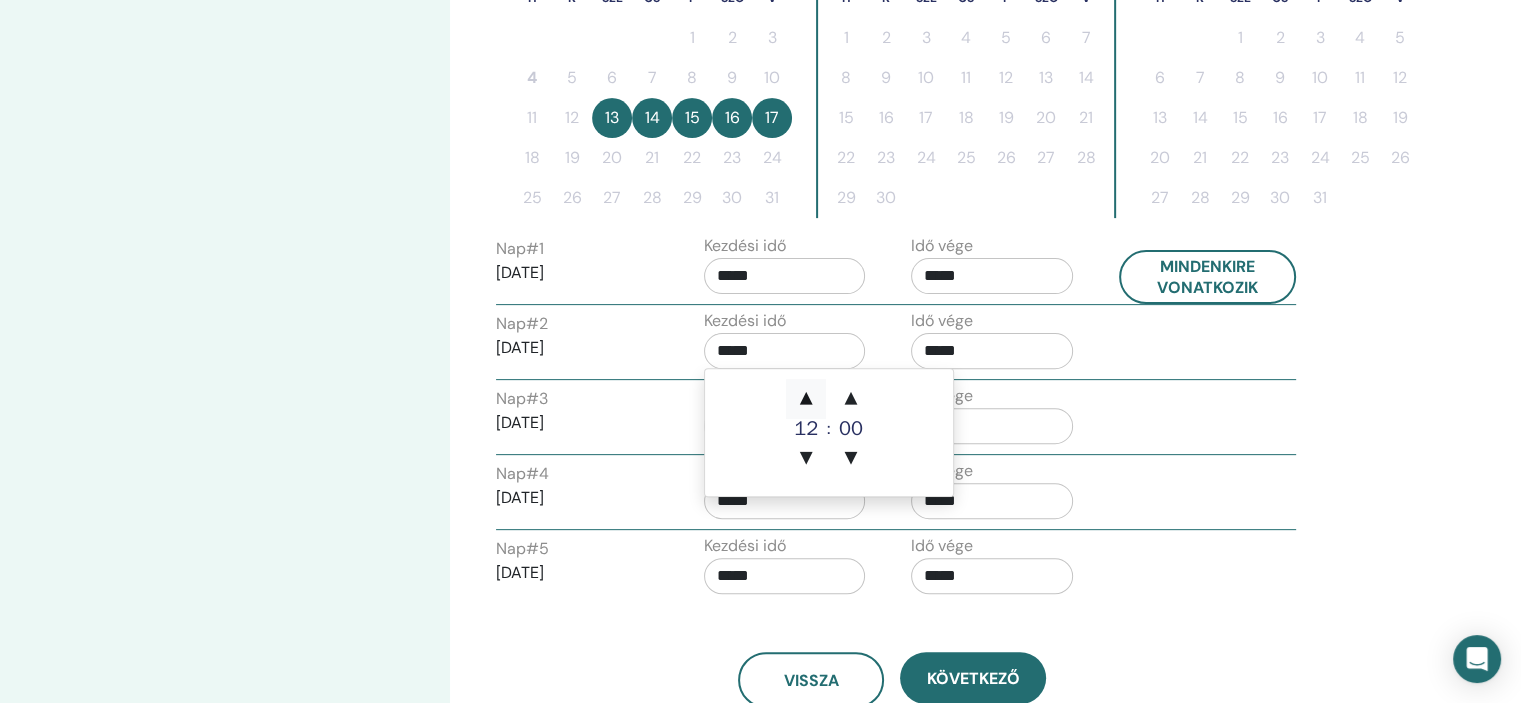 click on "▲" at bounding box center [806, 399] 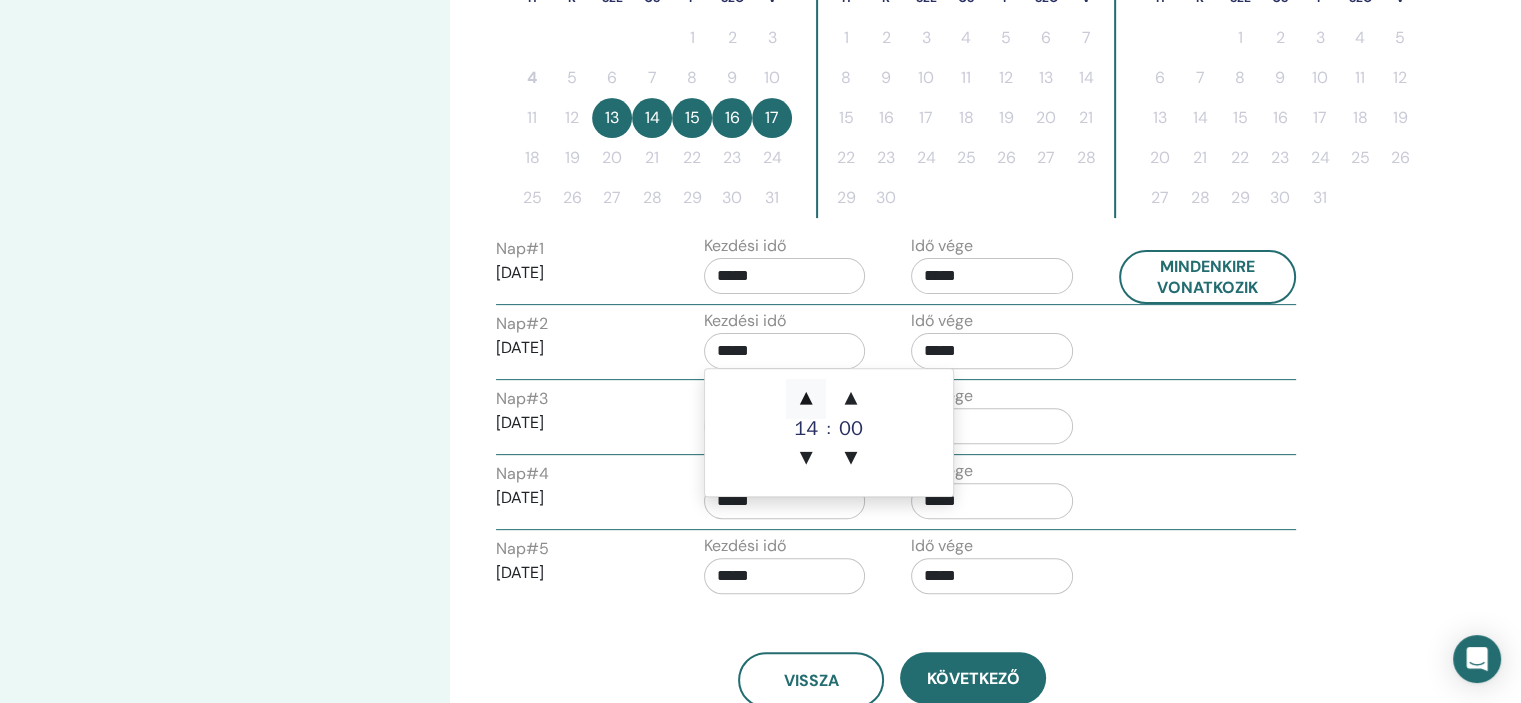 click on "▲" at bounding box center (806, 399) 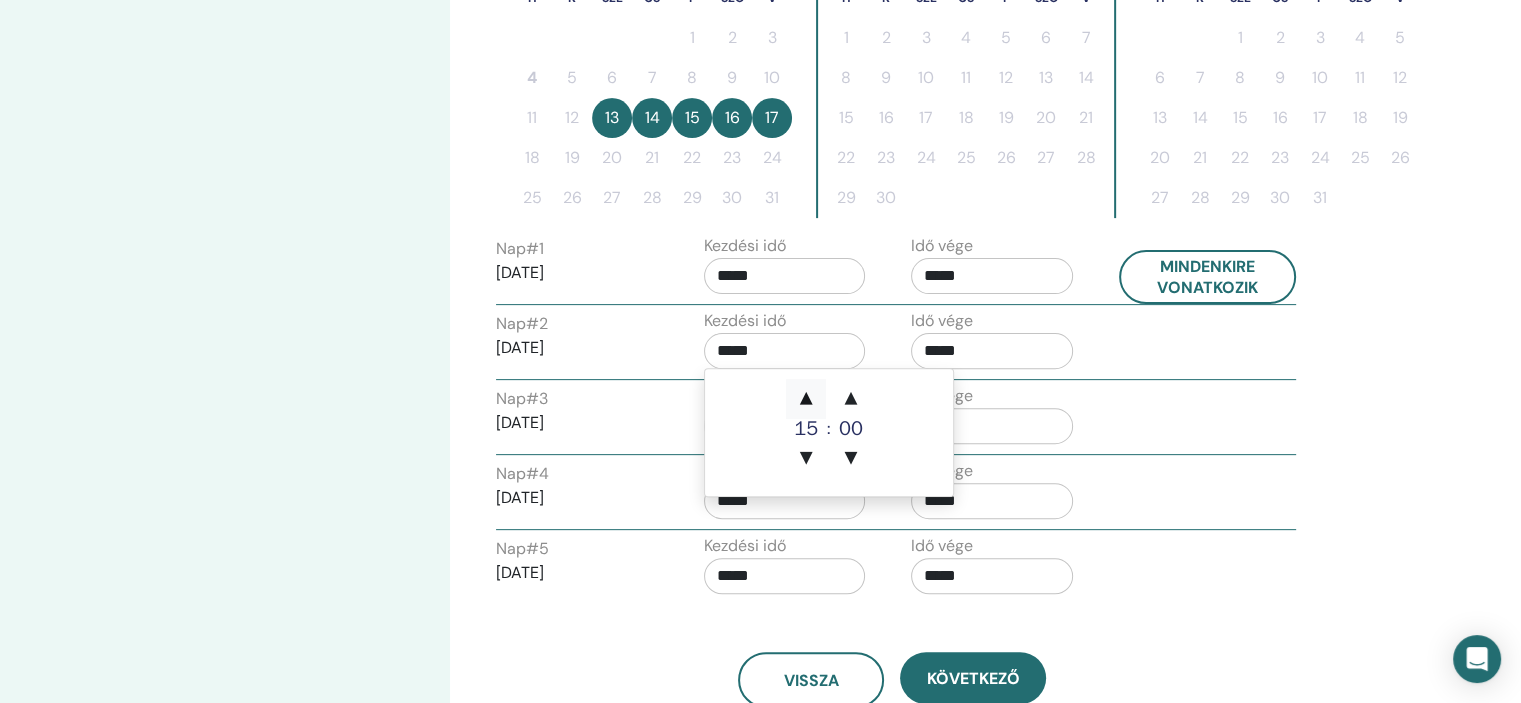 click on "▲" at bounding box center (806, 399) 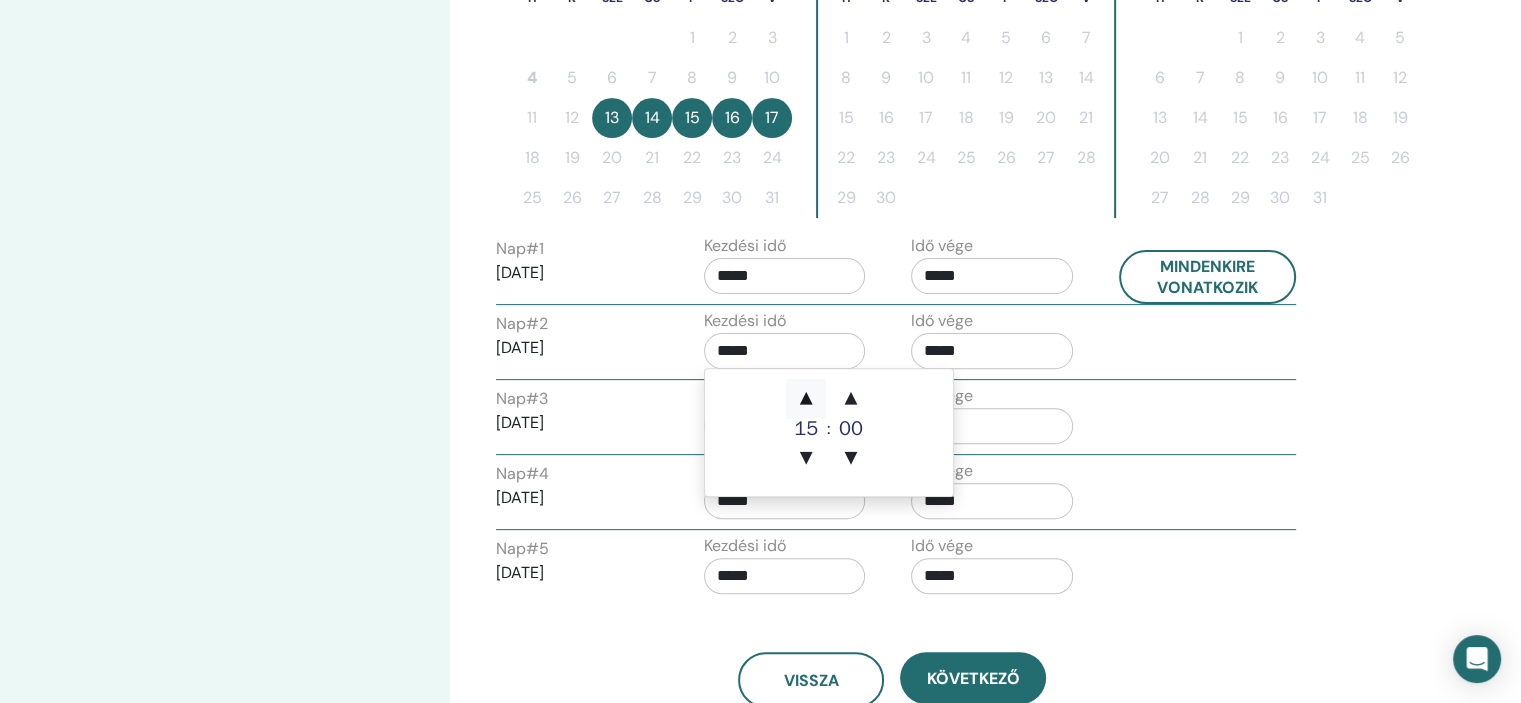 click on "▲" at bounding box center [806, 399] 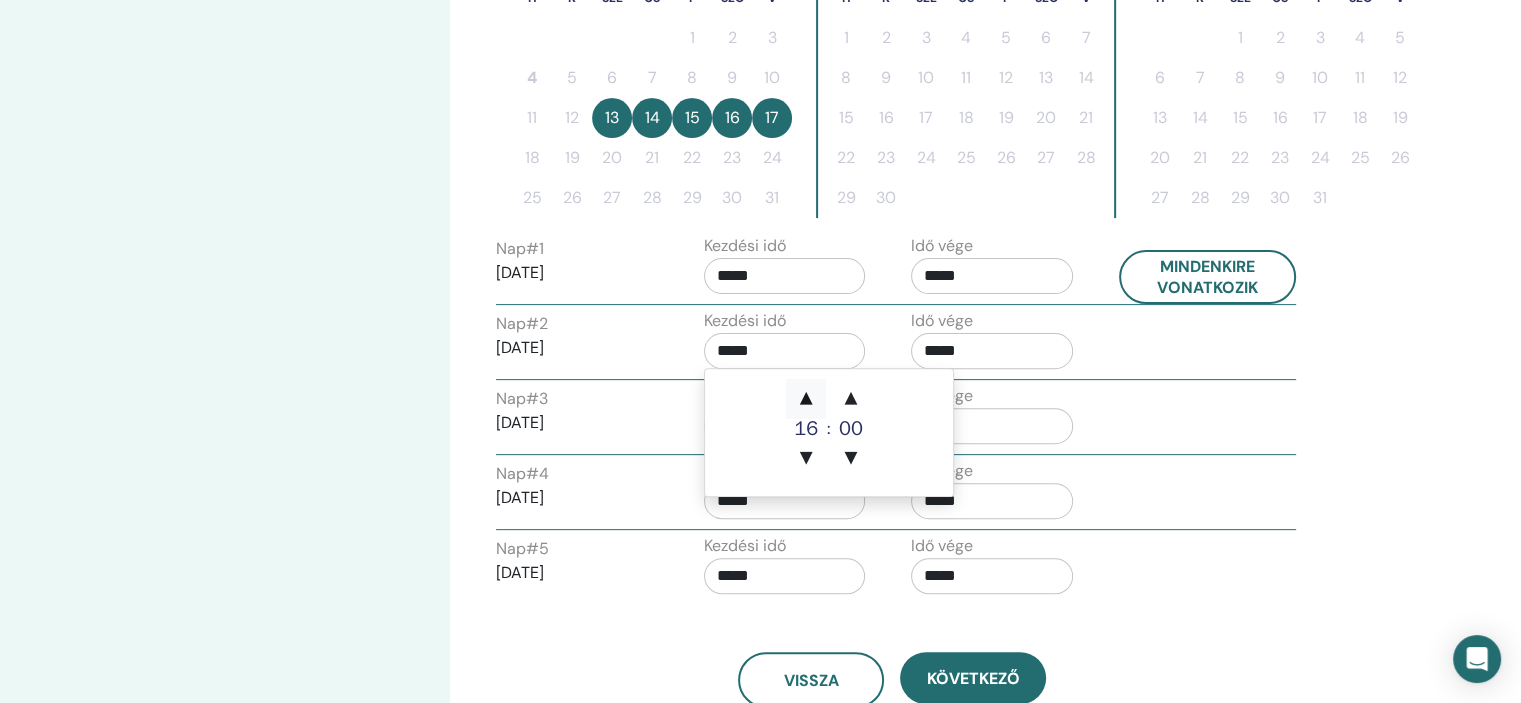 click on "▲" at bounding box center (806, 399) 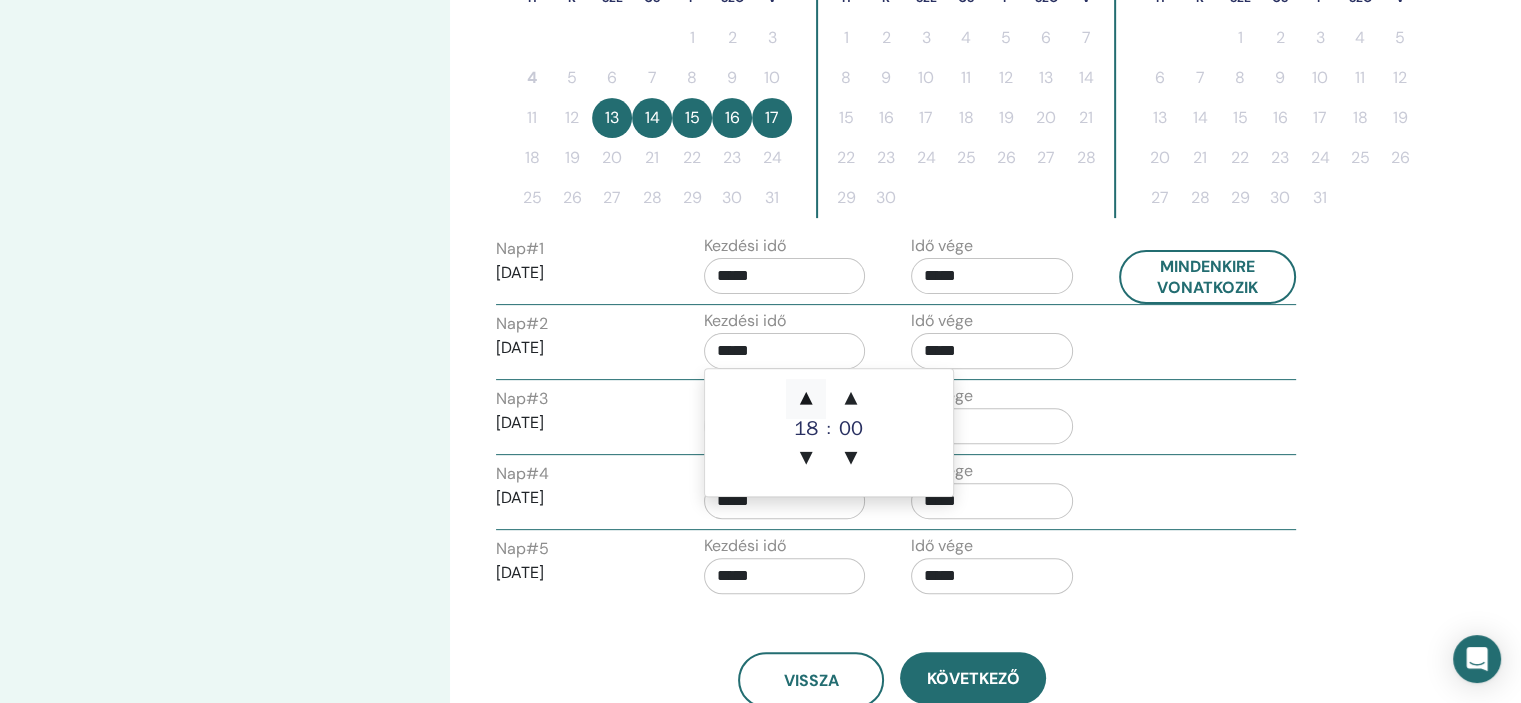 click on "▲" at bounding box center (806, 399) 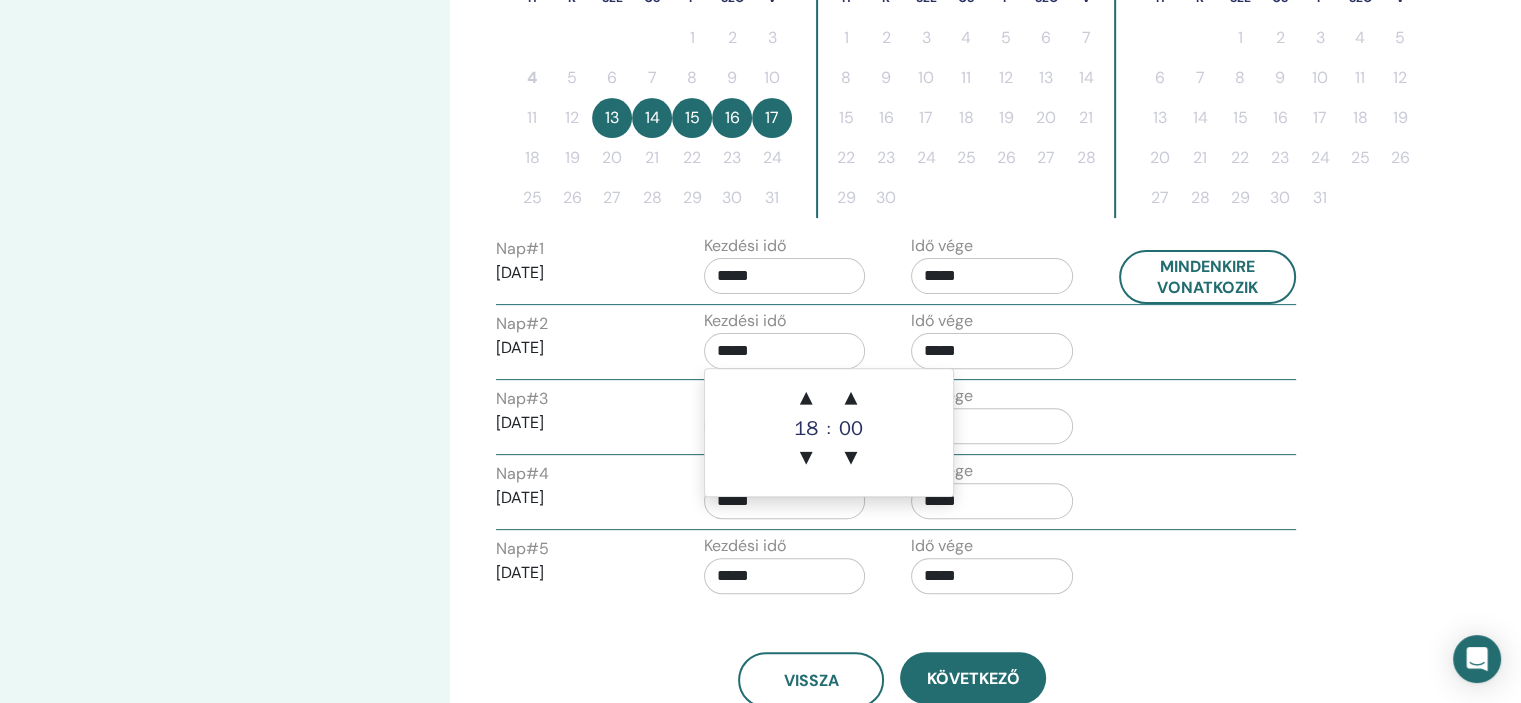 click on "*****" at bounding box center [785, 351] 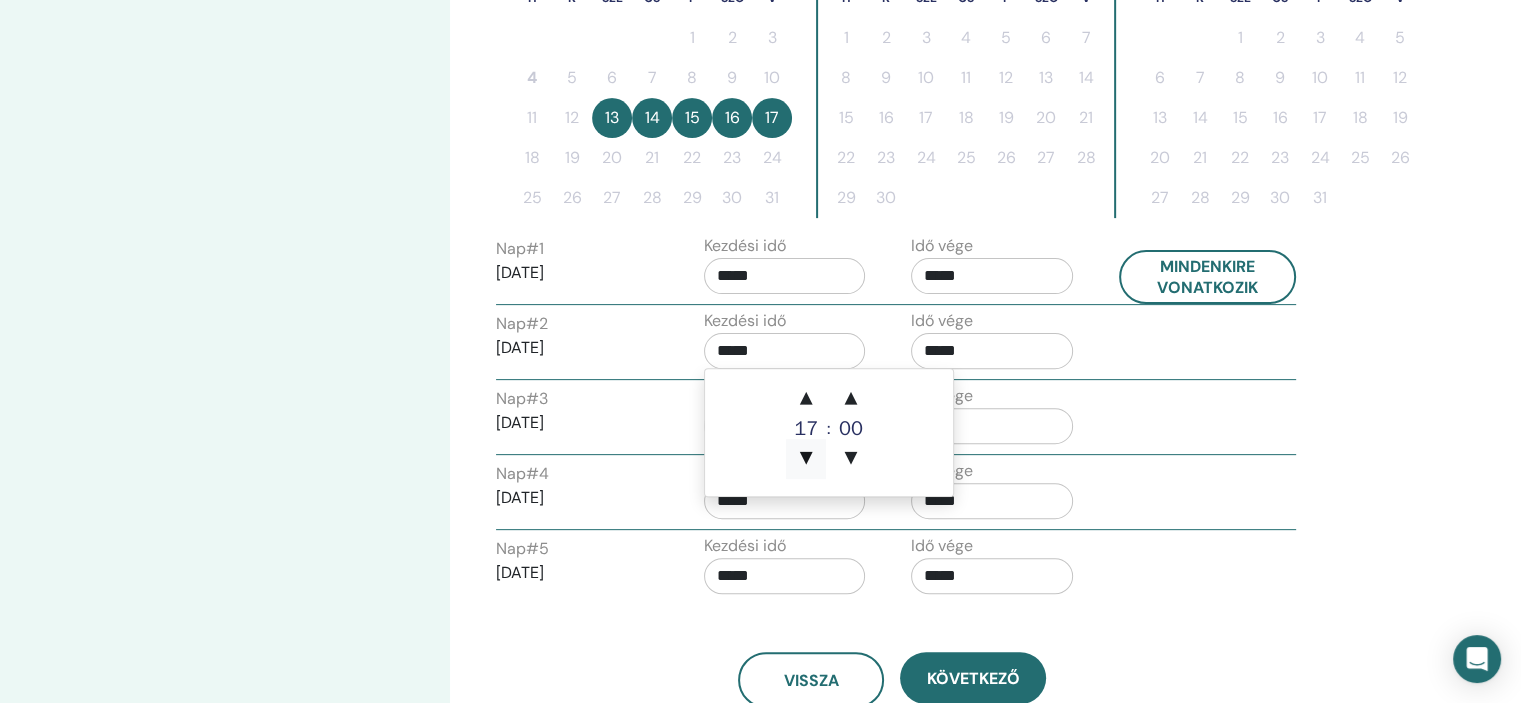 click on "▼" at bounding box center (806, 459) 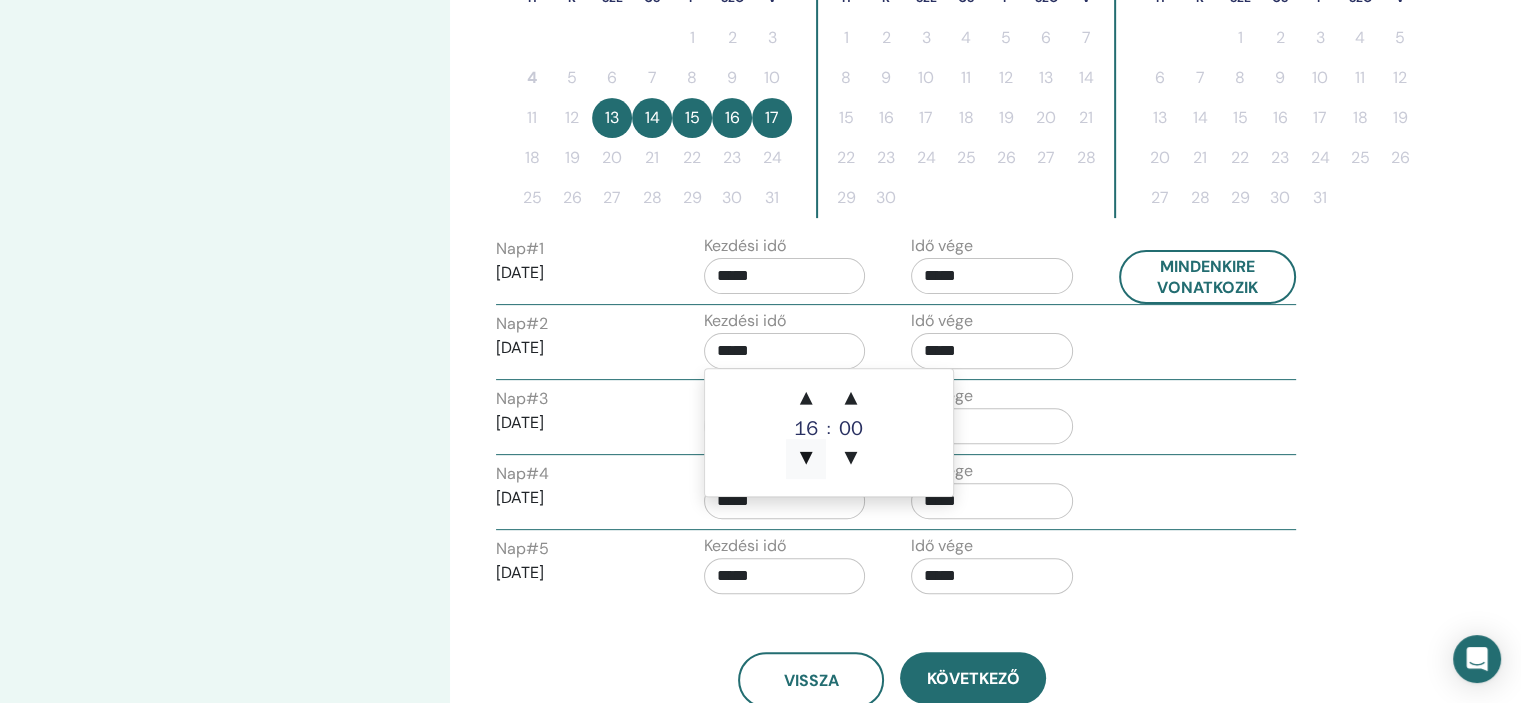 click on "▼" at bounding box center (806, 459) 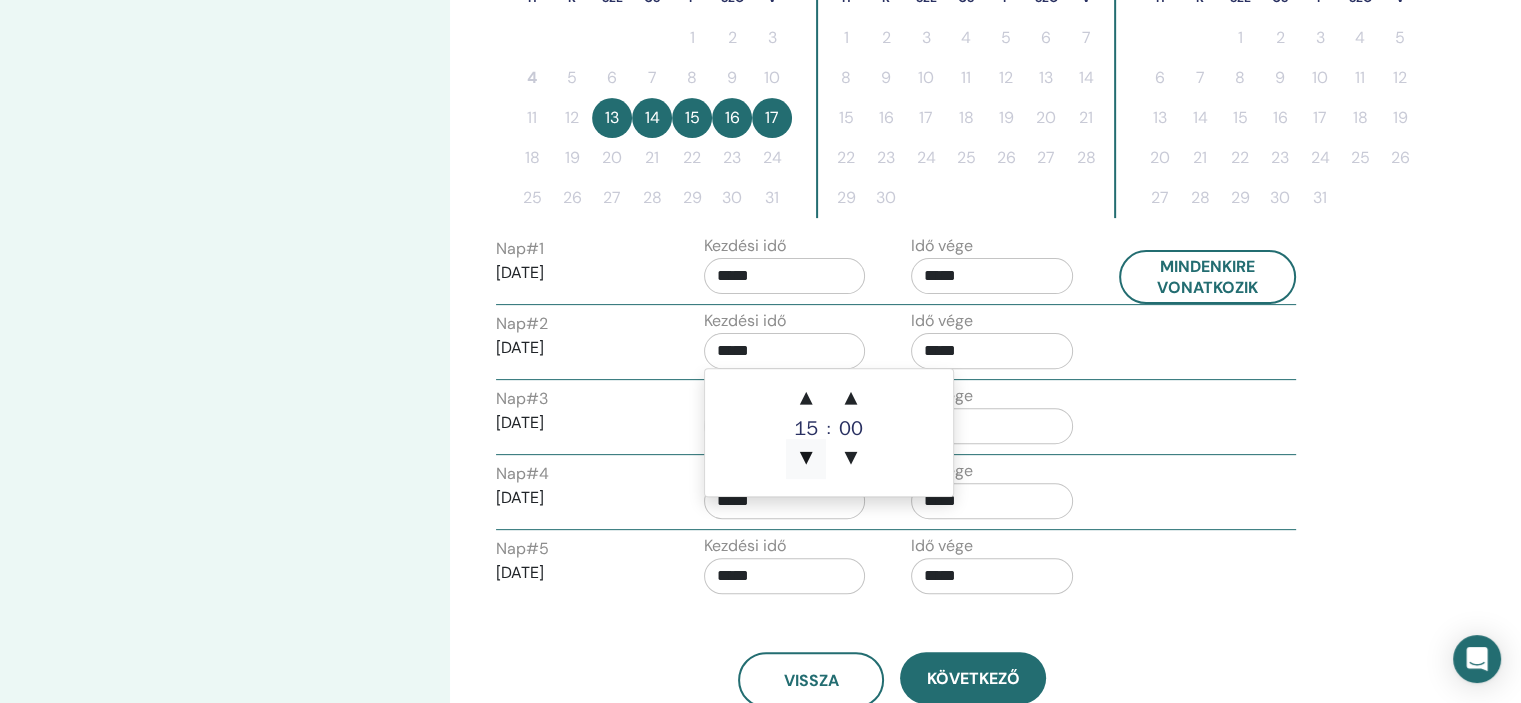 click on "▼" at bounding box center [806, 459] 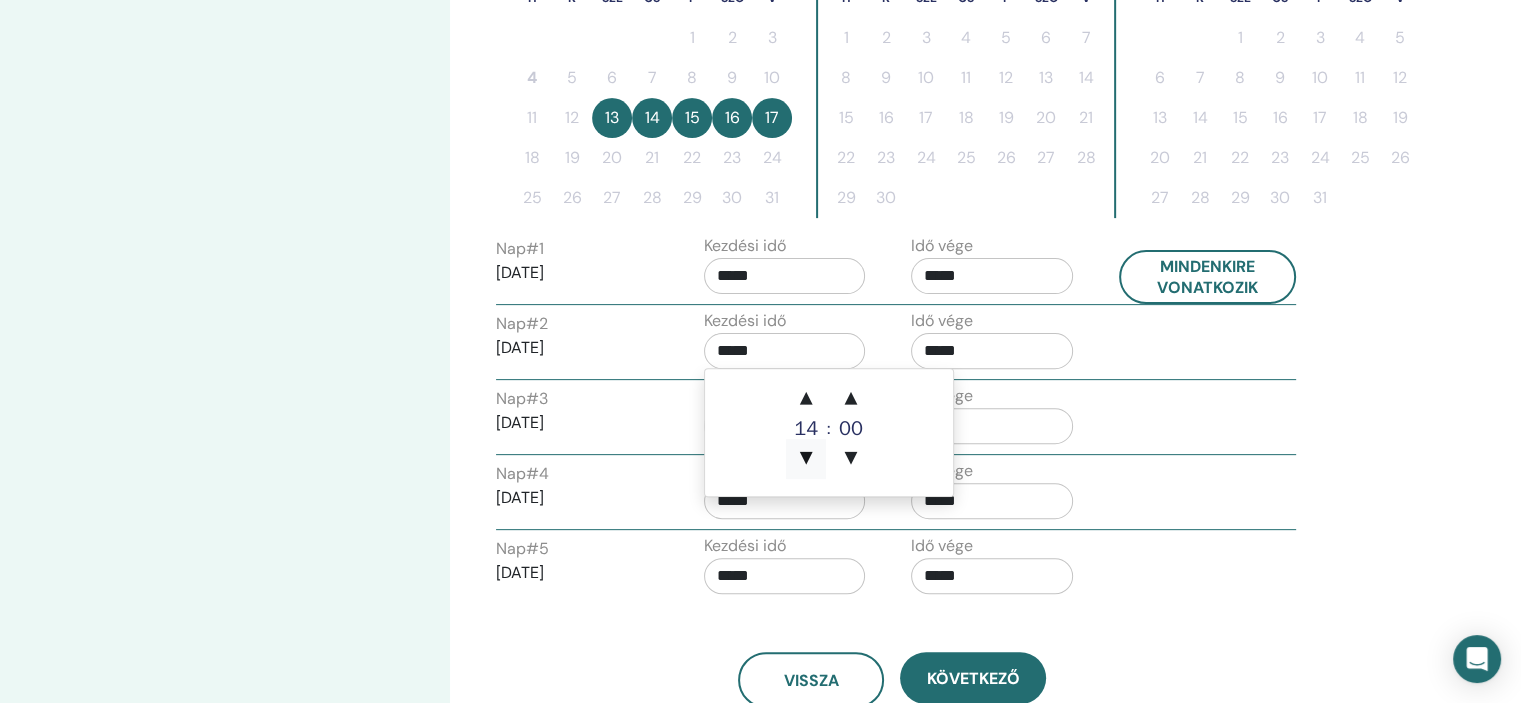 click on "▼" at bounding box center (806, 459) 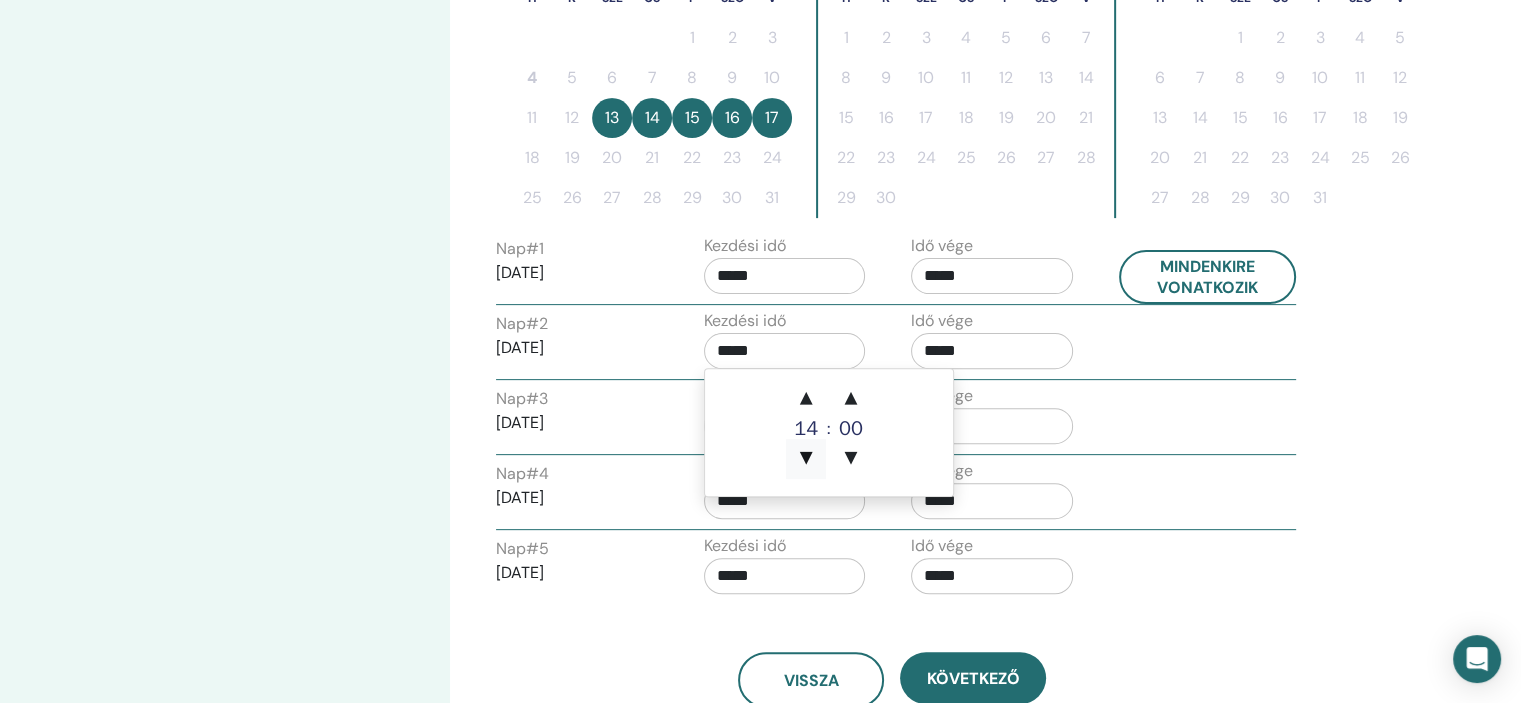 click on "▼" at bounding box center (806, 459) 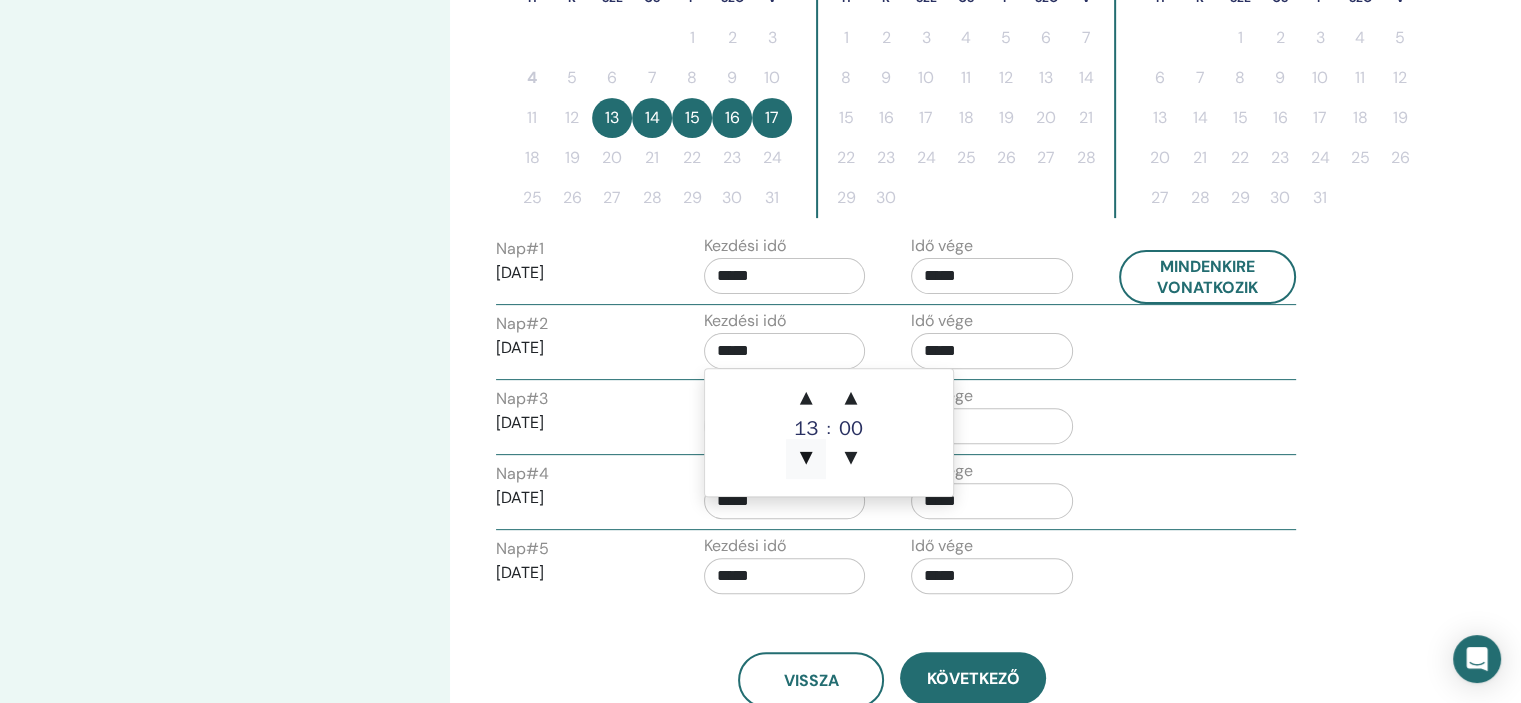 click on "▼" at bounding box center (806, 459) 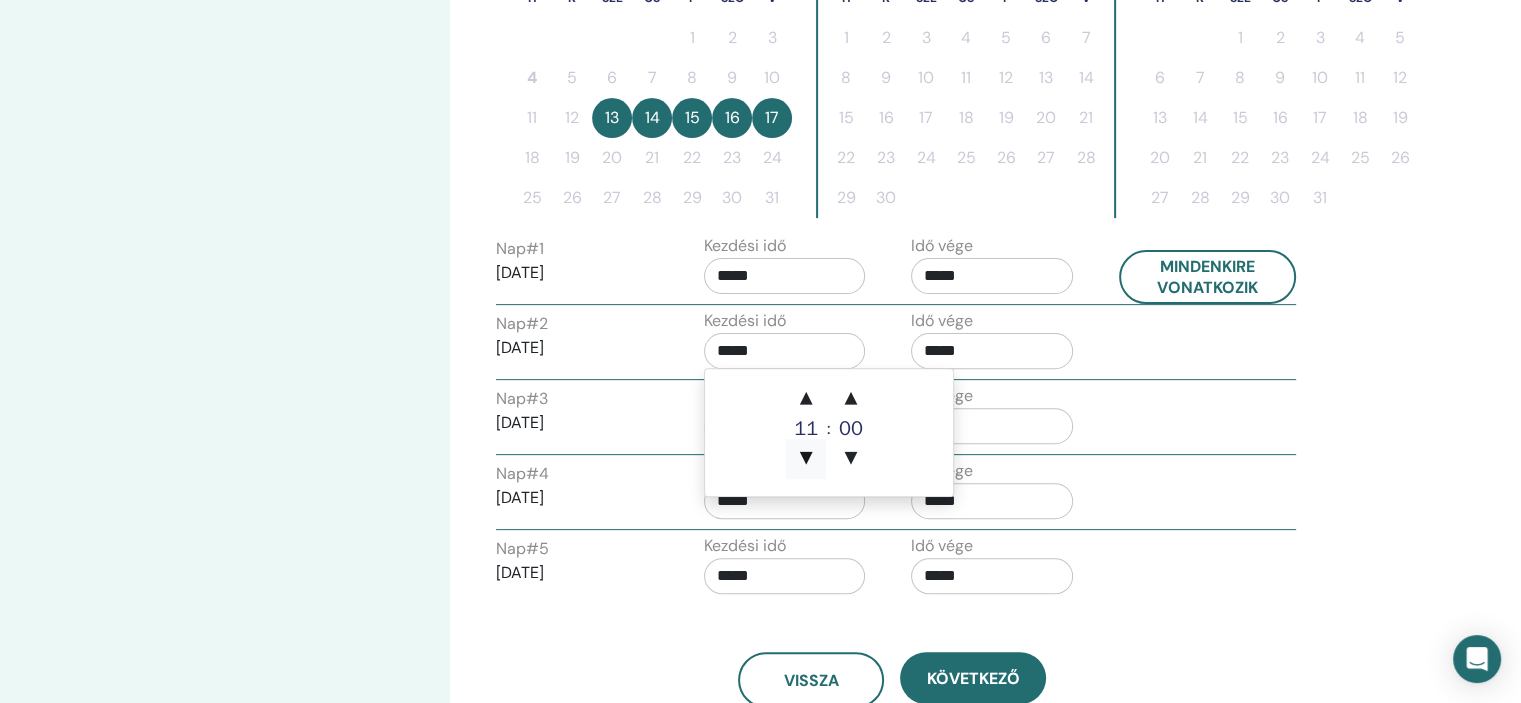 click on "▼" at bounding box center (806, 459) 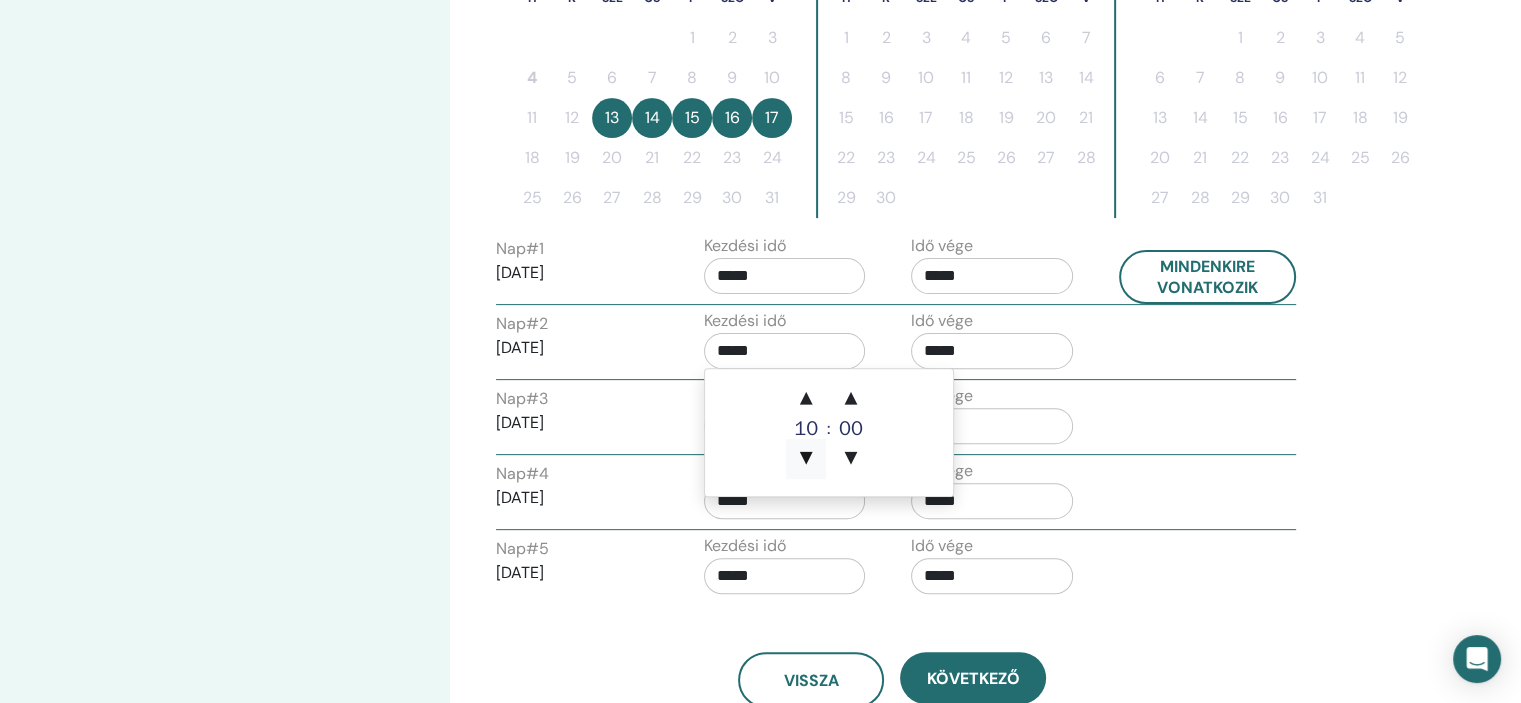 click on "▼" at bounding box center (806, 459) 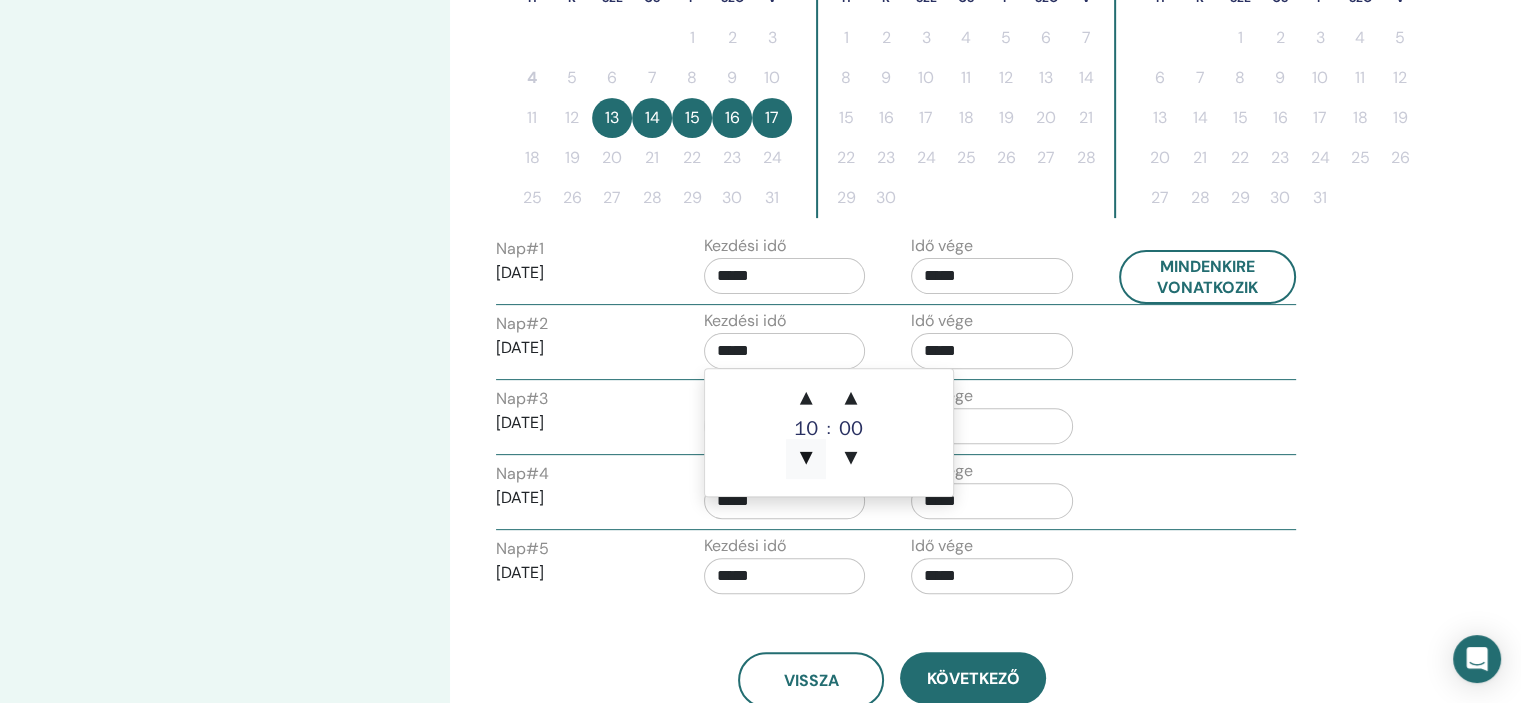 click on "▼" at bounding box center [806, 459] 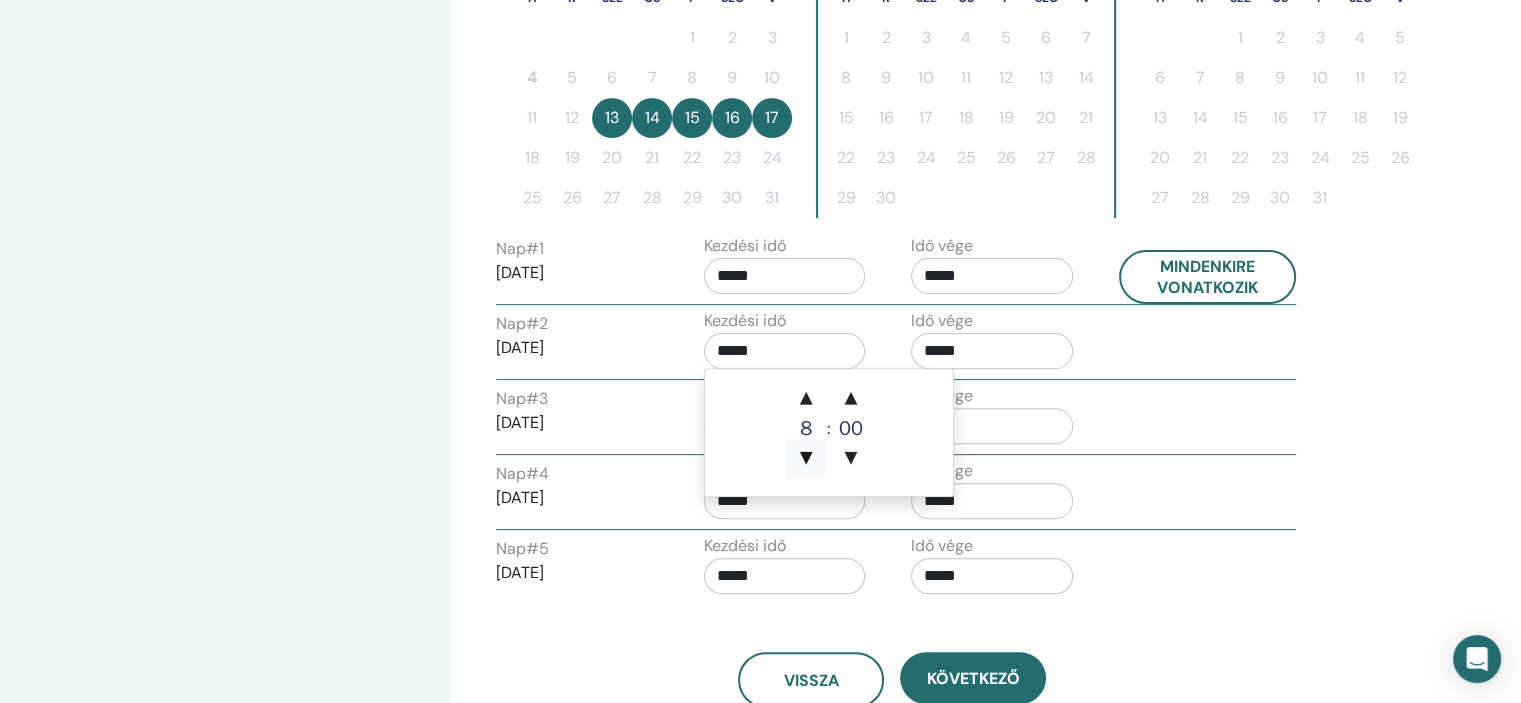 click on "▼" at bounding box center (806, 459) 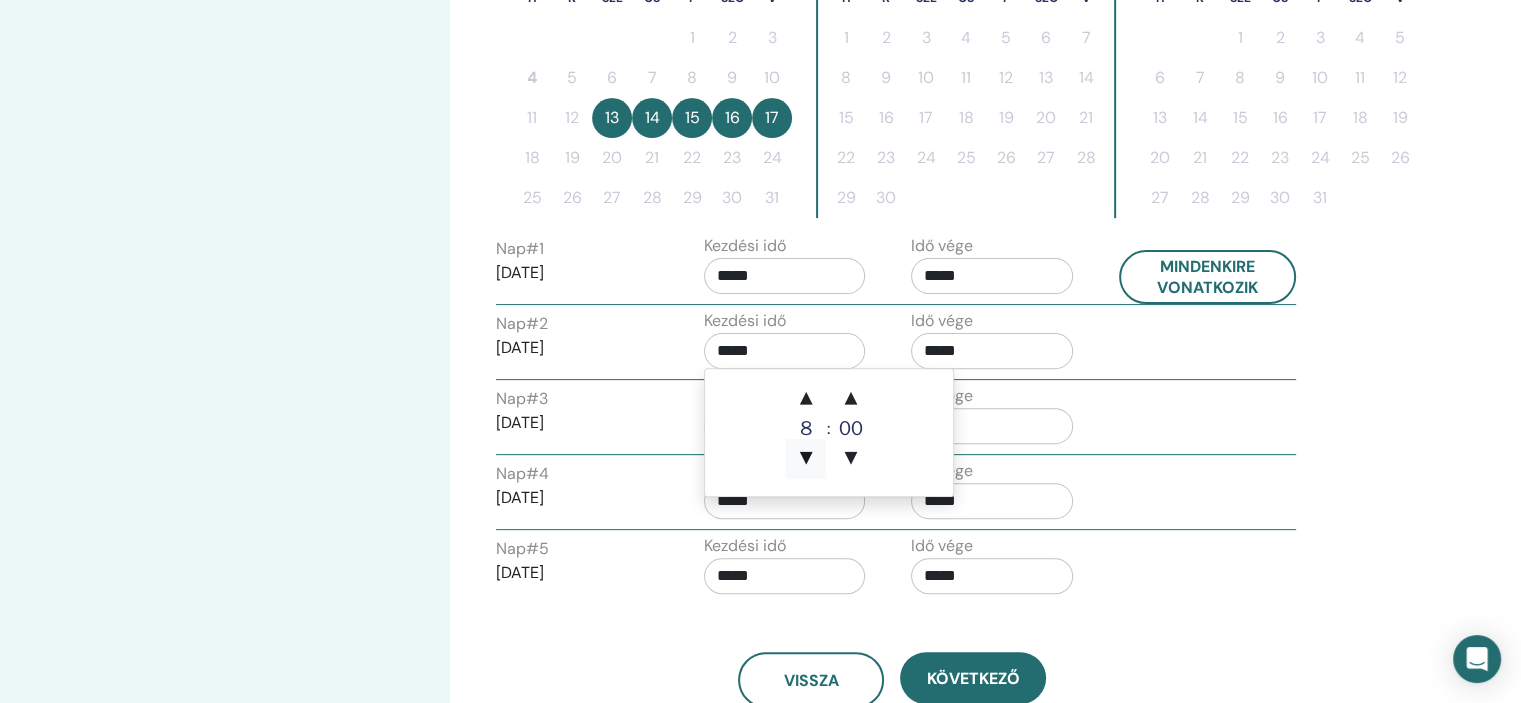 click on "▼" at bounding box center [806, 459] 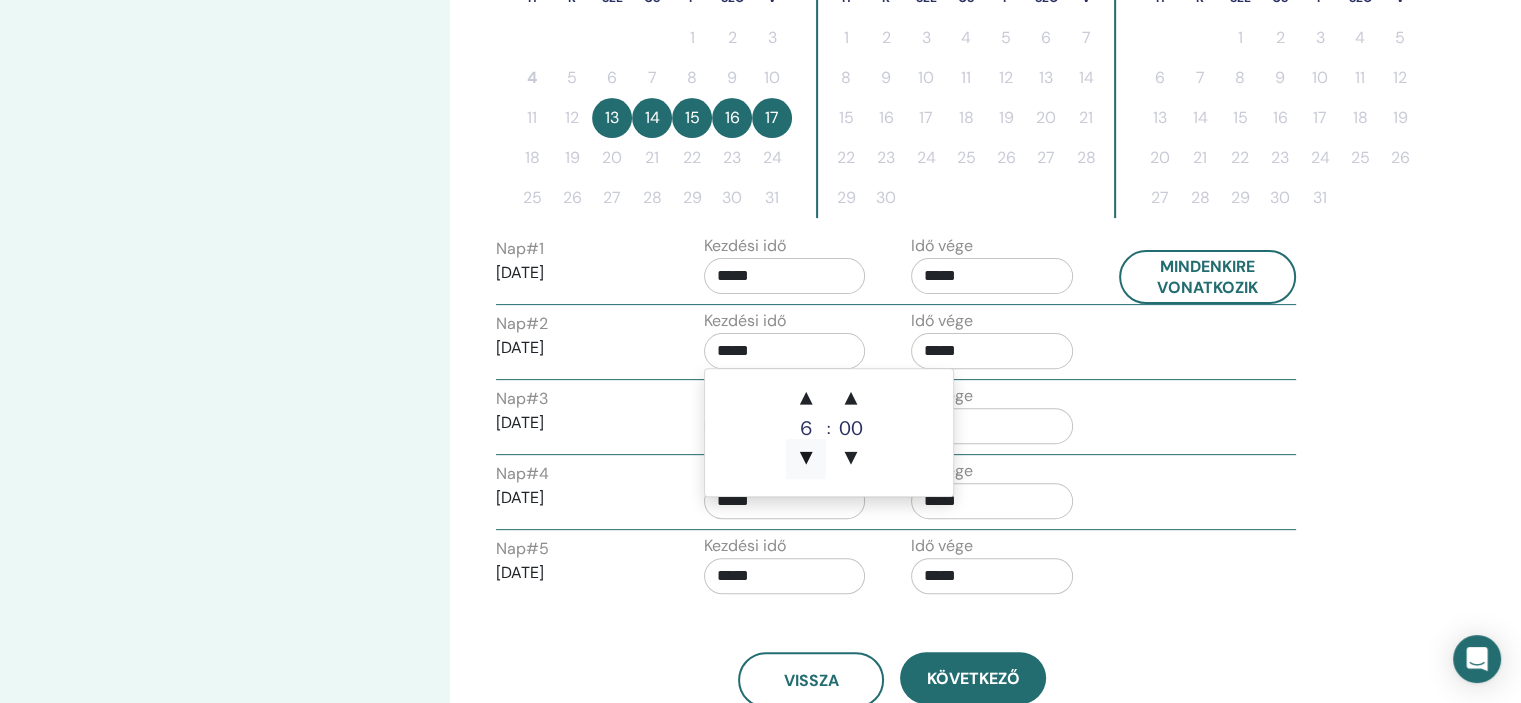 click on "▼" at bounding box center [806, 459] 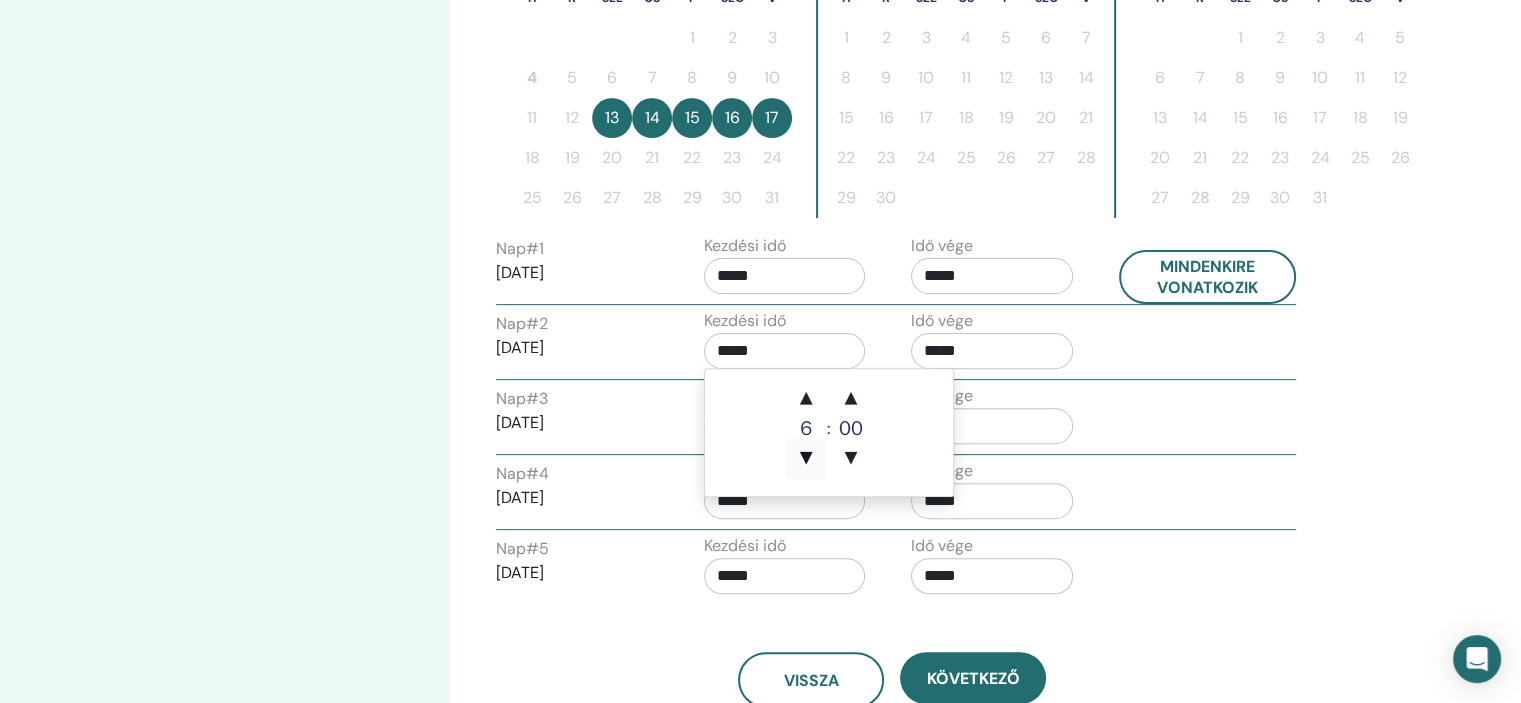 click on "▼" at bounding box center [806, 459] 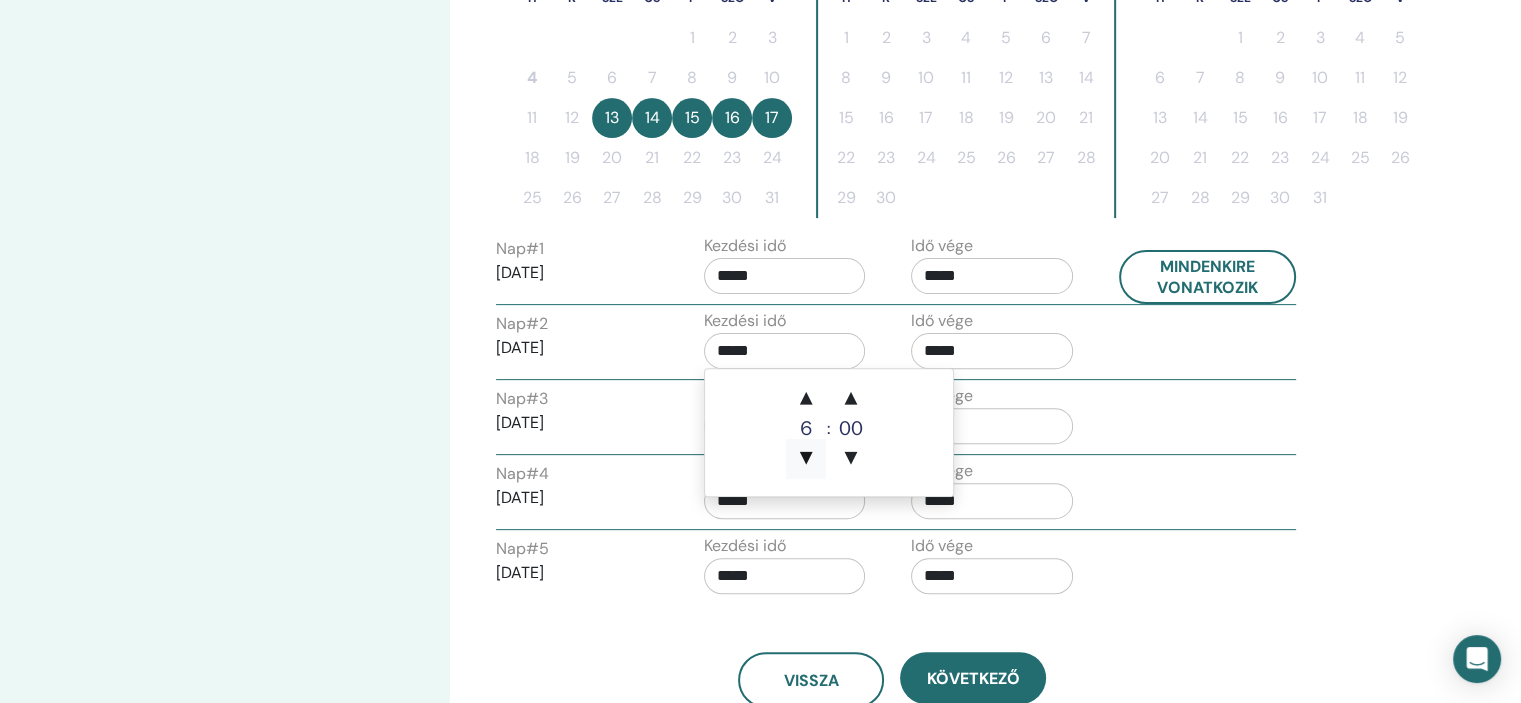 type on "*****" 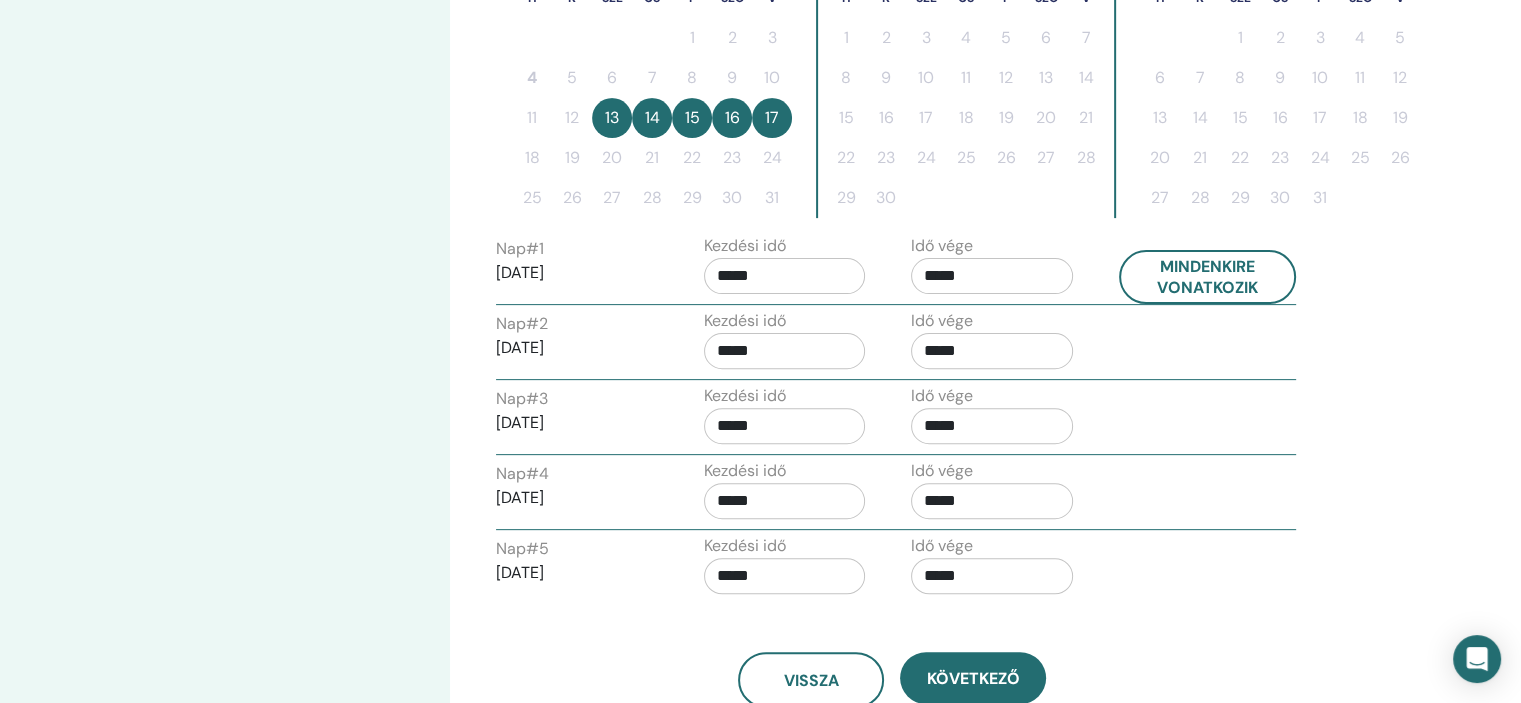 click on "Nap  # 2 2025/08/14 Kezdési idő ***** Idő vége *****" at bounding box center [896, 344] 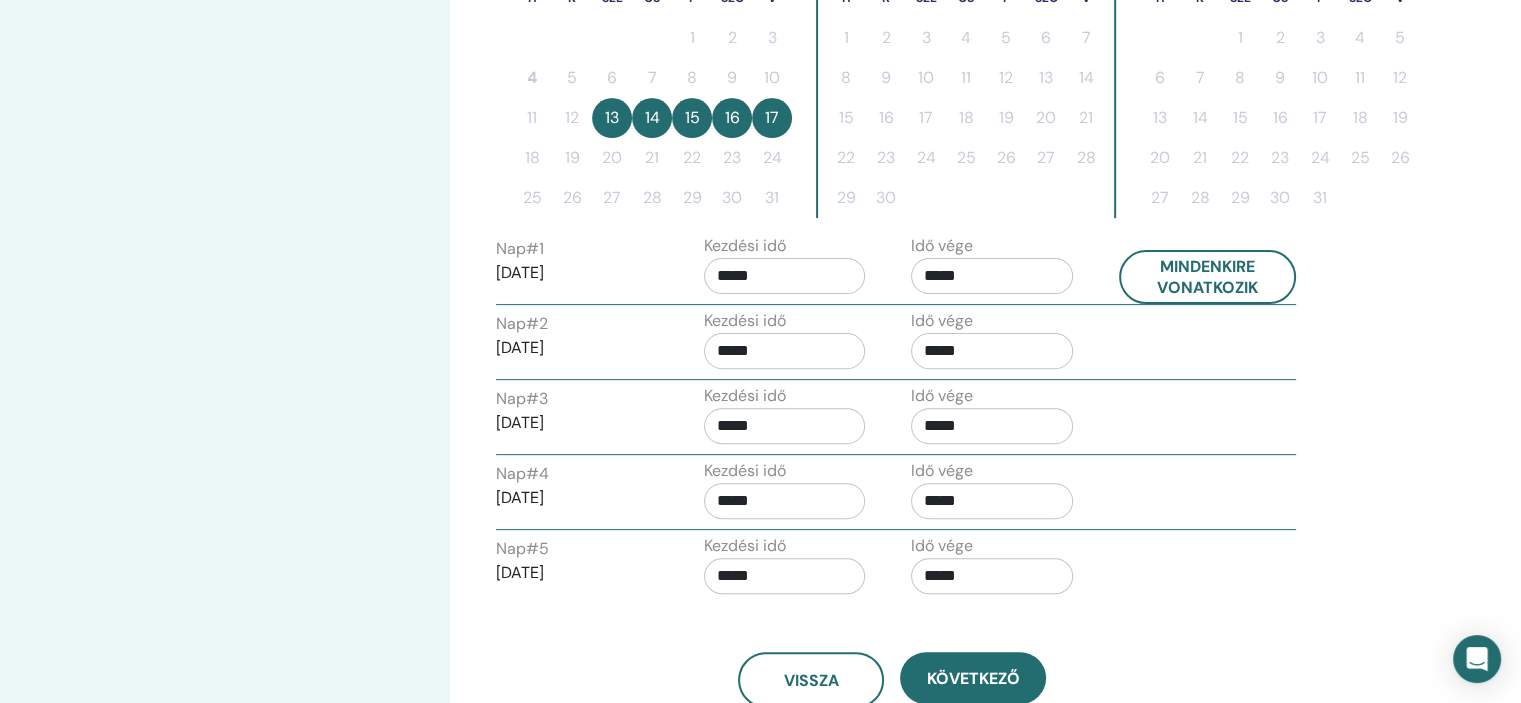 click on "*****" at bounding box center (785, 276) 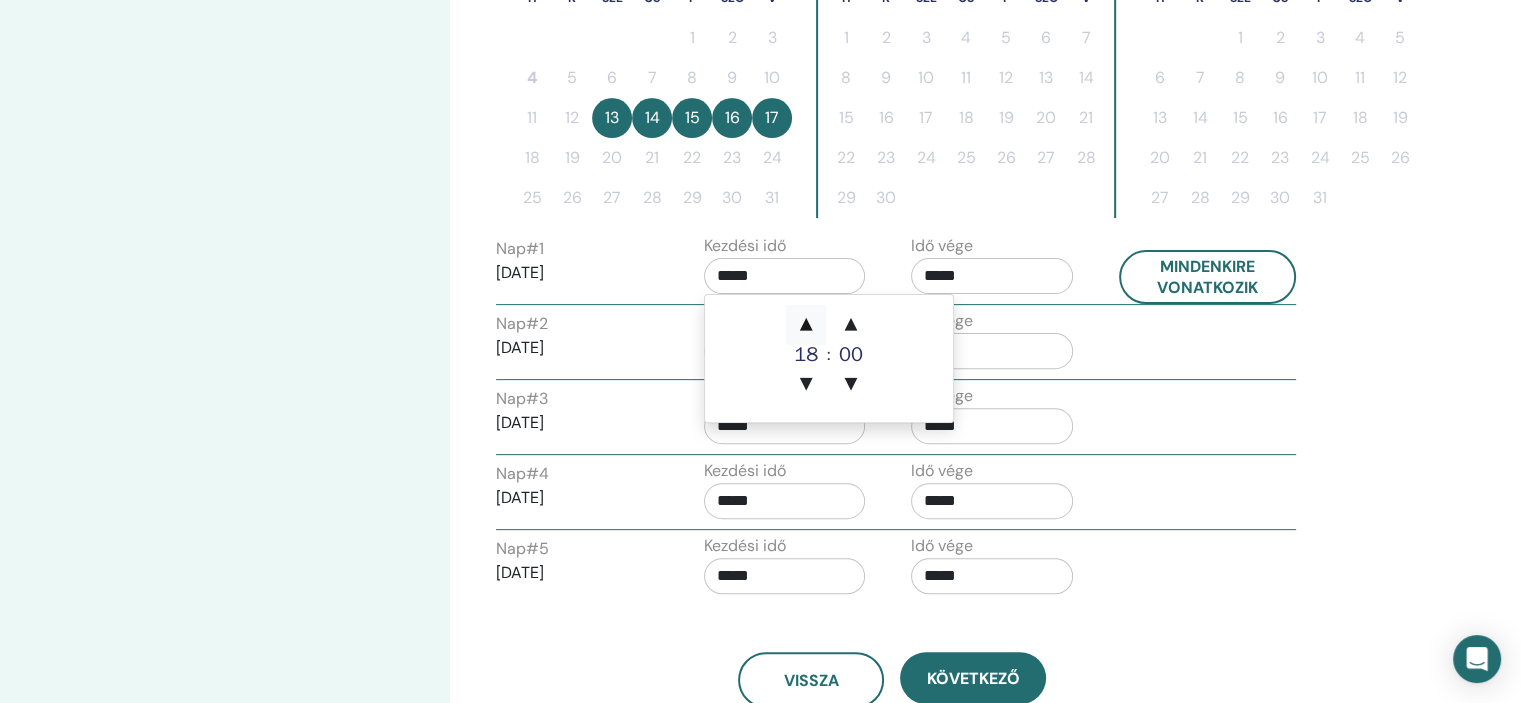 click on "▲" at bounding box center [806, 325] 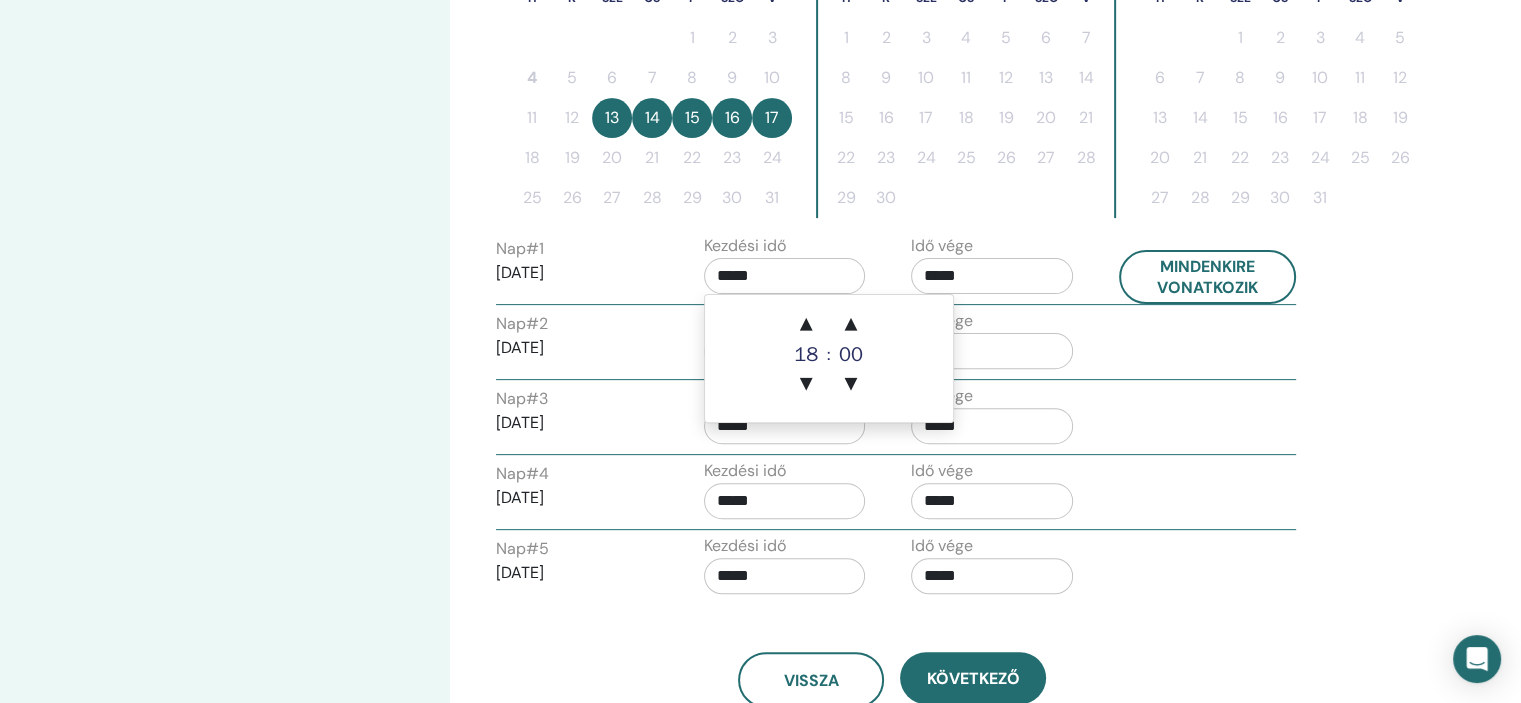 click on "*****" at bounding box center (785, 276) 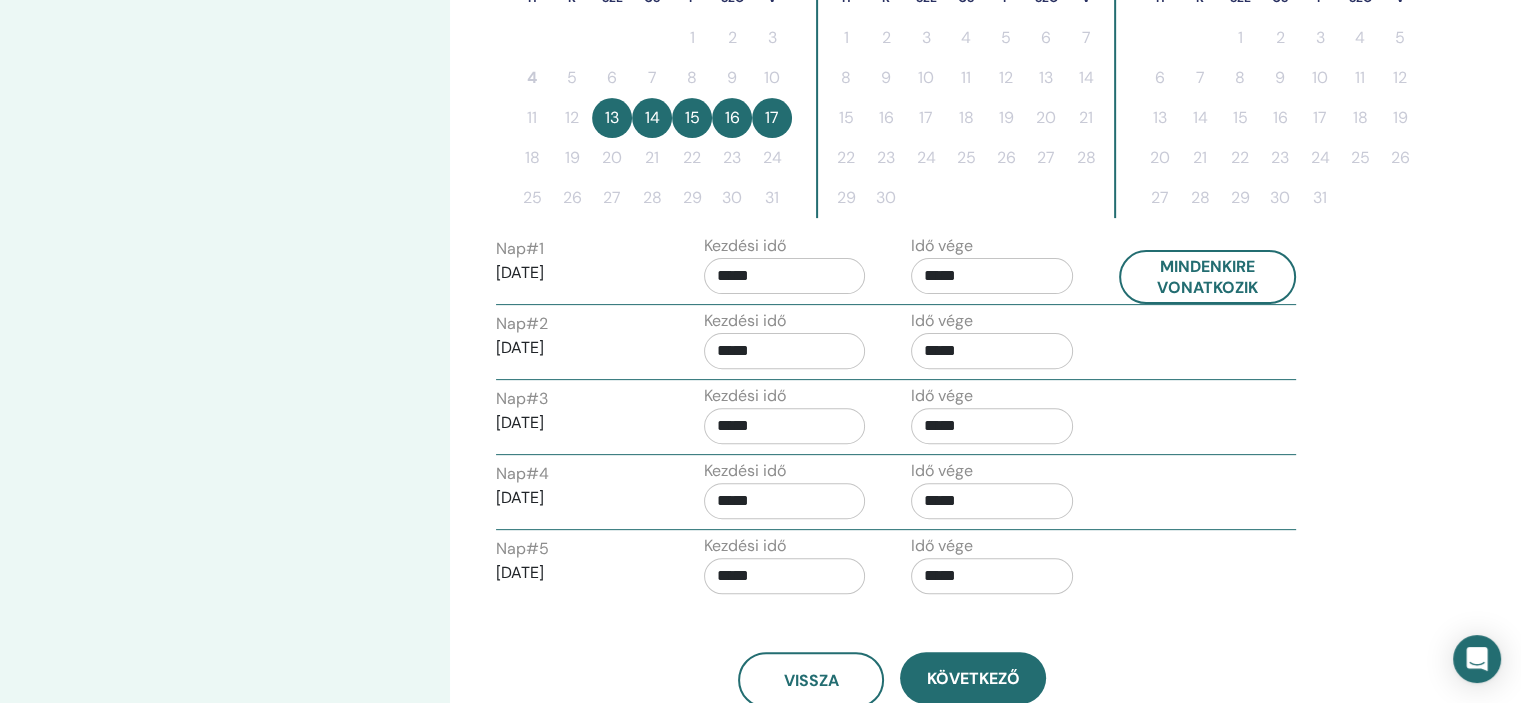 click on "*****" at bounding box center [785, 276] 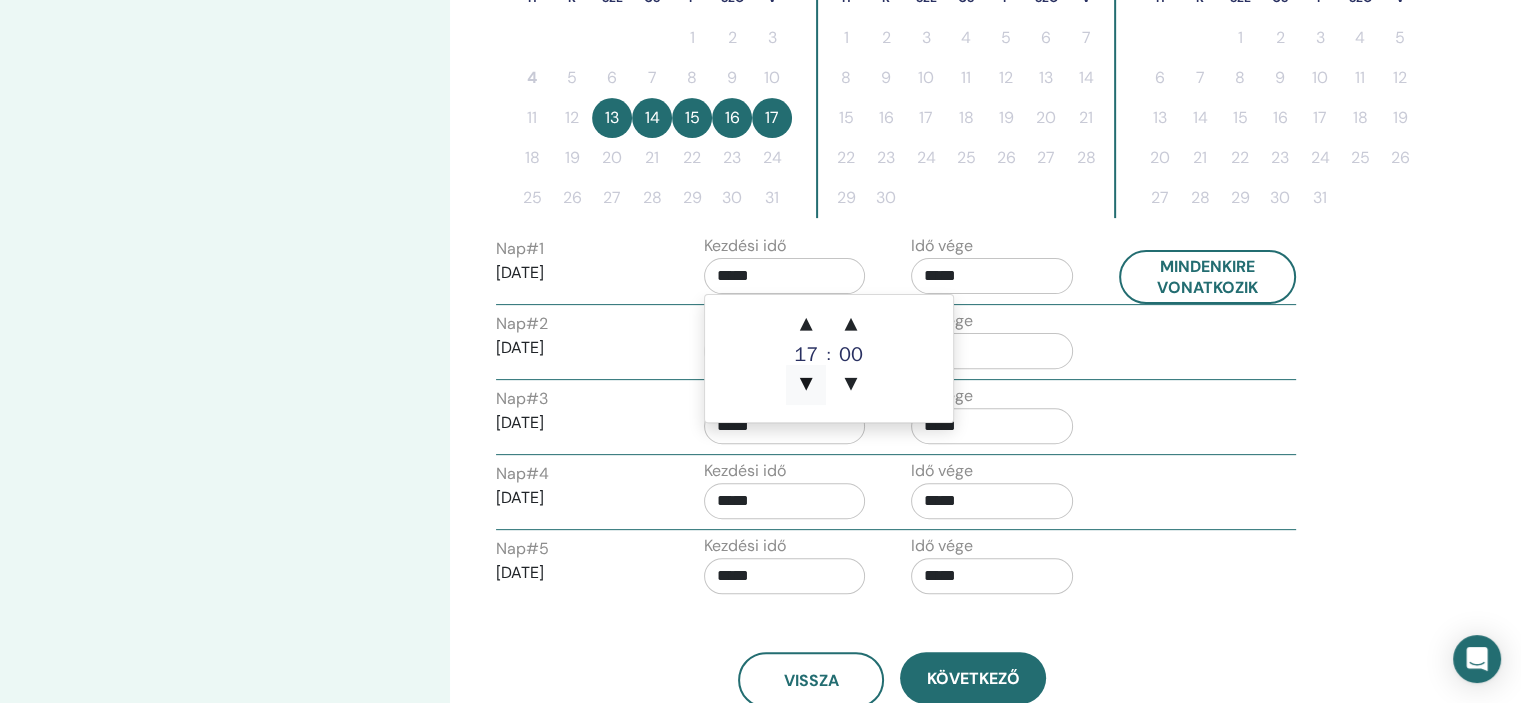 click on "▼" at bounding box center (806, 385) 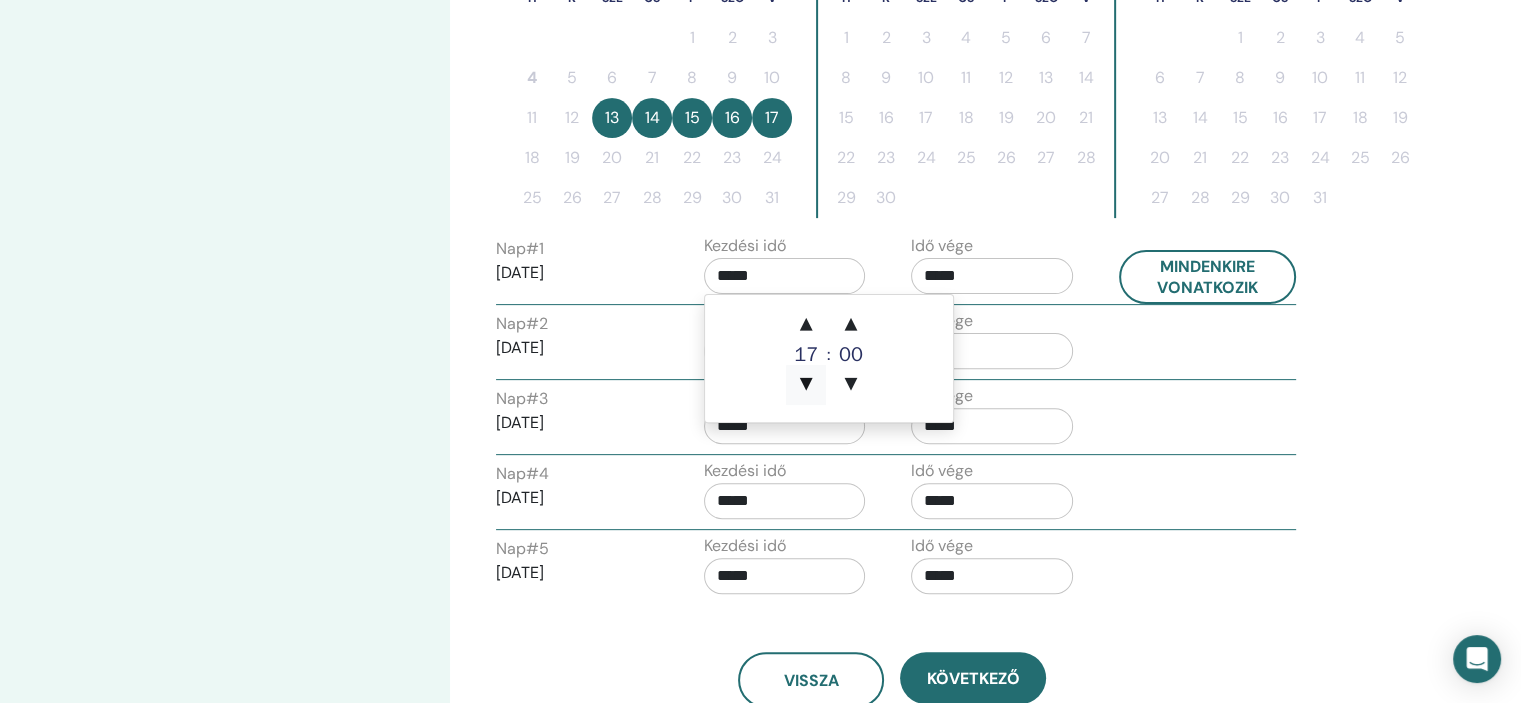 type on "*****" 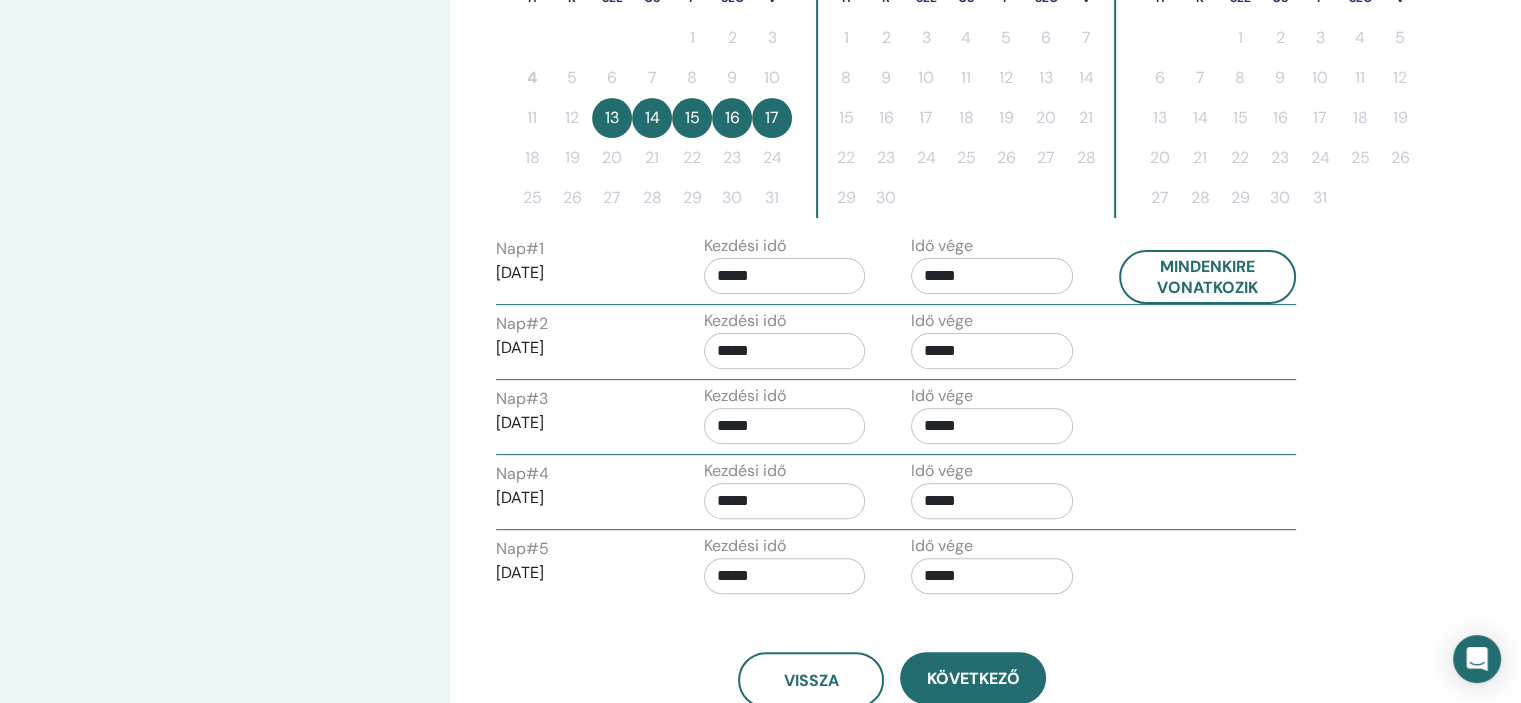 click on "2025/08/14" at bounding box center (577, 348) 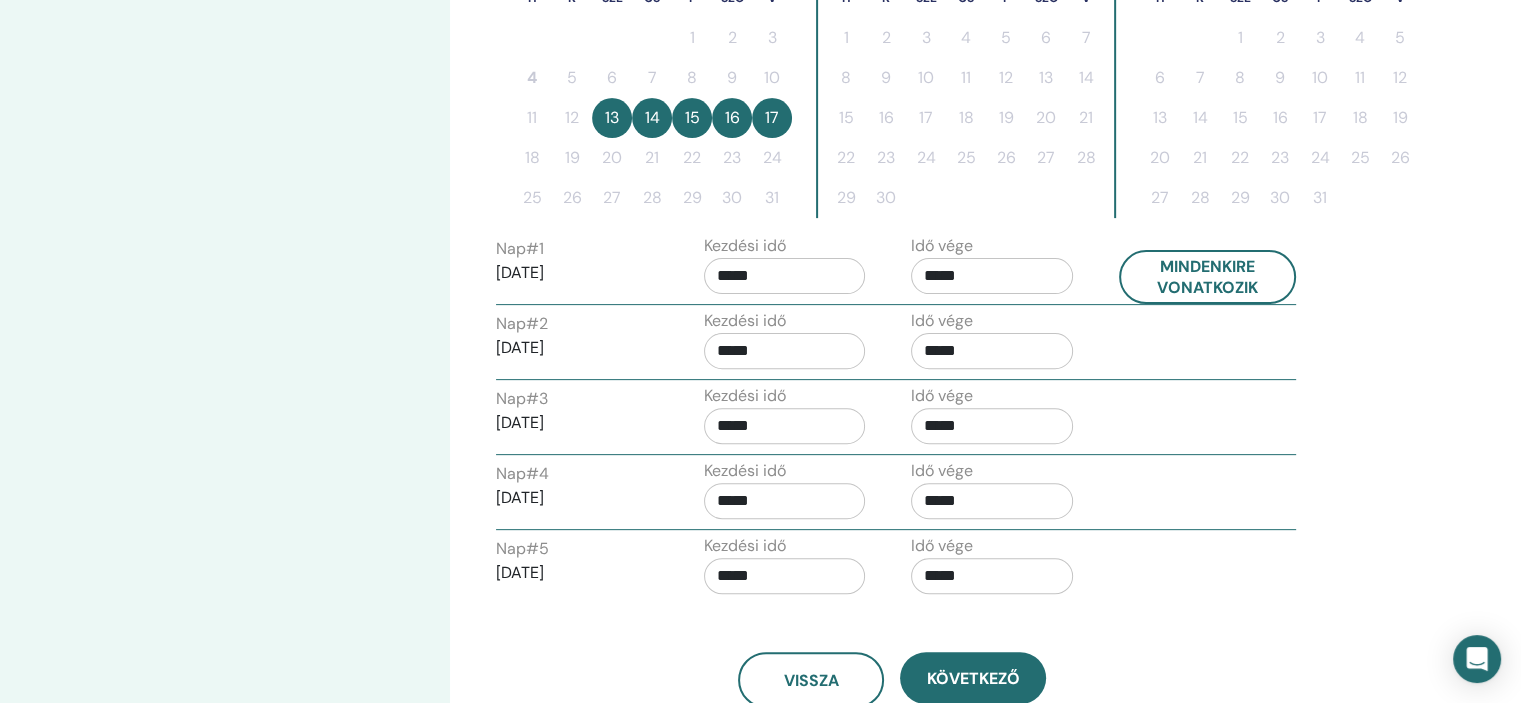 click on "*****" at bounding box center (785, 351) 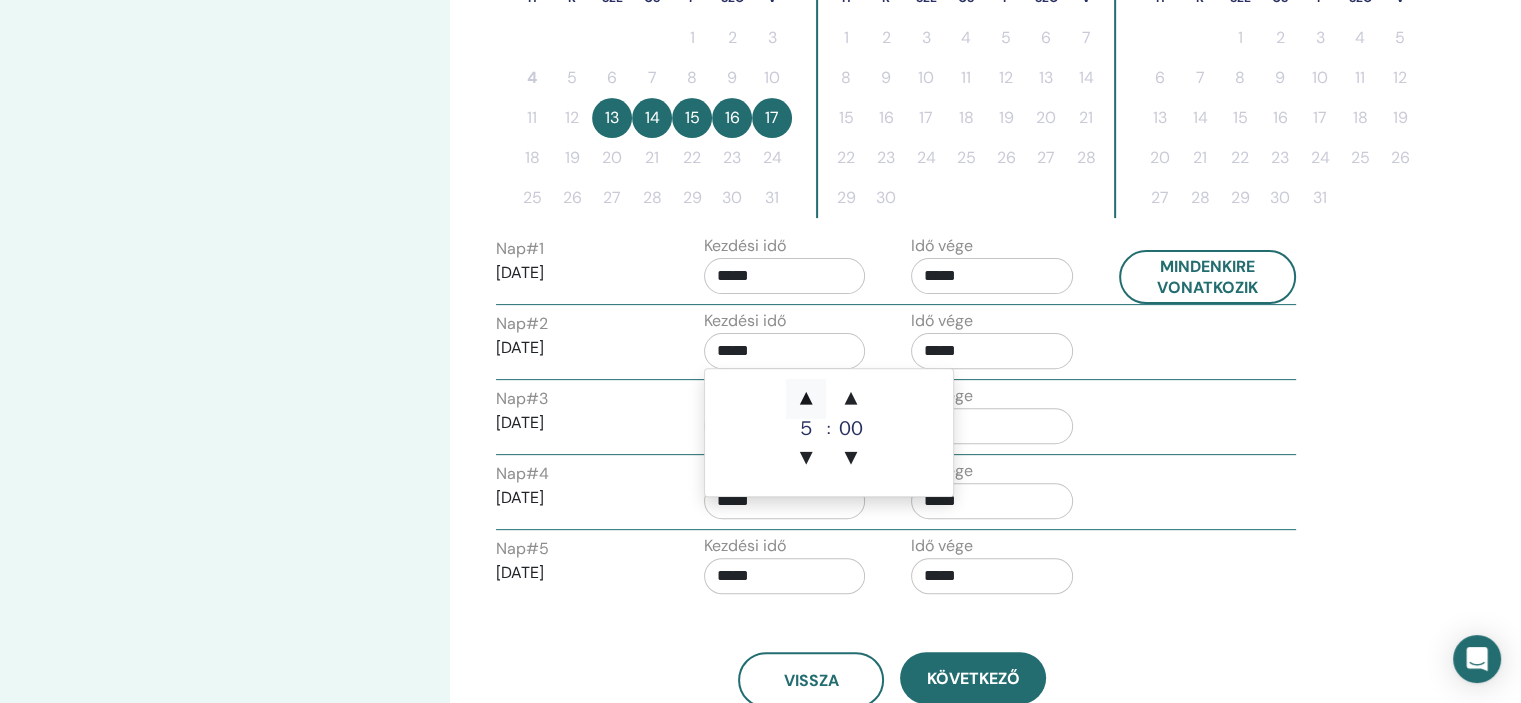 click on "▲" at bounding box center [806, 399] 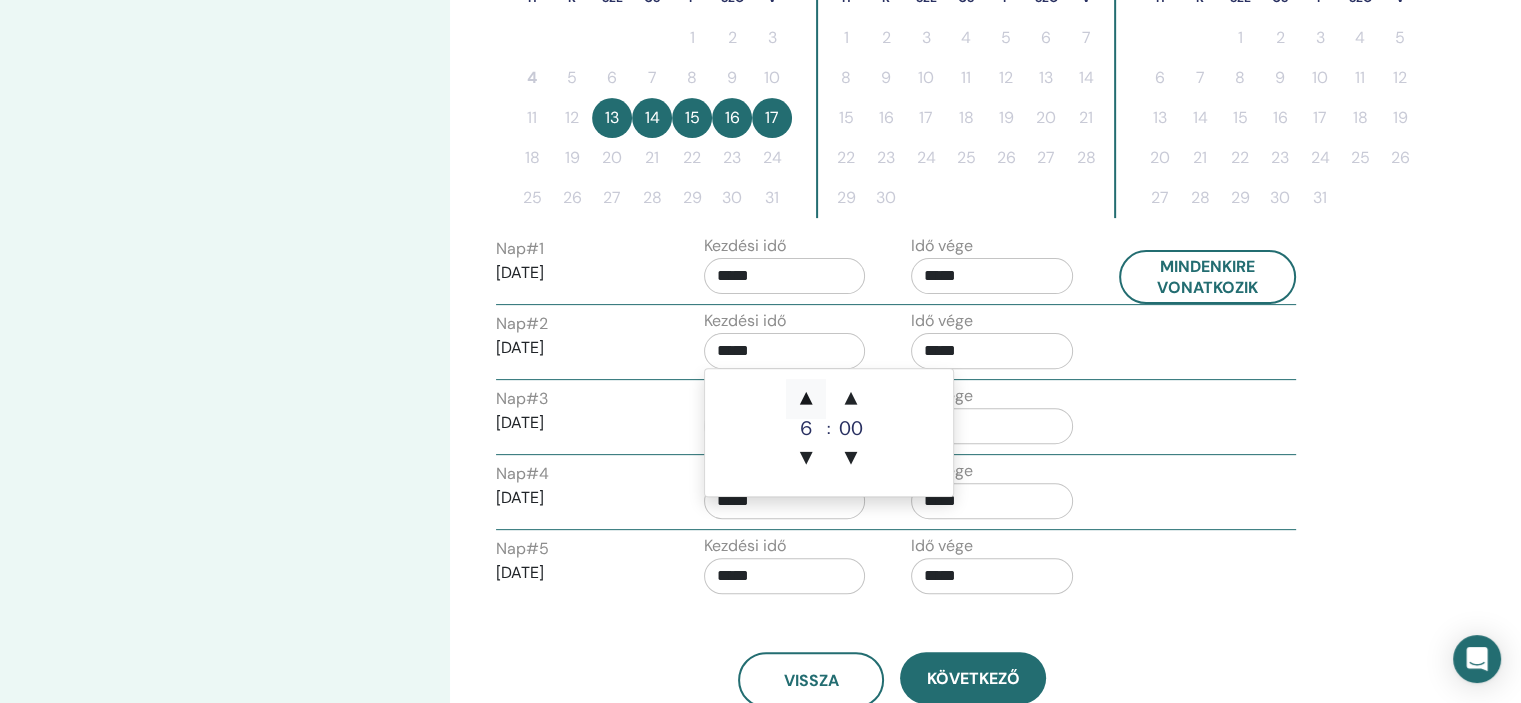 click on "▲" at bounding box center (806, 399) 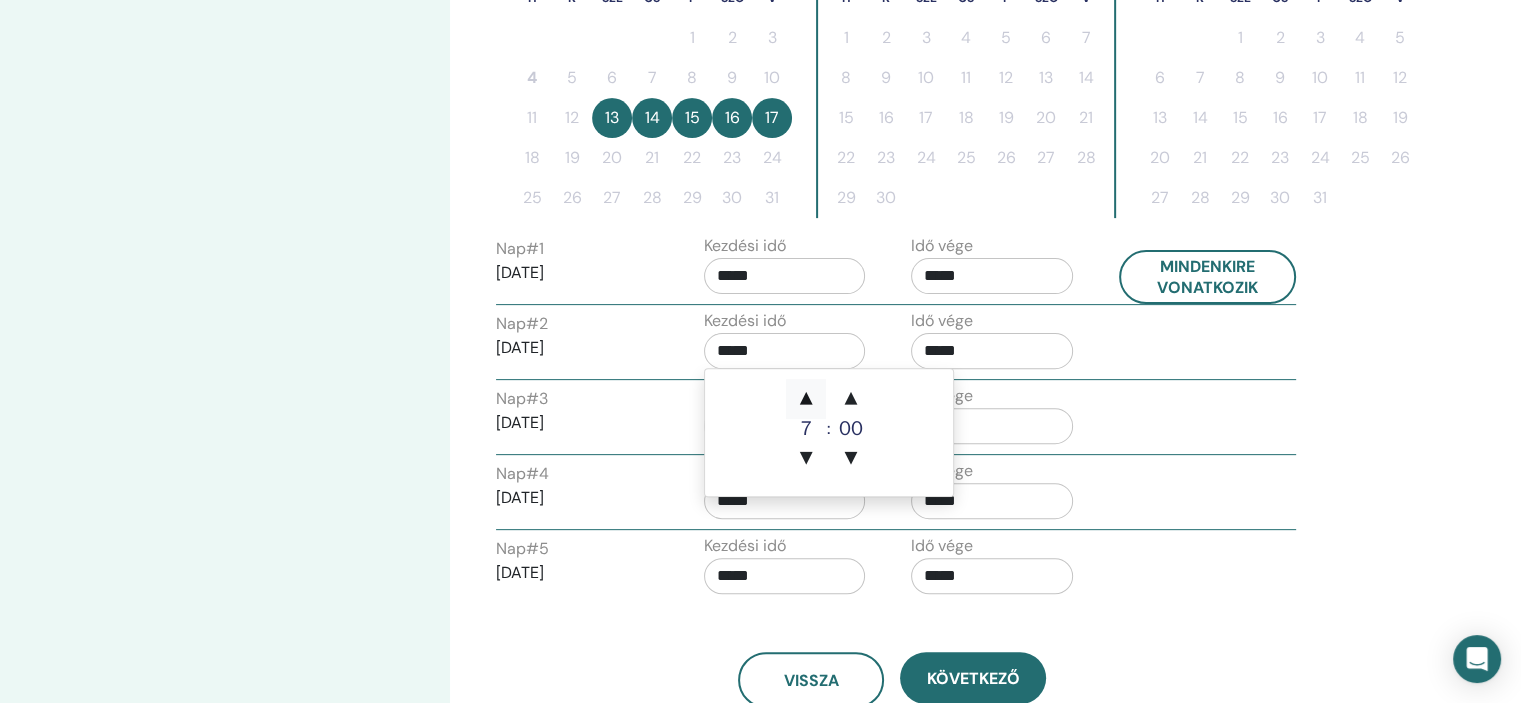 click on "▲" at bounding box center (806, 399) 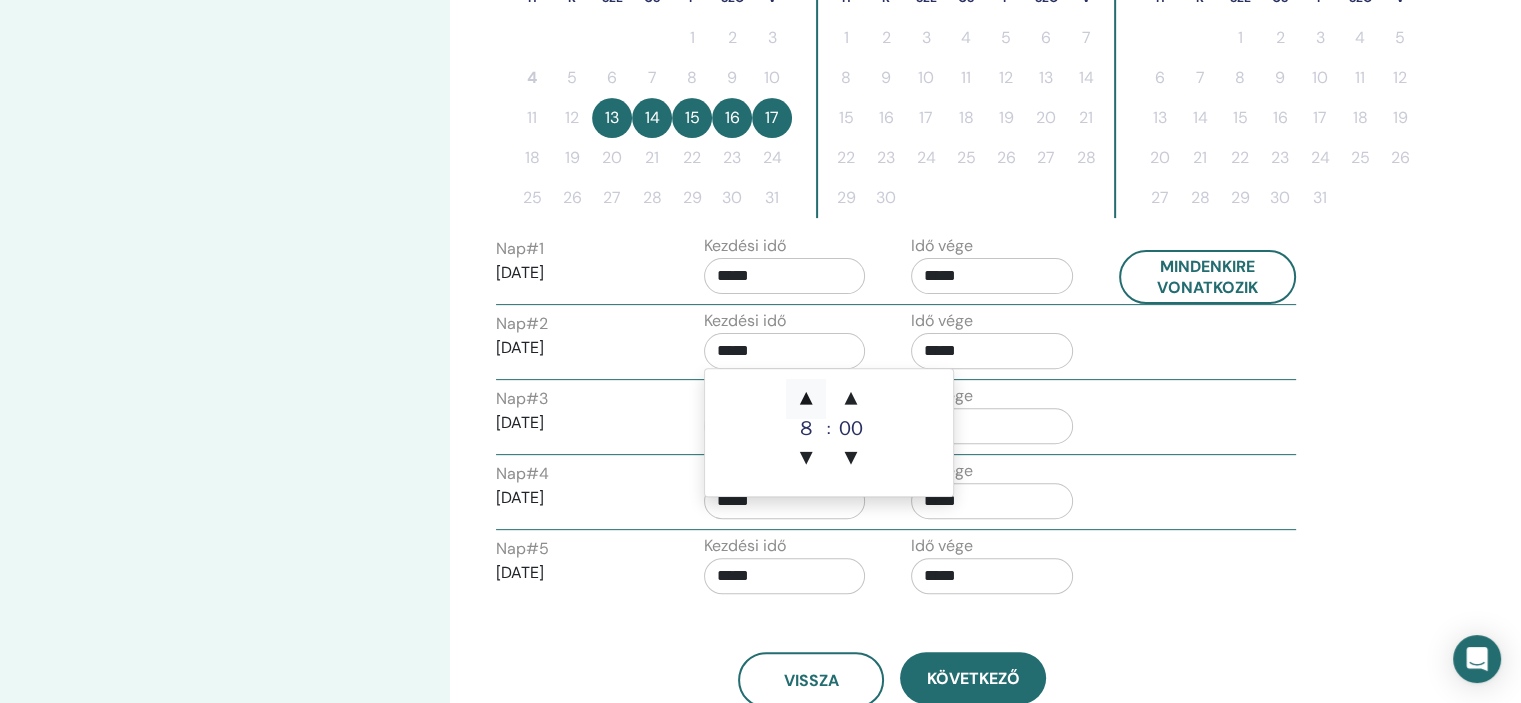 click on "▲" at bounding box center (806, 399) 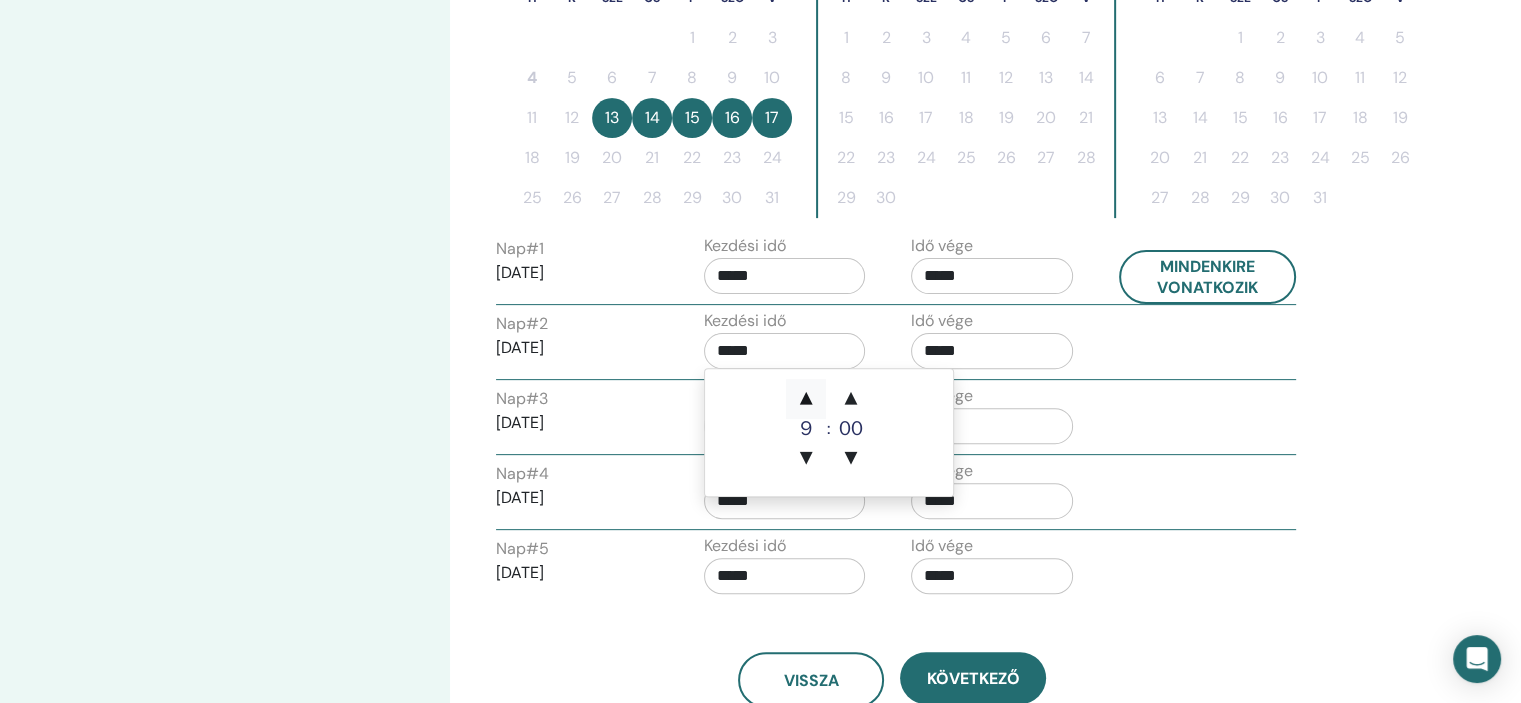 click on "▲" at bounding box center [806, 399] 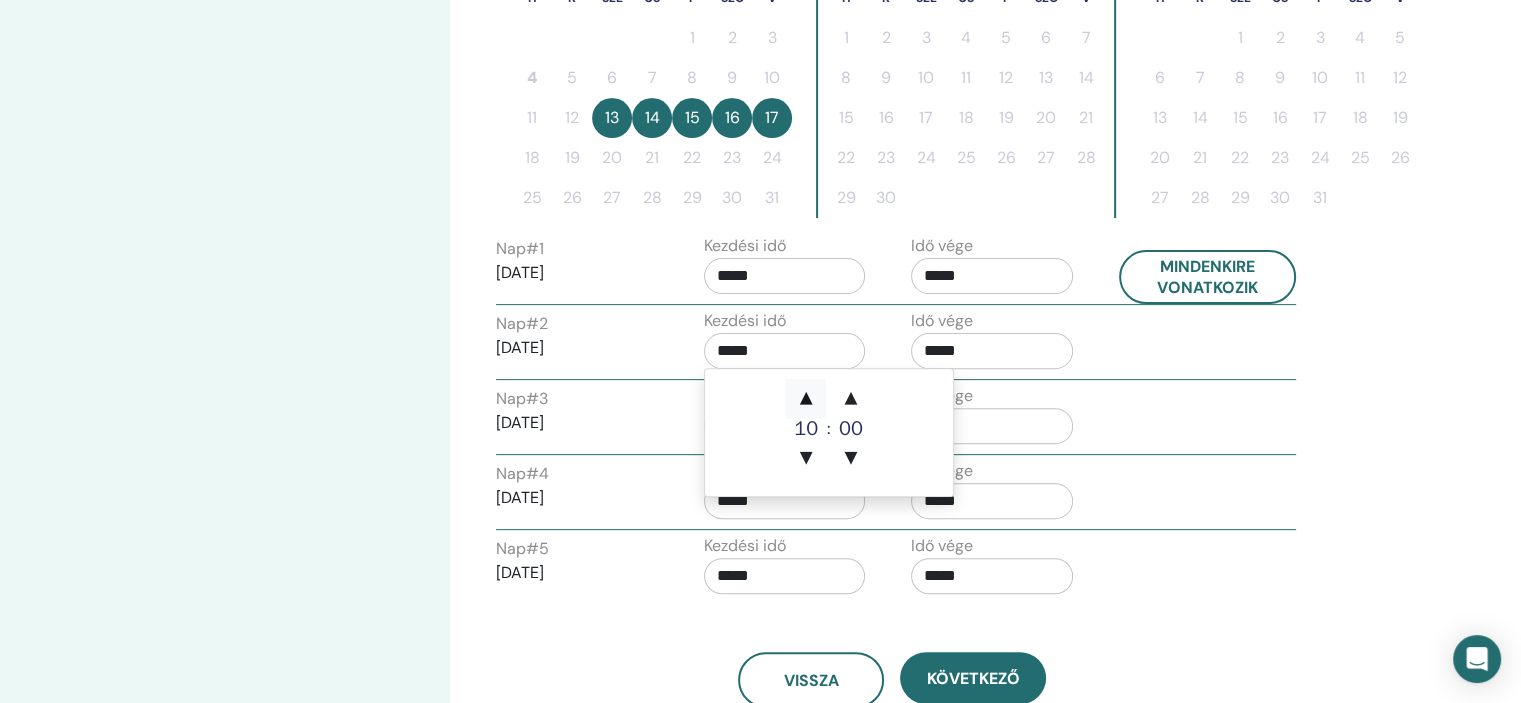 click on "▲" at bounding box center (806, 399) 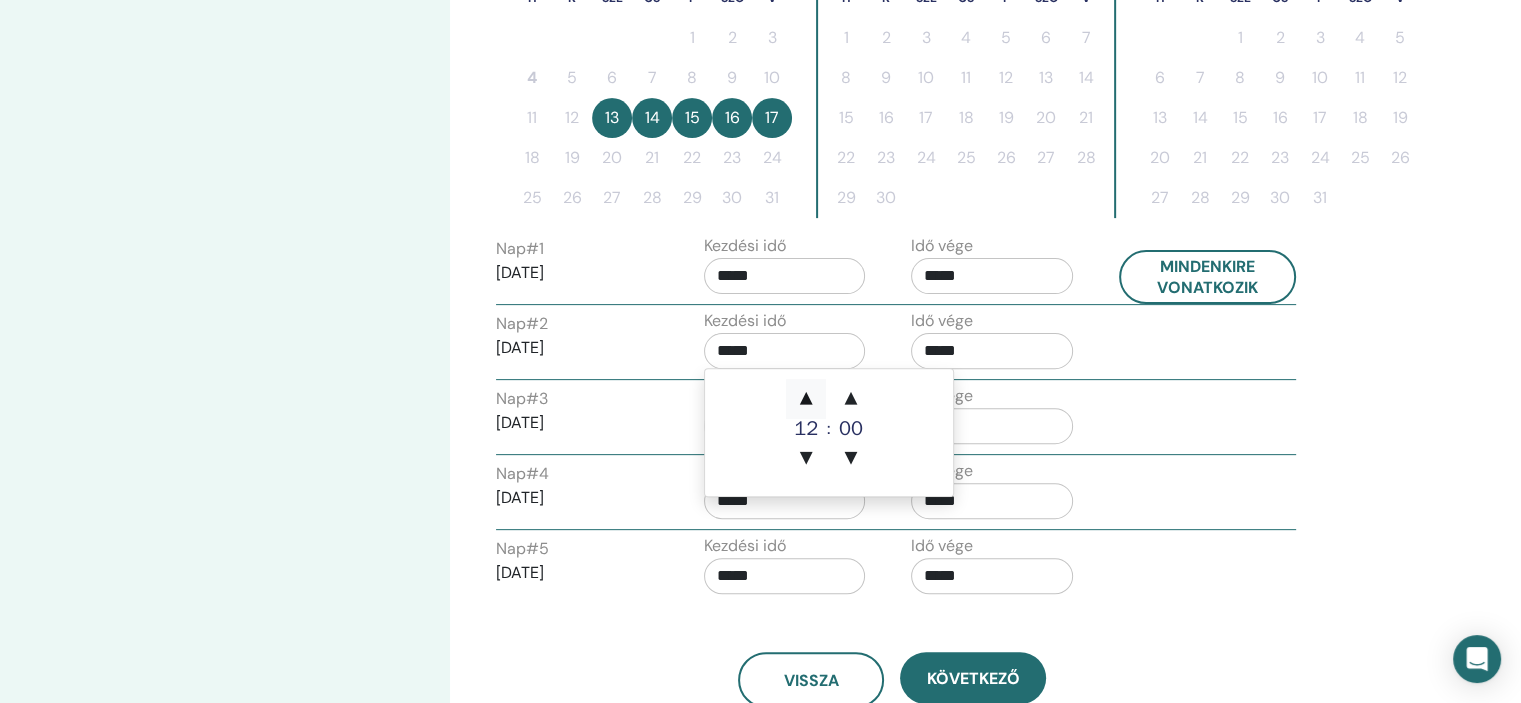 click on "▲" at bounding box center (806, 399) 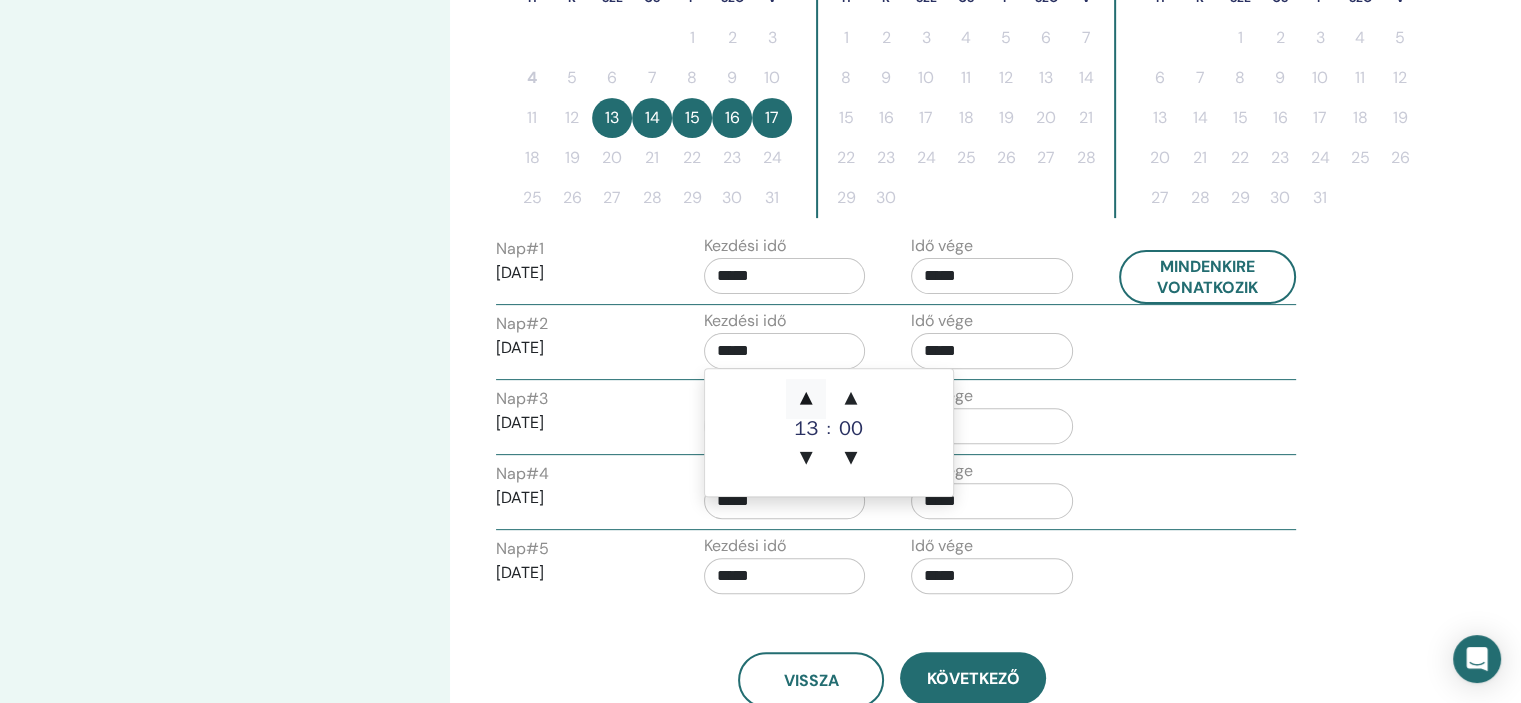 click on "▲" at bounding box center (806, 399) 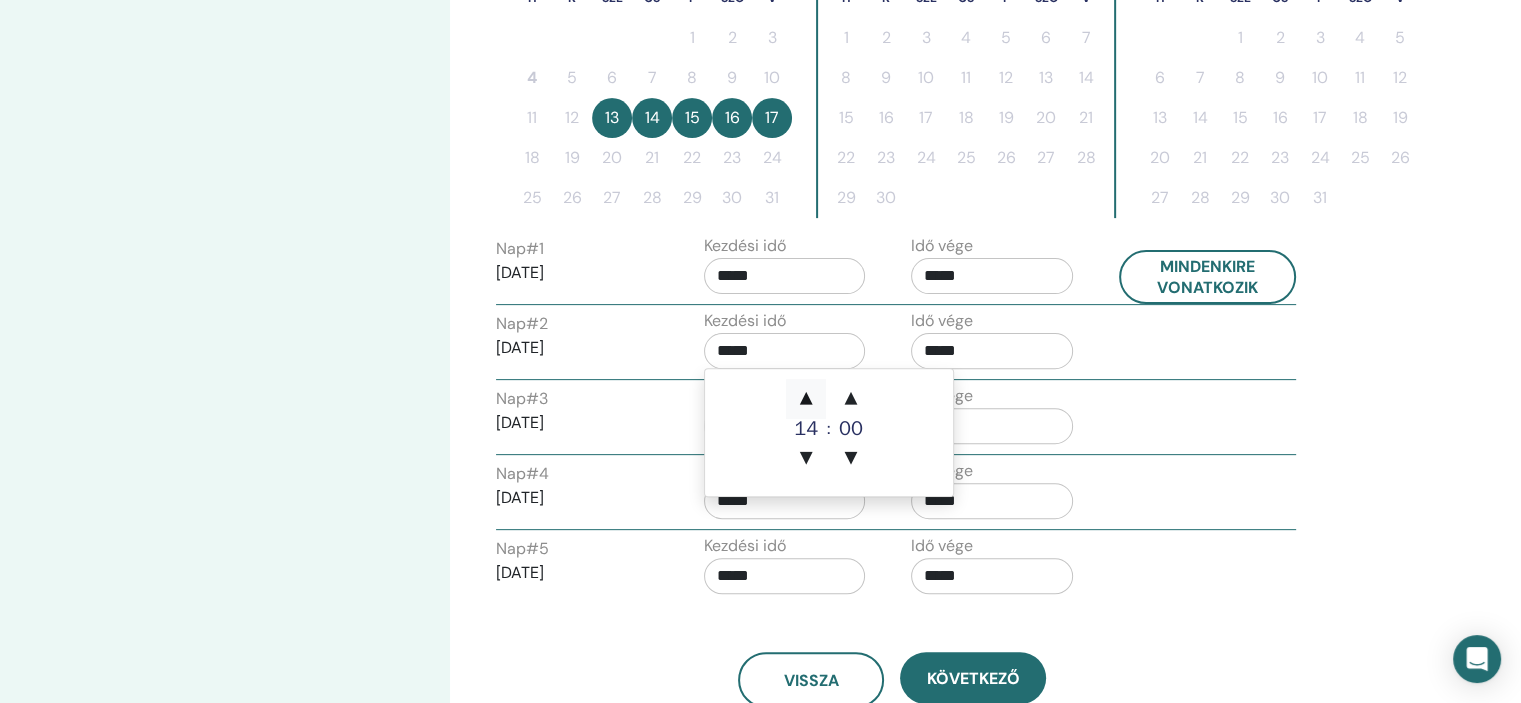 click on "▲" at bounding box center (806, 399) 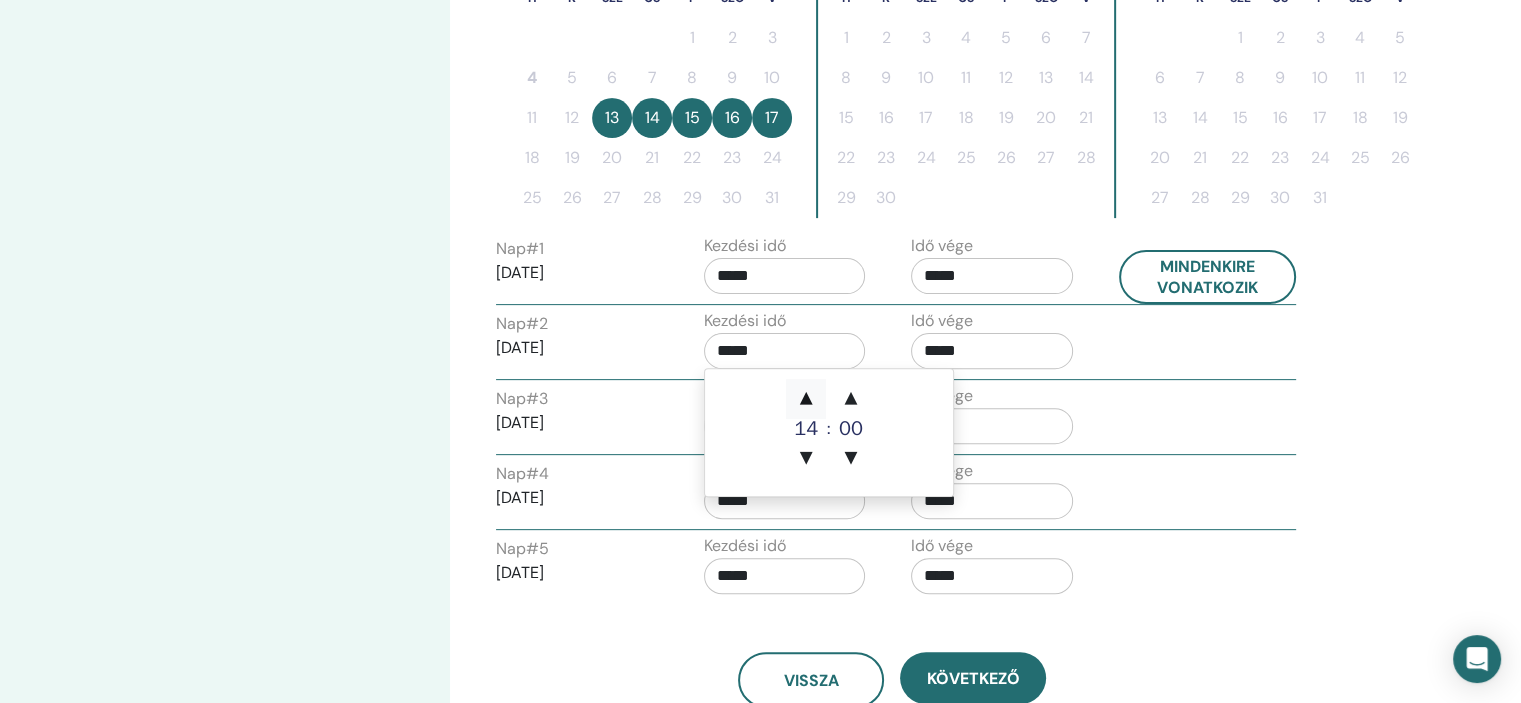 click on "▲" at bounding box center (806, 399) 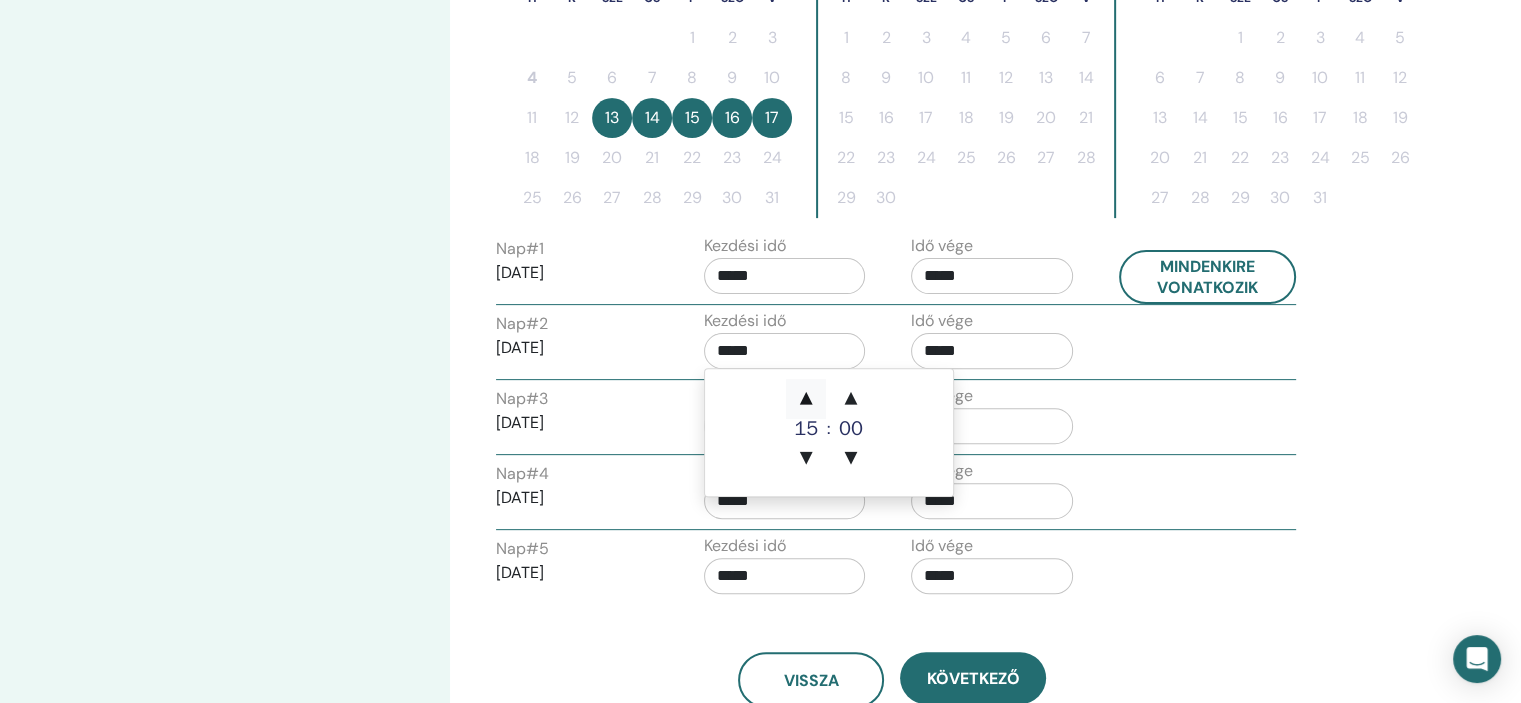 click on "▲" at bounding box center [806, 399] 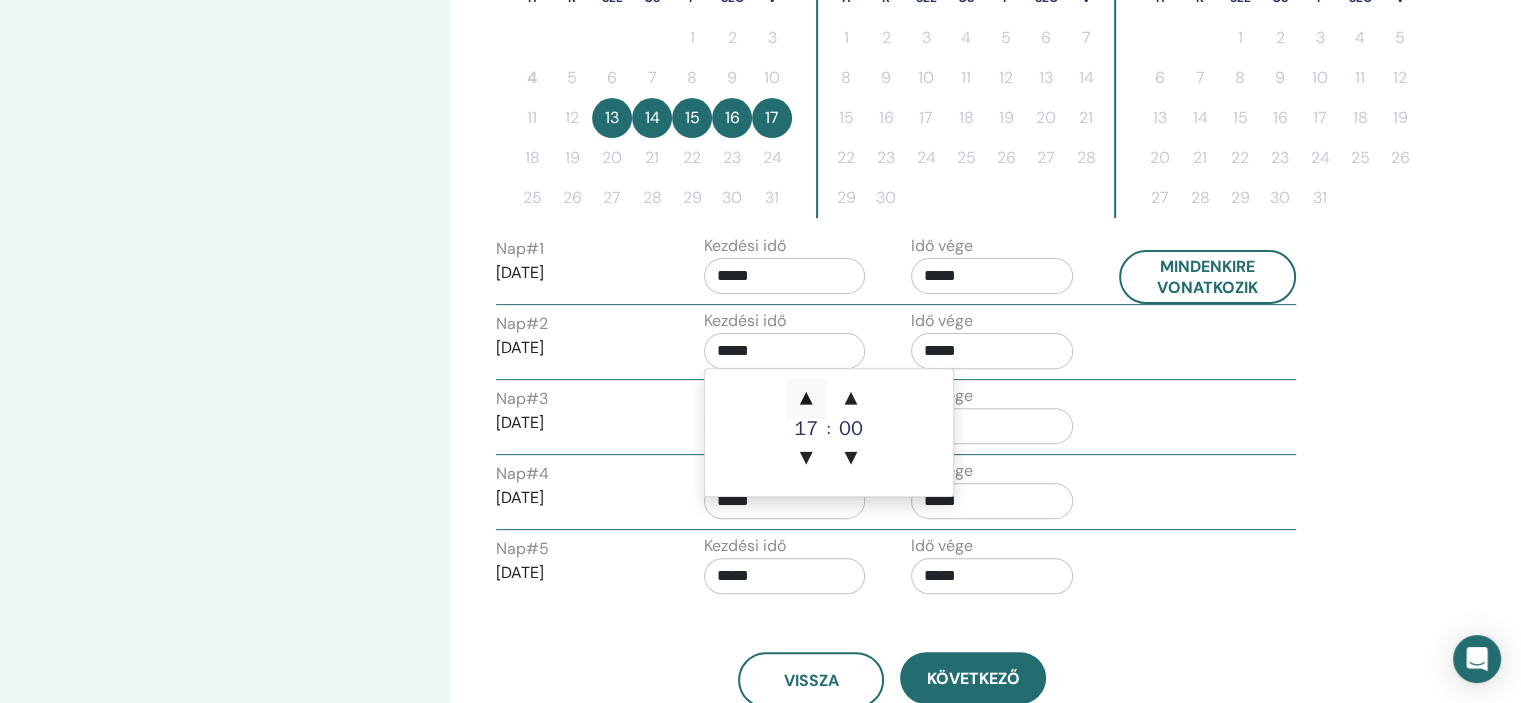 click on "▲" at bounding box center (806, 399) 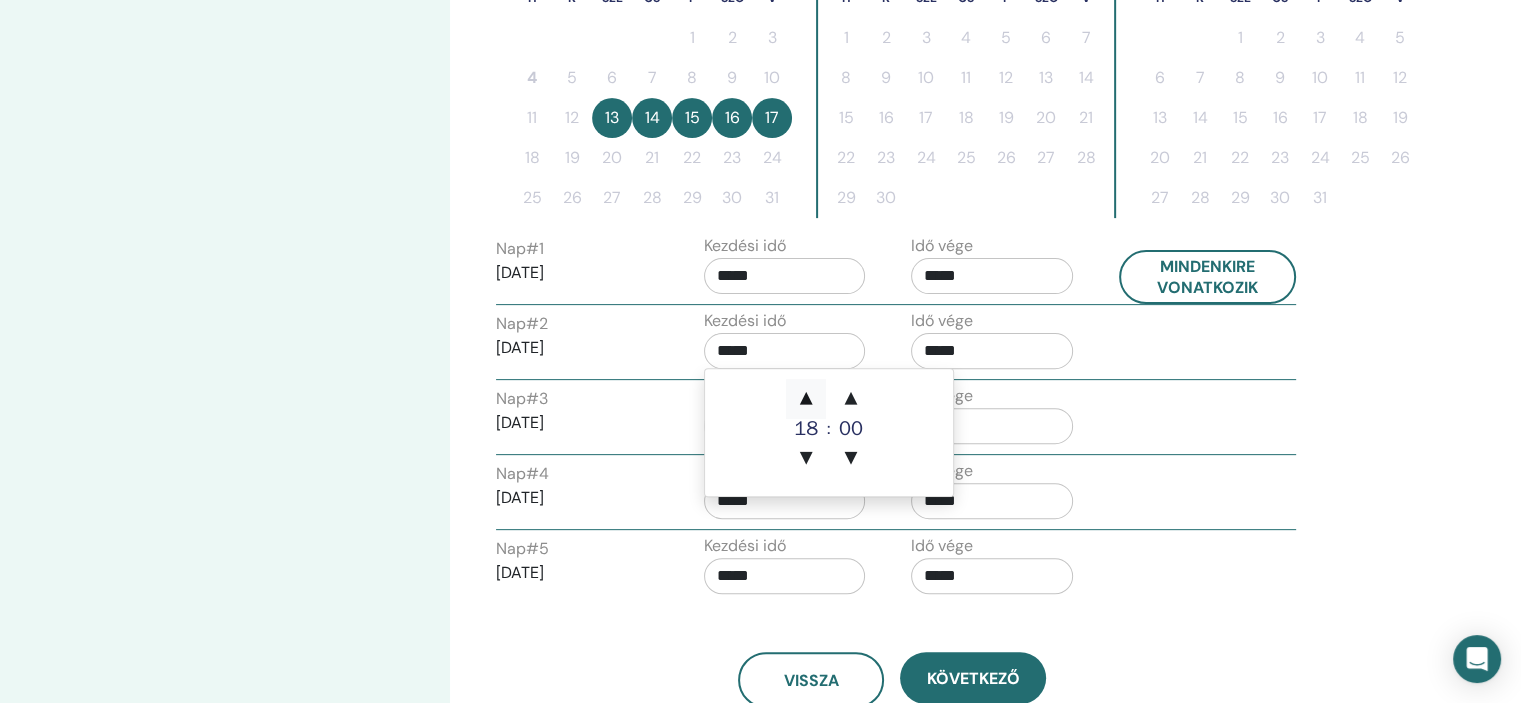 click on "▲" at bounding box center [806, 399] 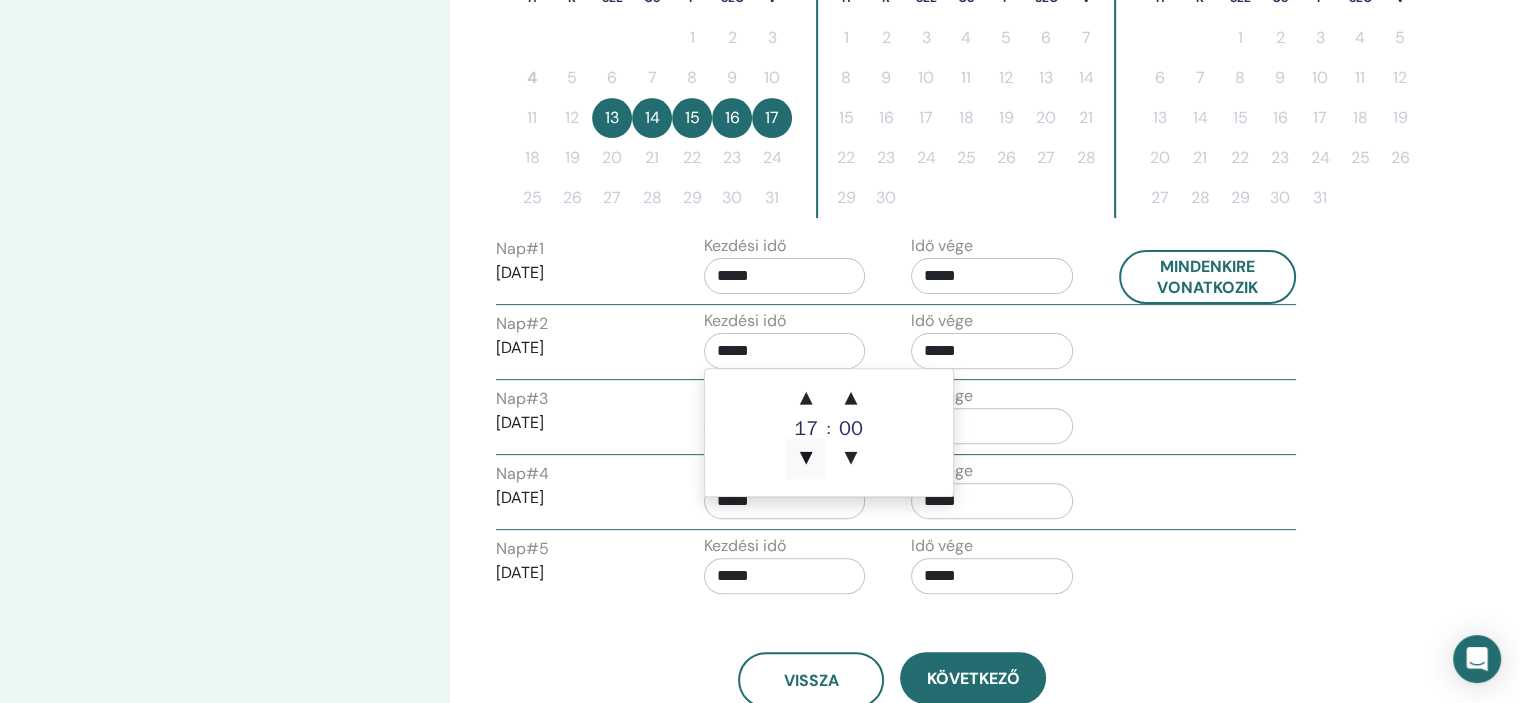click on "▼" at bounding box center [806, 459] 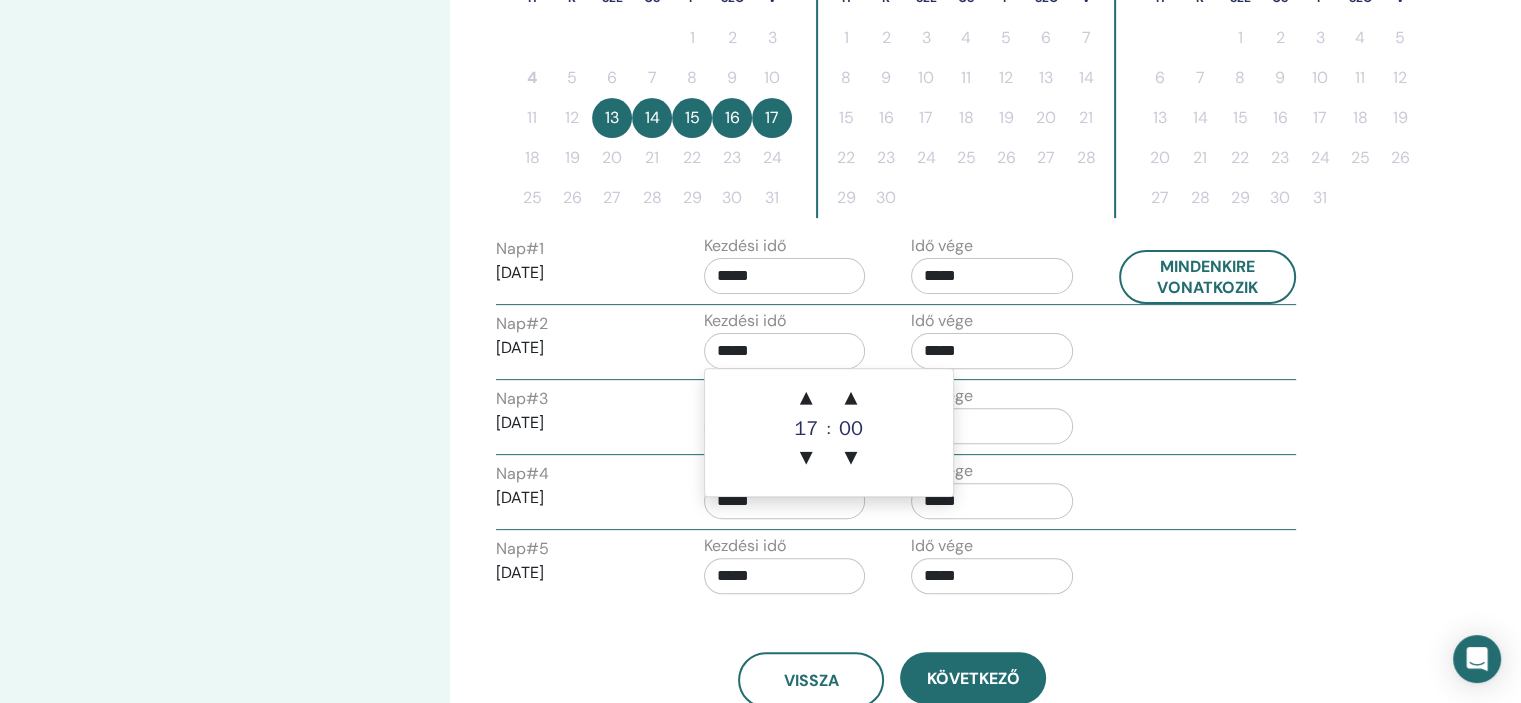 click on "*****" at bounding box center [785, 351] 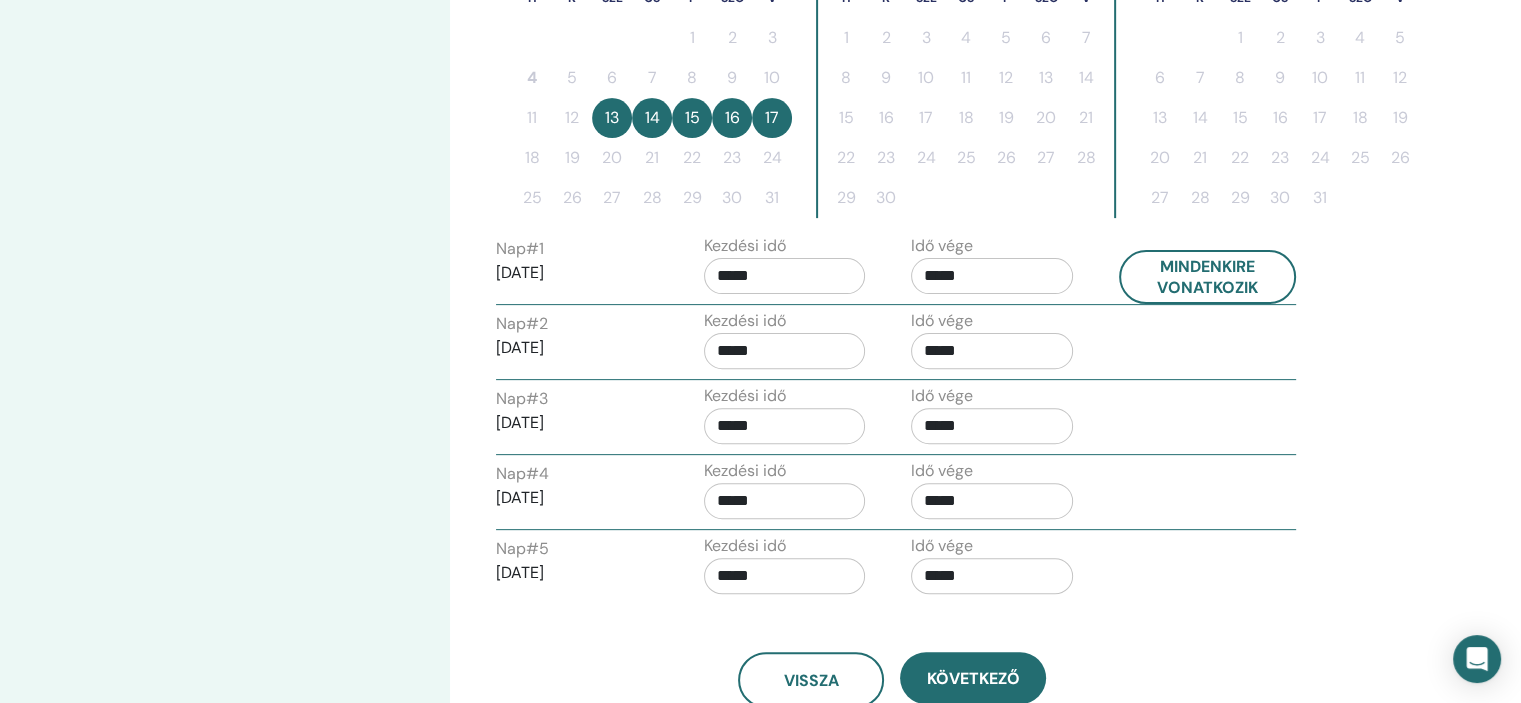 click on "*****" at bounding box center (785, 351) 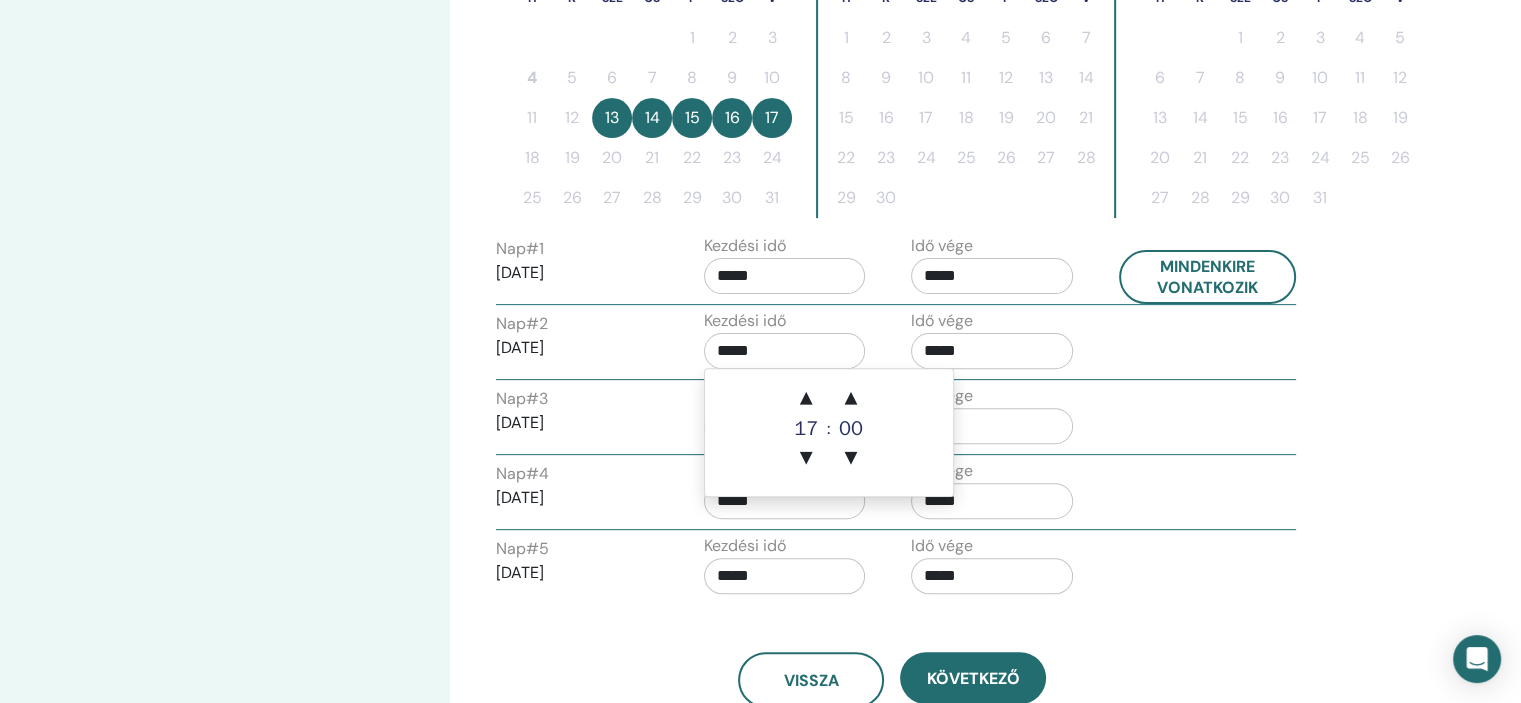 click on "*****" at bounding box center (785, 351) 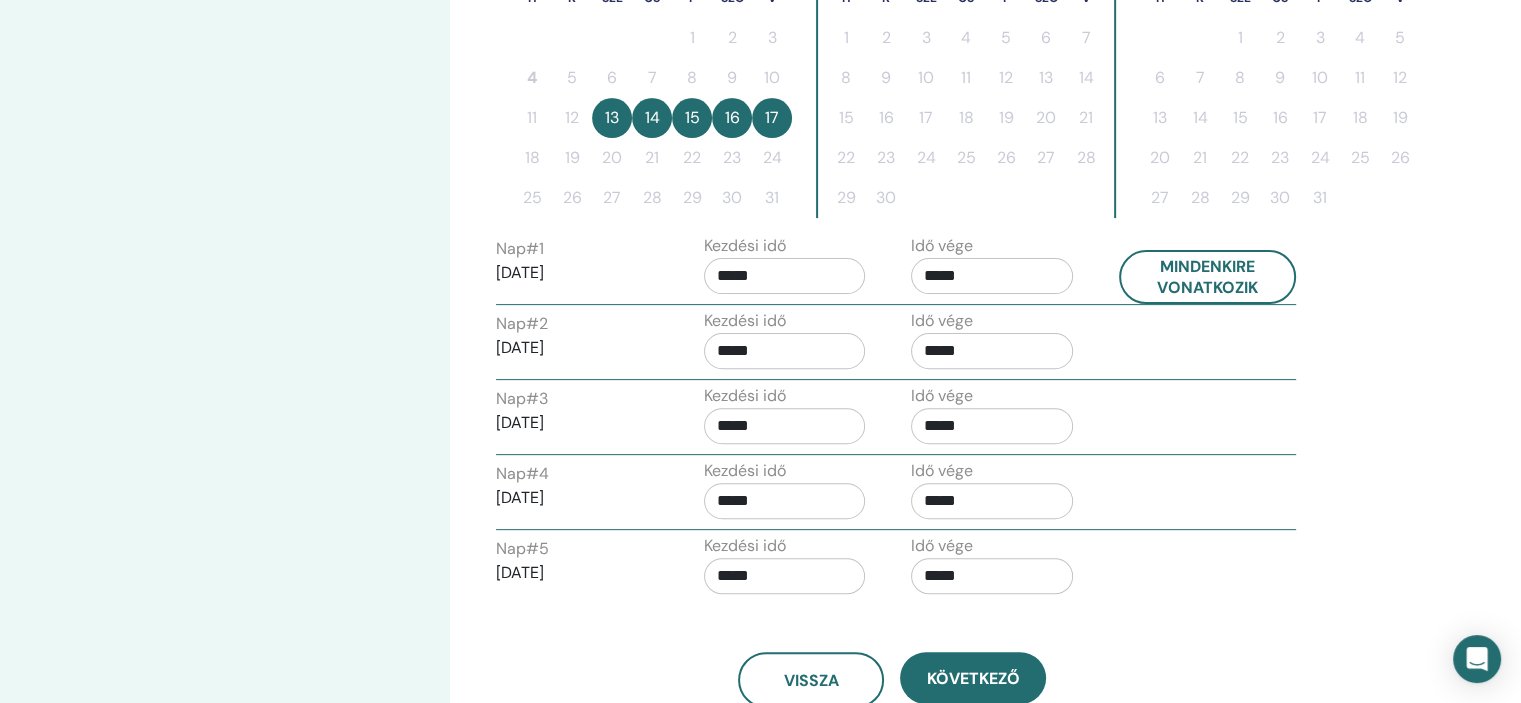 click on "*****" at bounding box center (785, 351) 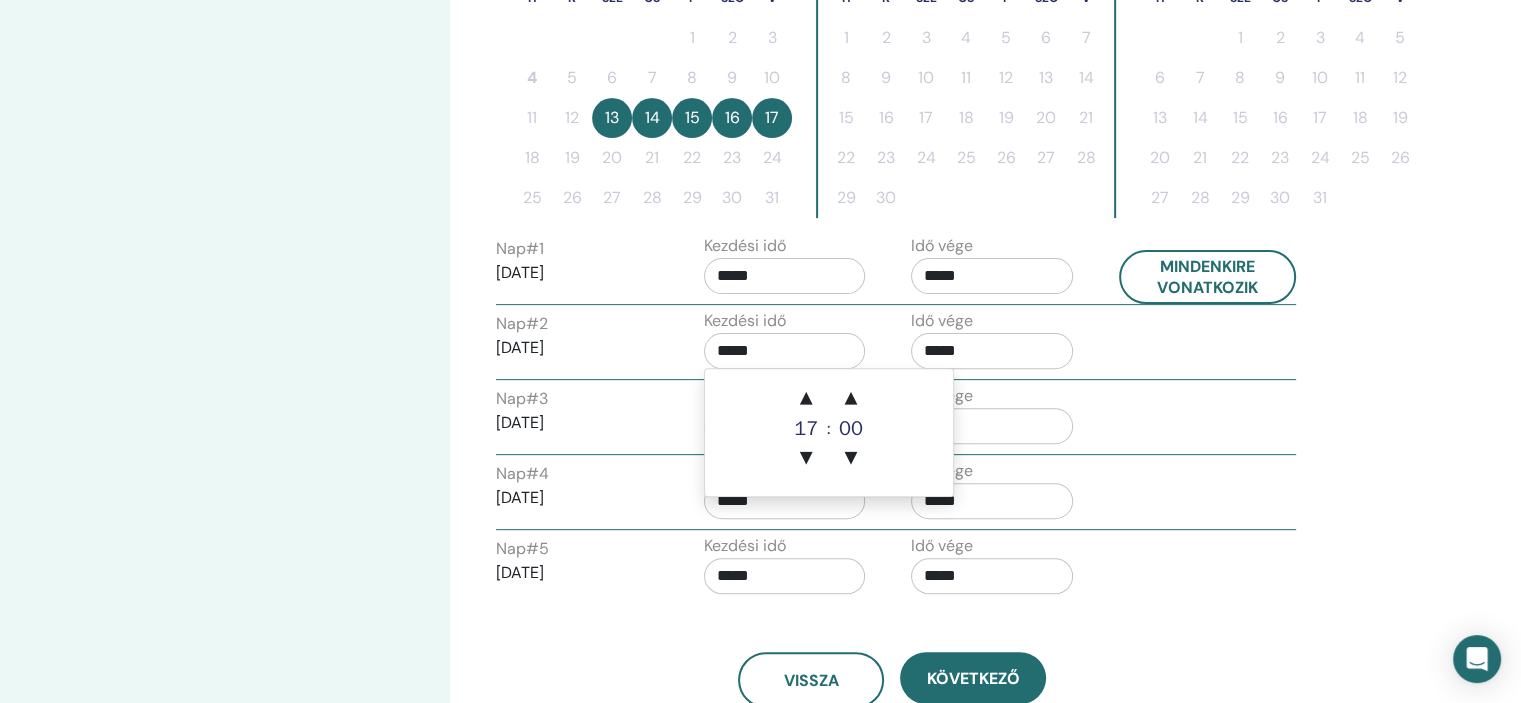 type on "*****" 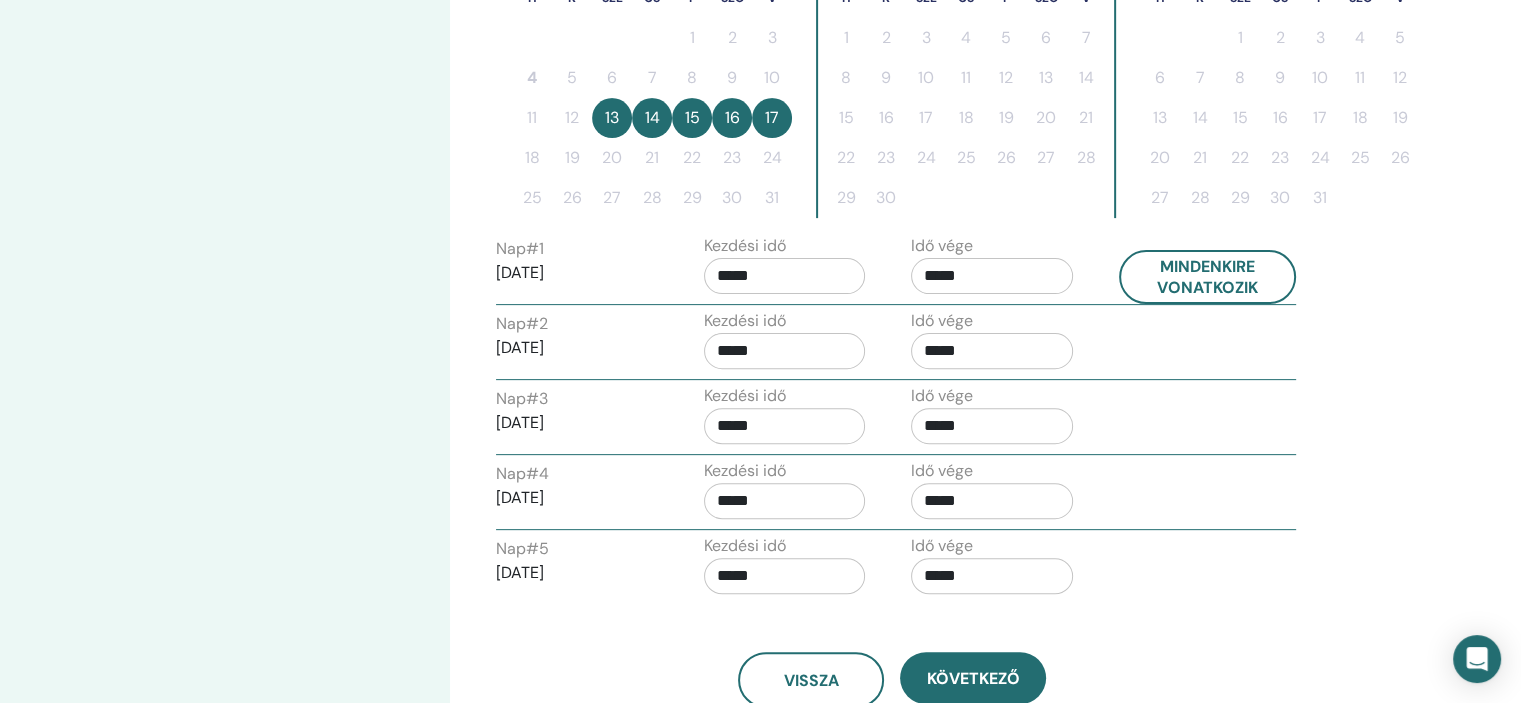 click on "*****" at bounding box center [992, 351] 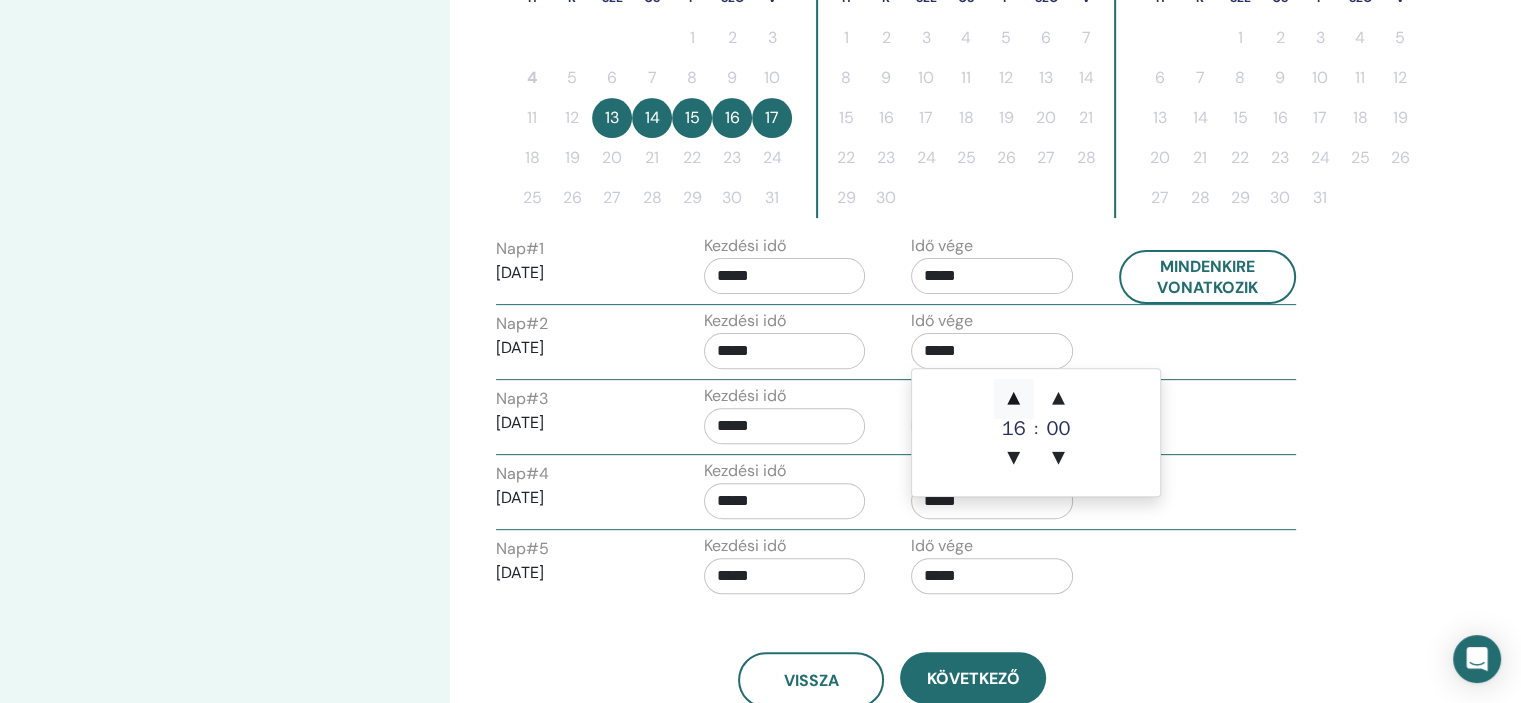 click on "▲" at bounding box center [1014, 399] 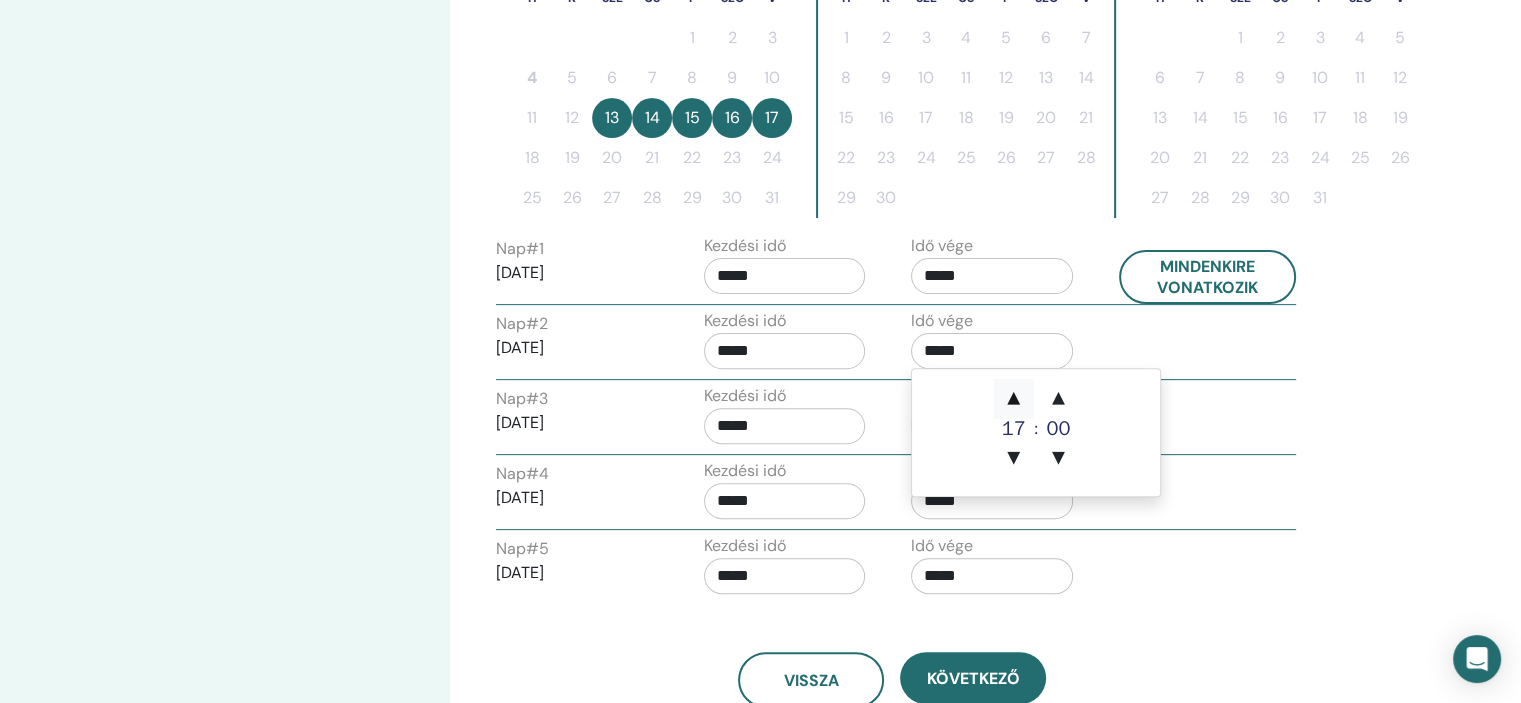 click on "▲" at bounding box center [1014, 399] 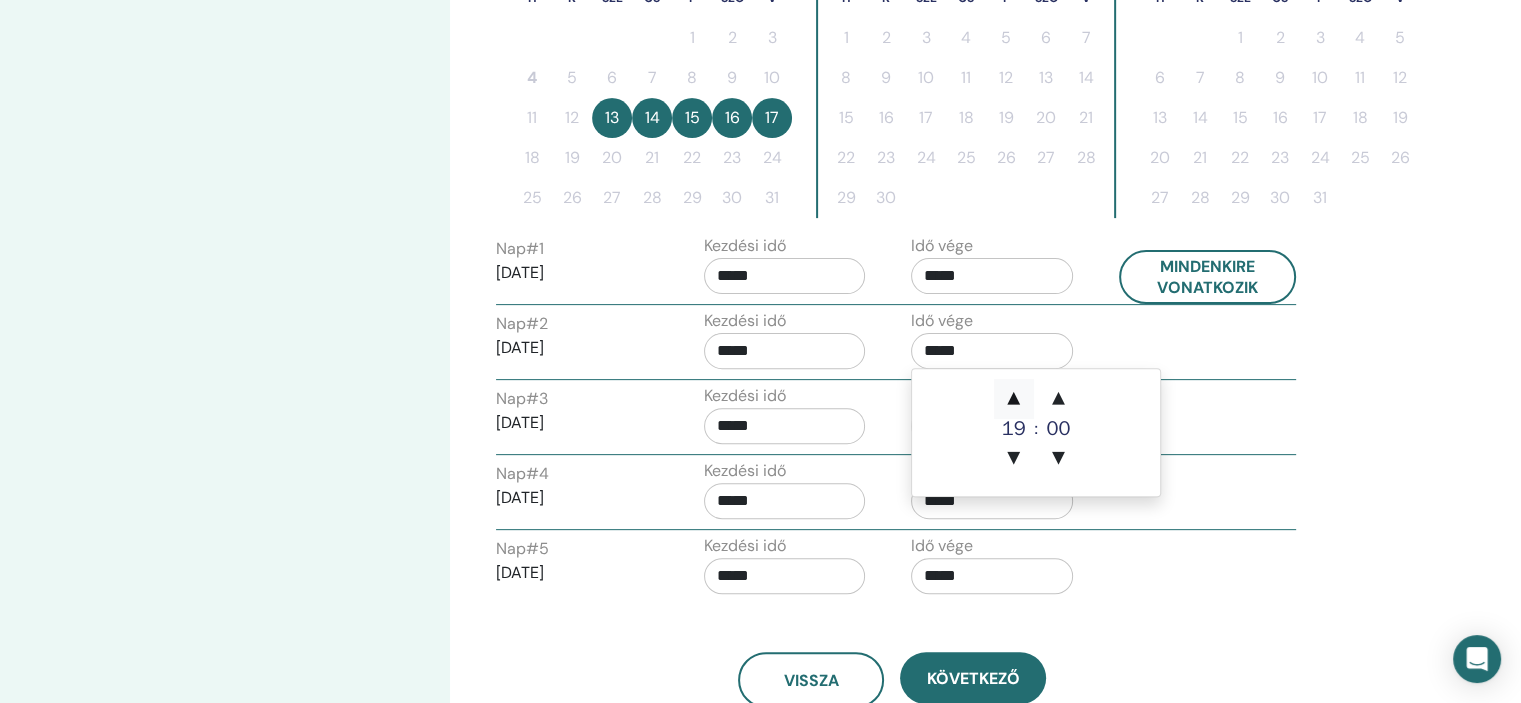 click on "▲" at bounding box center [1014, 399] 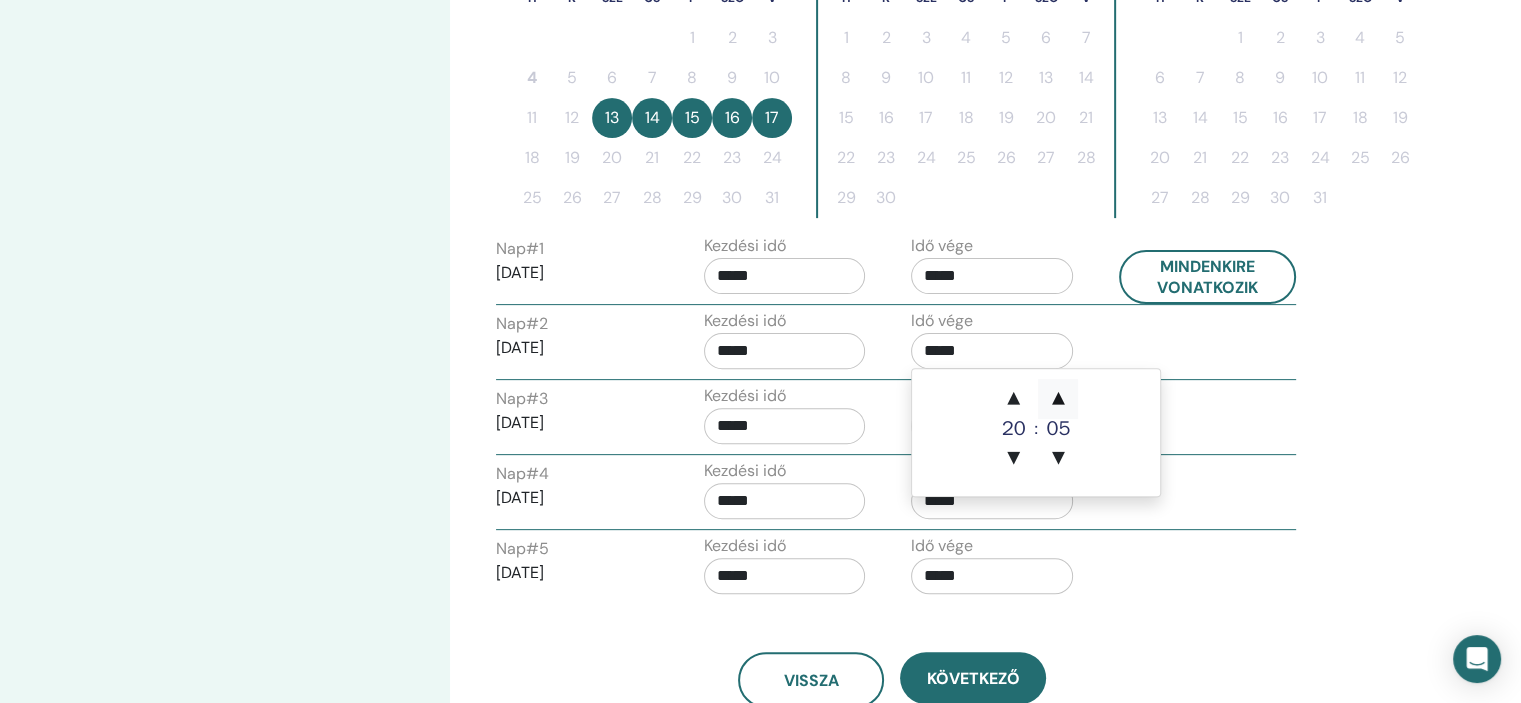 click on "▲" at bounding box center (1058, 399) 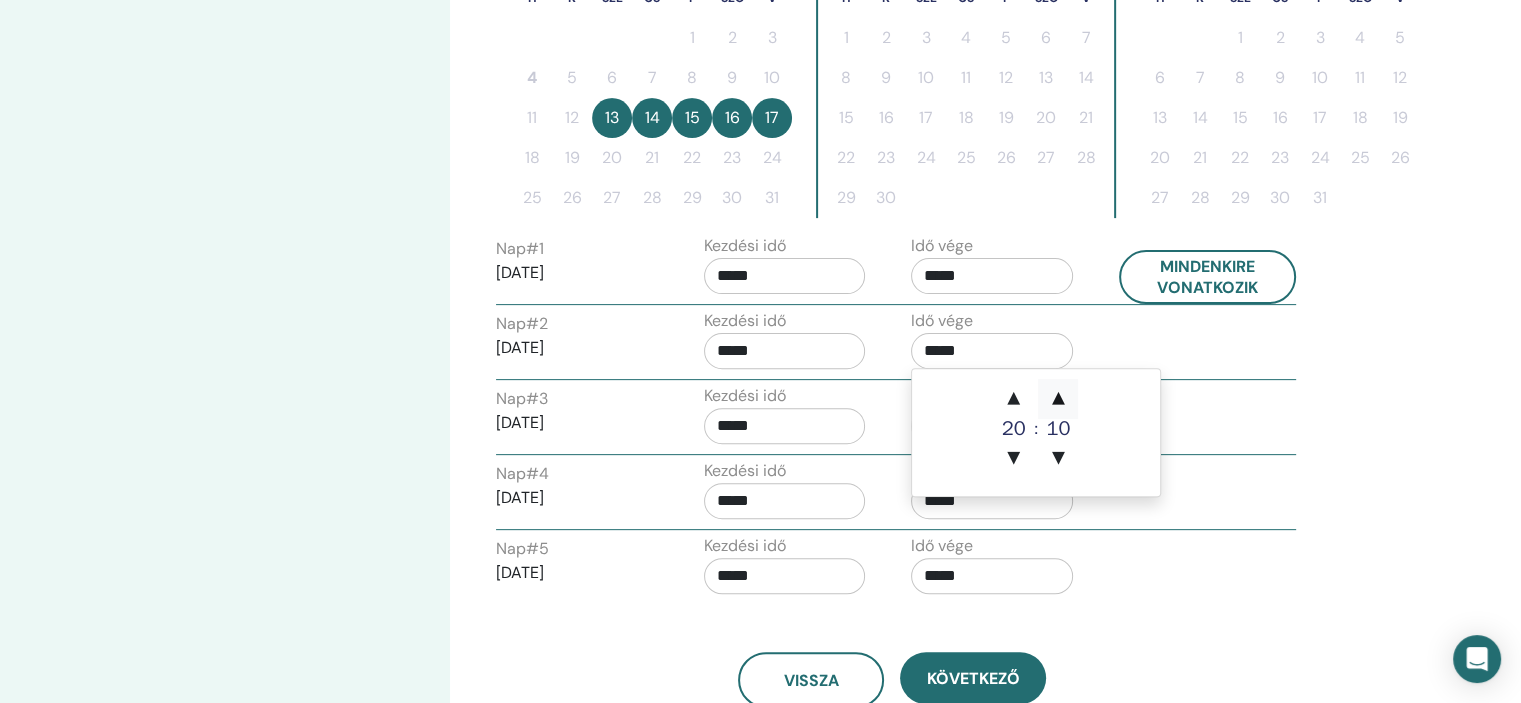 click on "▲" at bounding box center [1058, 399] 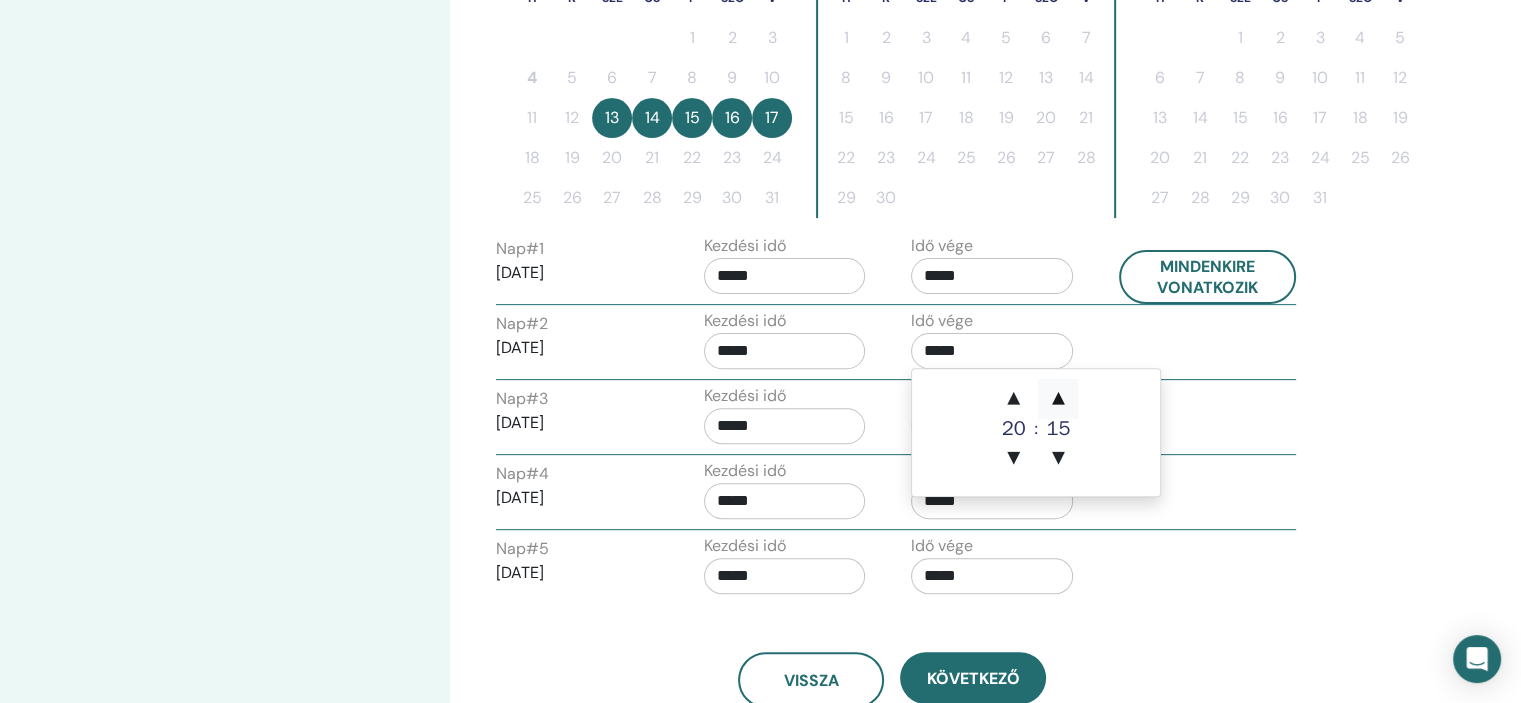 click on "▲" at bounding box center [1058, 399] 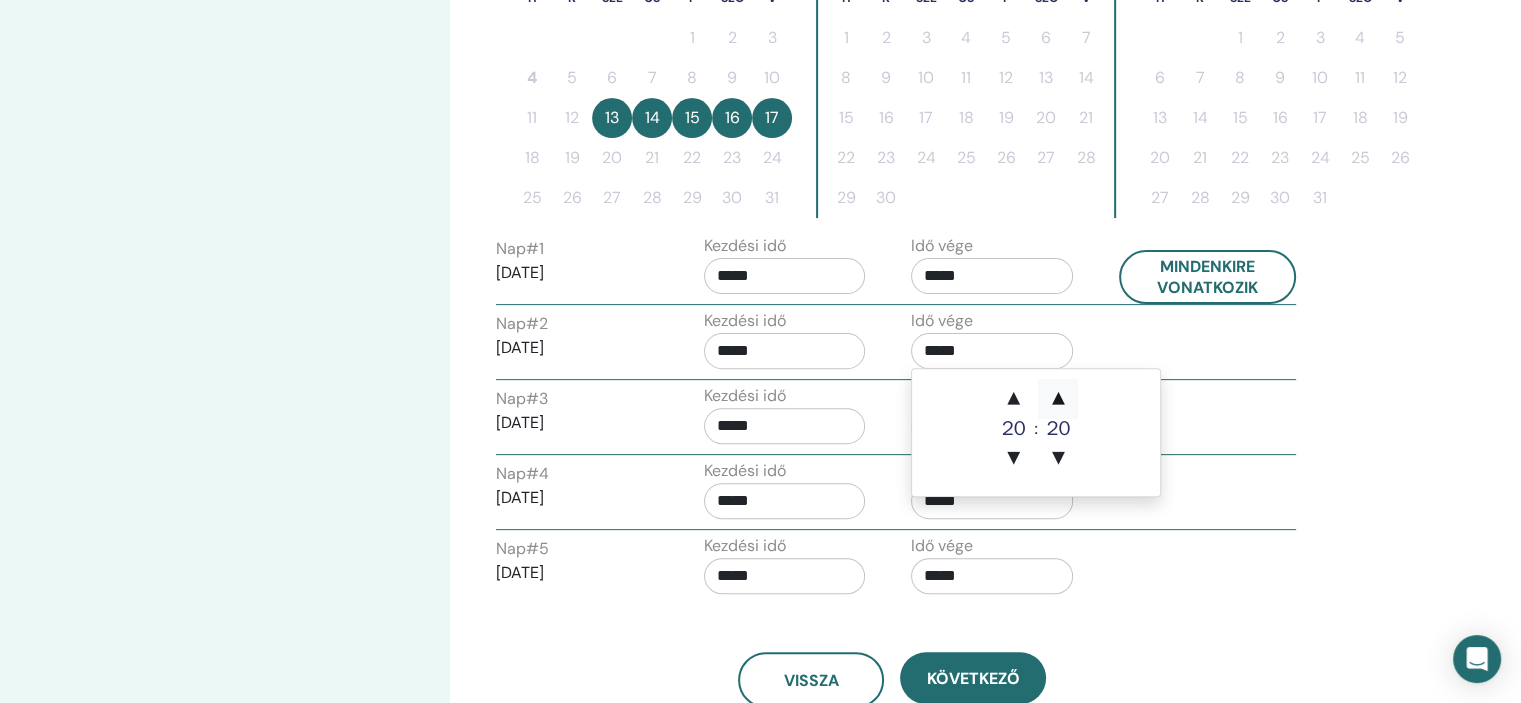 click on "▲" at bounding box center [1058, 399] 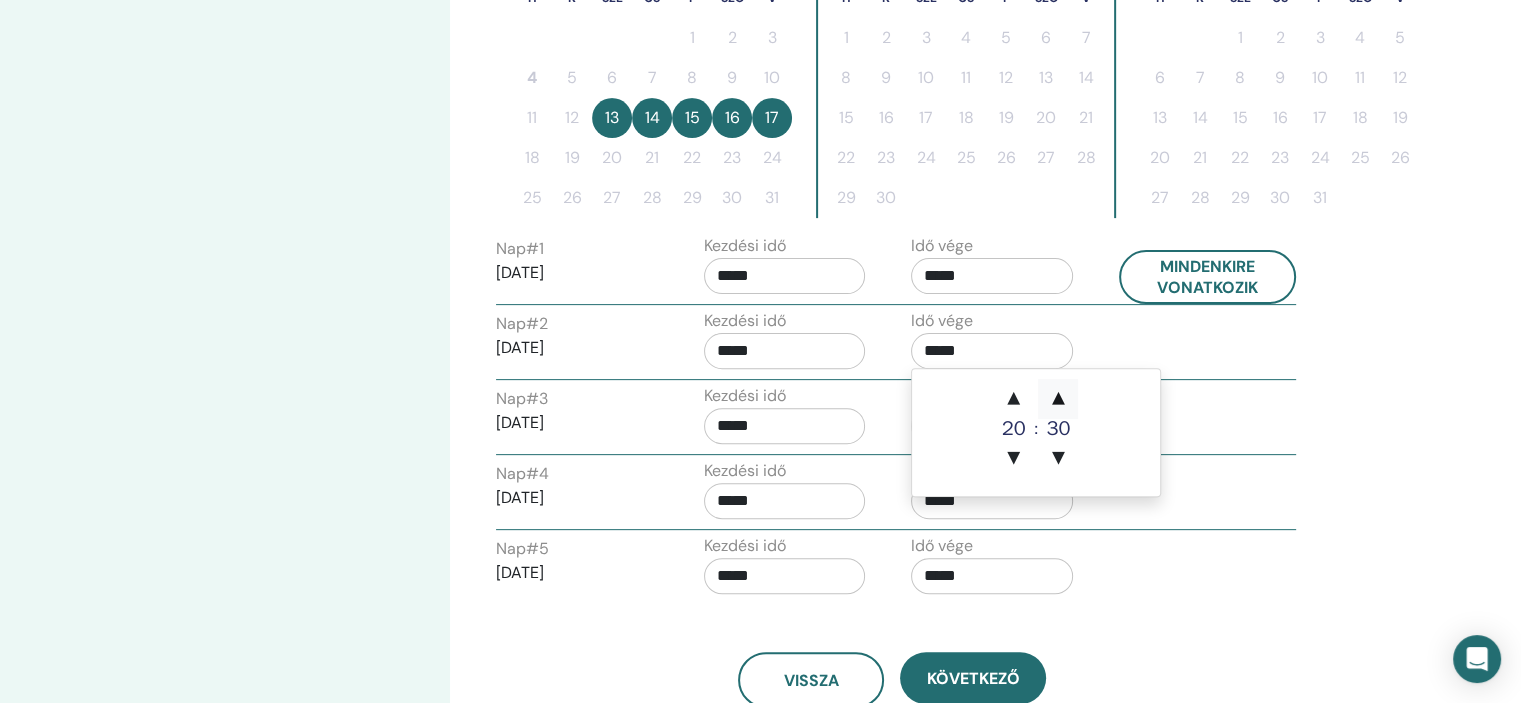click on "▲" at bounding box center [1058, 399] 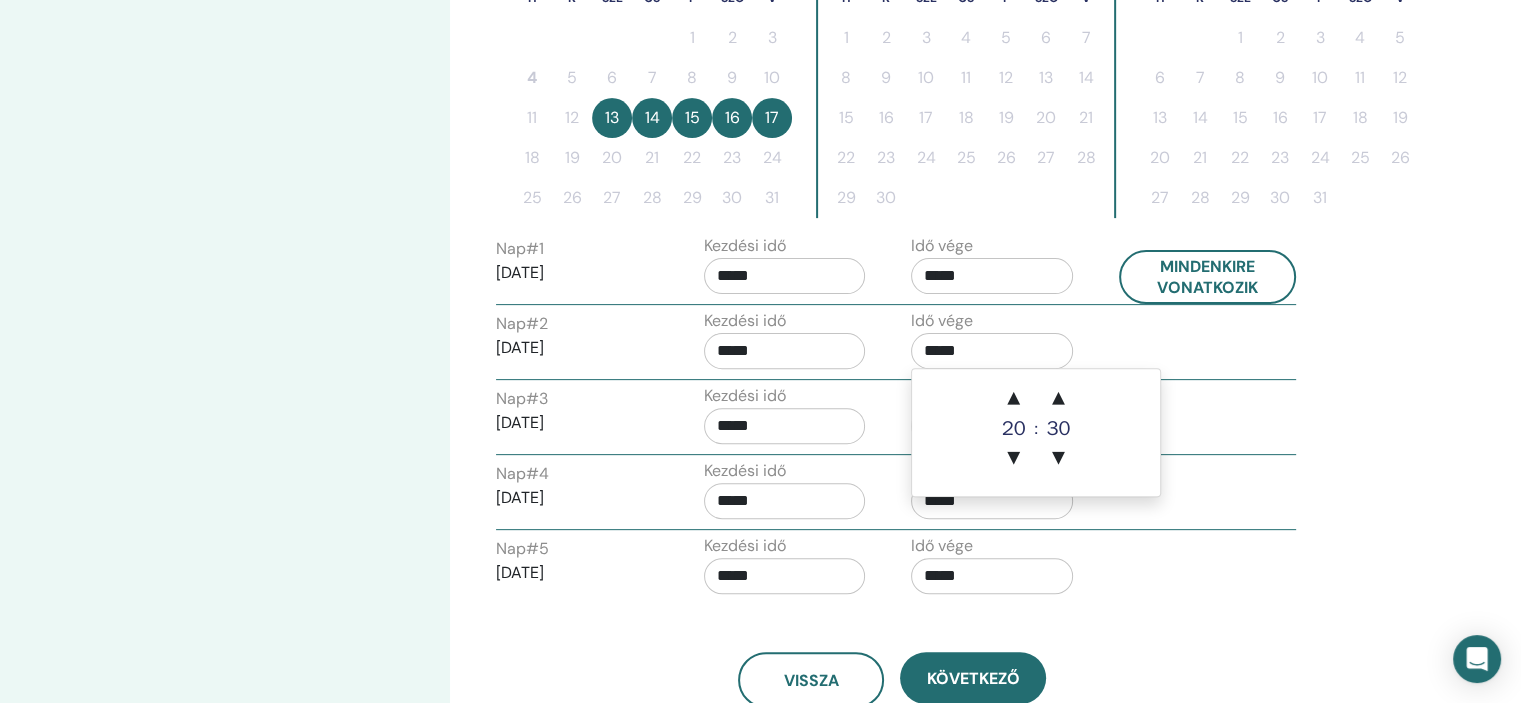 click on "*****" at bounding box center (992, 351) 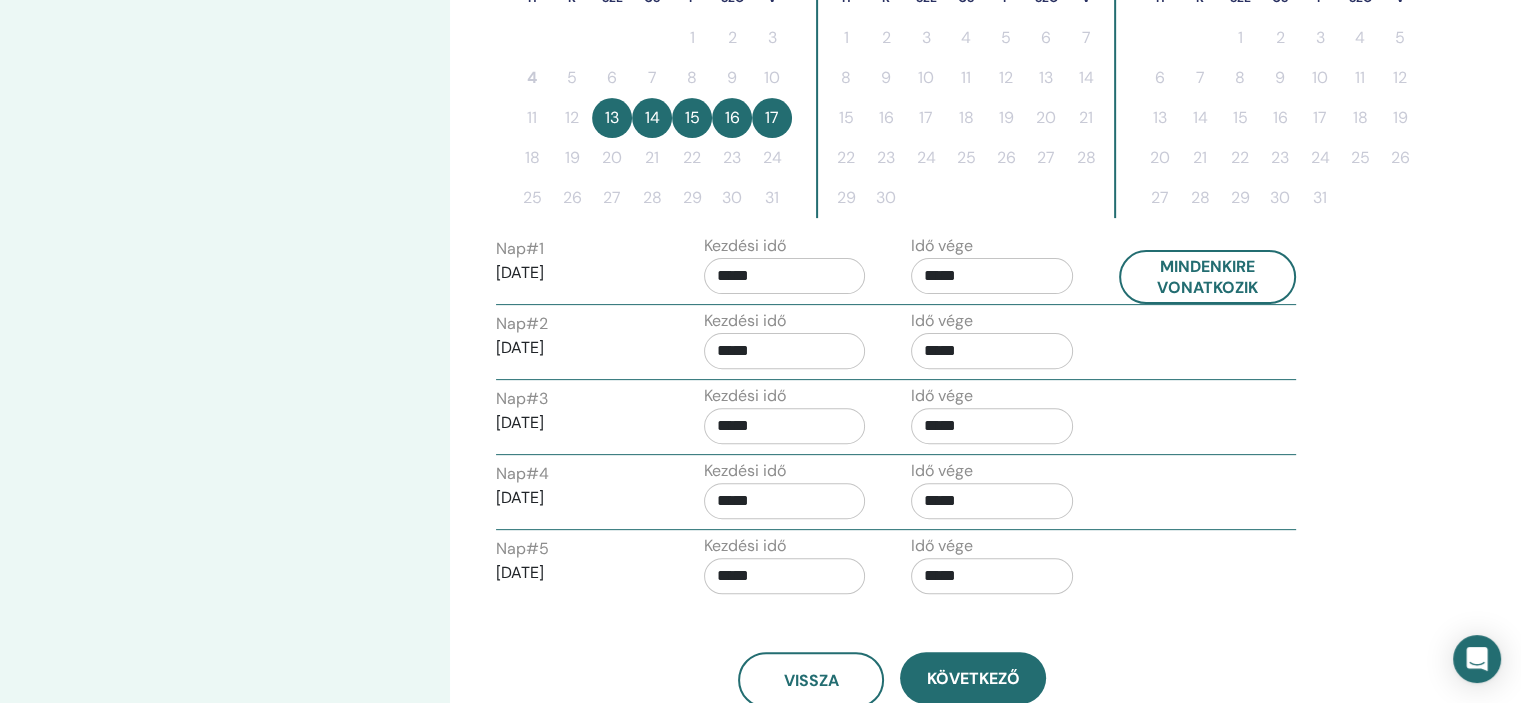 click on "Időzóna Időzóna (GMT-8) US/Alaska Szeminárium dátuma és időpontja Kezdő dátum Befejezés dátuma Kész Az ütemezés beállítása kész Visszaállítás augusztus 2025 H K Sze Cs P Szo V 1 2 3 4 5 6 7 8 9 10 11 12 13 14 15 16 17 18 19 20 21 22 23 24 25 26 27 28 29 30 31 szeptember 2025 H K Sze Cs P Szo V 1 2 3 4 5 6 7 8 9 10 11 12 13 14 15 16 17 18 19 20 21 22 23 24 25 26 27 28 29 30 október 2025 H K Sze Cs P Szo V 1 2 3 4 5 6 7 8 9 10 11 12 13 14 15 16 17 18 19 20 21 22 23 24 25 26 27 28 29 30 31 Nap  # 1 2025/08/13 Kezdési idő ***** Idő vége ***** Mindenkire vonatkozik Nap  # 2 2025/08/14 Kezdési idő ***** Idő vége ***** Nap  # 3 2025/08/15 Kezdési idő ***** Idő vége ***** Nap  # 4 2025/08/16 Kezdési idő ***** Idő vége ***** Nap  # 5 2025/08/17 Kezdési idő ***** Idő vége ***** Vissza Következő" at bounding box center (957, 226) 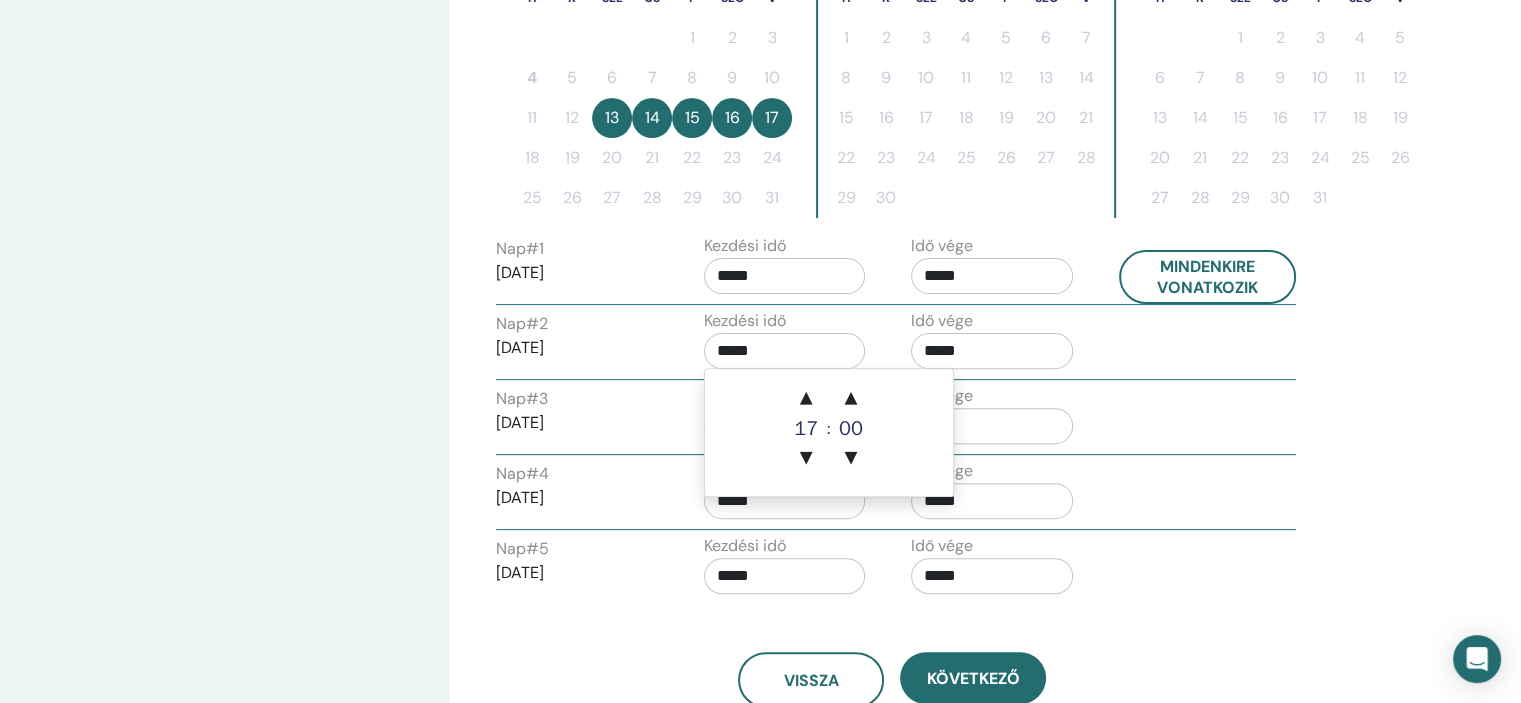 click on "*****" at bounding box center (785, 351) 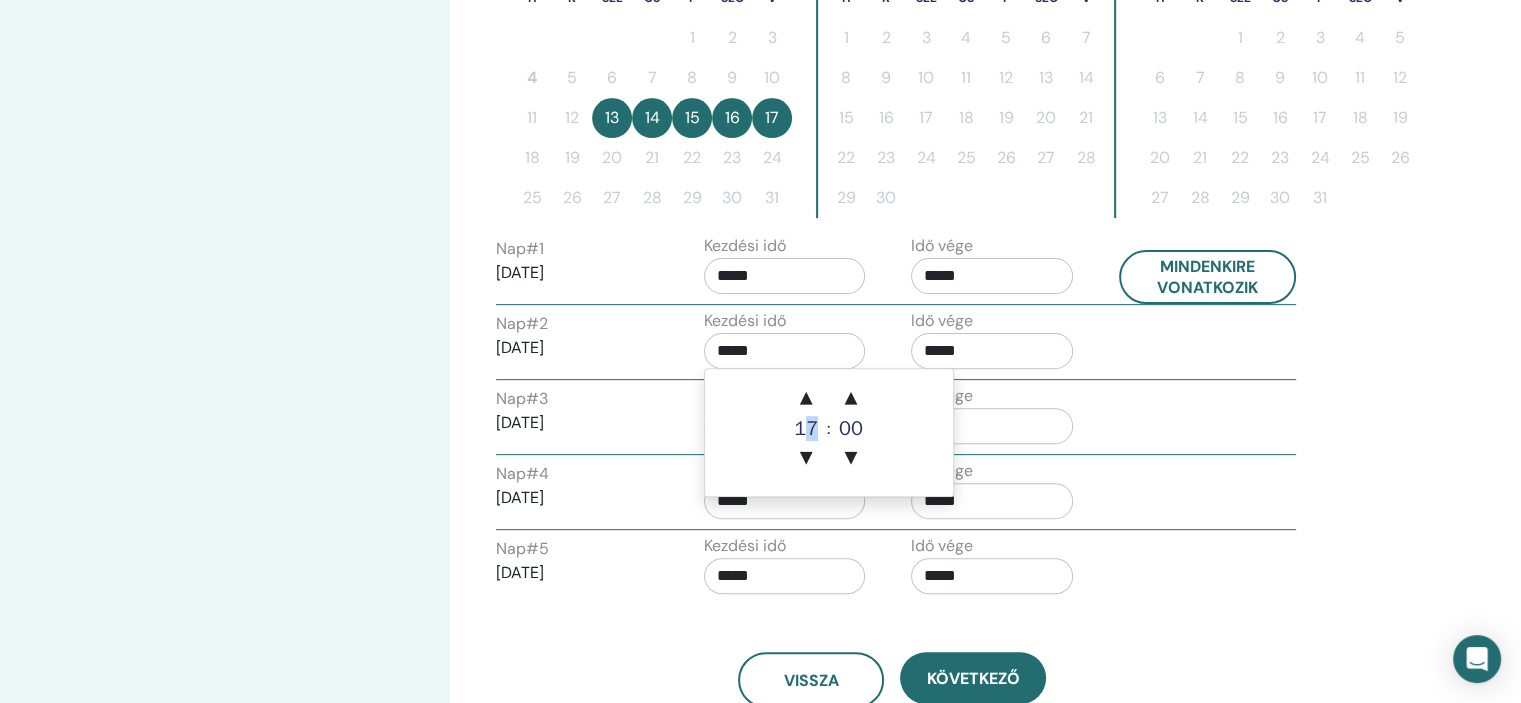 drag, startPoint x: 809, startPoint y: 435, endPoint x: 813, endPoint y: 423, distance: 12.649111 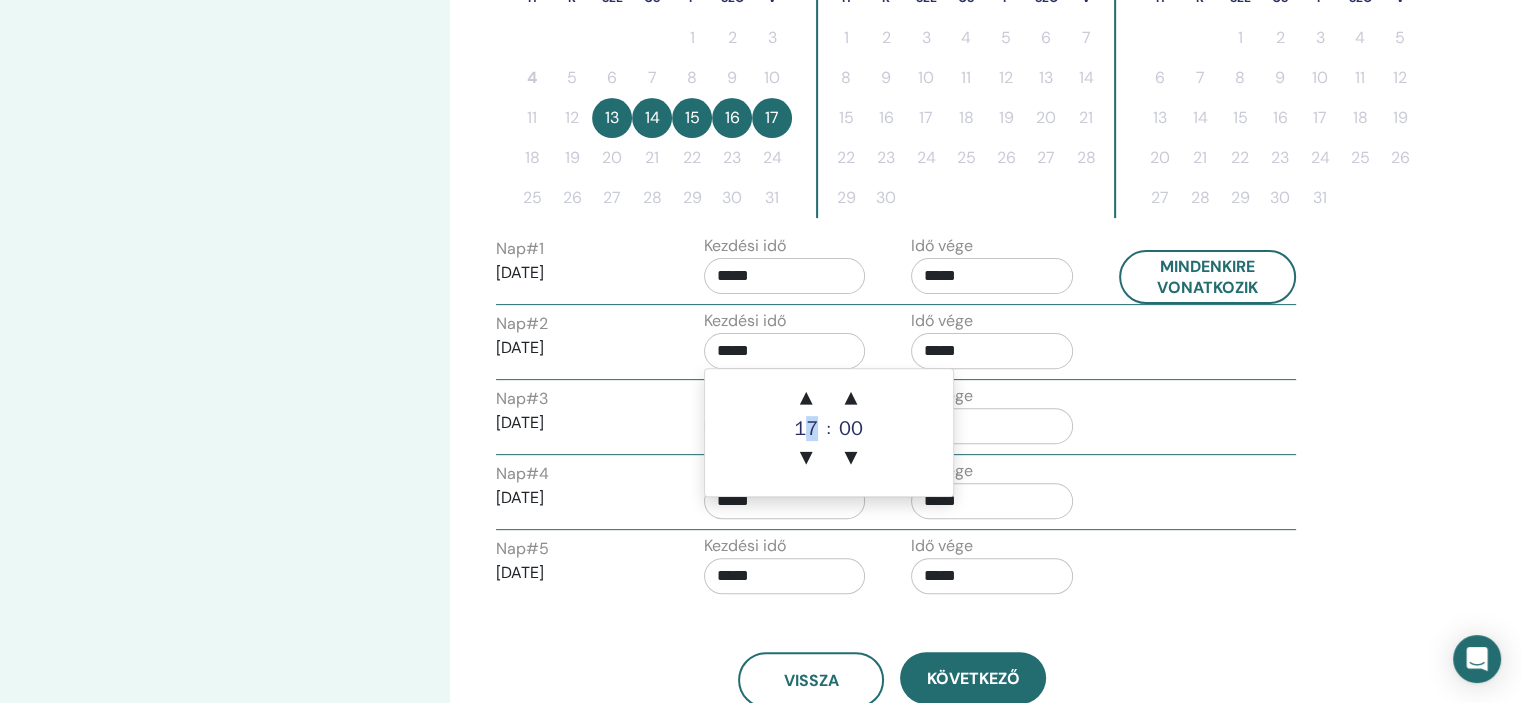 click on "17" at bounding box center (806, 429) 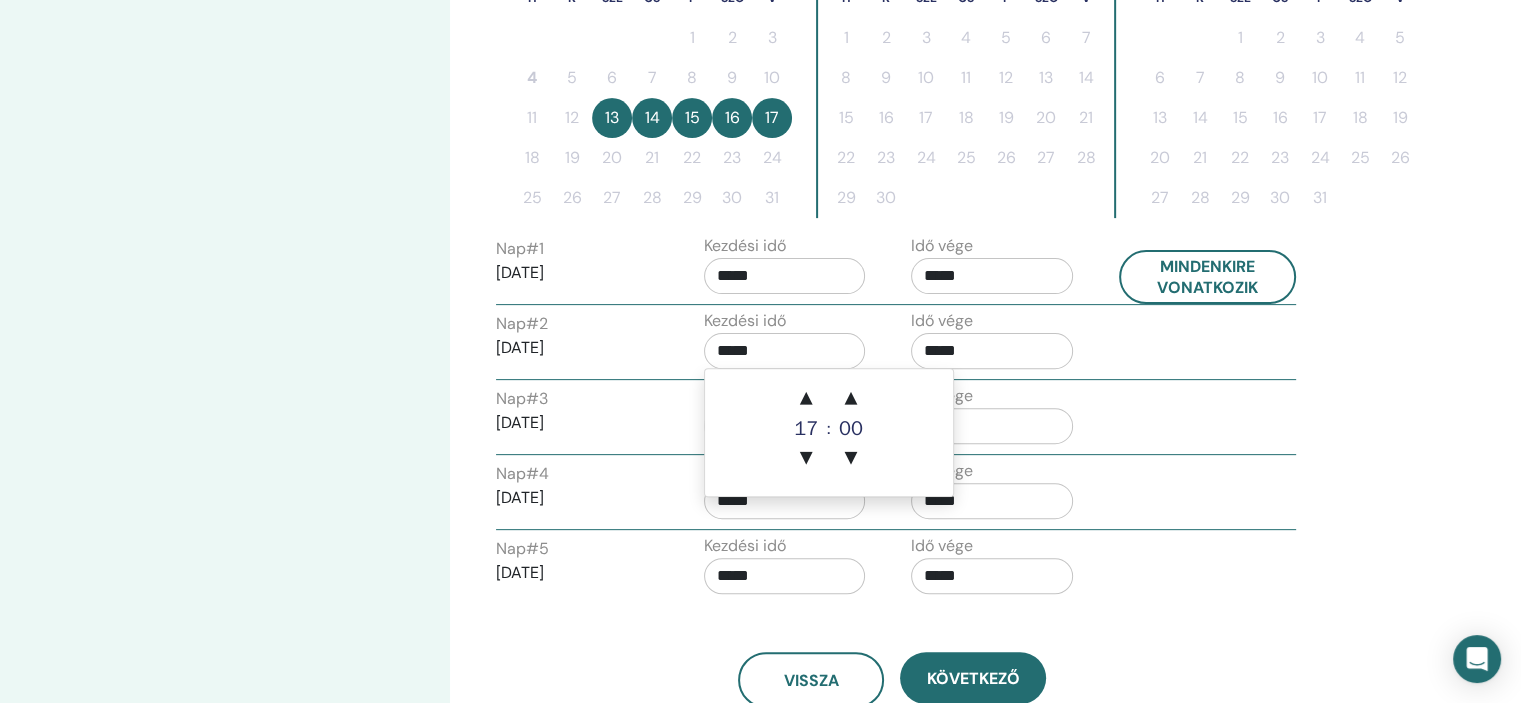 click on "*****" at bounding box center [785, 351] 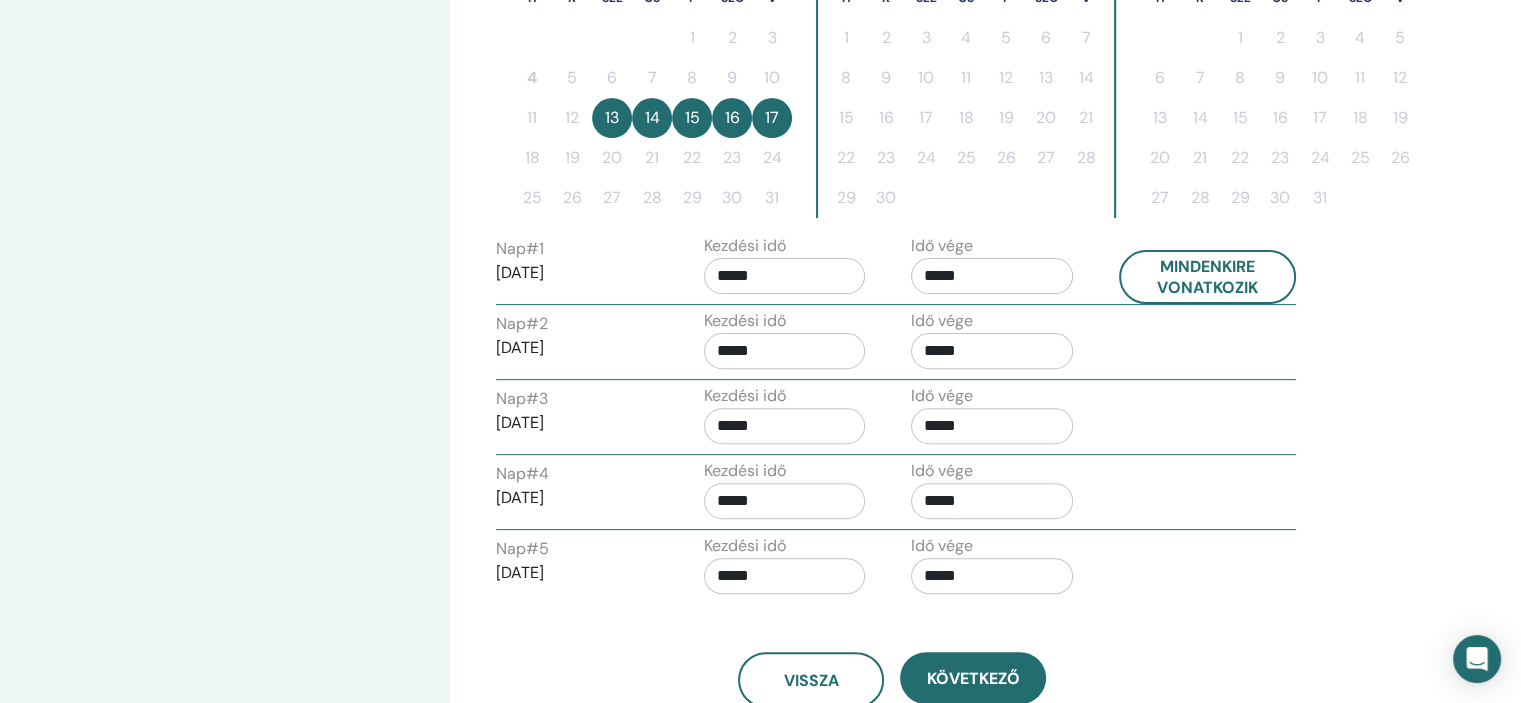 click on "*****" at bounding box center [785, 351] 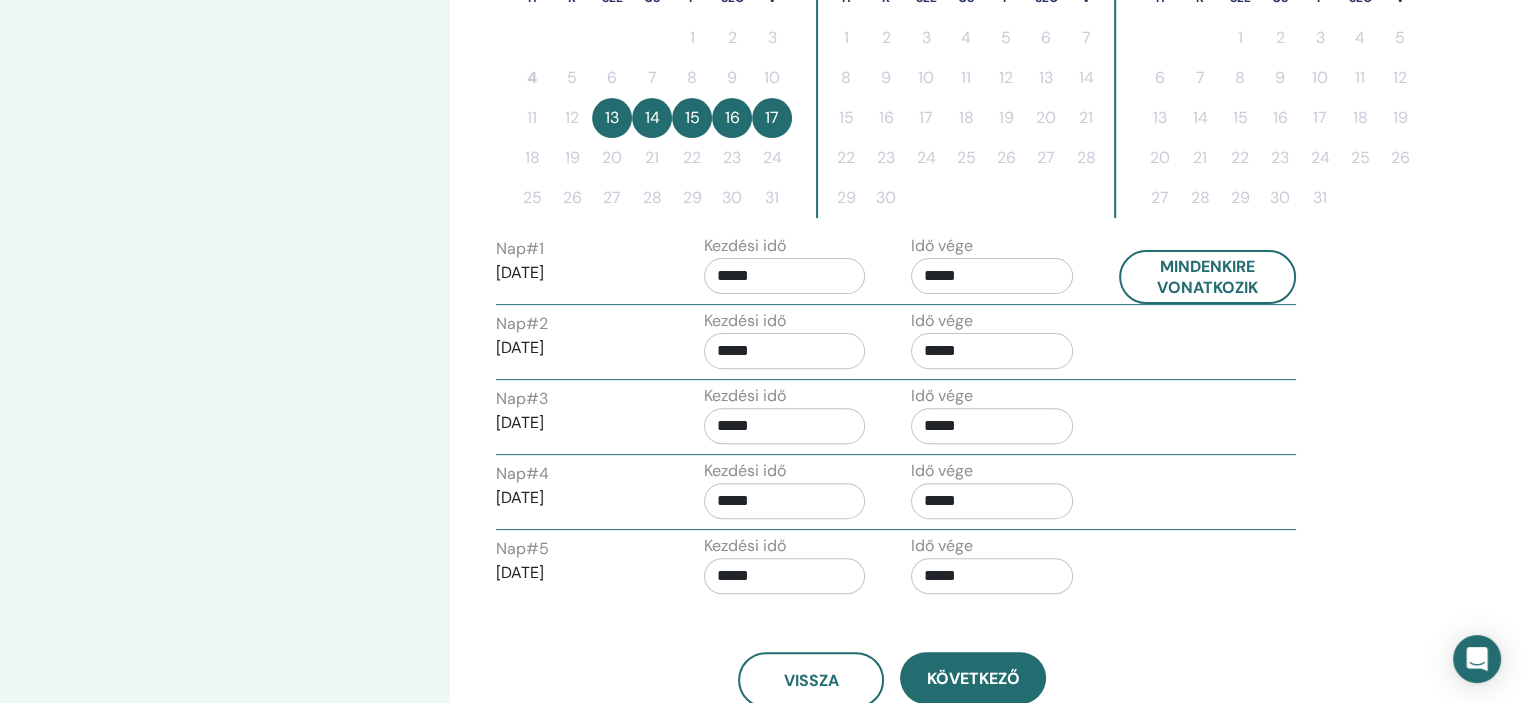 click on "*****" at bounding box center [785, 351] 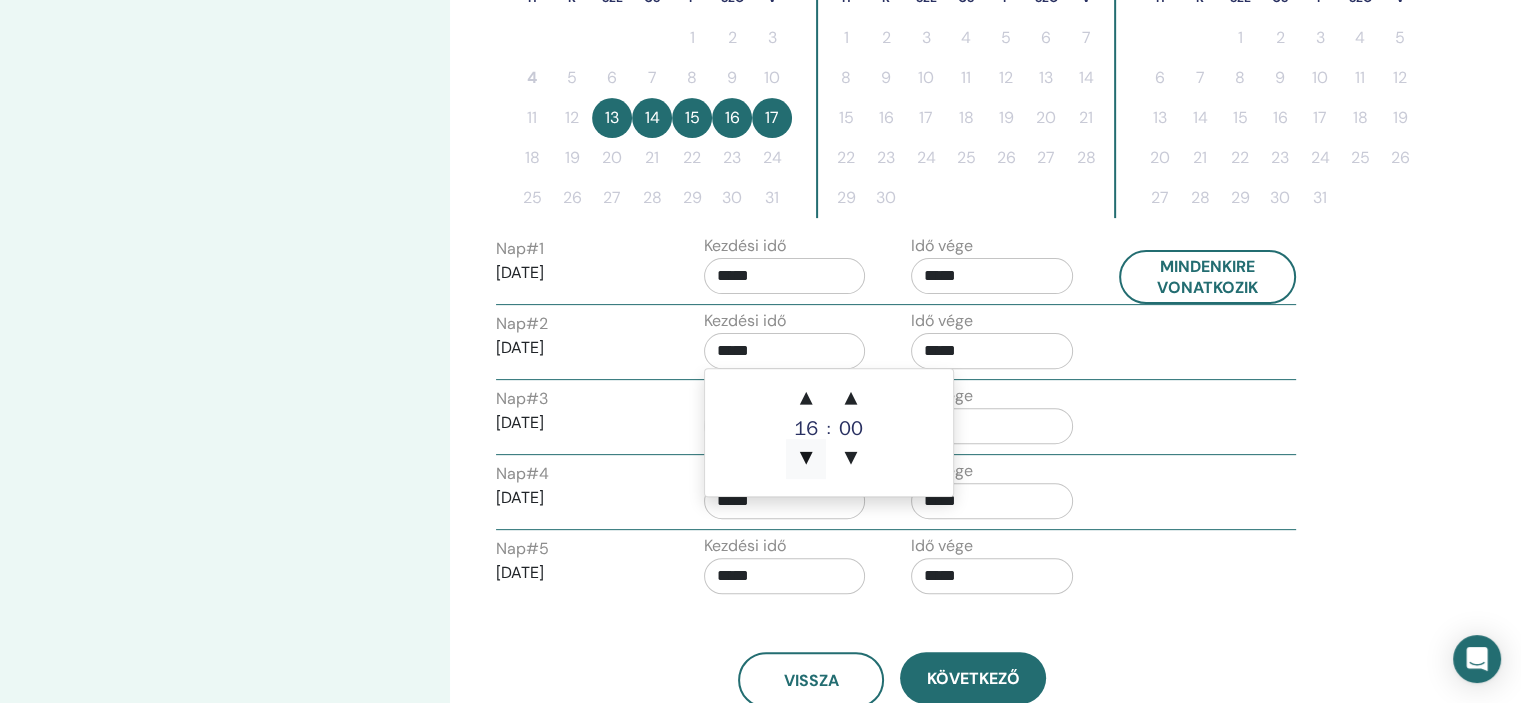 click on "▼" at bounding box center [806, 459] 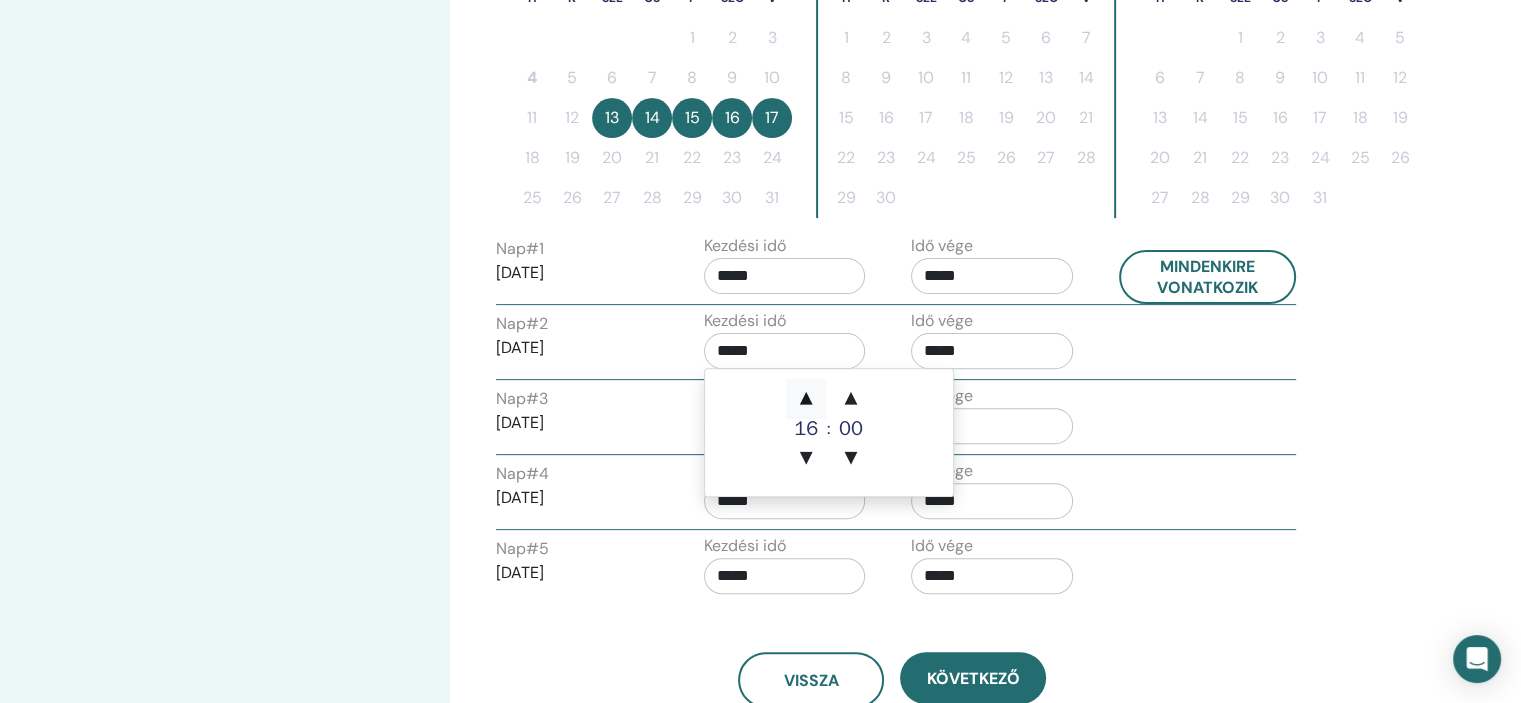 click on "▲" at bounding box center (806, 399) 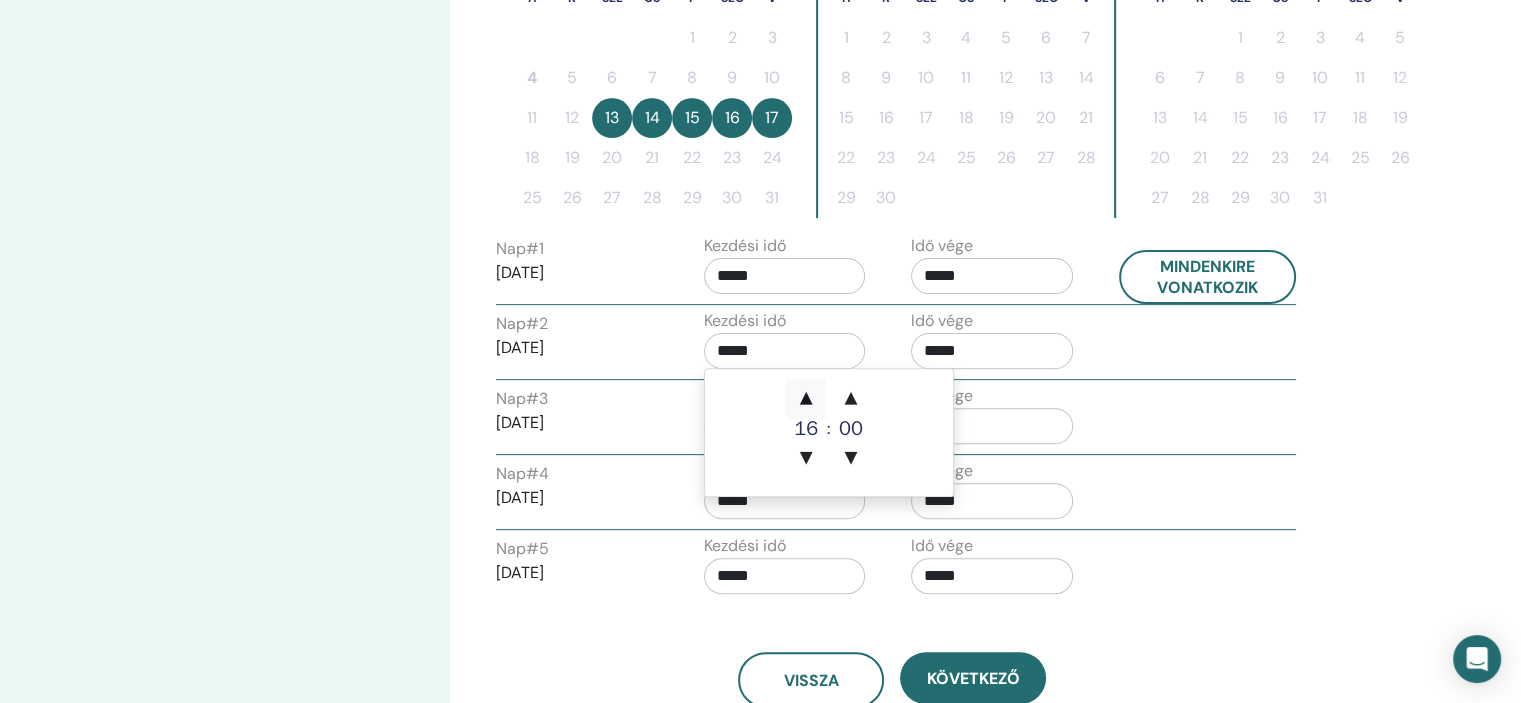 type on "*****" 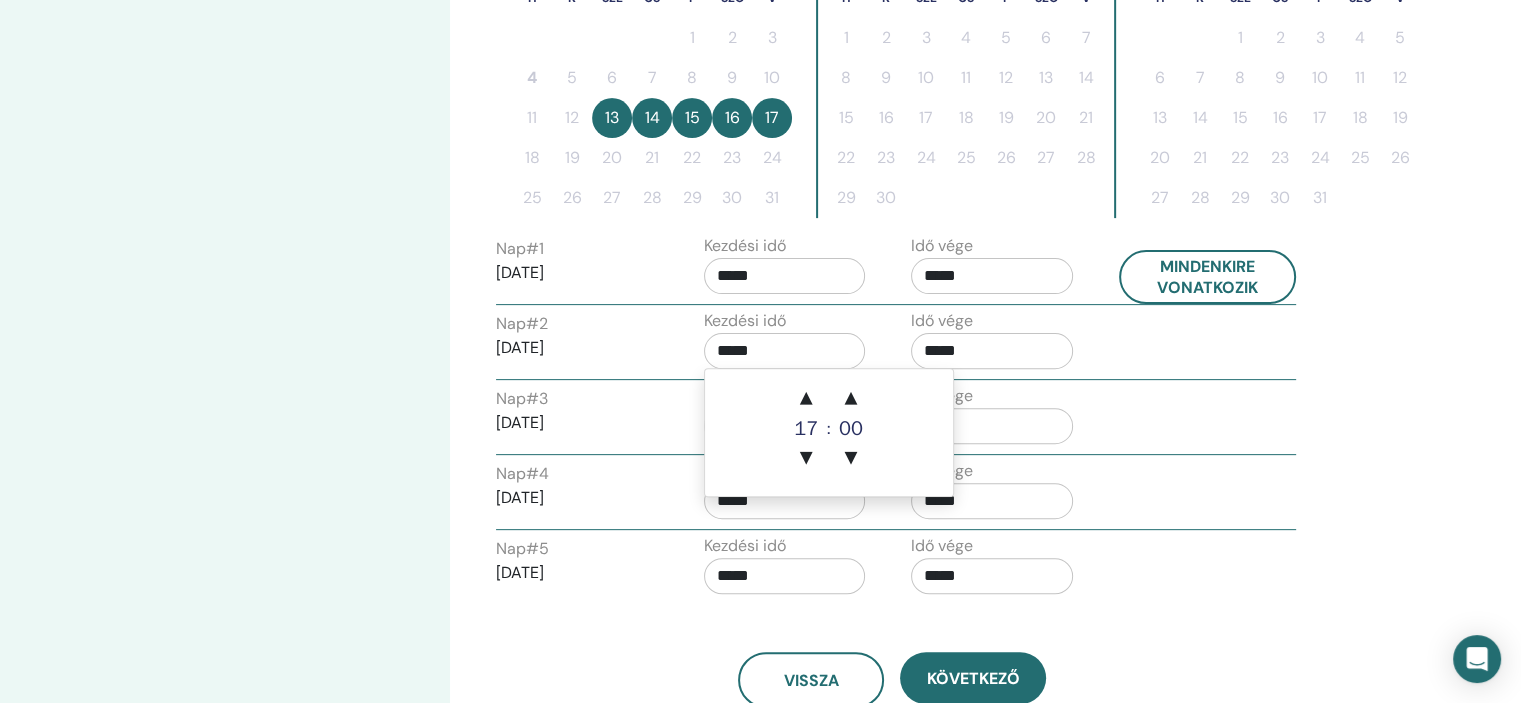 click on "Szervezze meg szemináriumát Lépés 3 nak,-nek 4 : Dátum és idő" at bounding box center (225, 226) 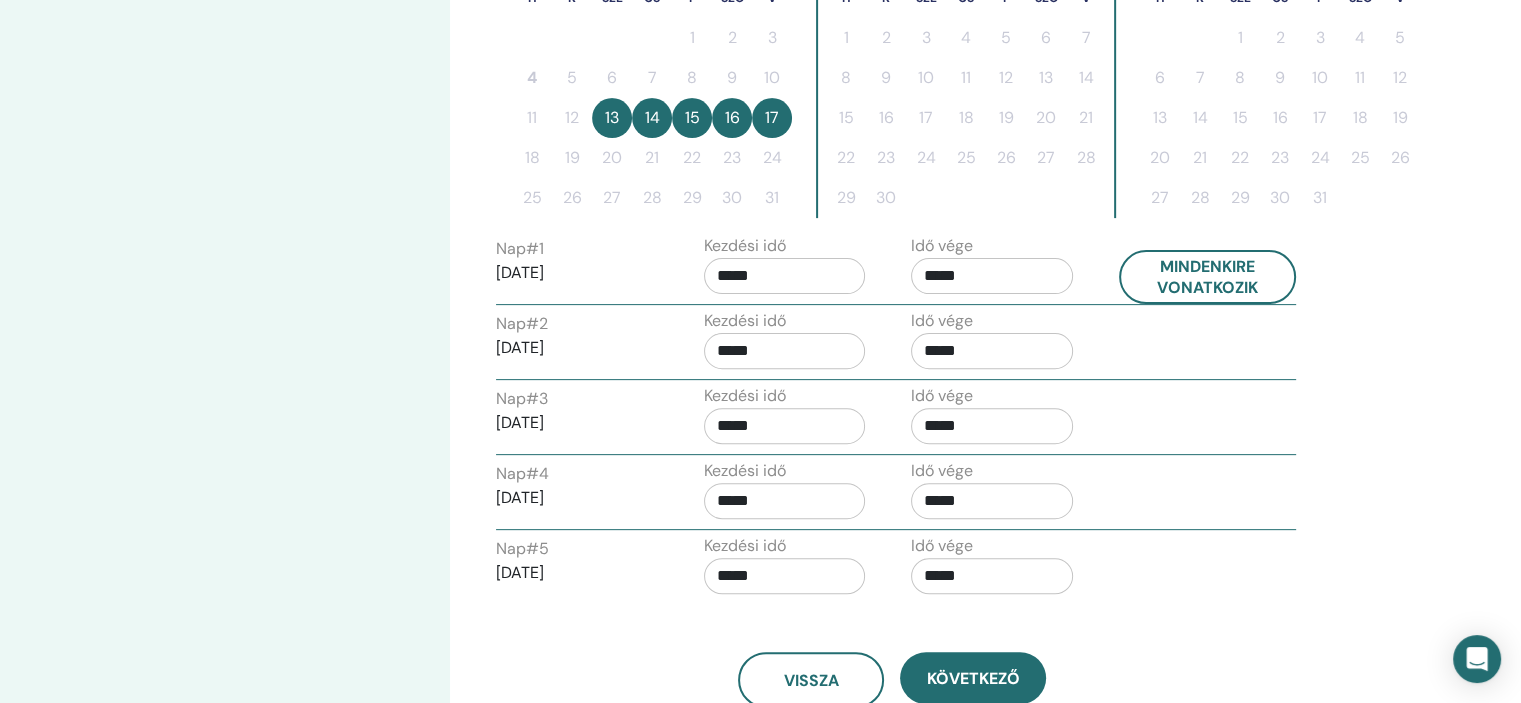 click on "*****" at bounding box center (785, 426) 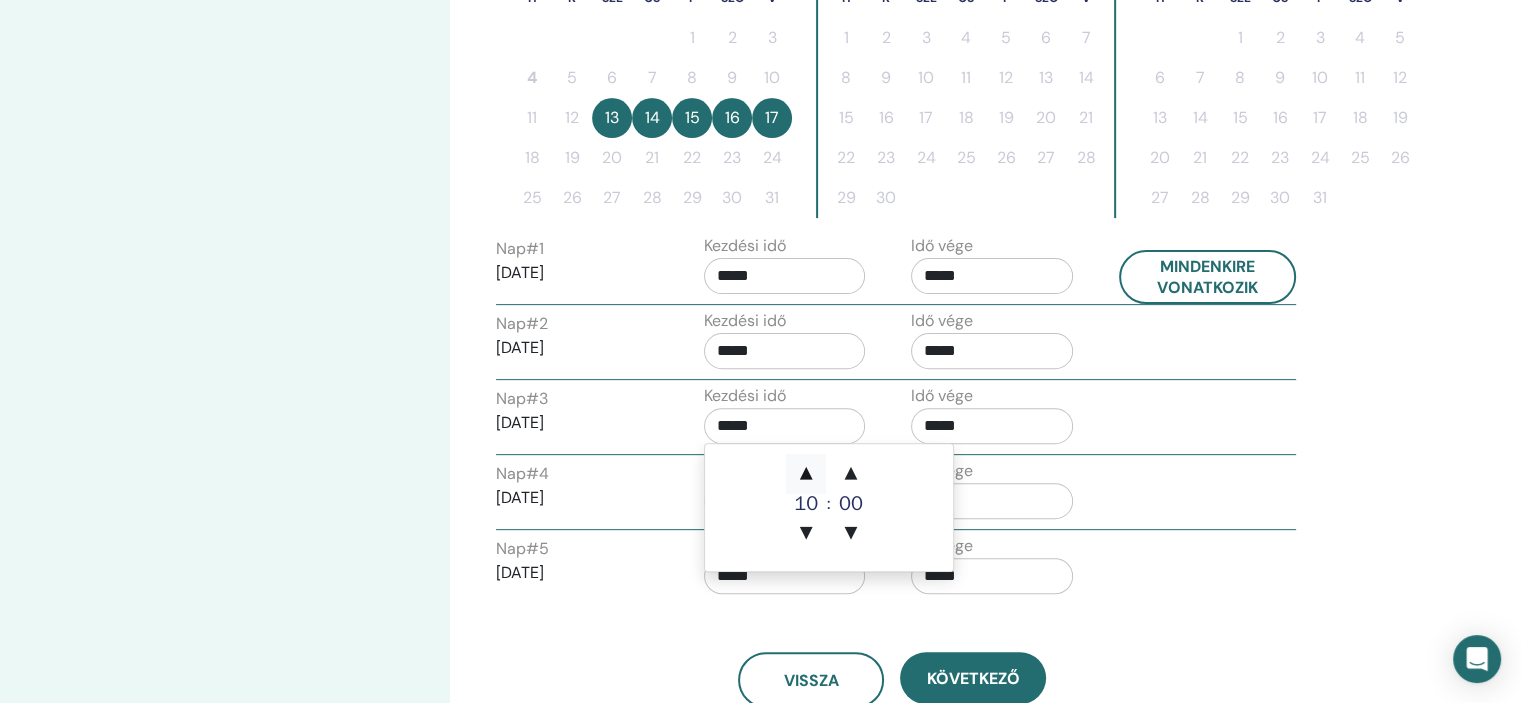 click on "▲" at bounding box center (806, 474) 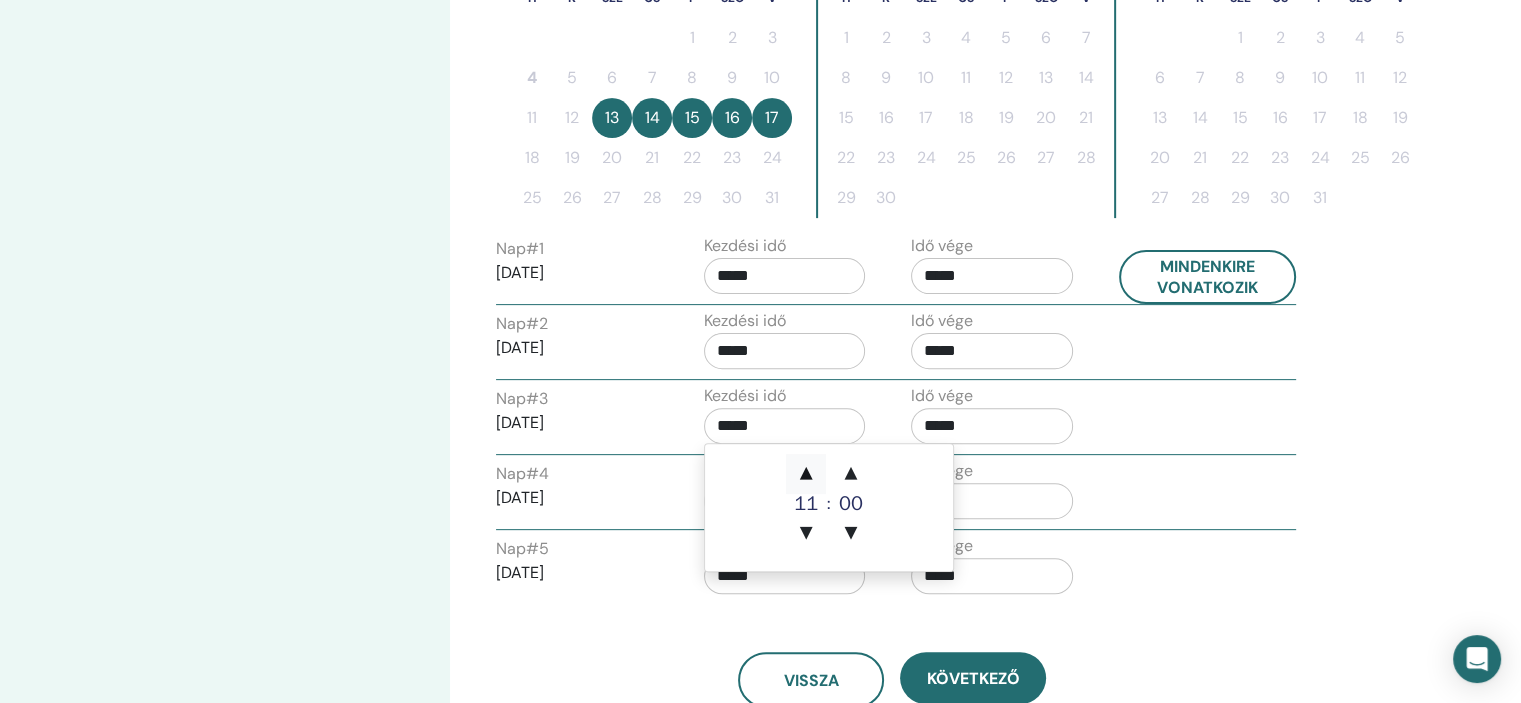click on "▲" at bounding box center [806, 474] 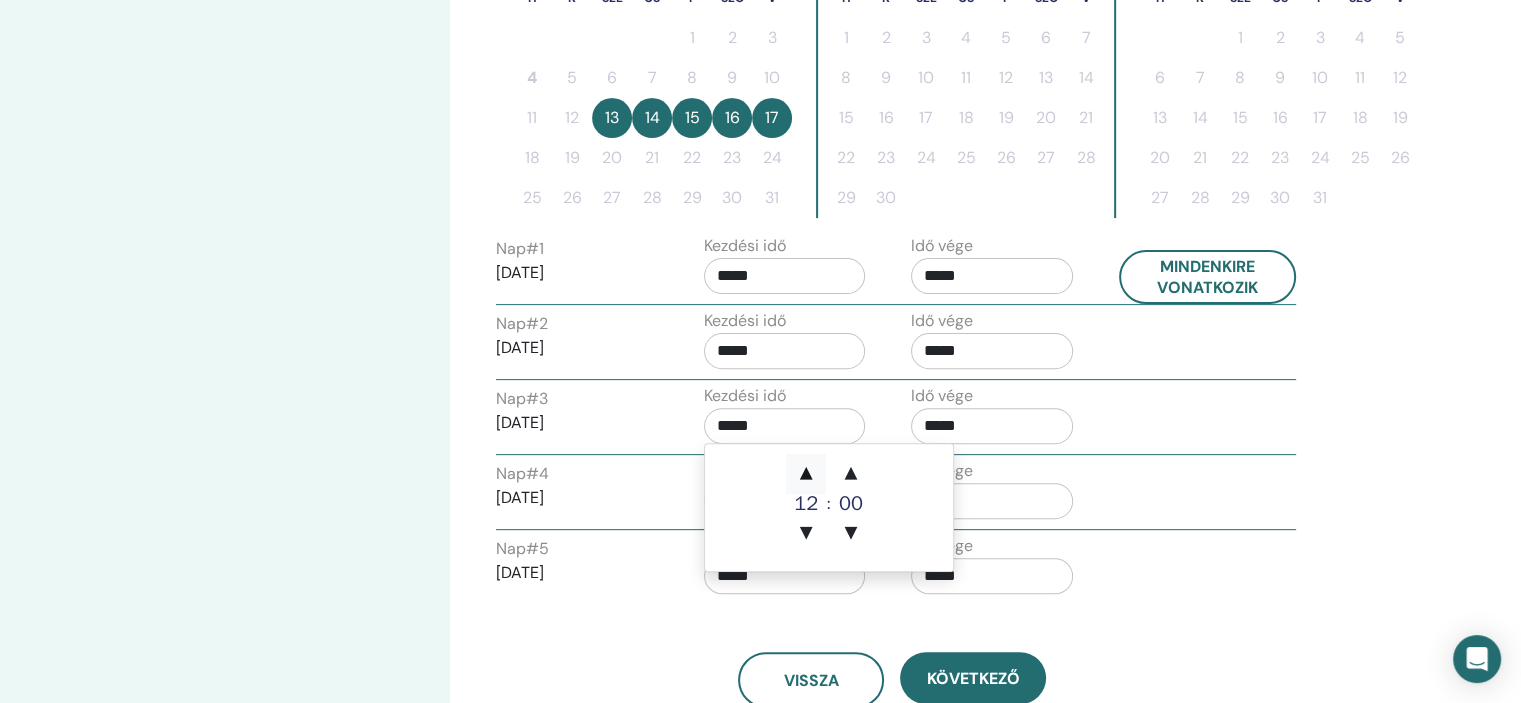 click on "▲" at bounding box center [806, 474] 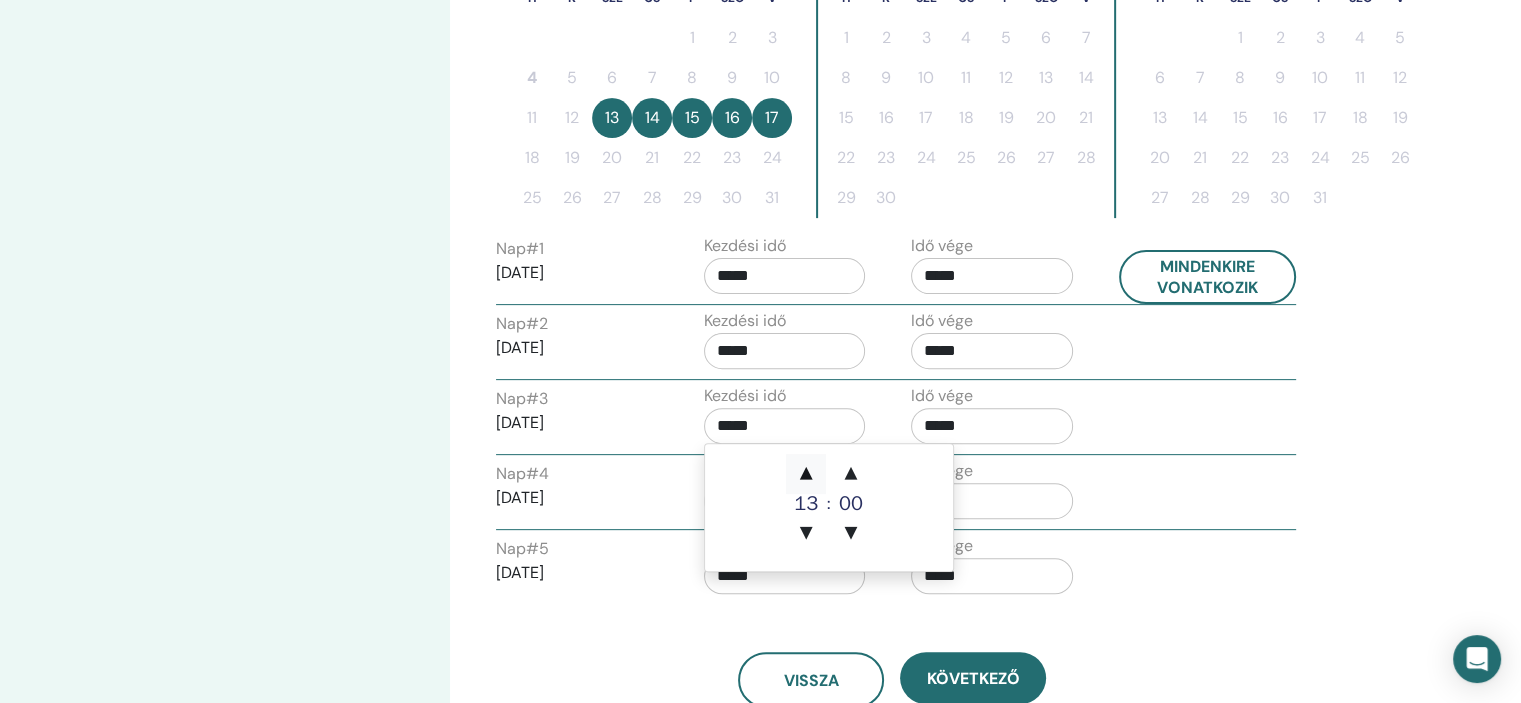 click on "▲" at bounding box center (806, 474) 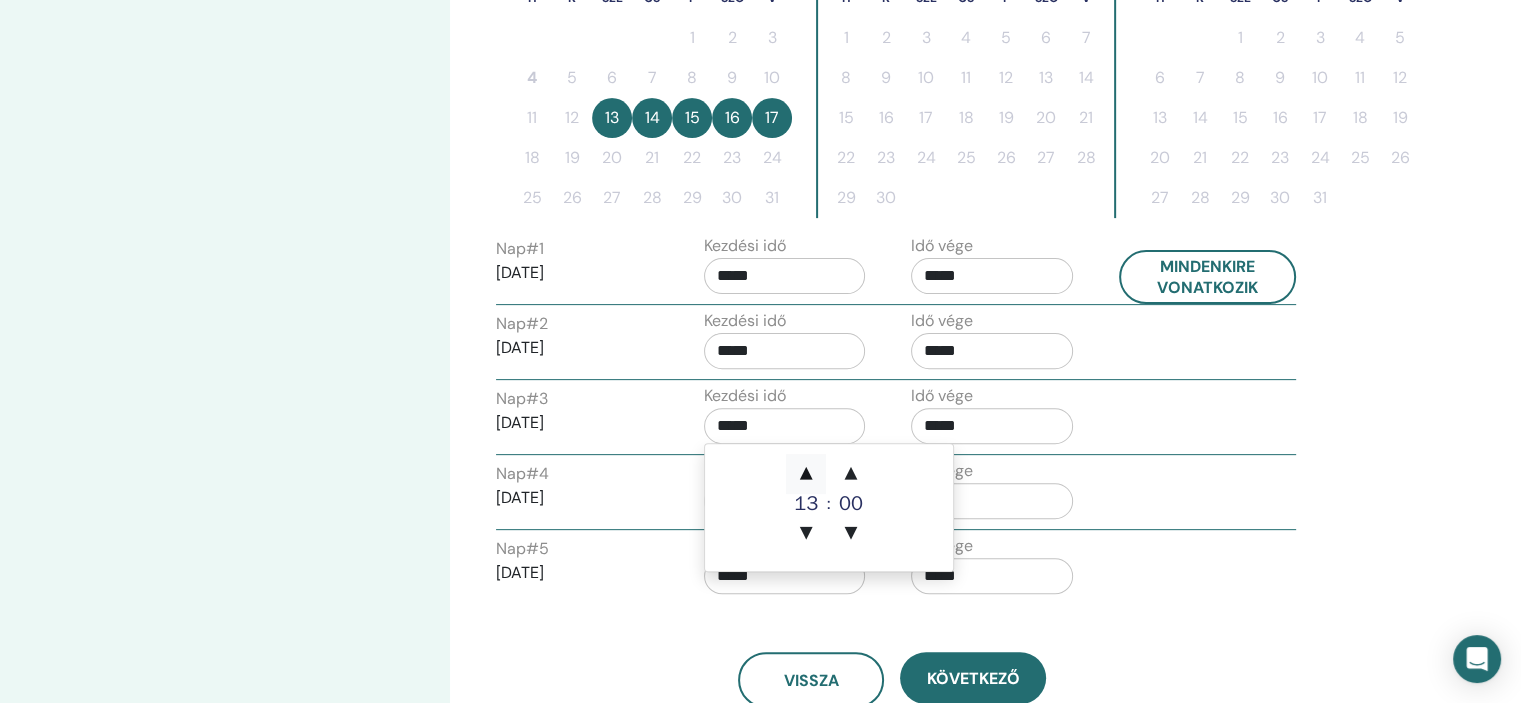 click on "▲" at bounding box center (806, 474) 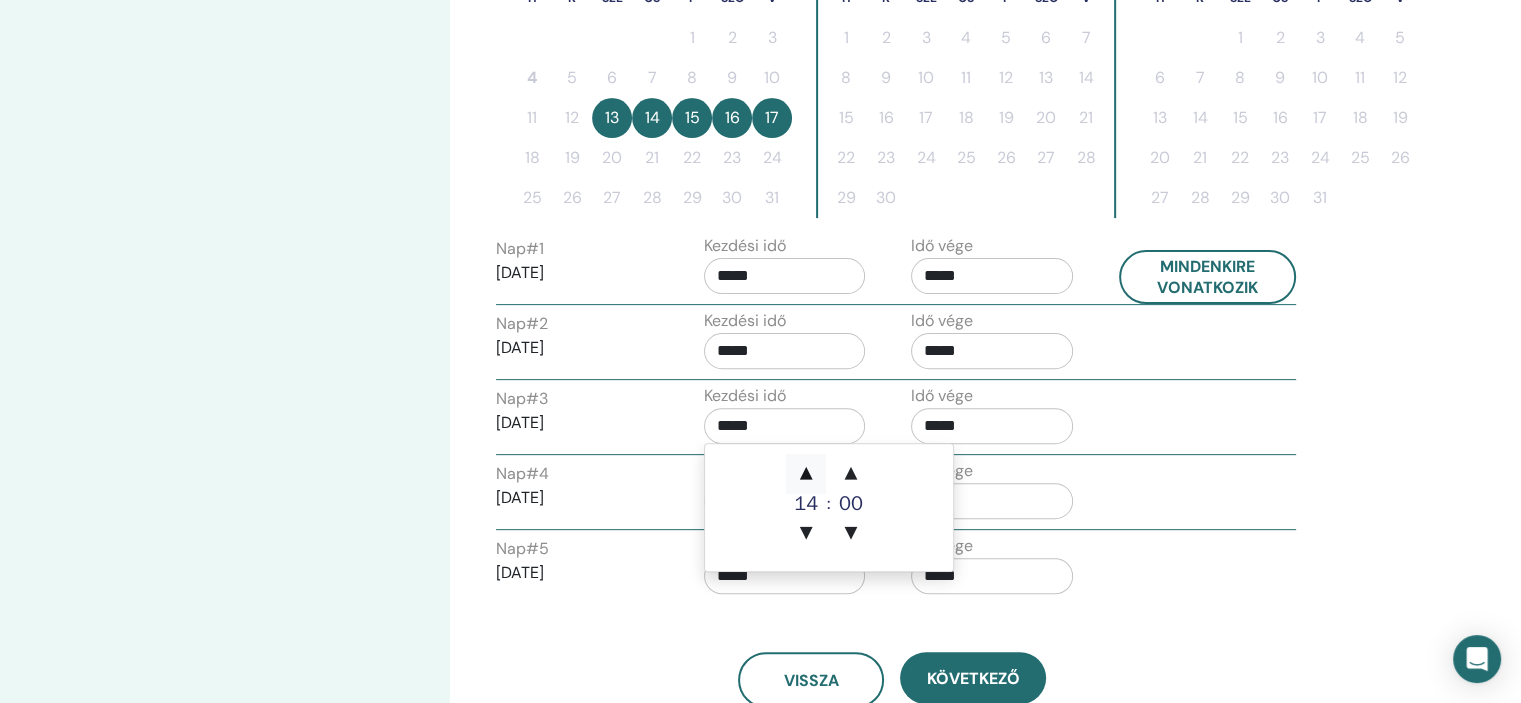 click on "▲" at bounding box center [806, 474] 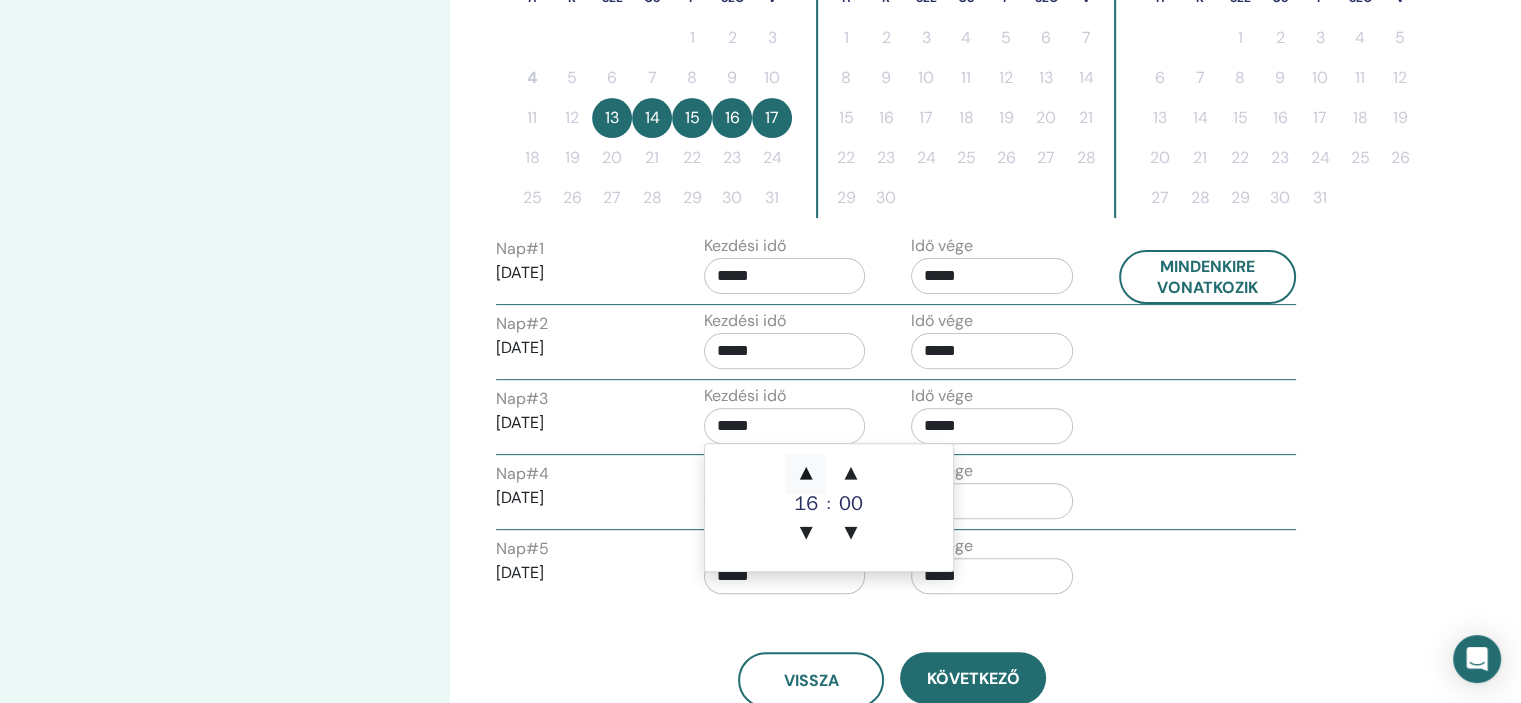 click on "▲" at bounding box center (806, 474) 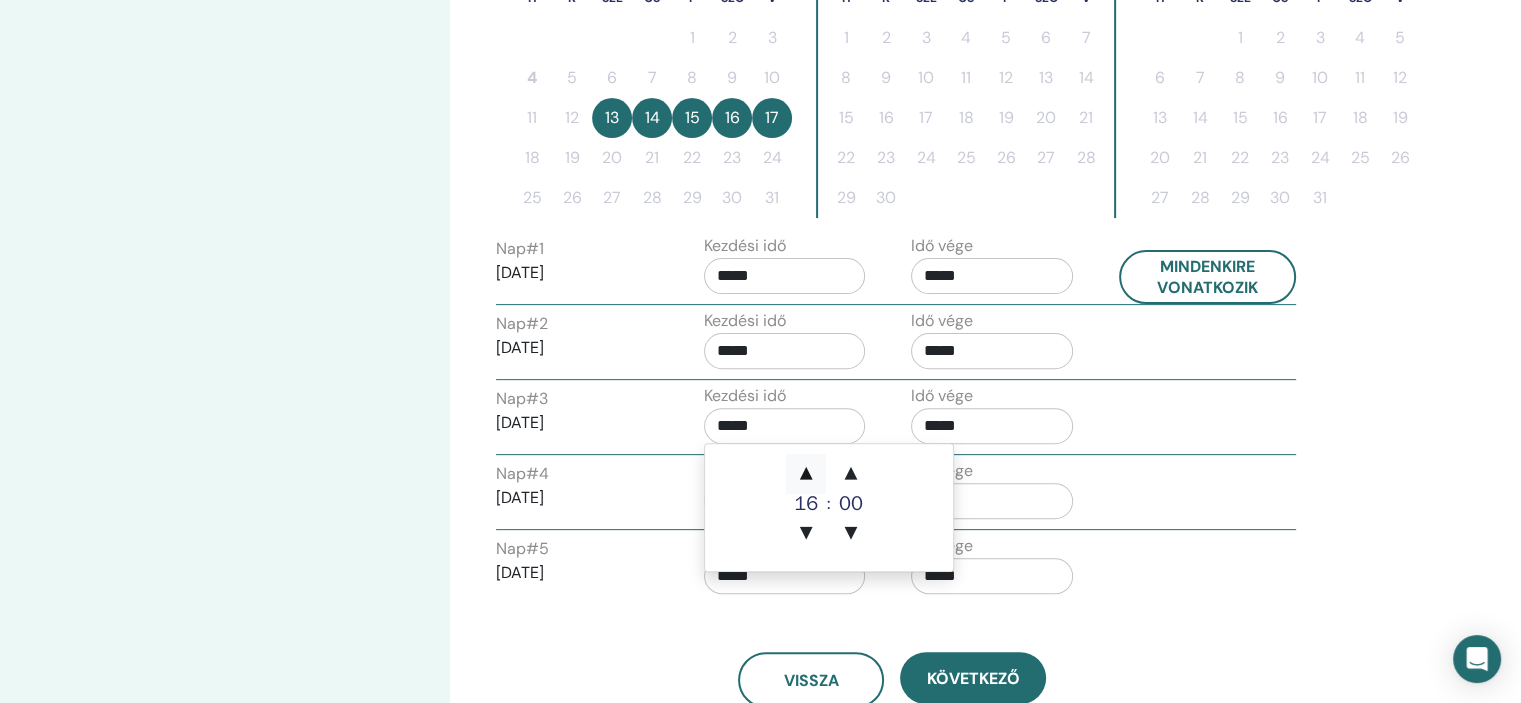 click on "▲" at bounding box center [806, 474] 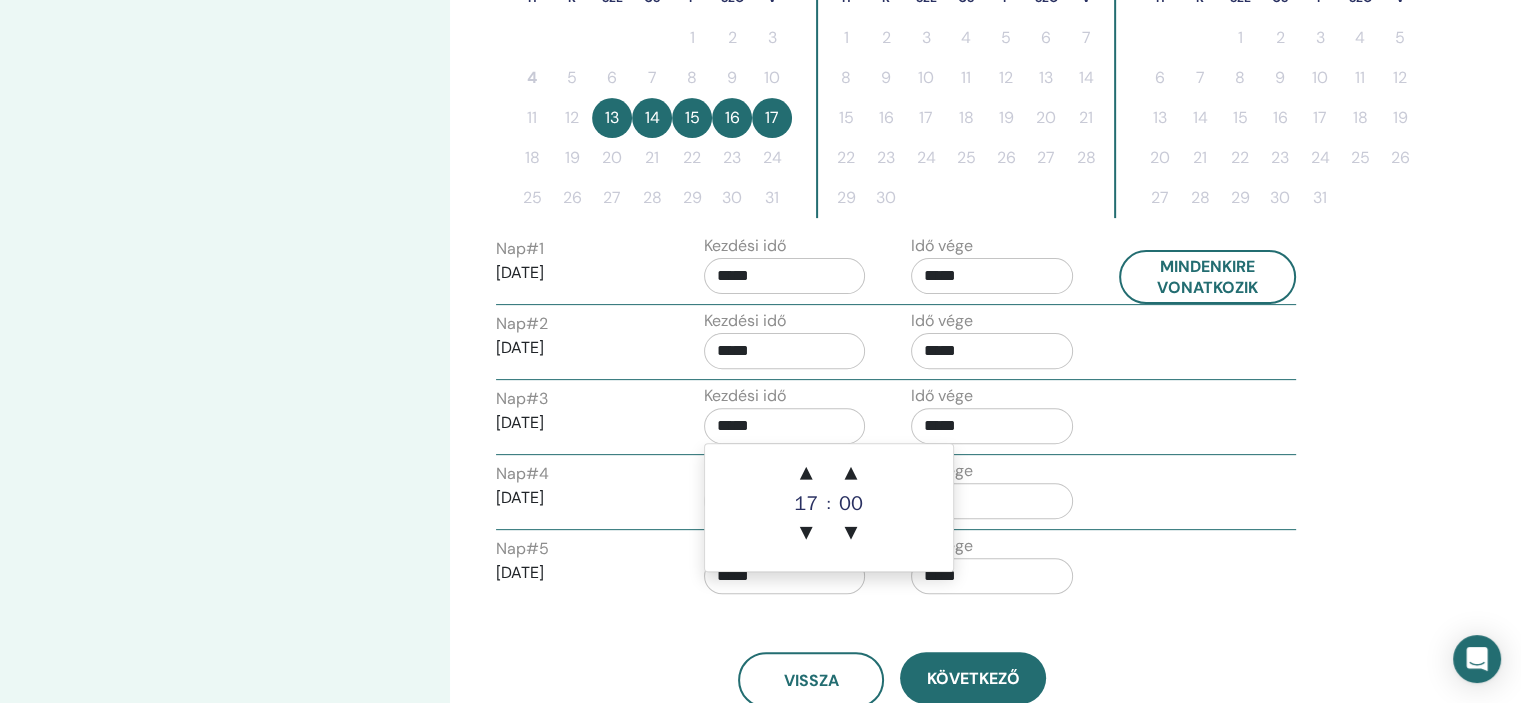 click on "*****" at bounding box center (785, 426) 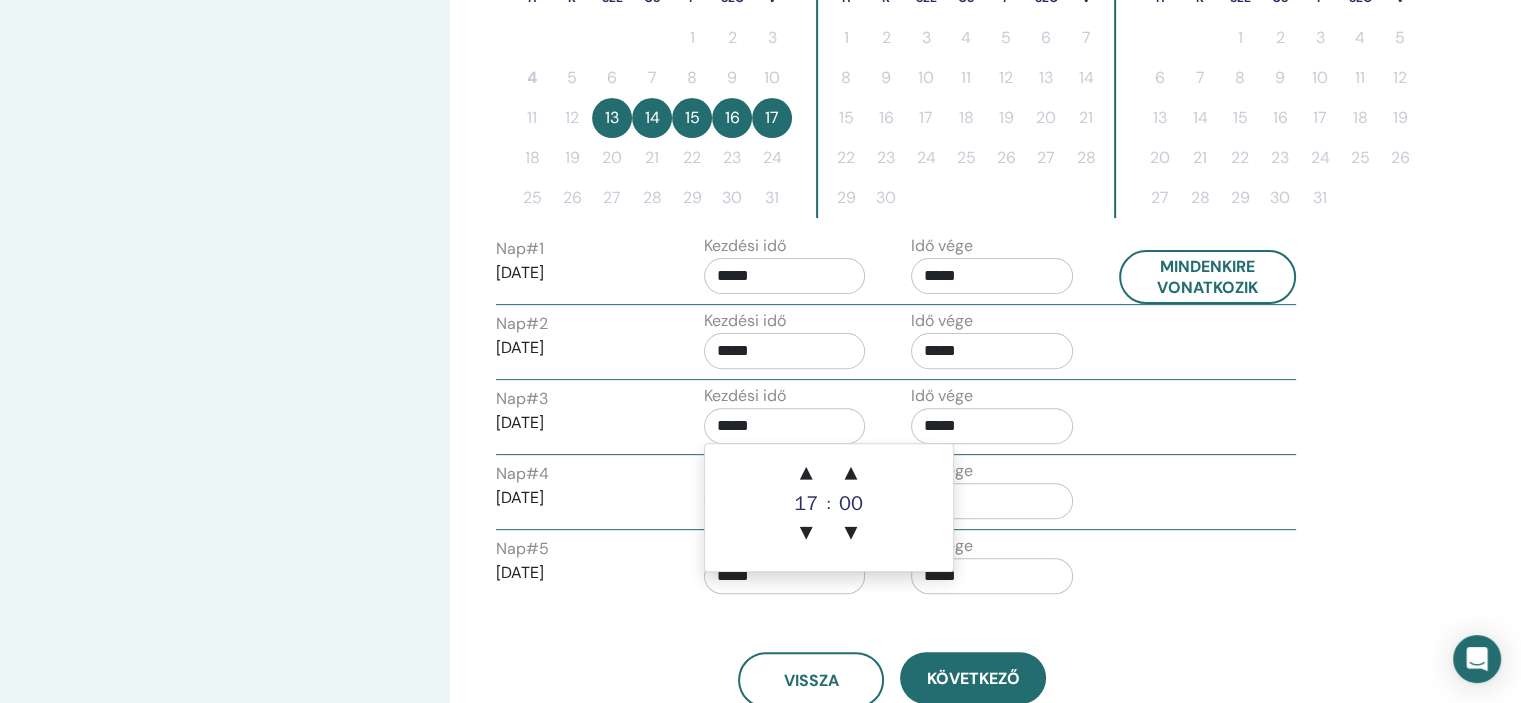 click on "*****" at bounding box center (785, 426) 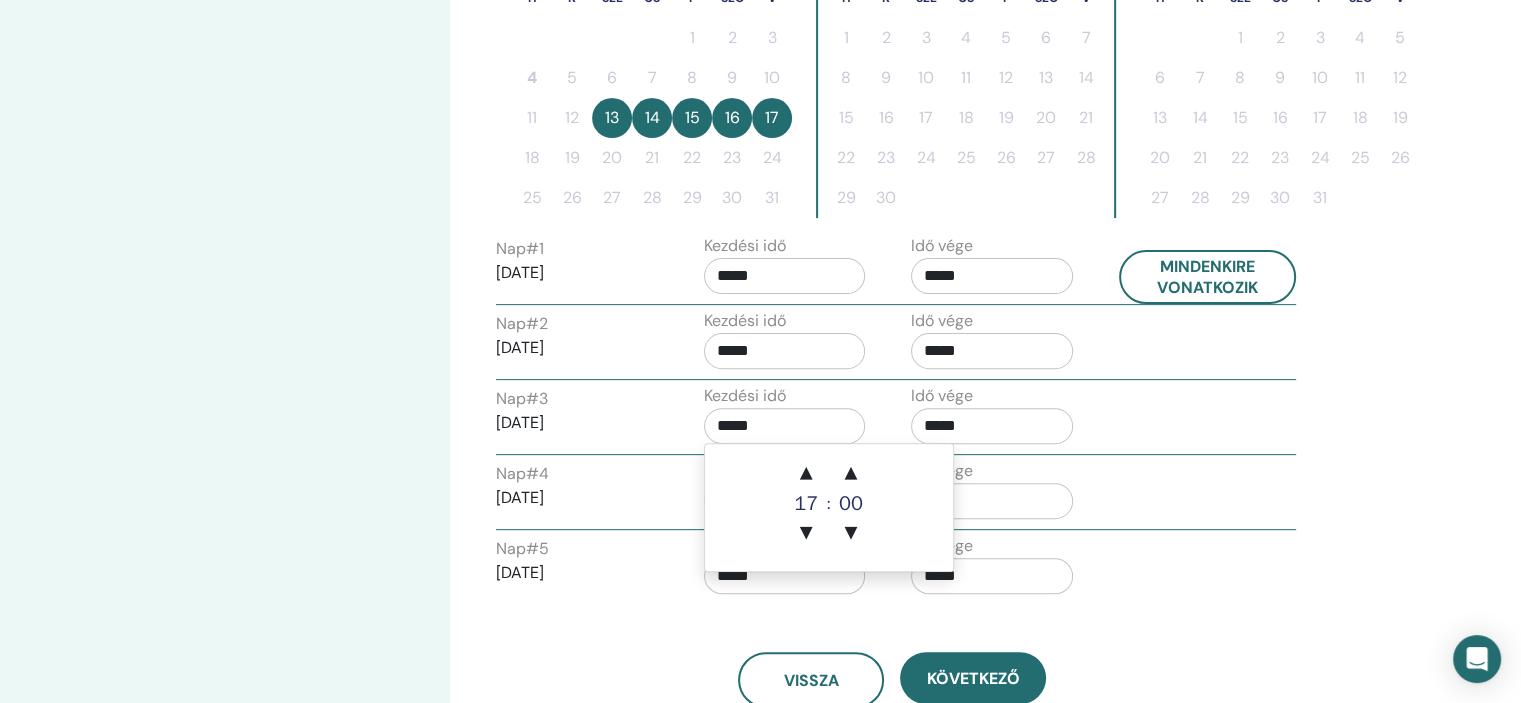 click on "*****" at bounding box center (785, 426) 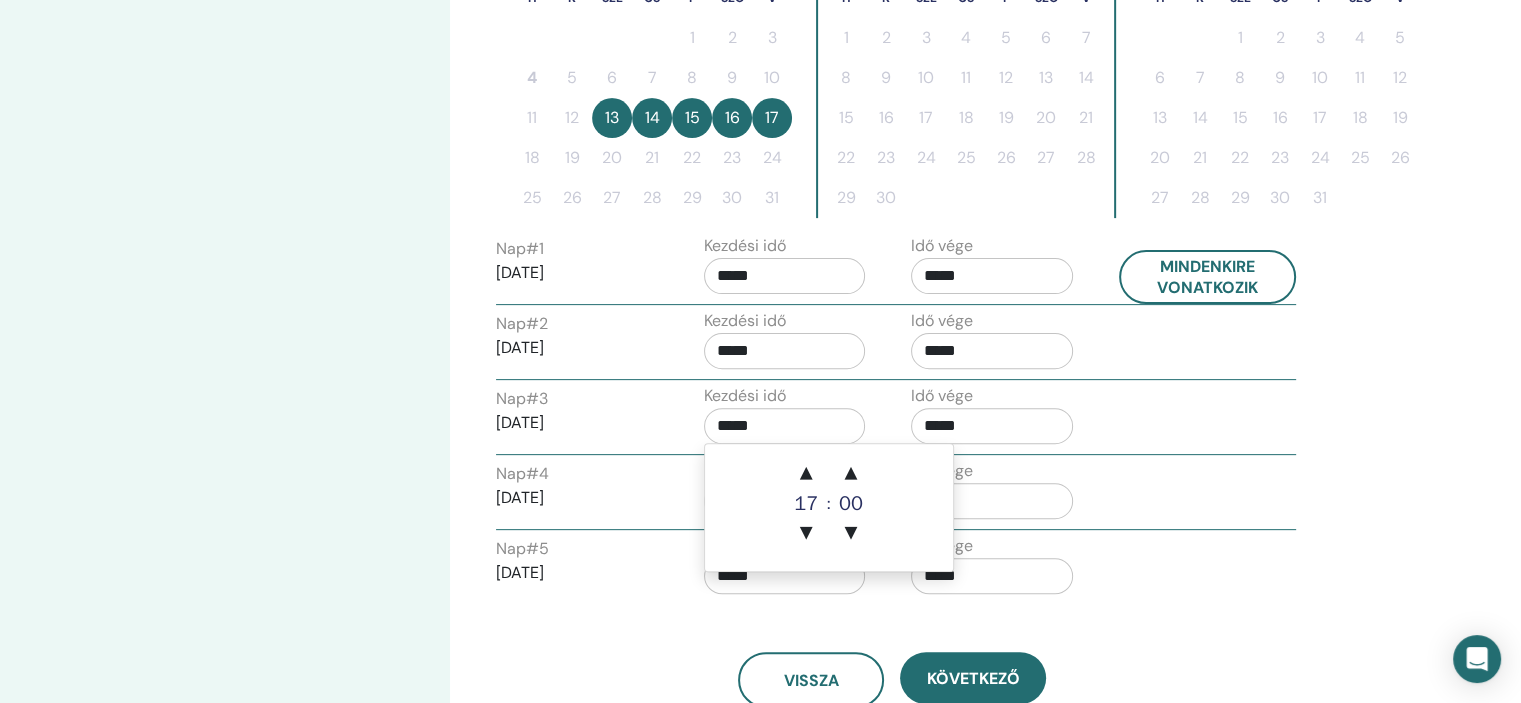 type on "*****" 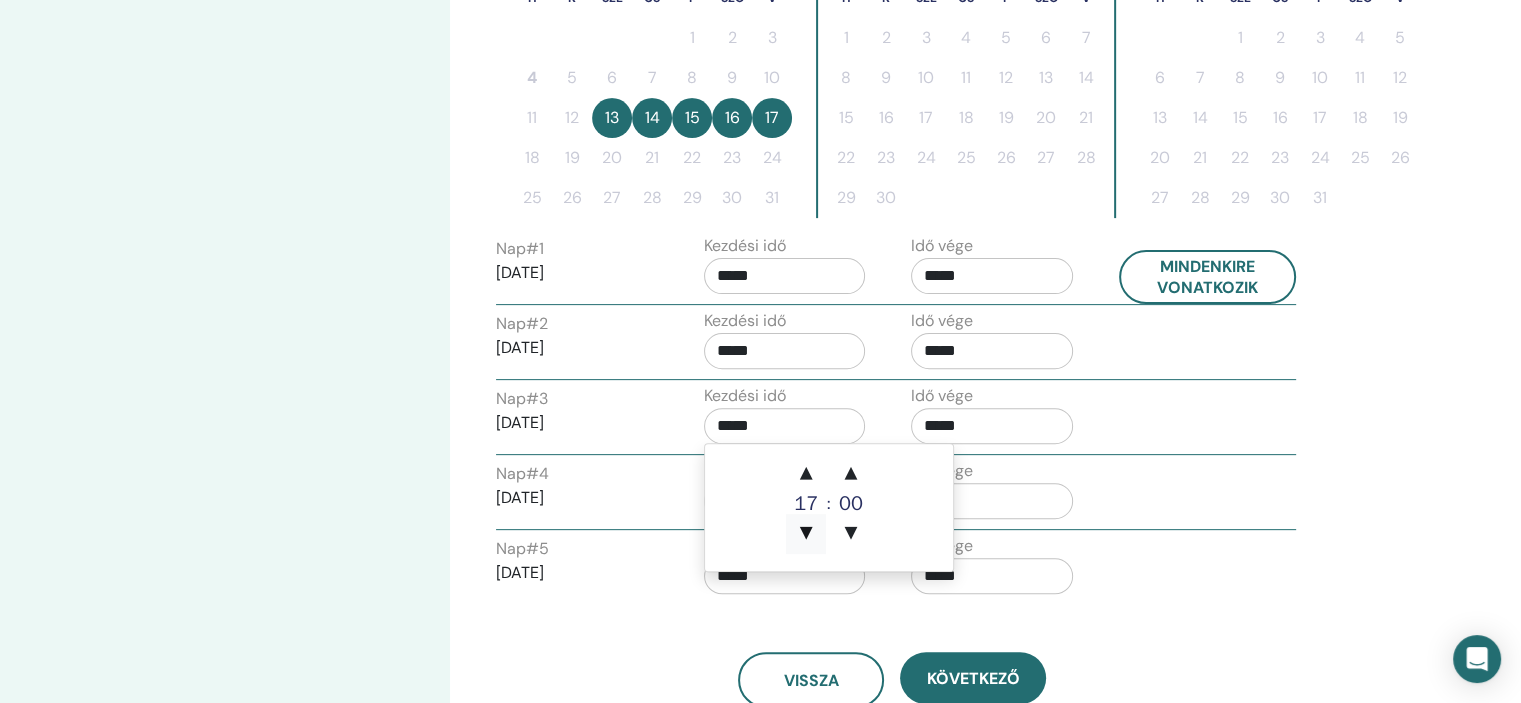 click on "▼" at bounding box center [806, 534] 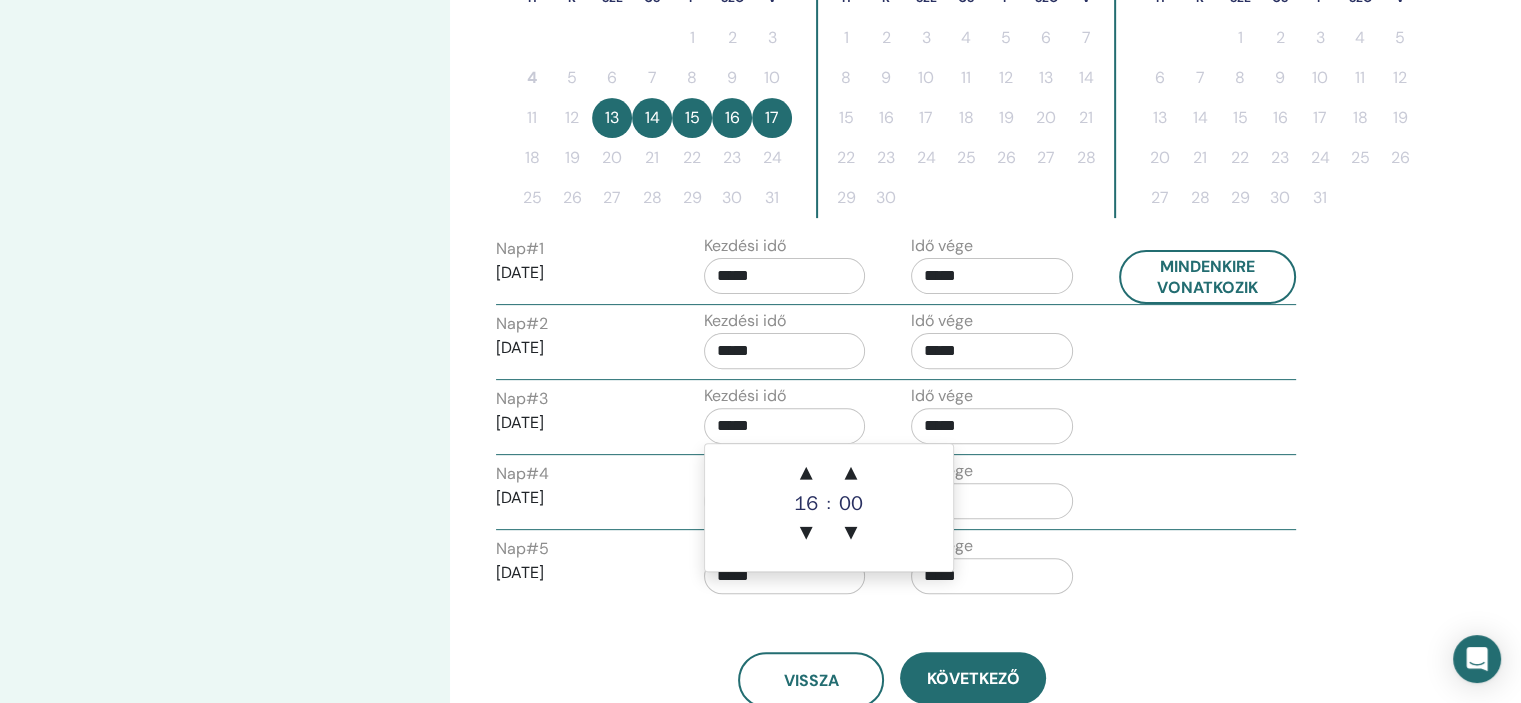 click on "*****" at bounding box center (992, 426) 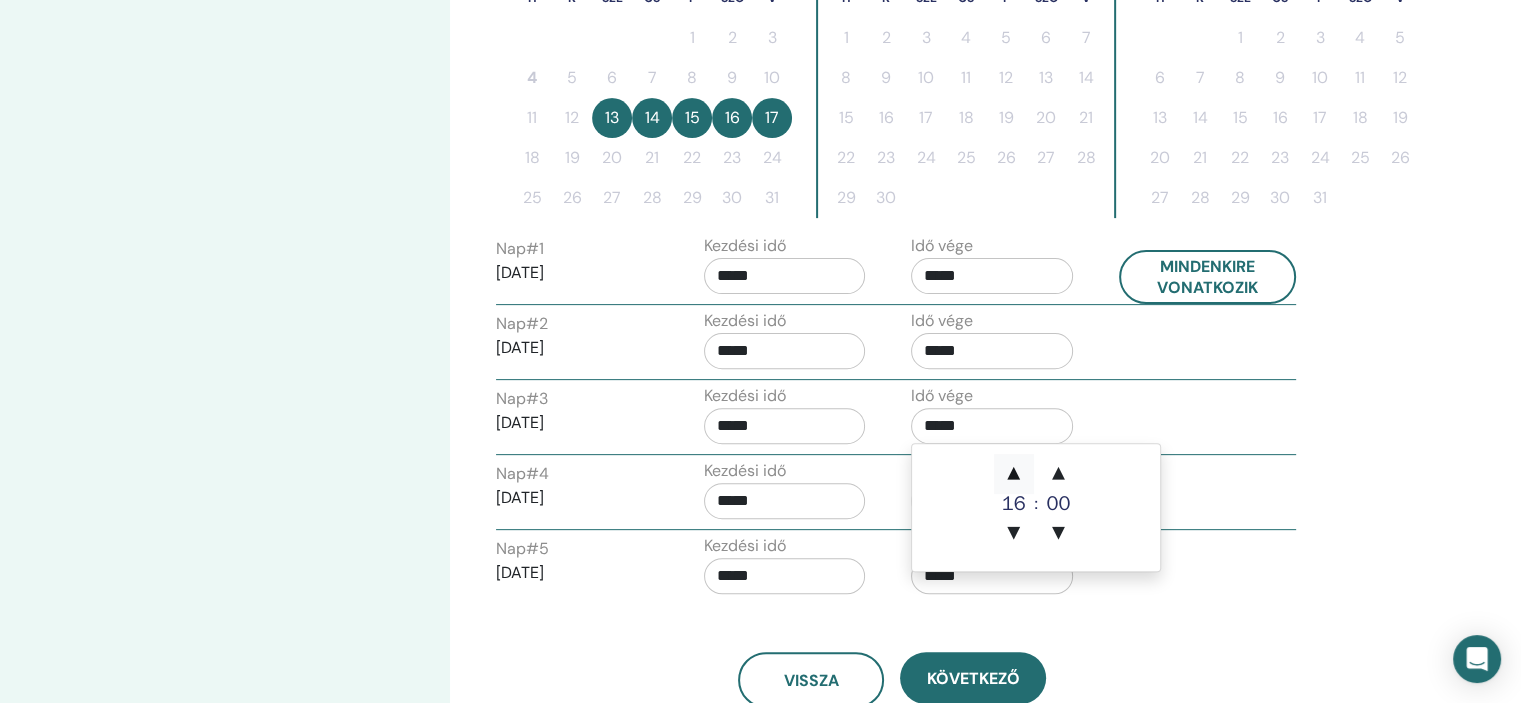 click on "▲" at bounding box center [1014, 474] 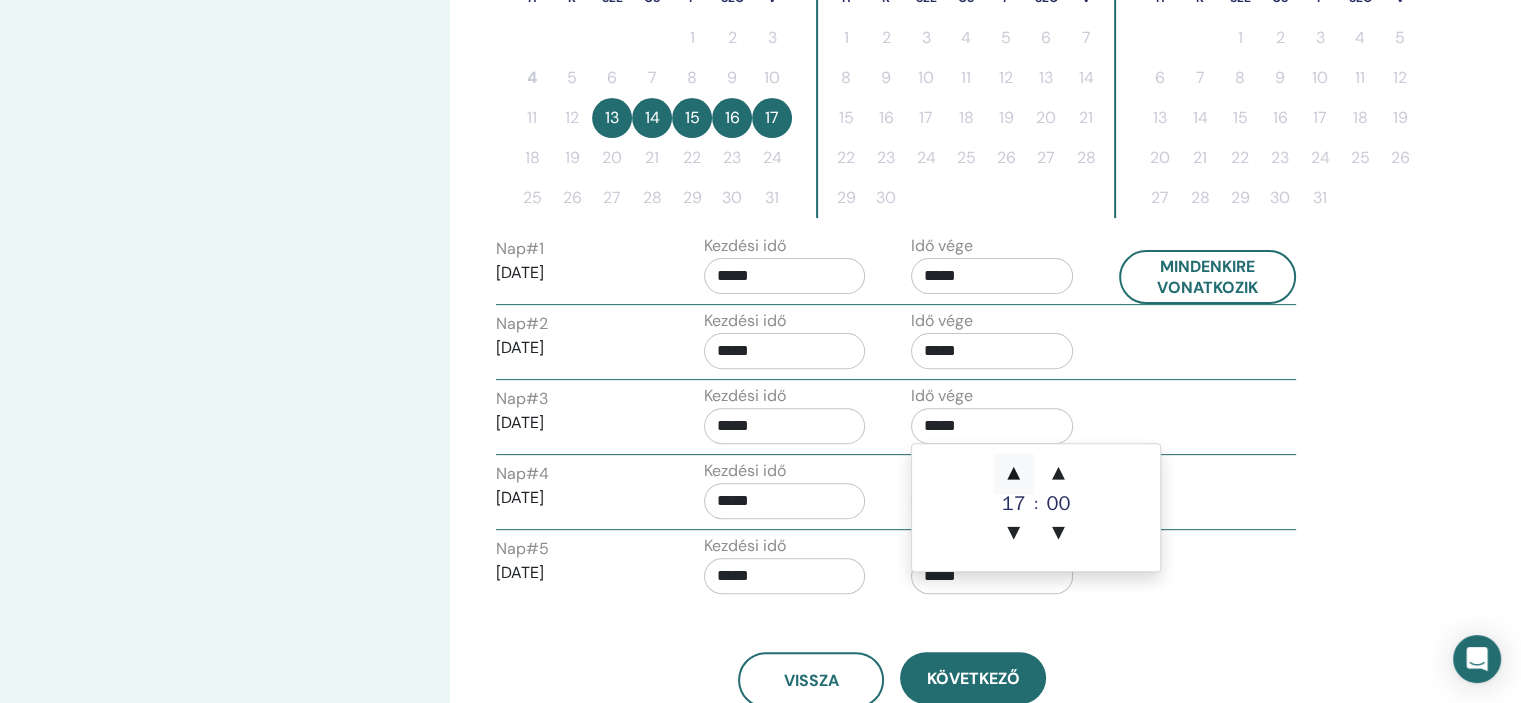 click on "▲" at bounding box center (1014, 474) 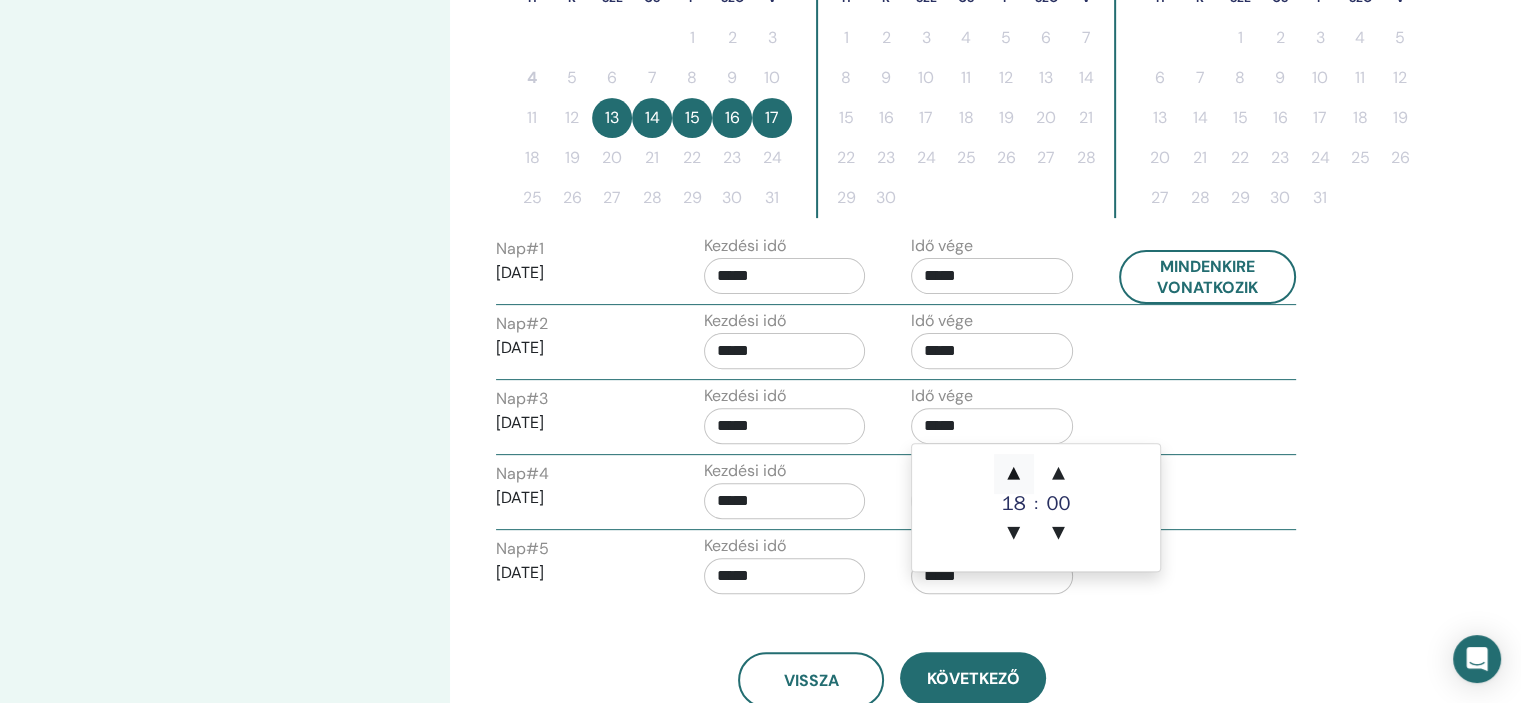 click on "▲" at bounding box center [1014, 474] 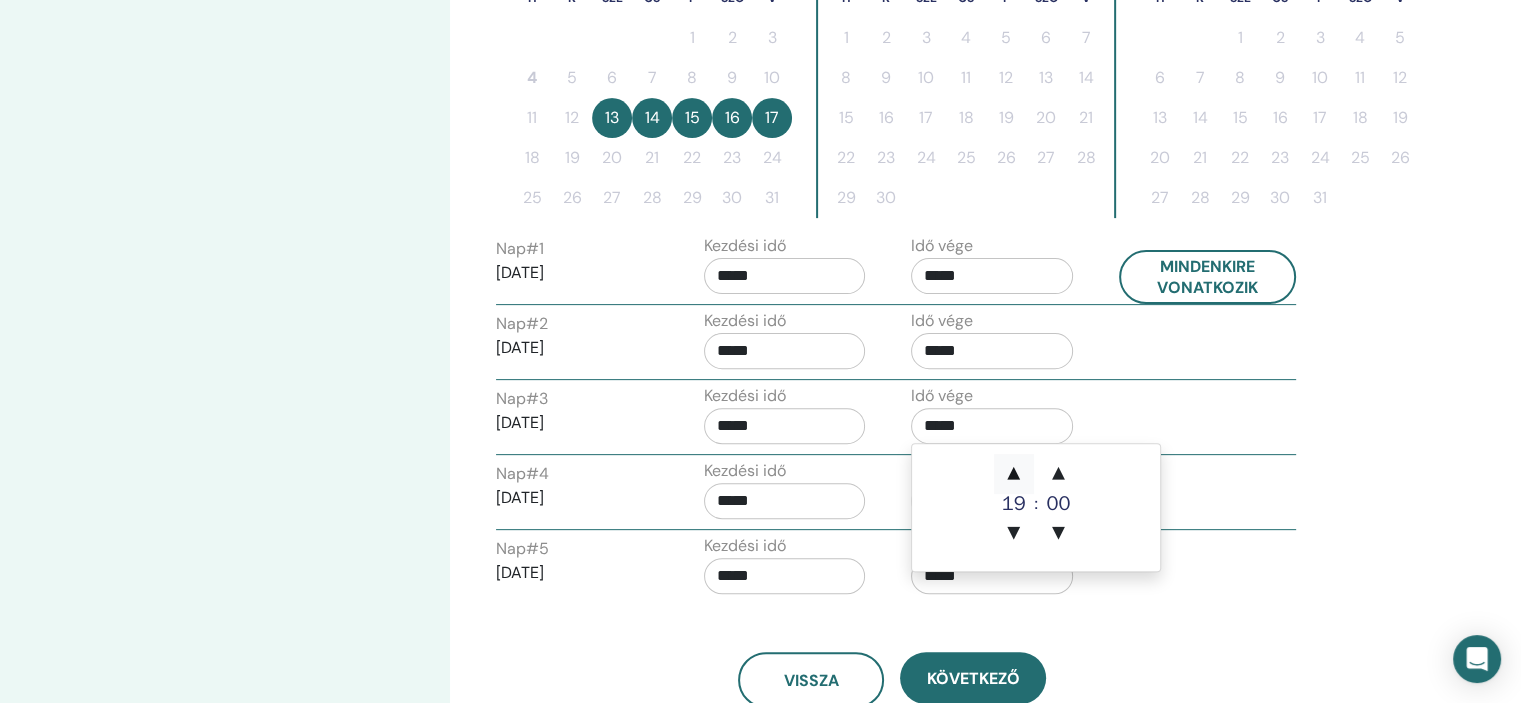 click on "▲" at bounding box center (1014, 474) 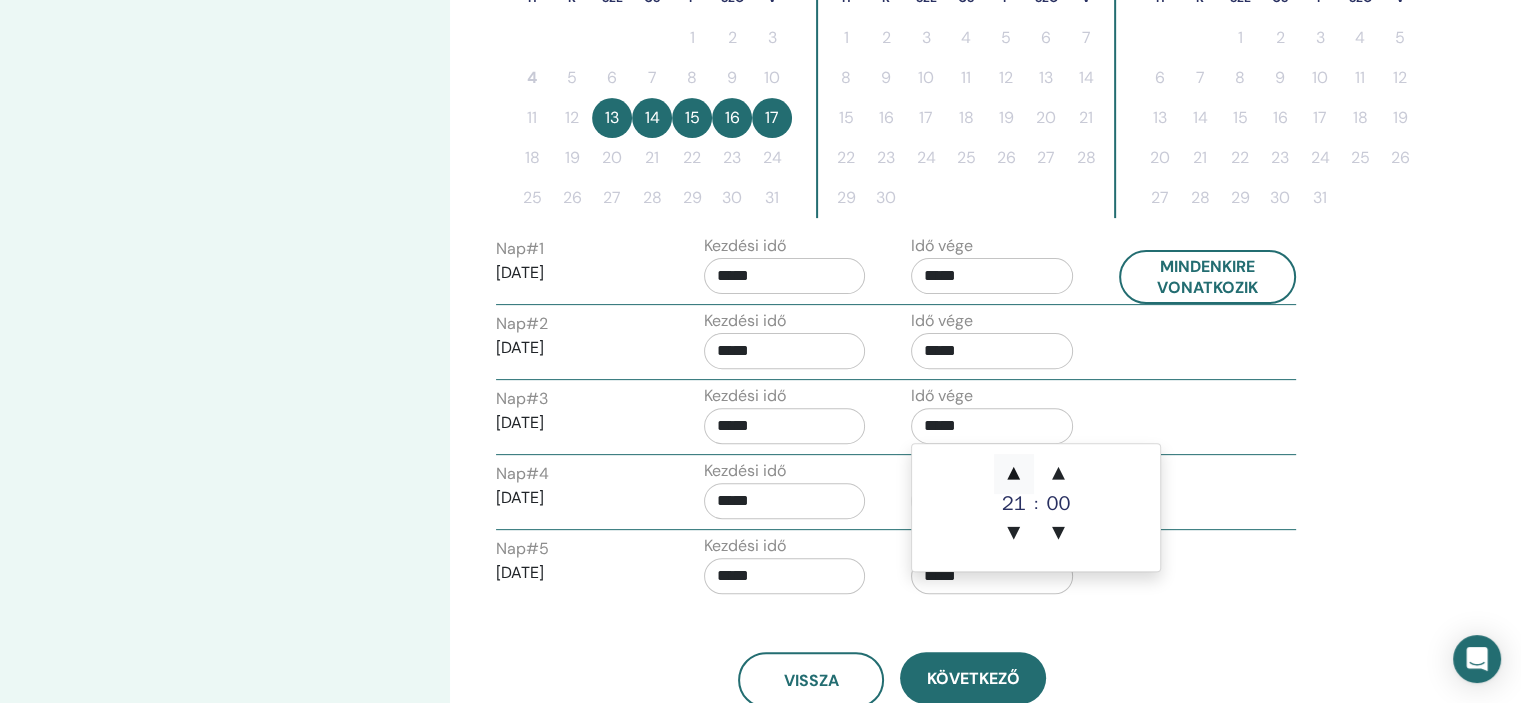click on "▲" at bounding box center [1014, 474] 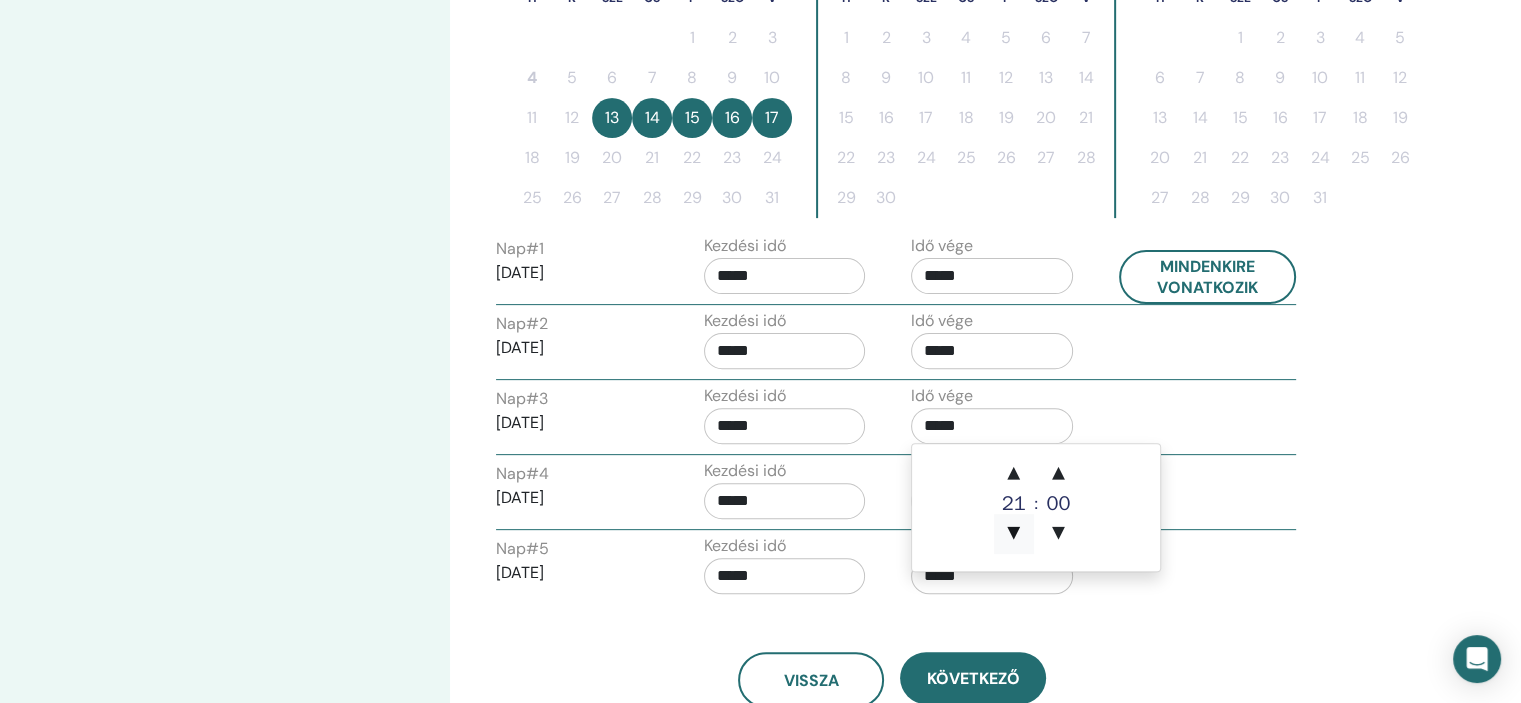 click on "▼" at bounding box center [1014, 534] 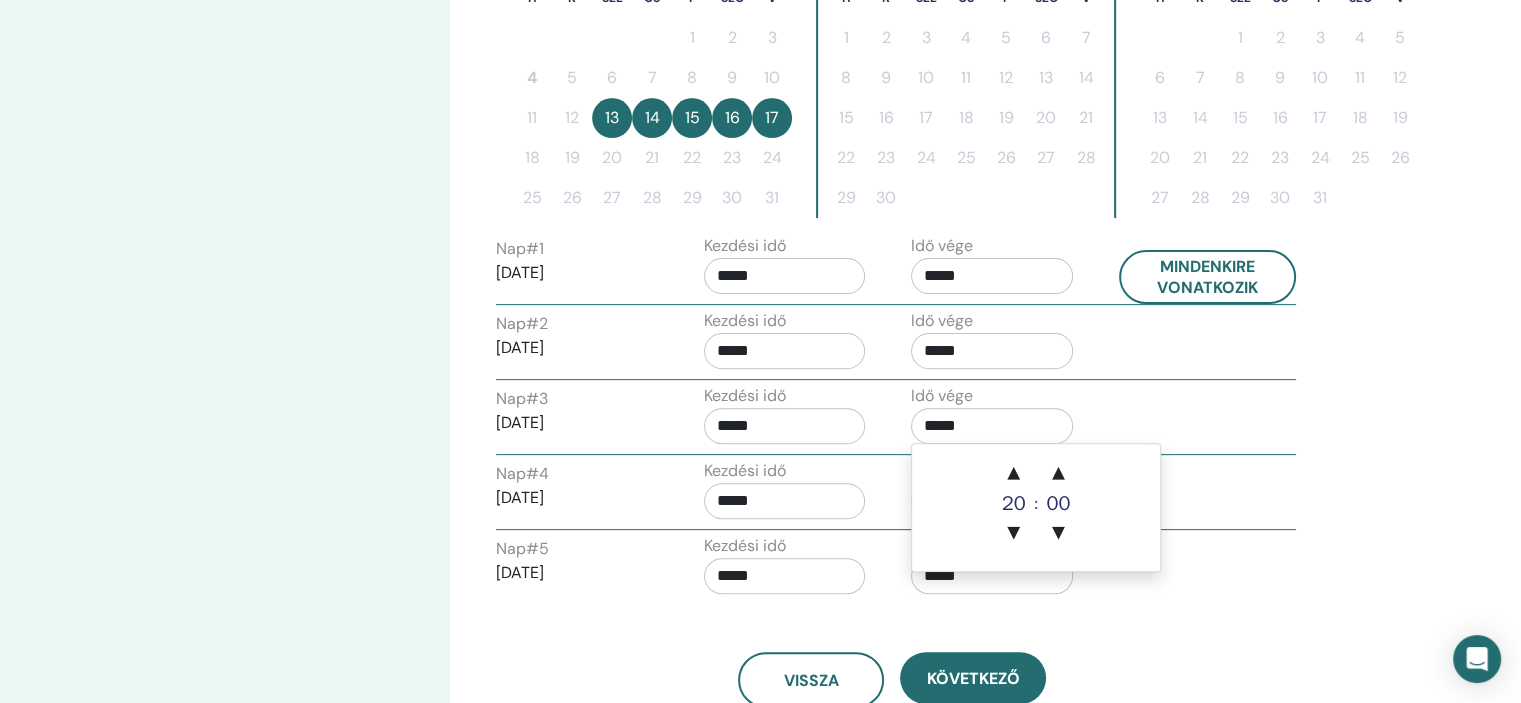click on "*****" at bounding box center (992, 426) 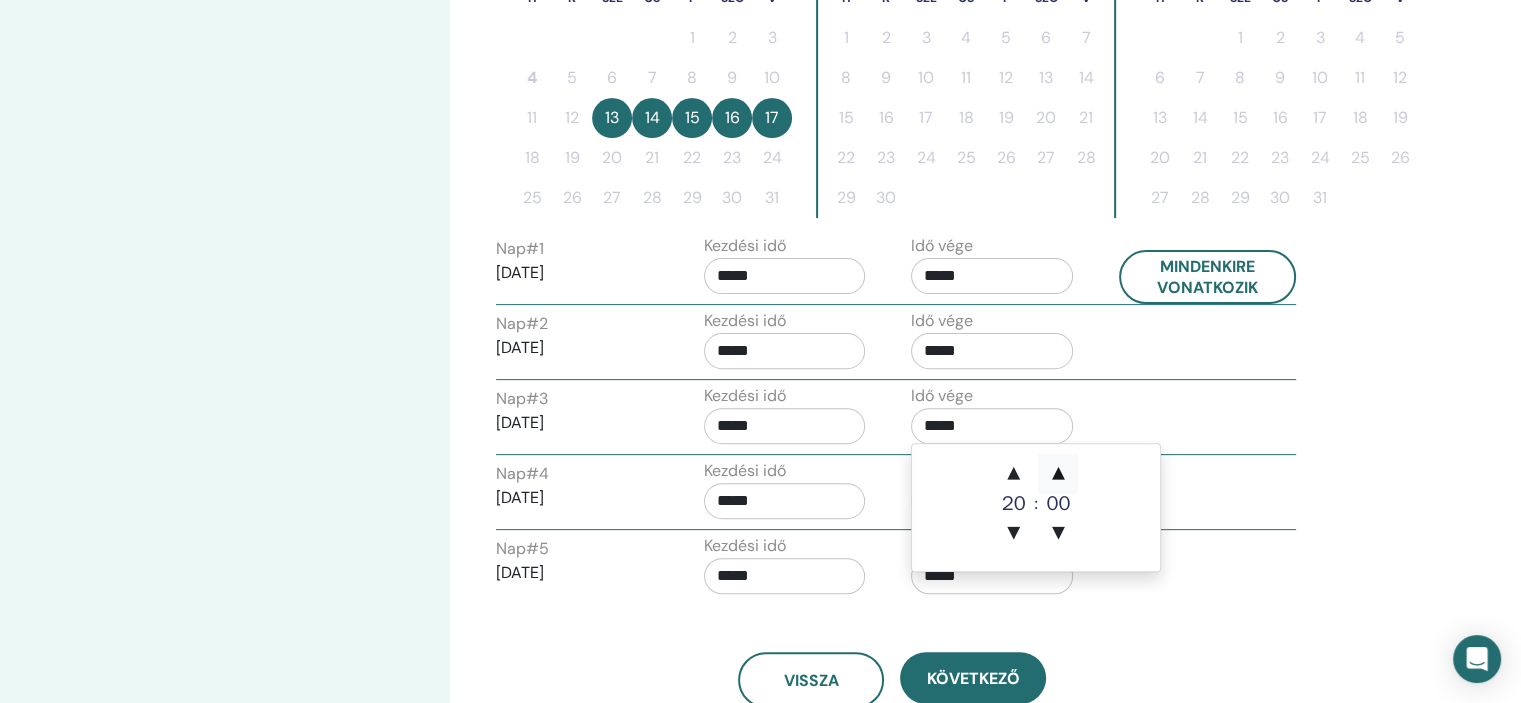 click on "▲" at bounding box center (1058, 474) 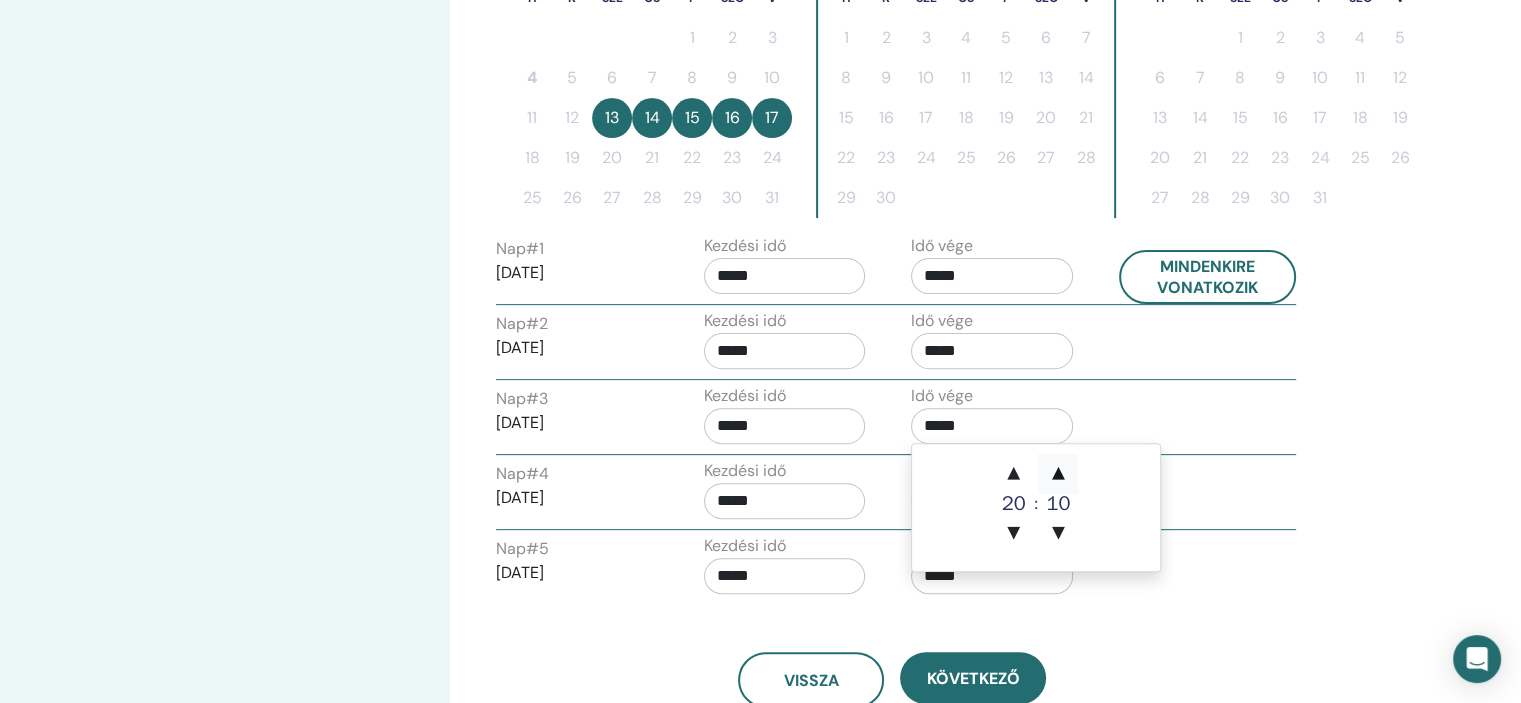 click on "▲" at bounding box center [1058, 474] 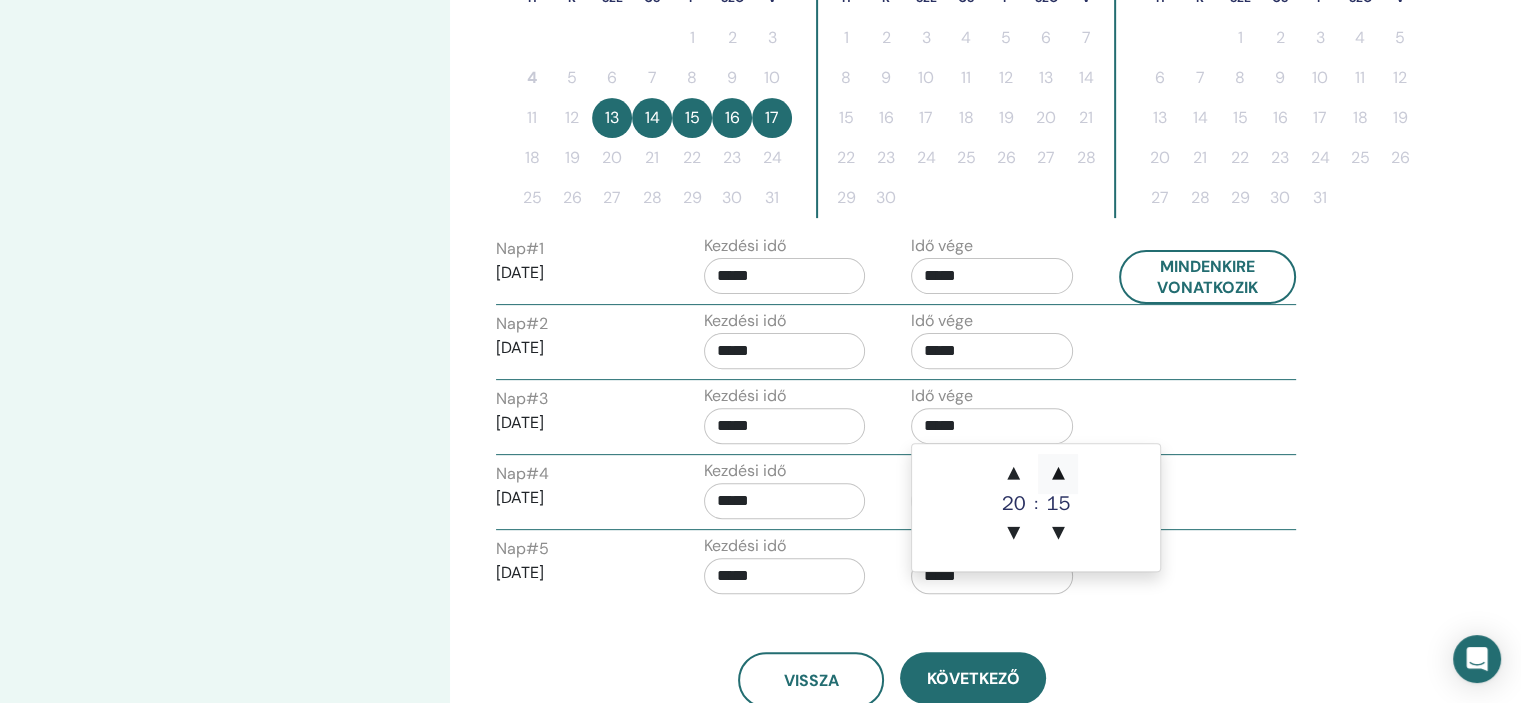 click on "▲" at bounding box center [1058, 474] 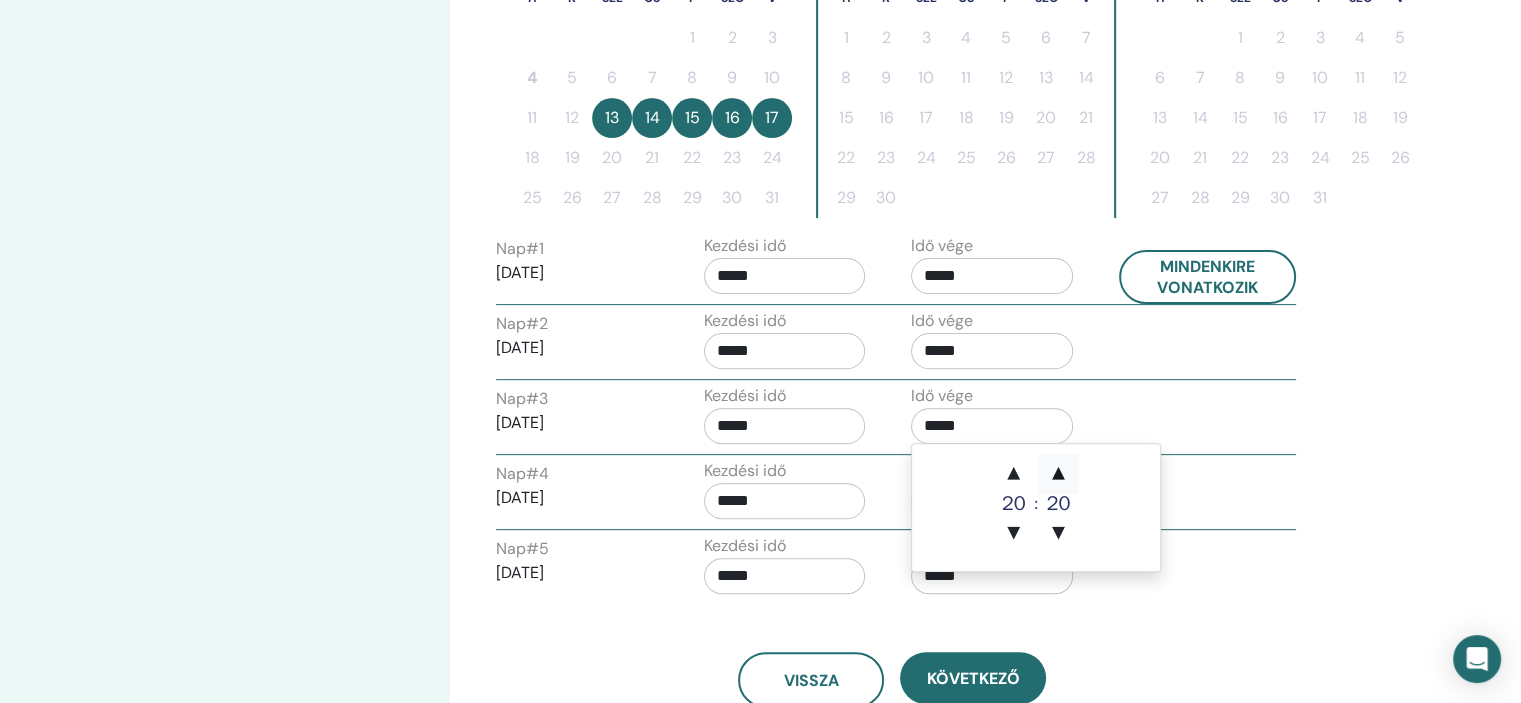 click on "▲" at bounding box center [1058, 474] 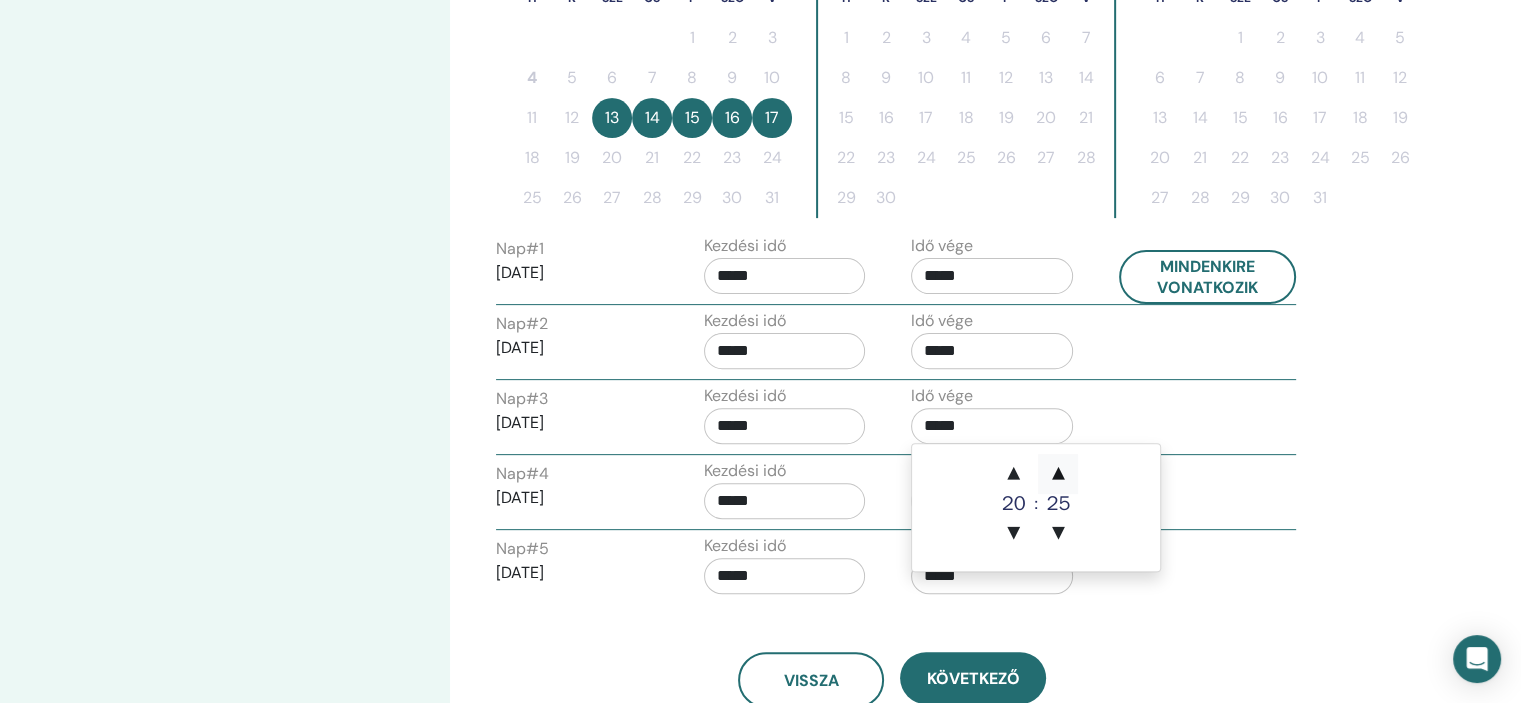 click on "▲" at bounding box center (1058, 474) 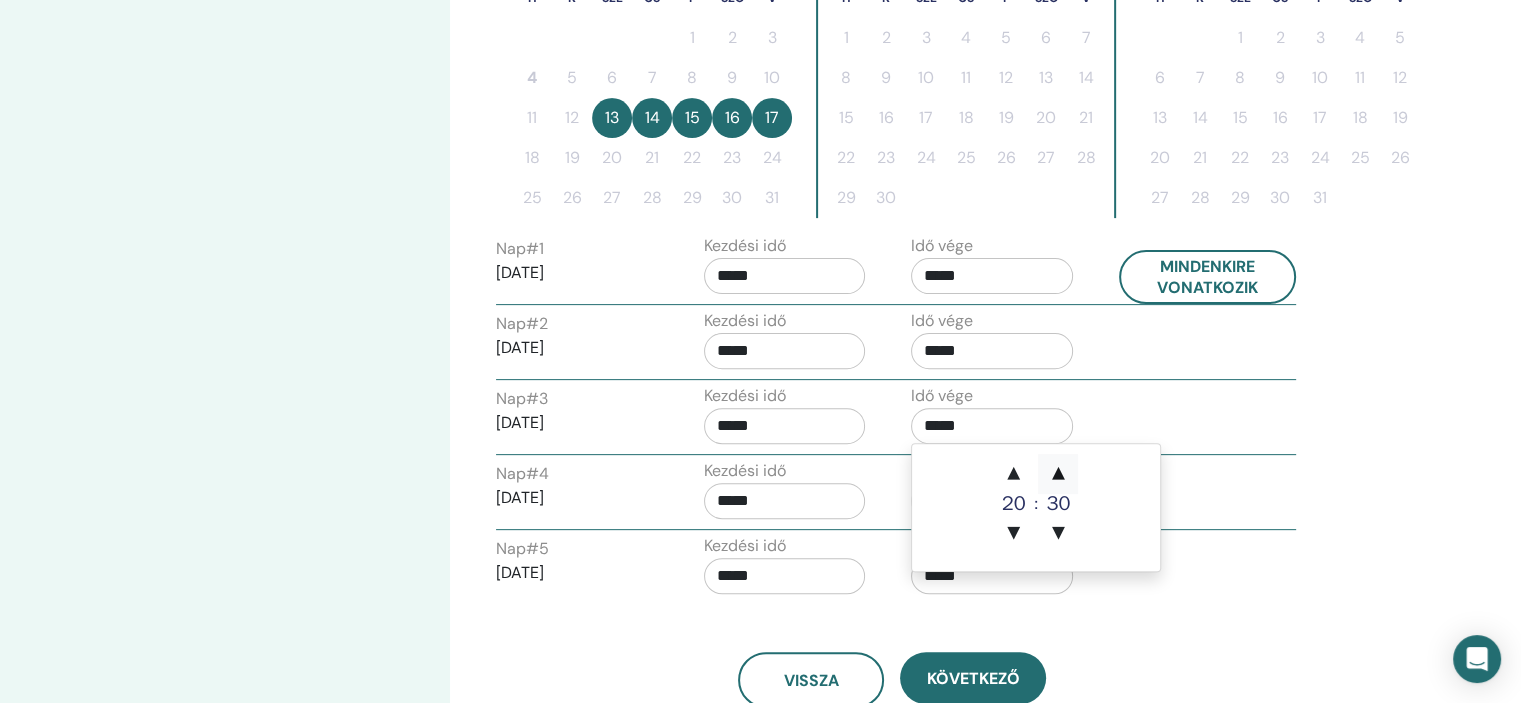 click on "▲" at bounding box center (1058, 474) 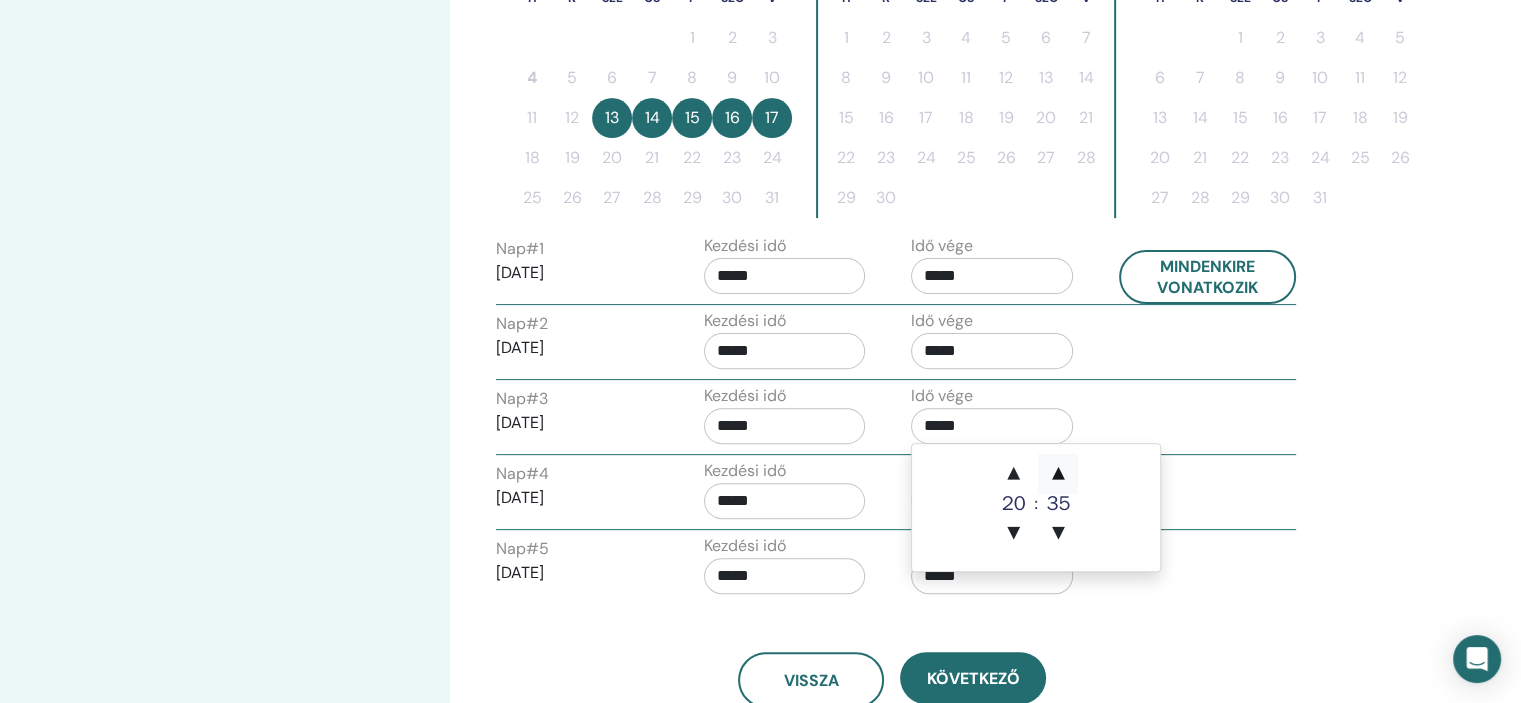 click on "▲" at bounding box center [1058, 474] 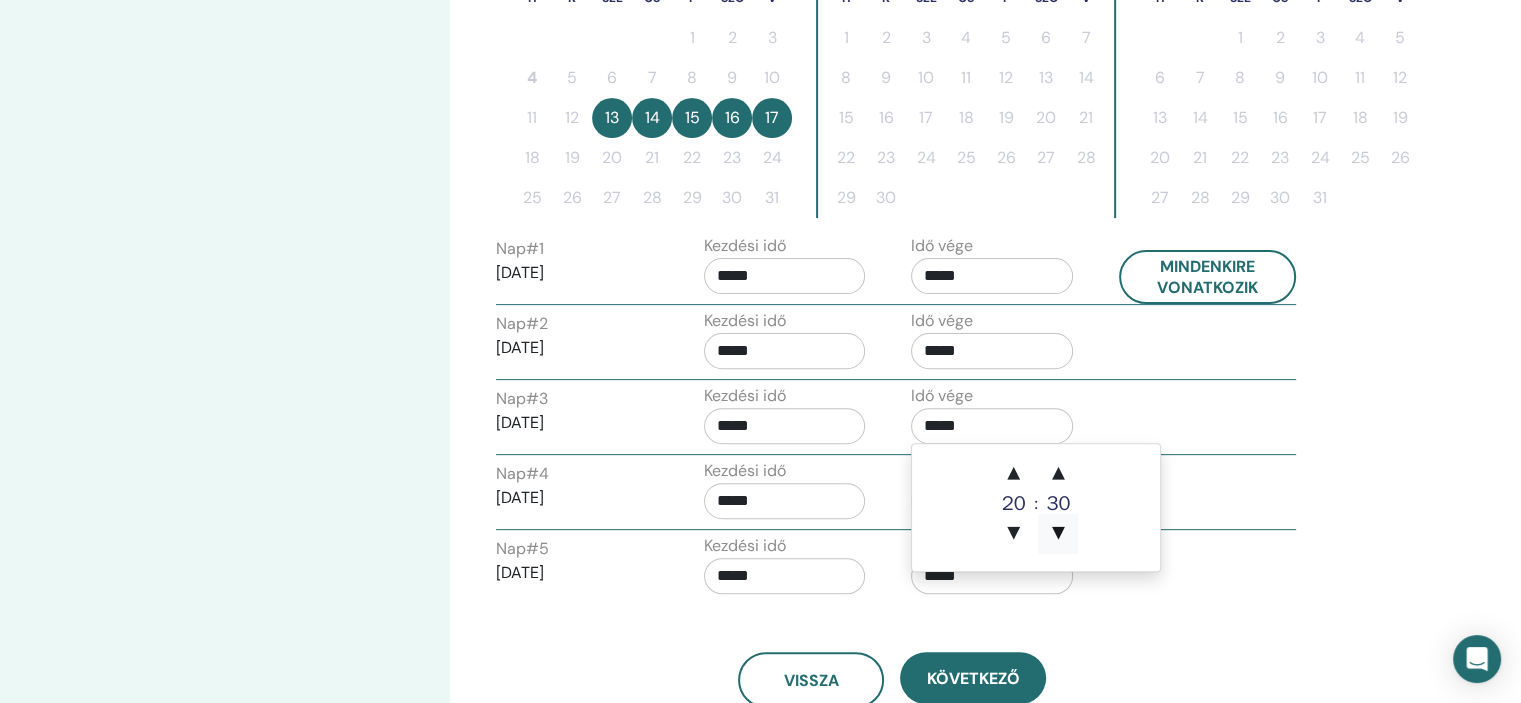 click on "▼" at bounding box center (1058, 534) 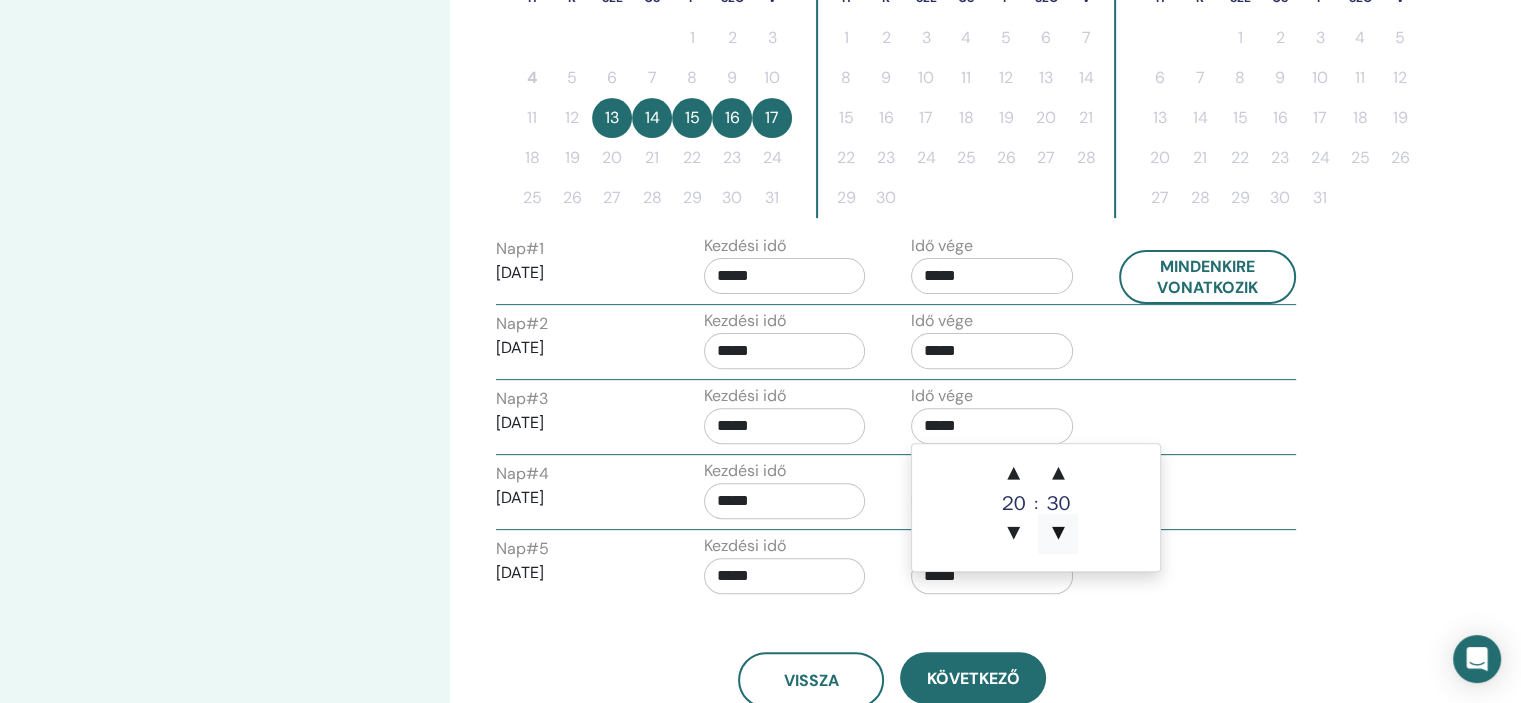type on "*****" 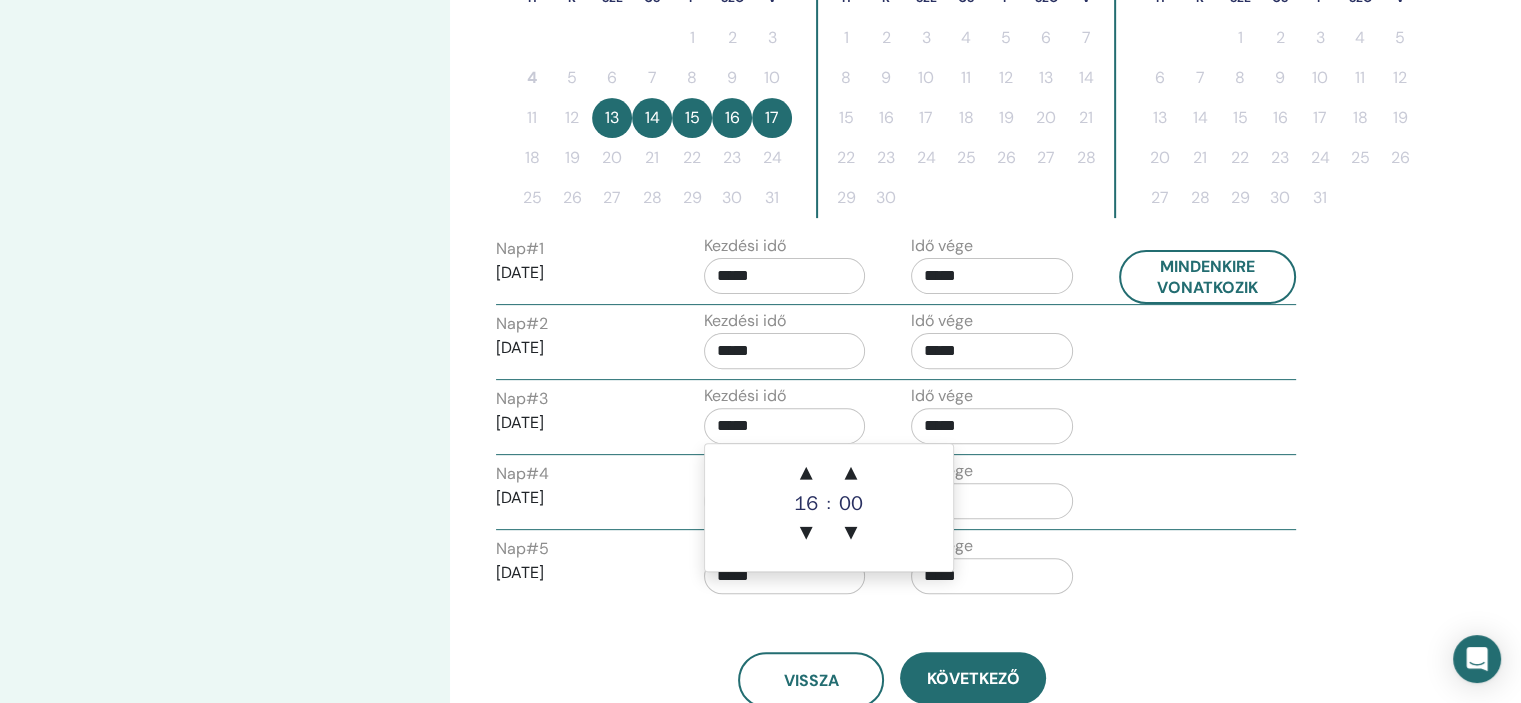 click on "*****" at bounding box center (785, 426) 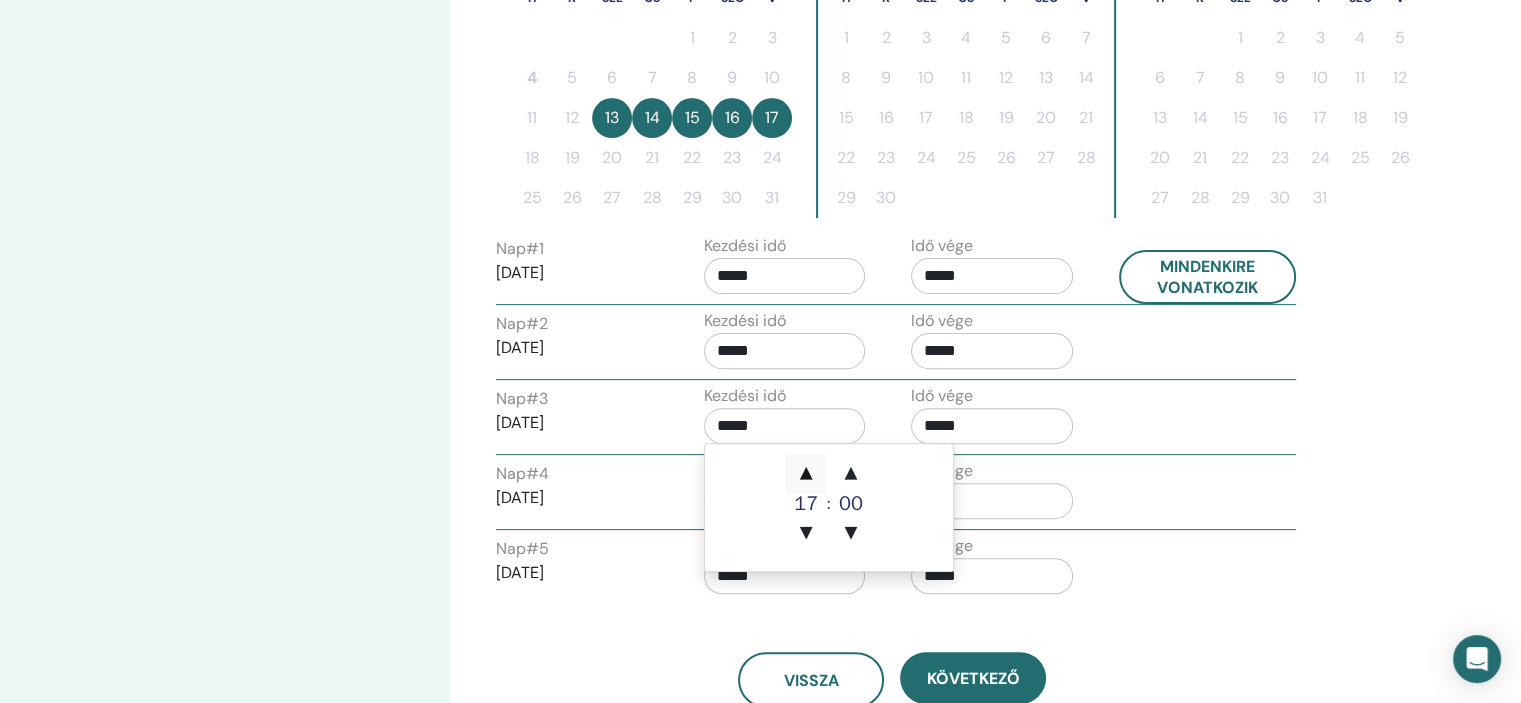 click on "▲" at bounding box center [806, 474] 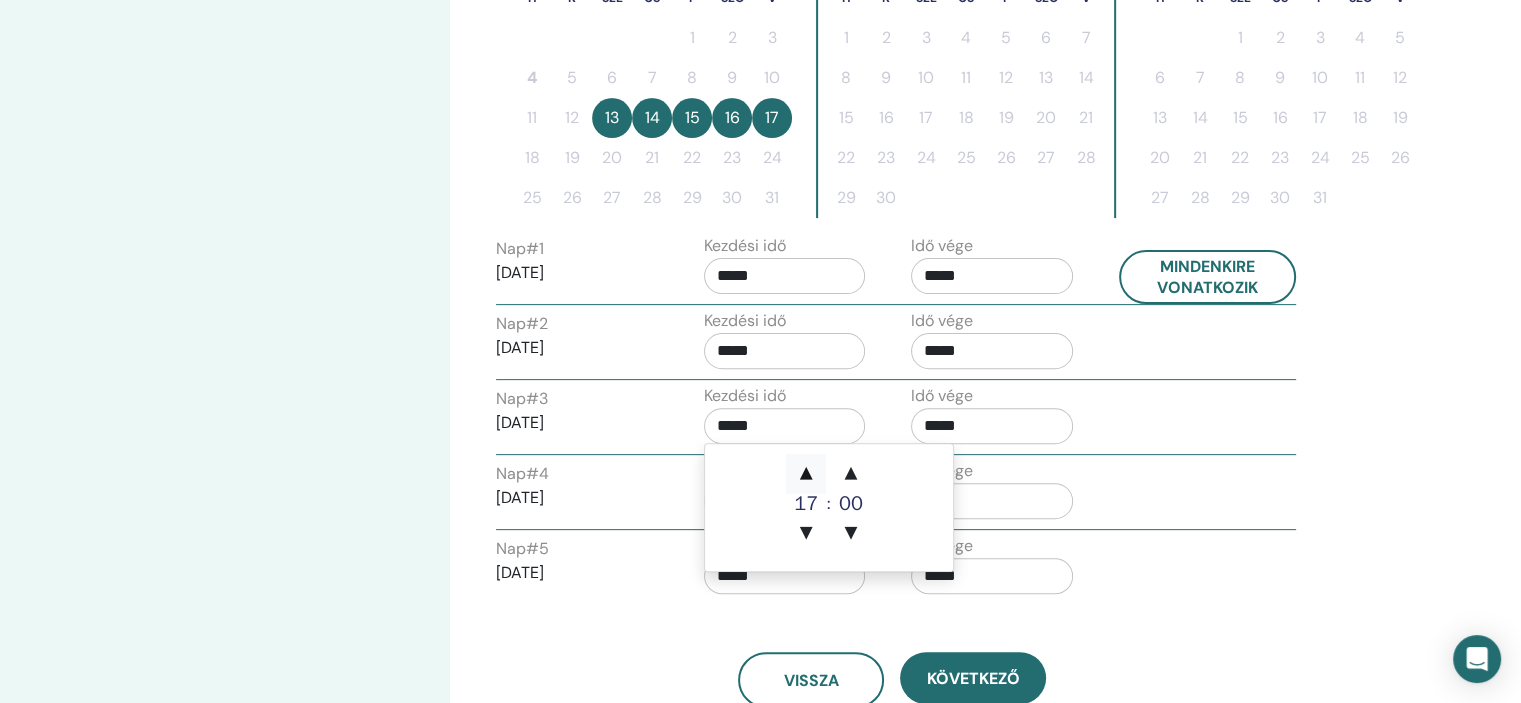 type on "*****" 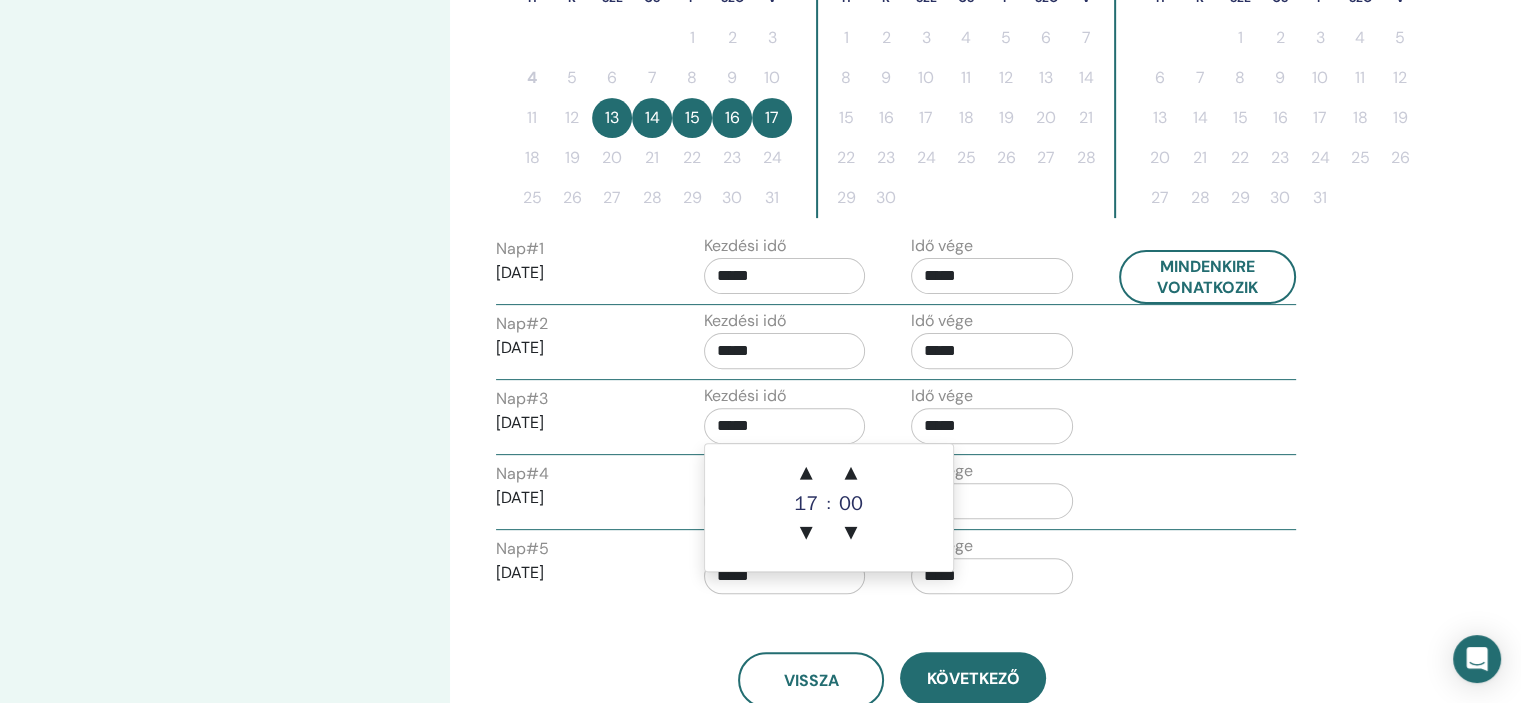 click on "Szervezze meg szemináriumát Lépés 3 nak,-nek 4 : Dátum és idő" at bounding box center [225, 226] 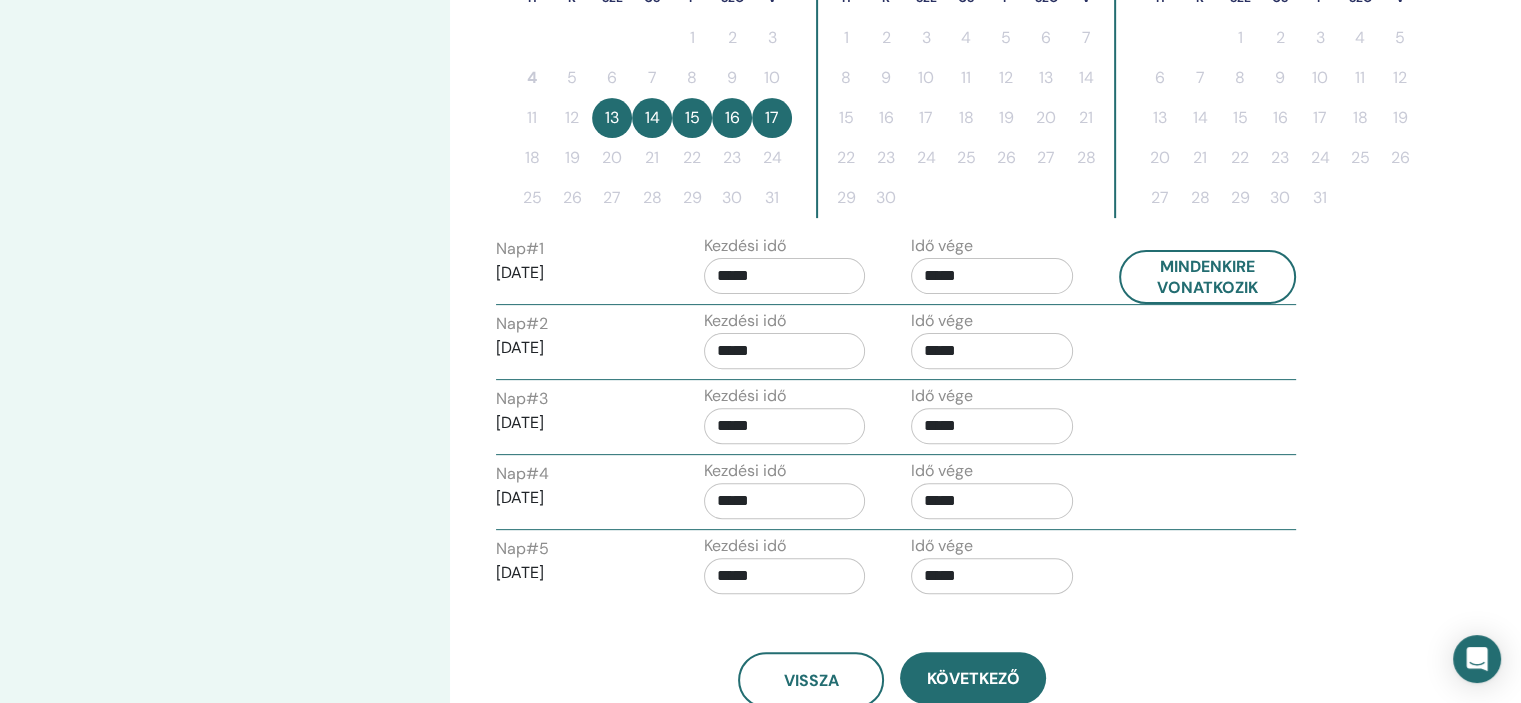 click on "*****" at bounding box center [785, 501] 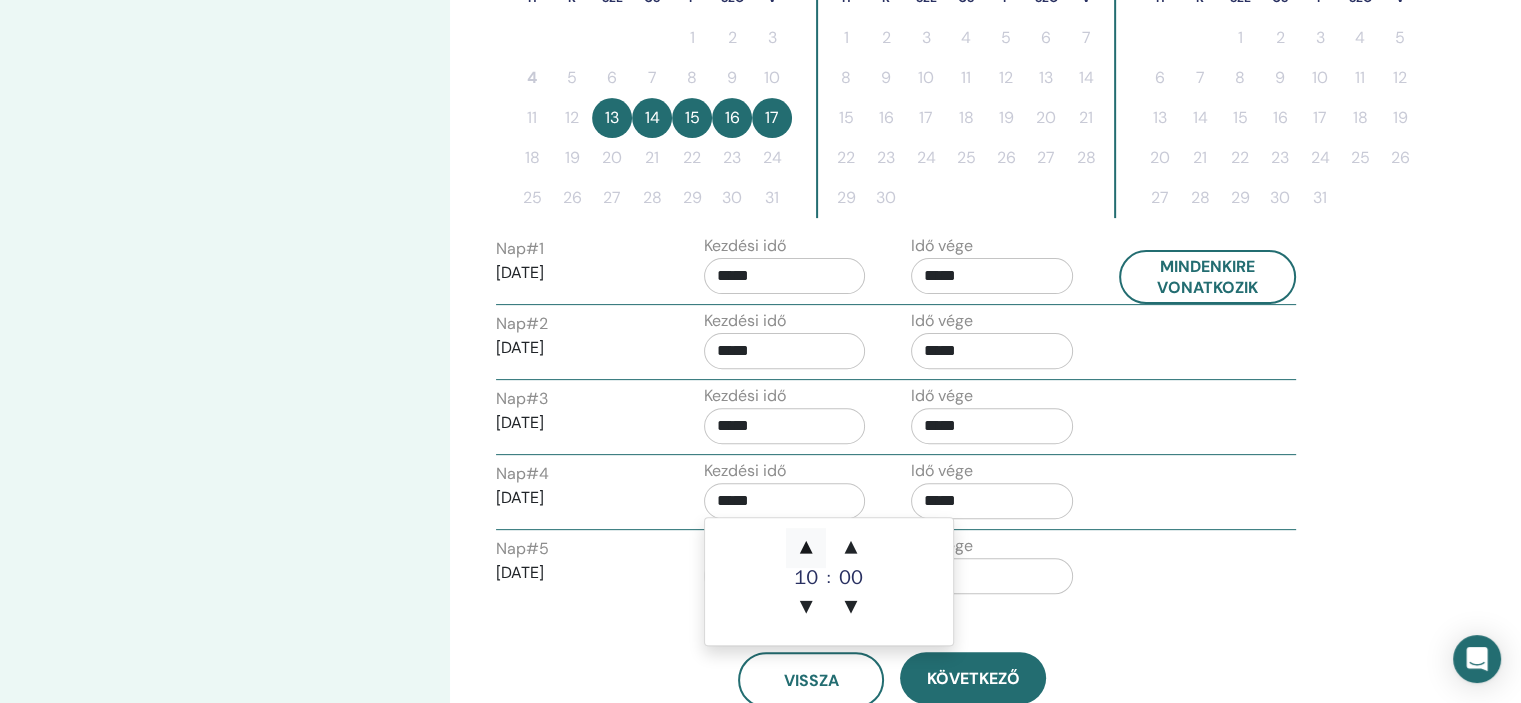 click on "▲" at bounding box center [806, 548] 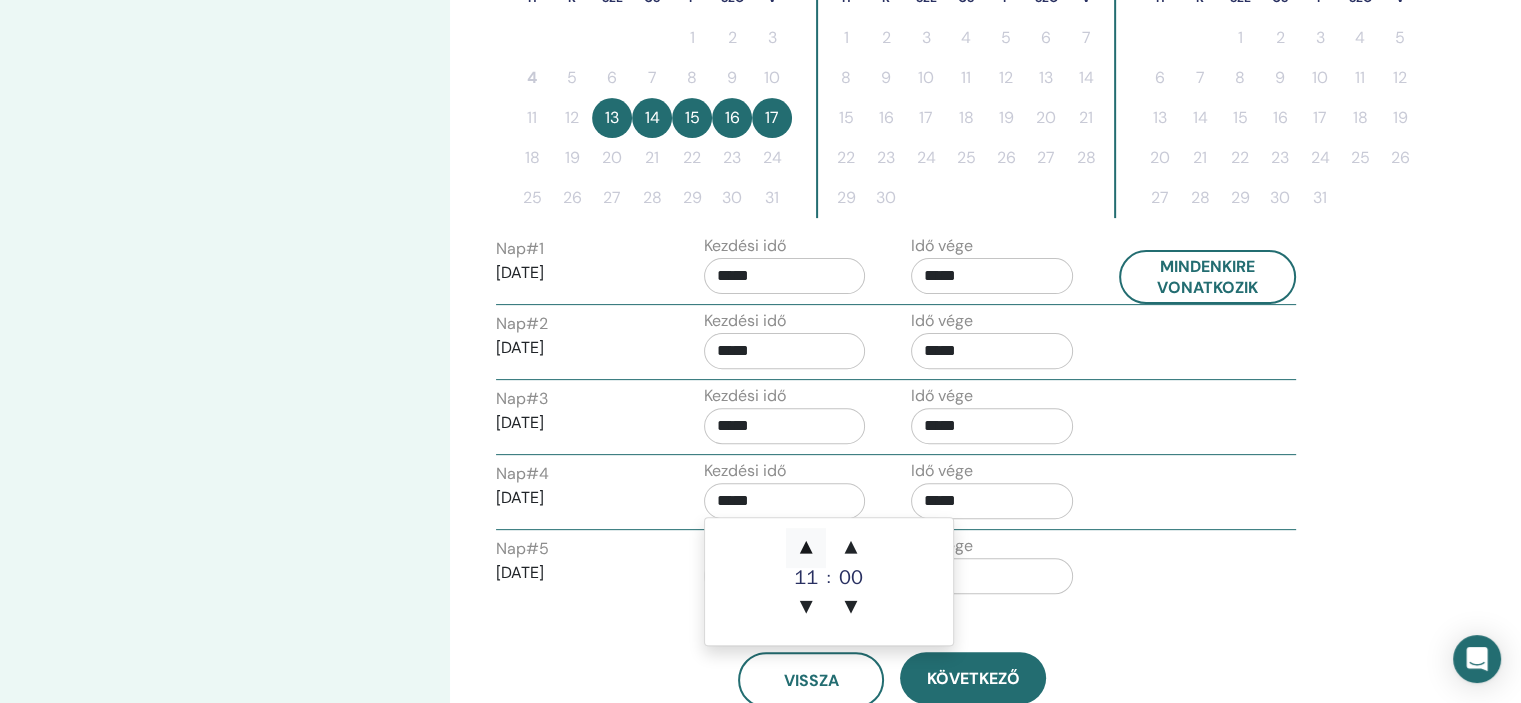 click on "▲" at bounding box center [806, 548] 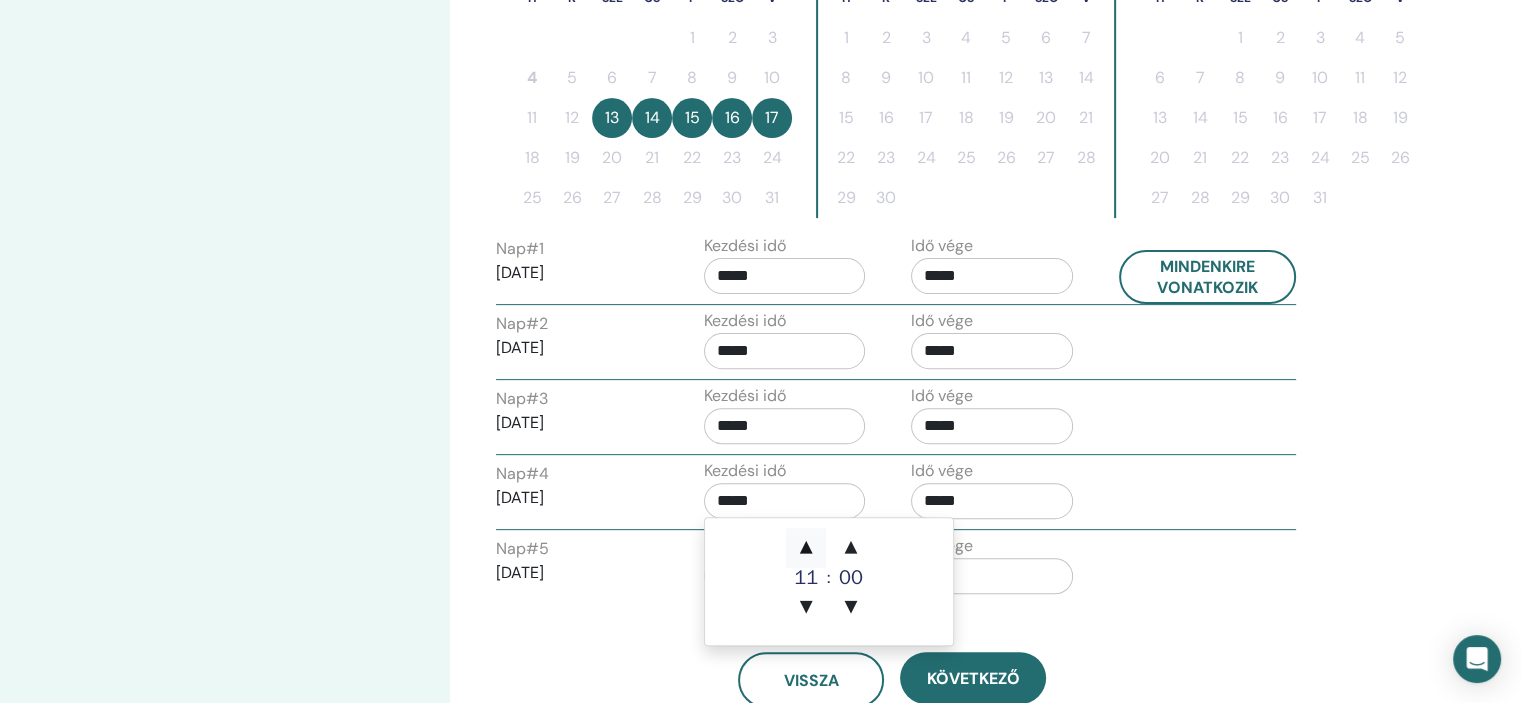 click on "▲" at bounding box center [806, 548] 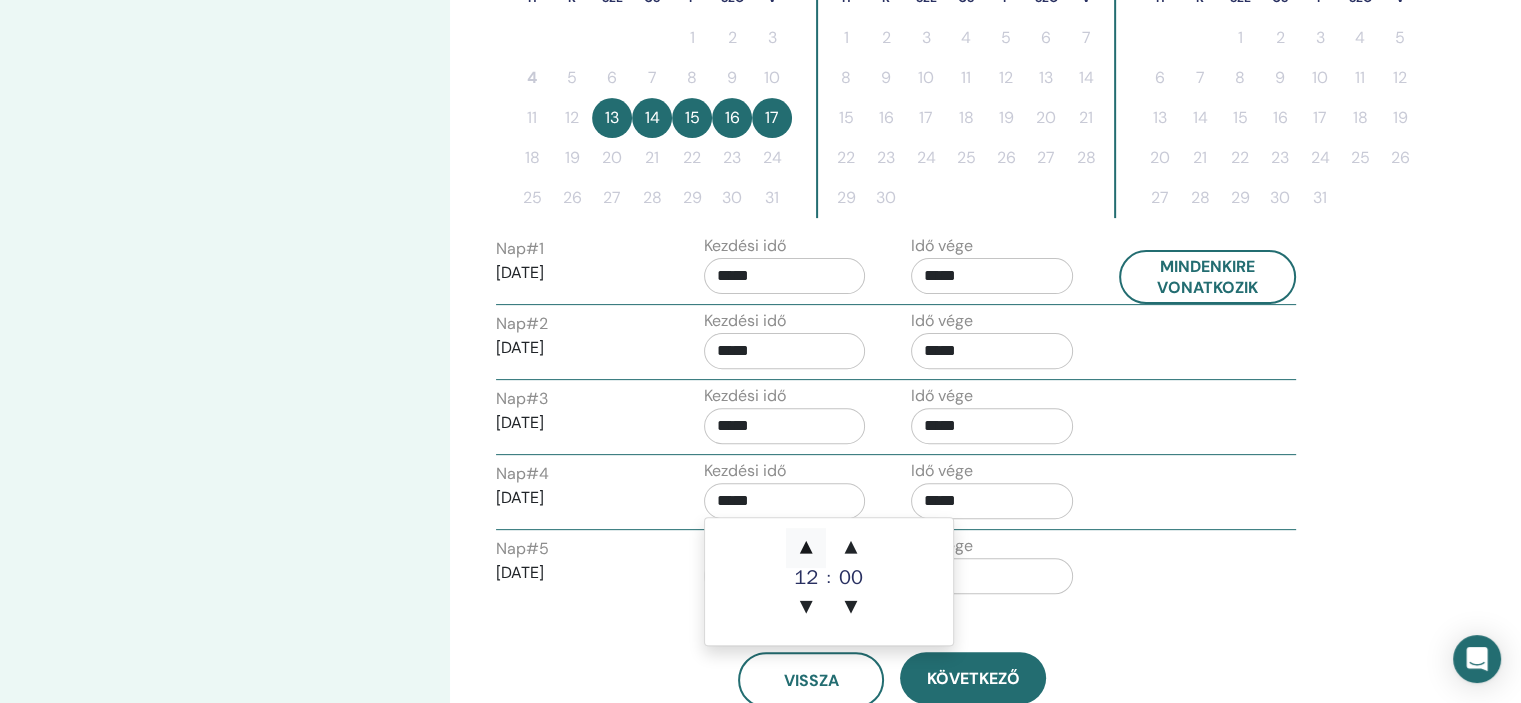 click on "▲" at bounding box center (806, 548) 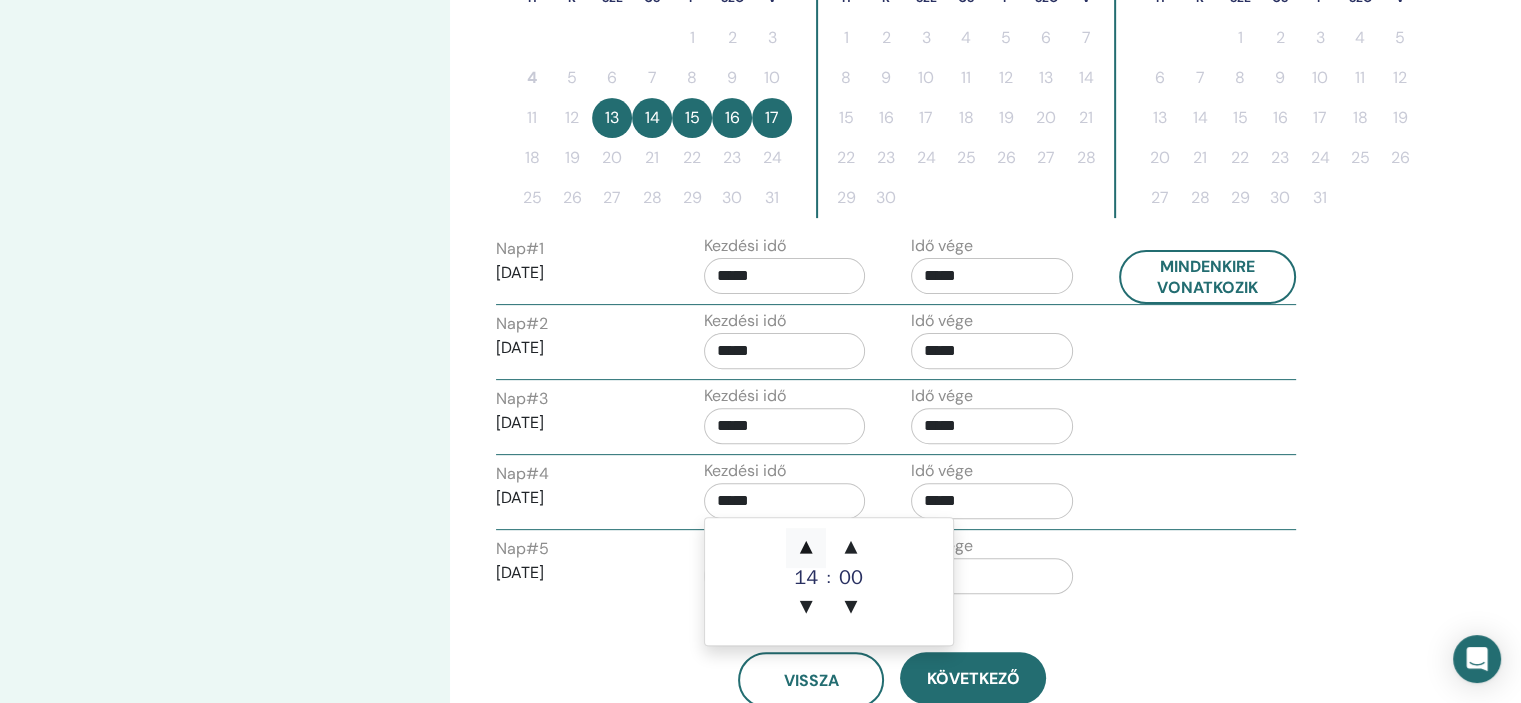 click on "▲" at bounding box center (806, 548) 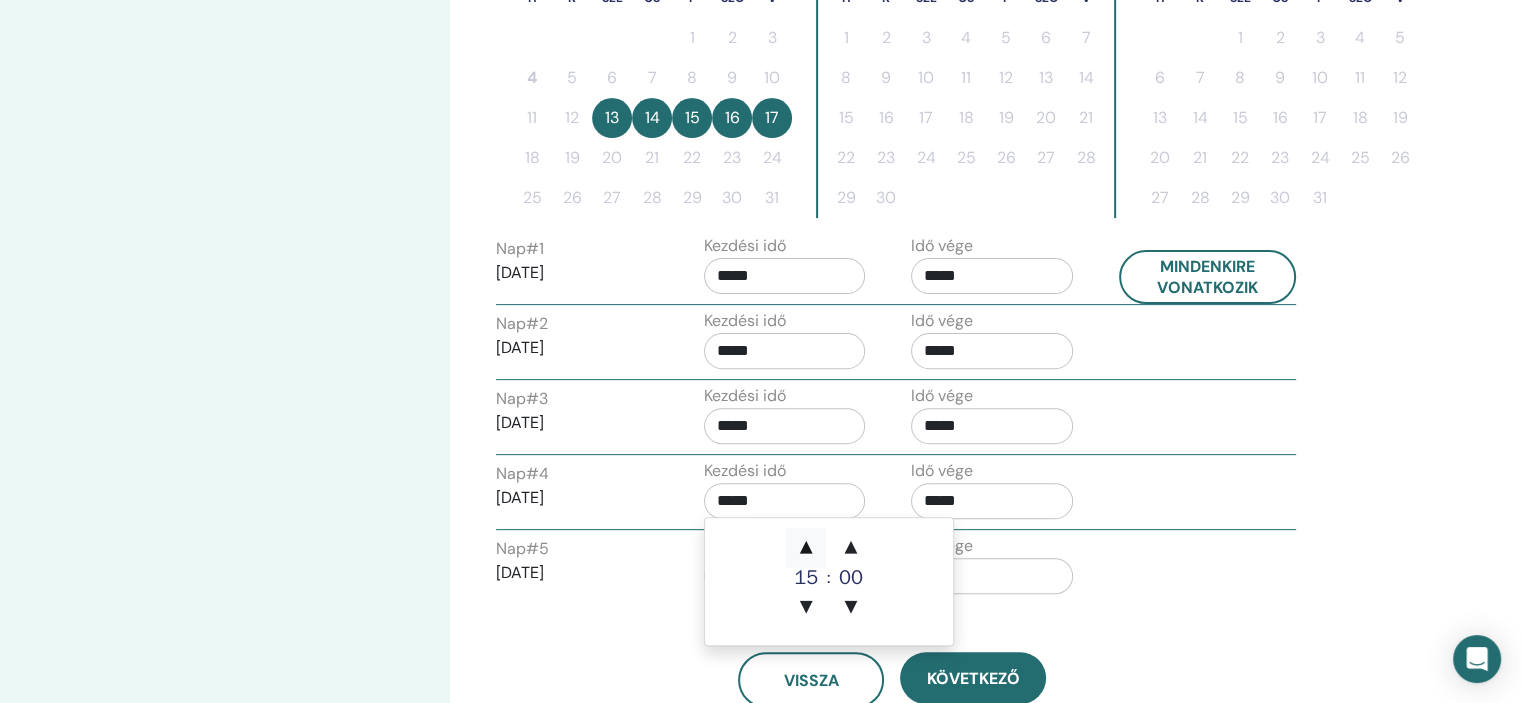 click on "▲" at bounding box center [806, 548] 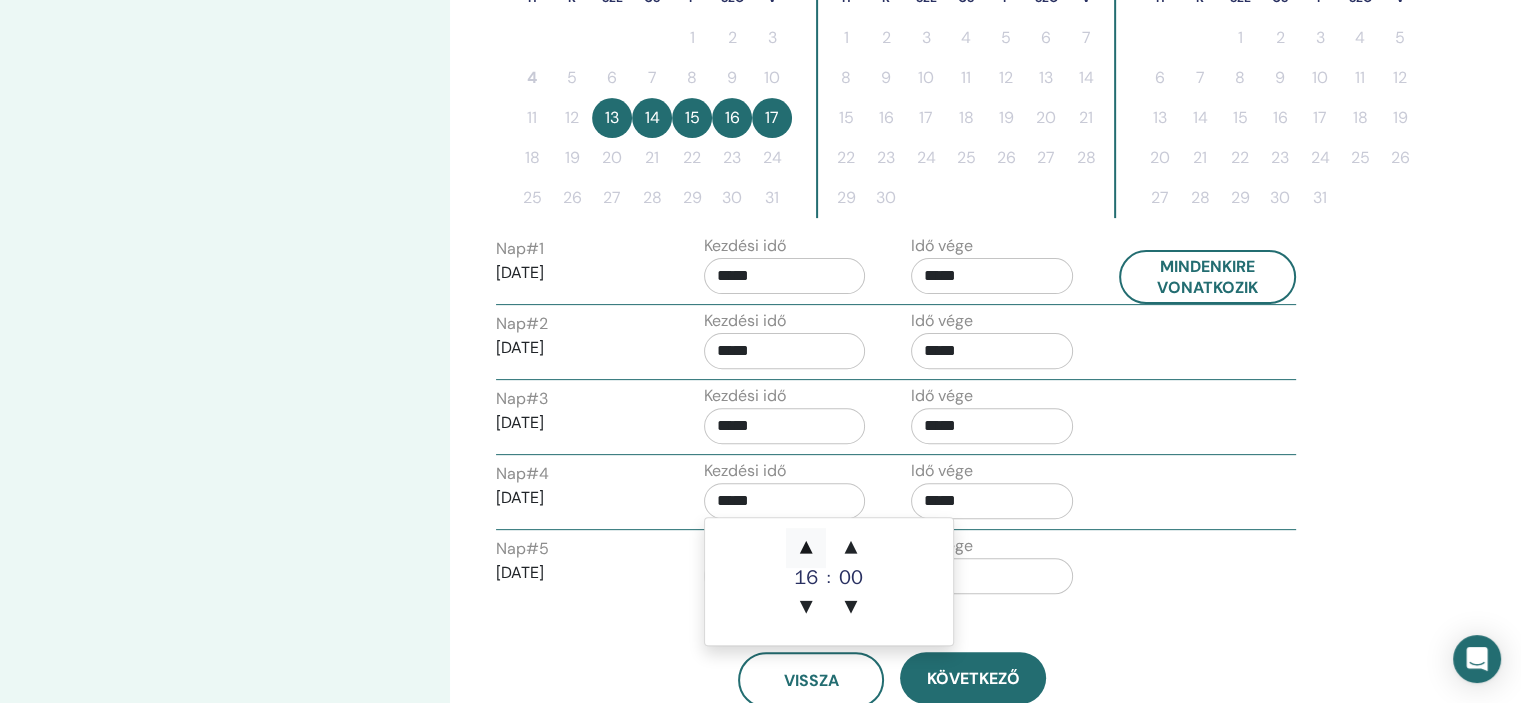 click on "▲" at bounding box center [806, 548] 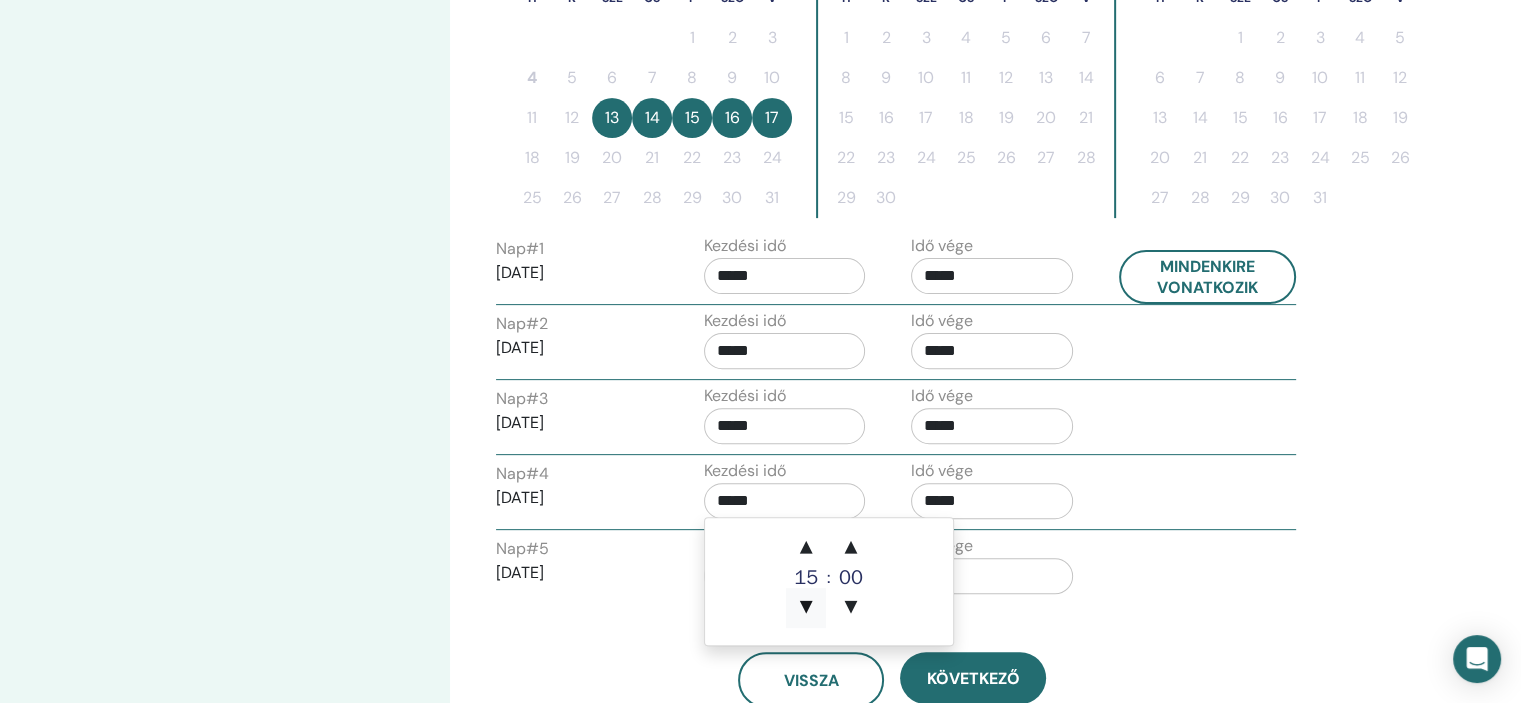 click on "▼" at bounding box center (806, 608) 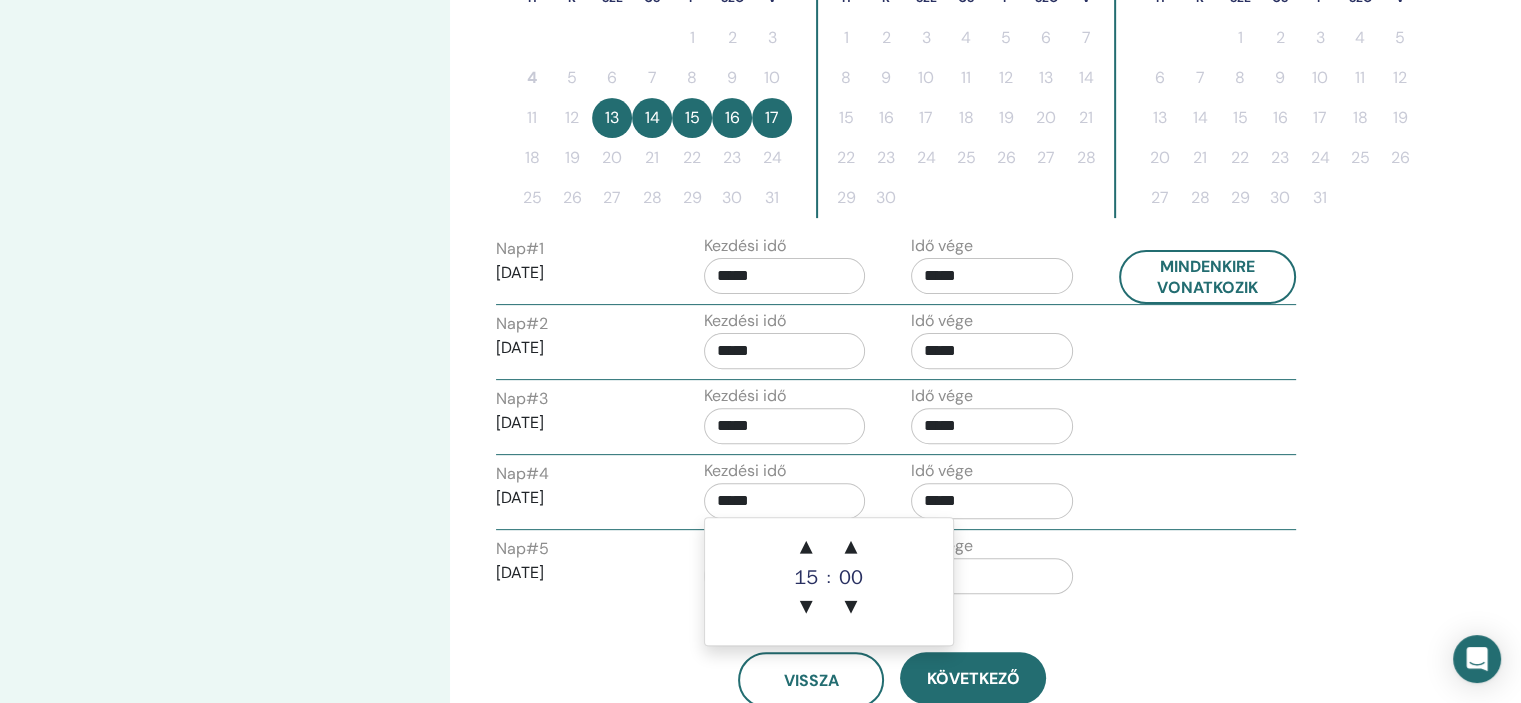 click on "*****" at bounding box center (785, 501) 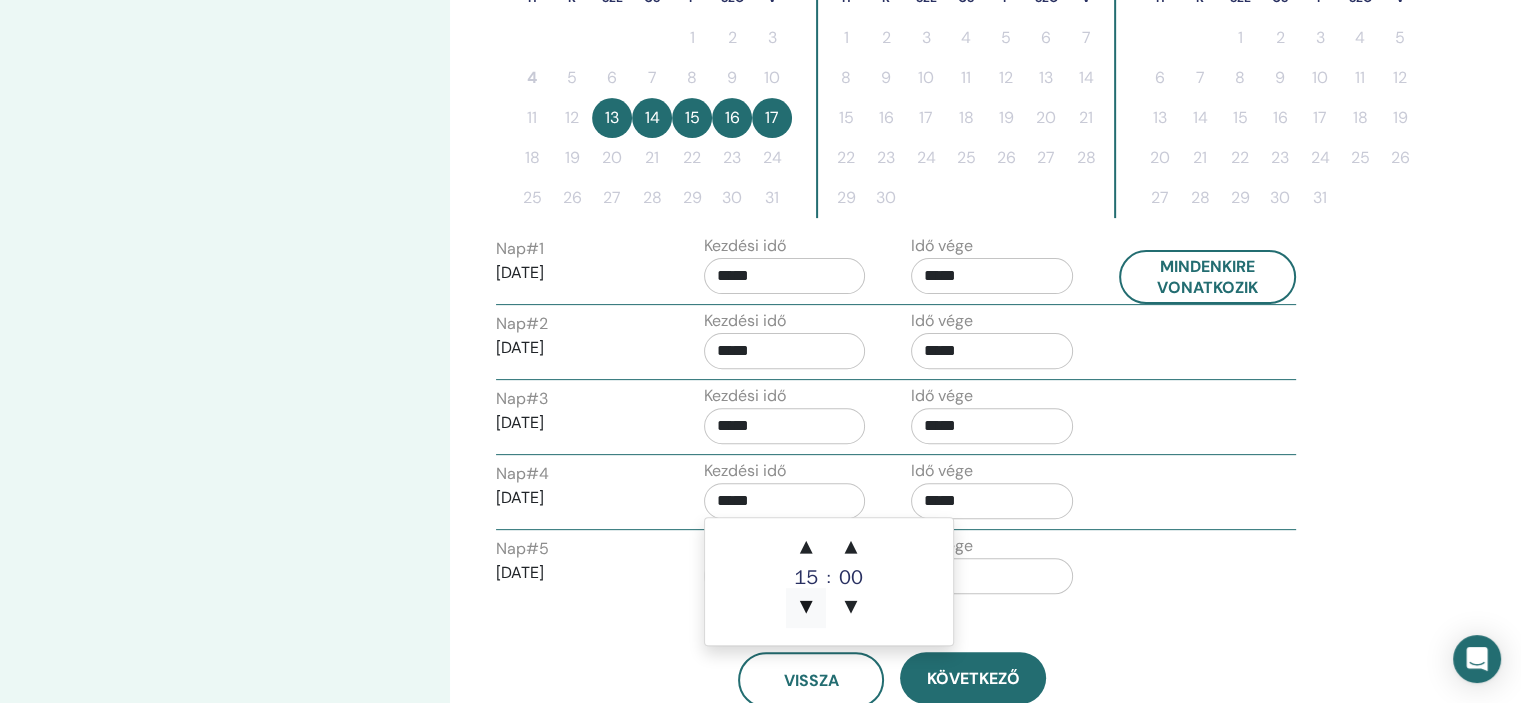 click on "▼" at bounding box center [806, 608] 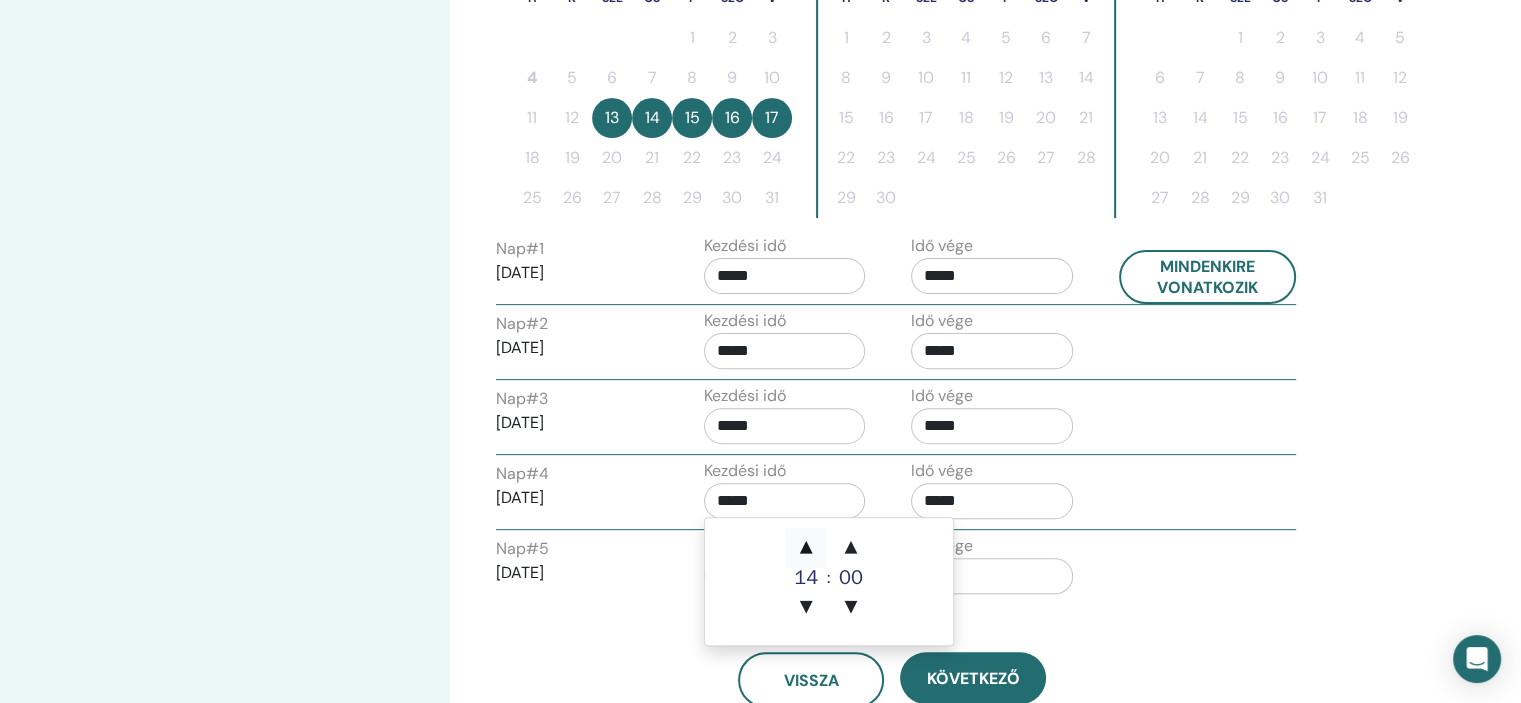 click on "▲" at bounding box center [806, 548] 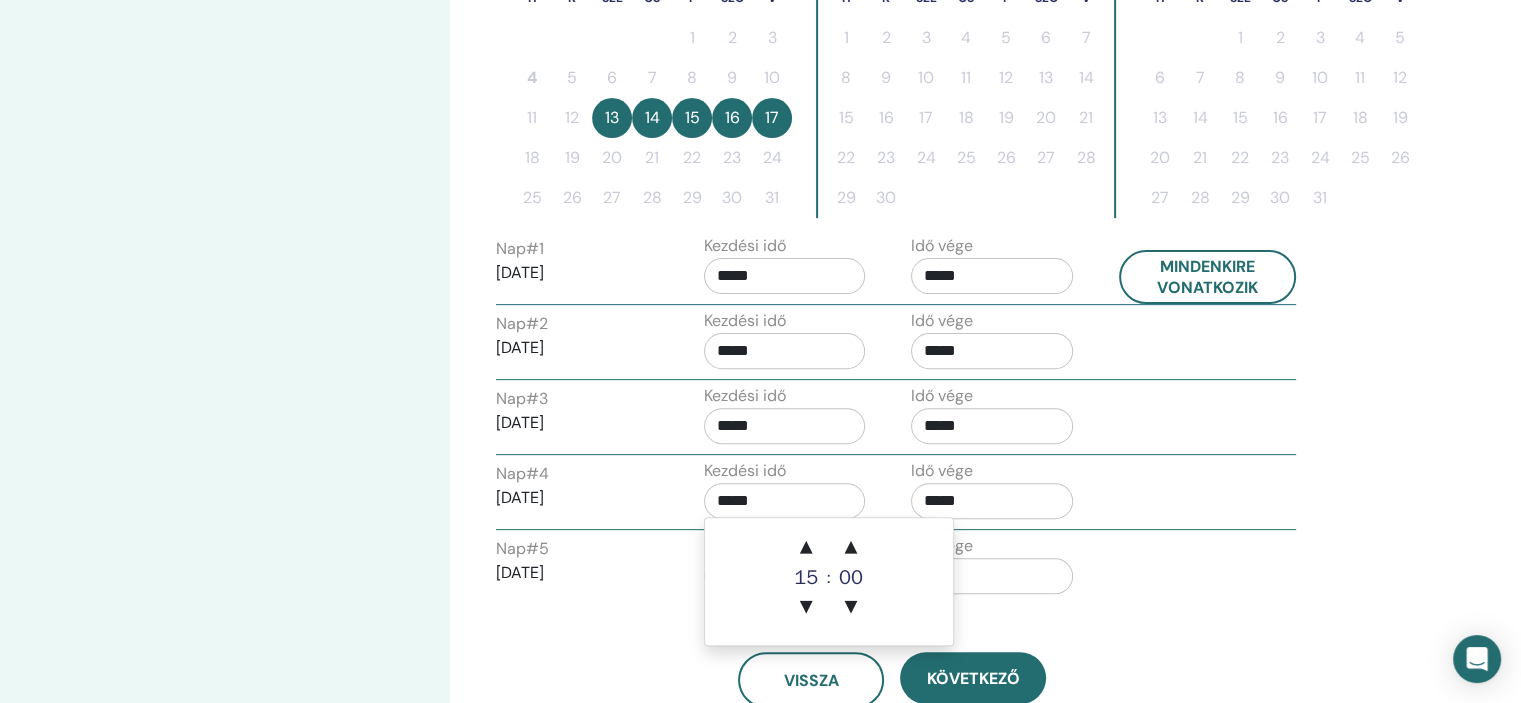 click on "*****" at bounding box center (785, 501) 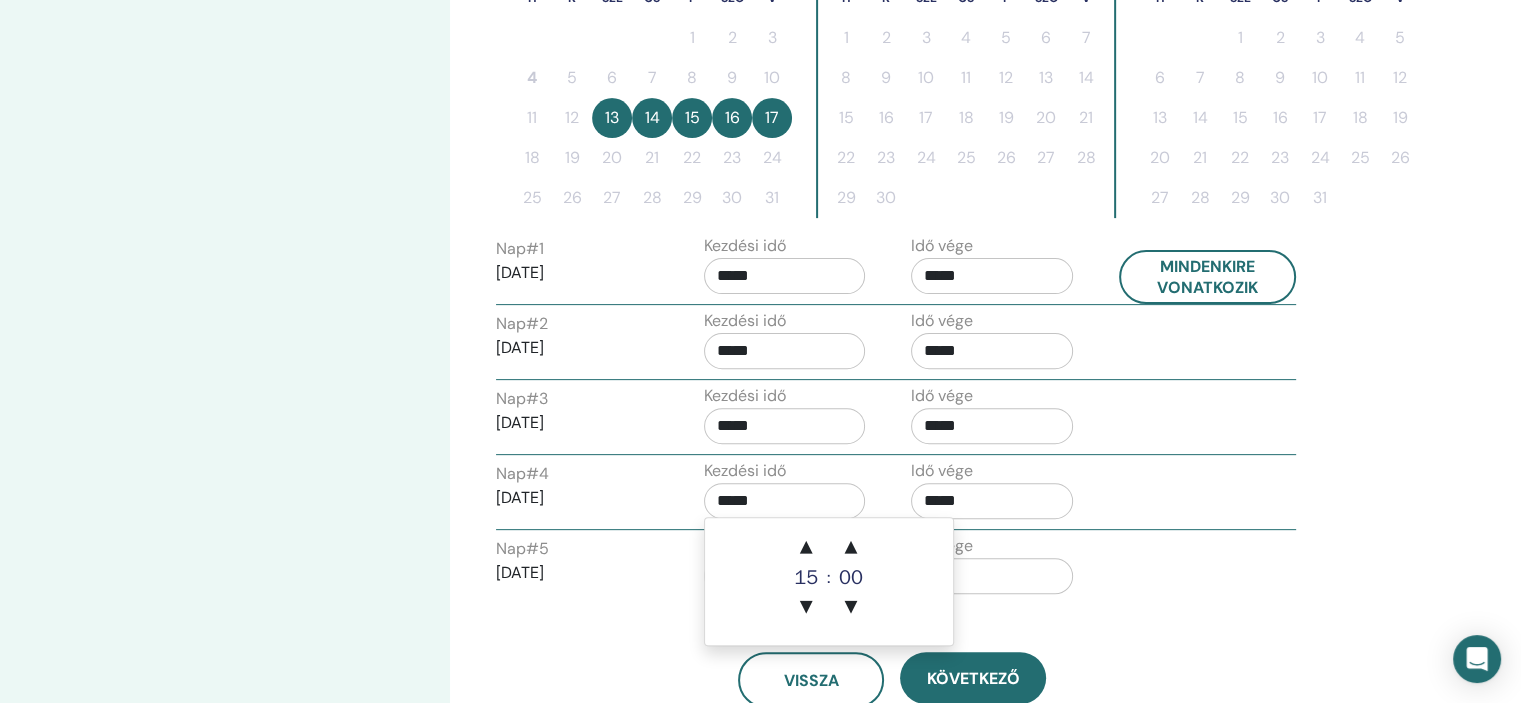 click on "15" at bounding box center (806, 578) 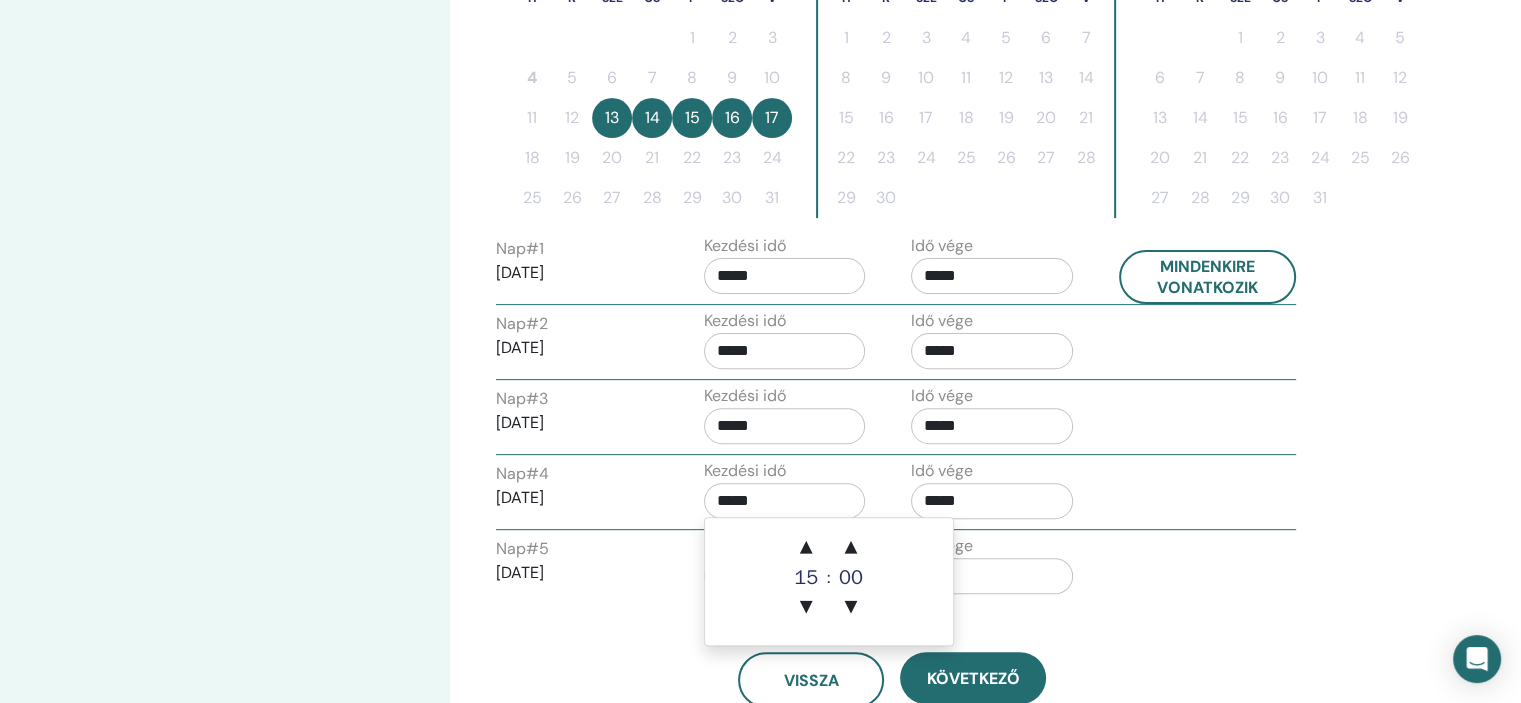 click on "*****" at bounding box center (785, 501) 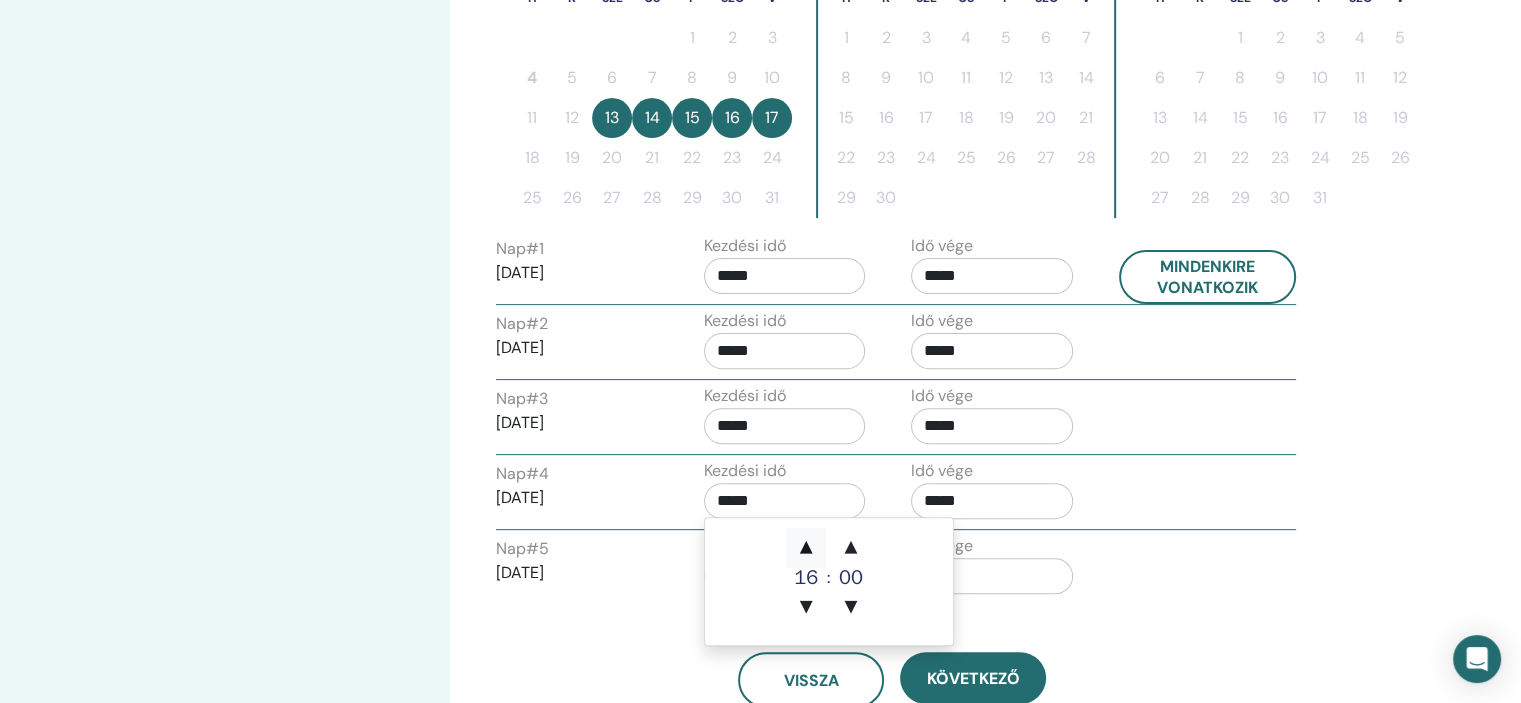 click on "▲" at bounding box center [806, 548] 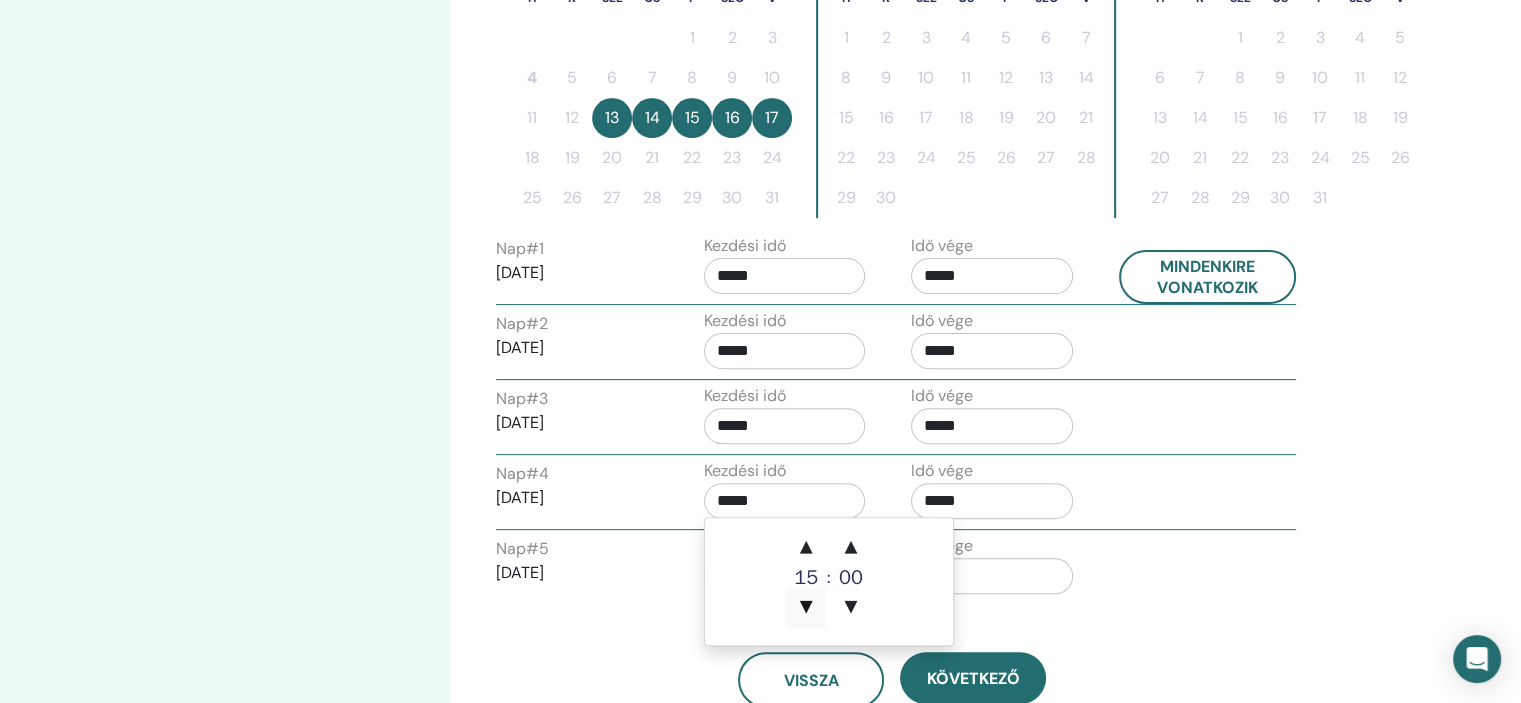 click on "▼" at bounding box center (806, 608) 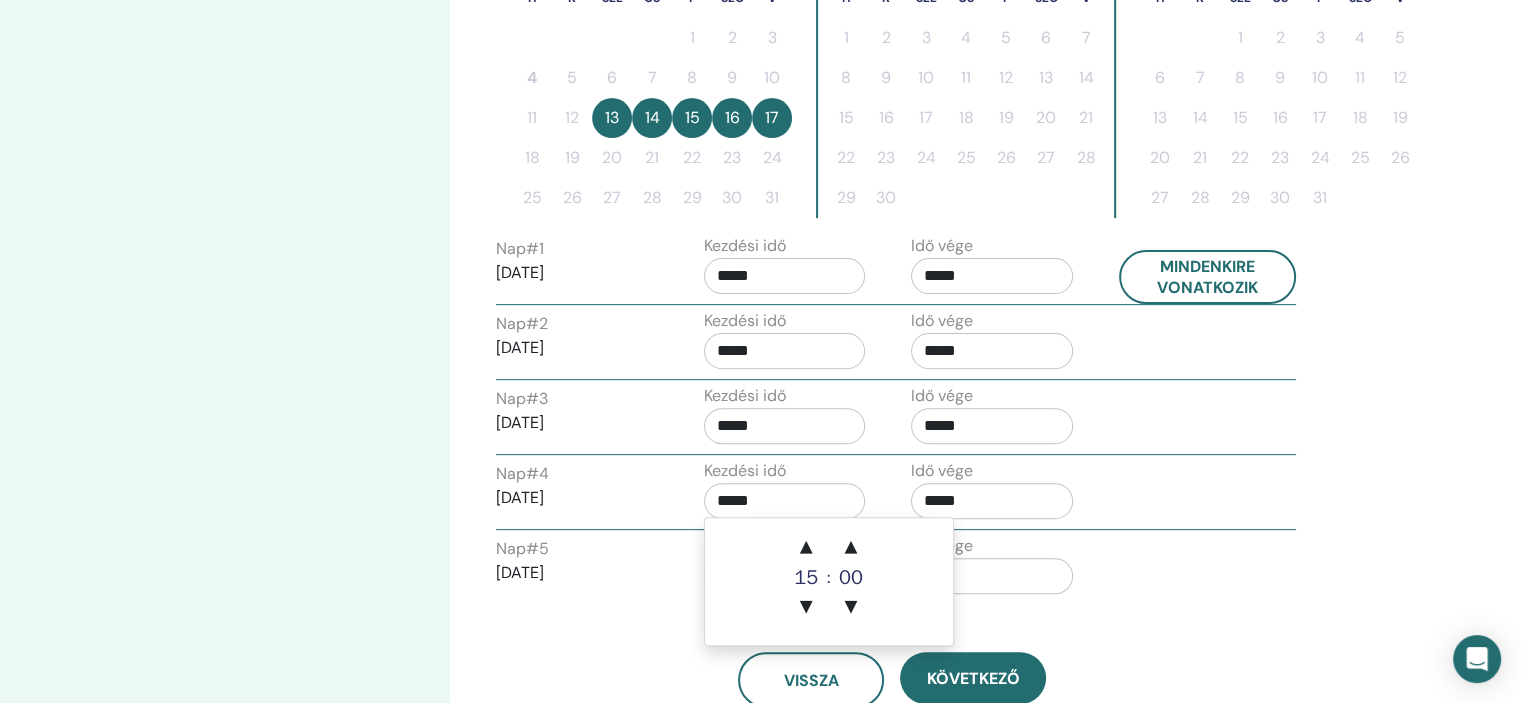 click on "*****" at bounding box center (785, 501) 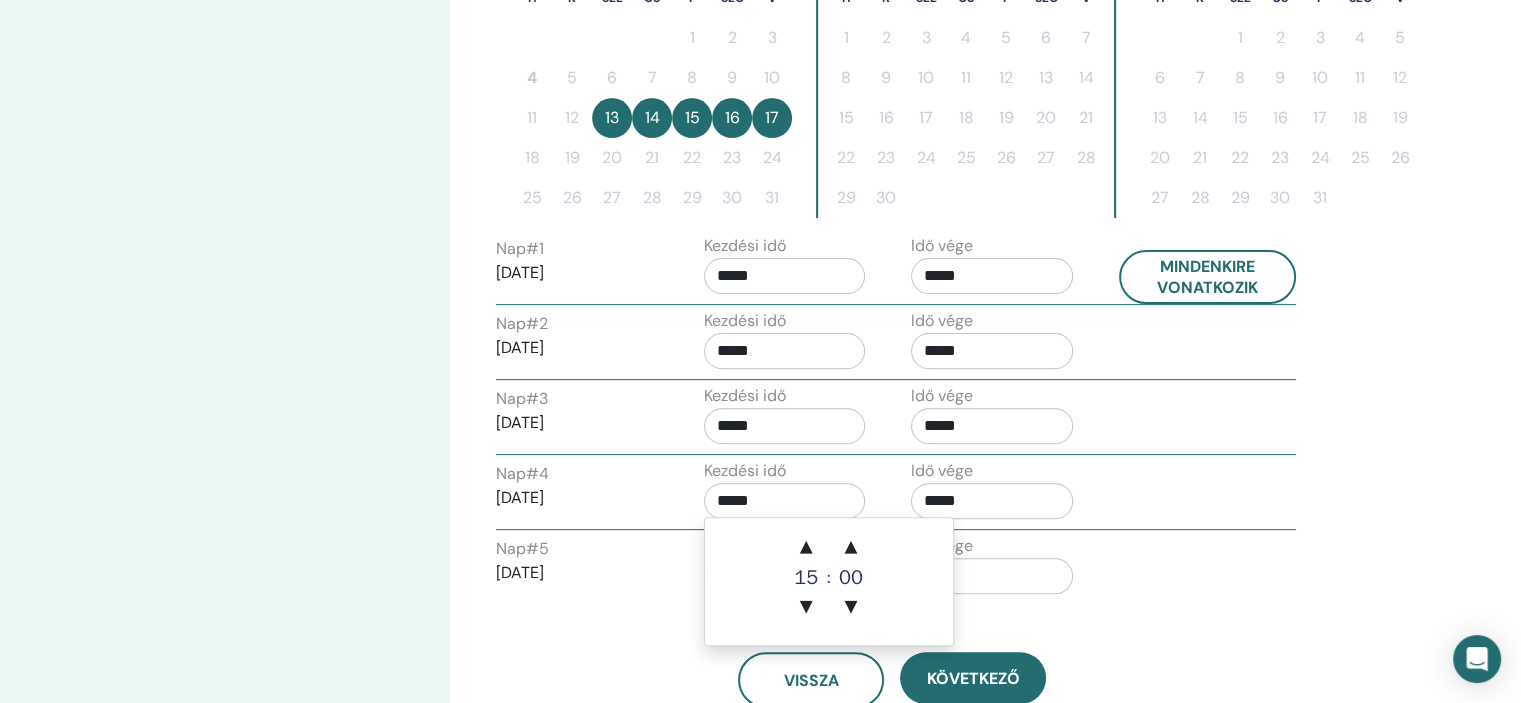 type on "*****" 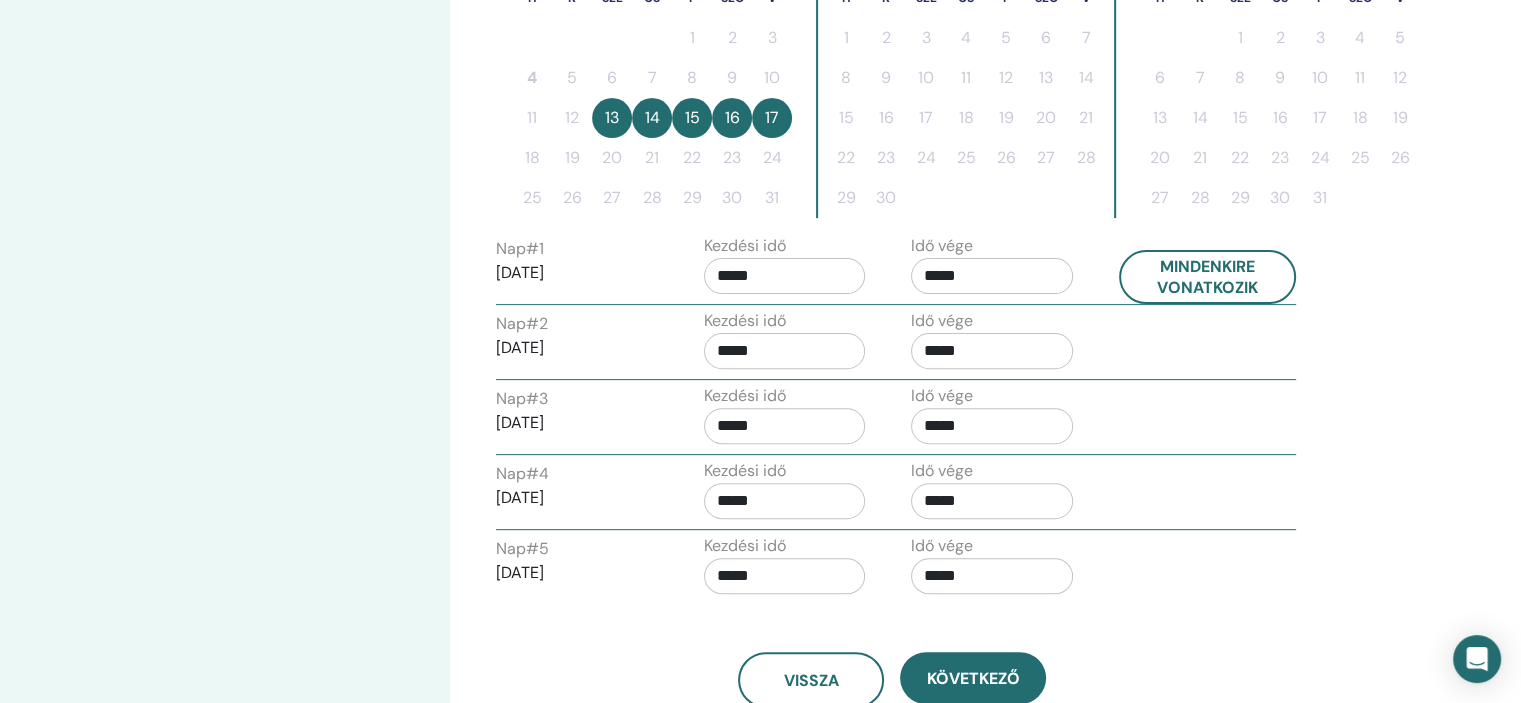 click on "*****" at bounding box center (785, 501) 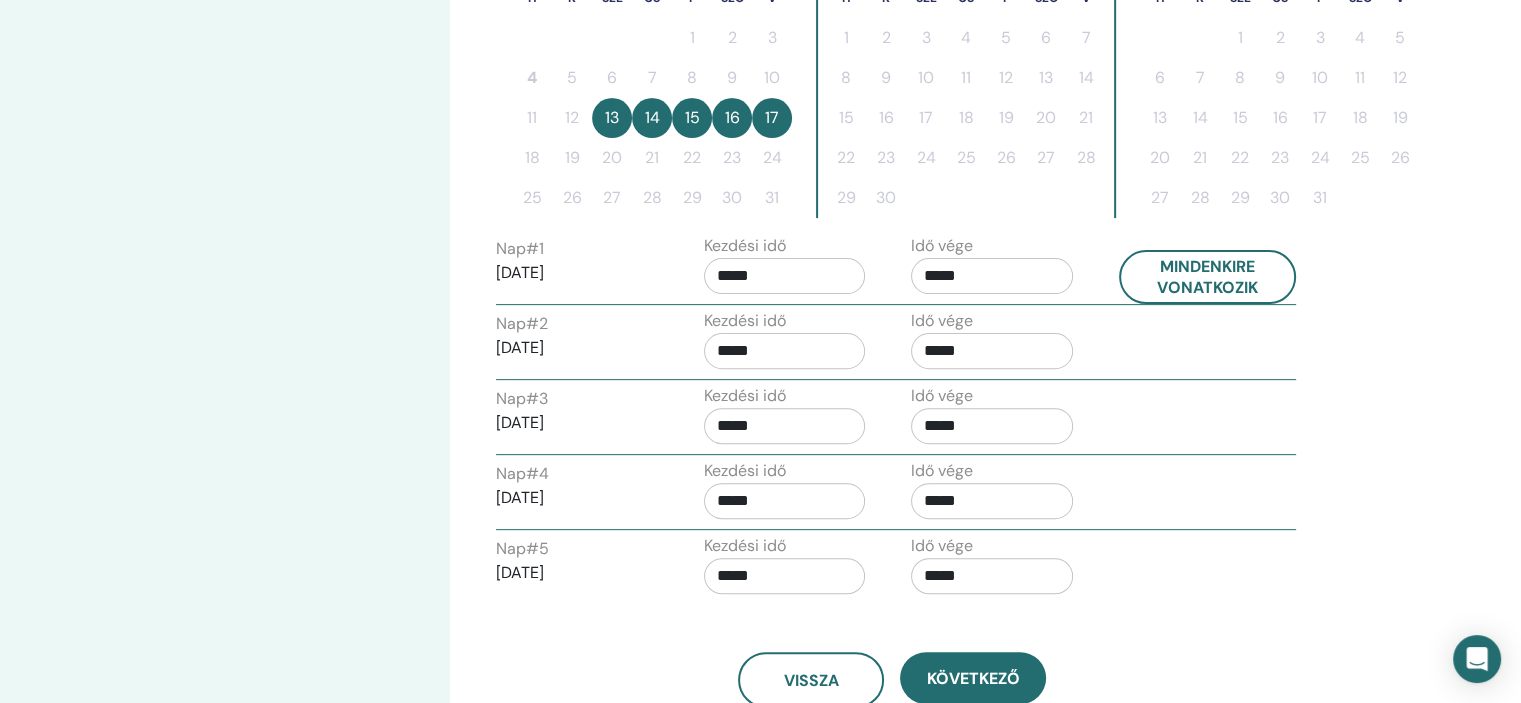 click on "*****" at bounding box center [785, 501] 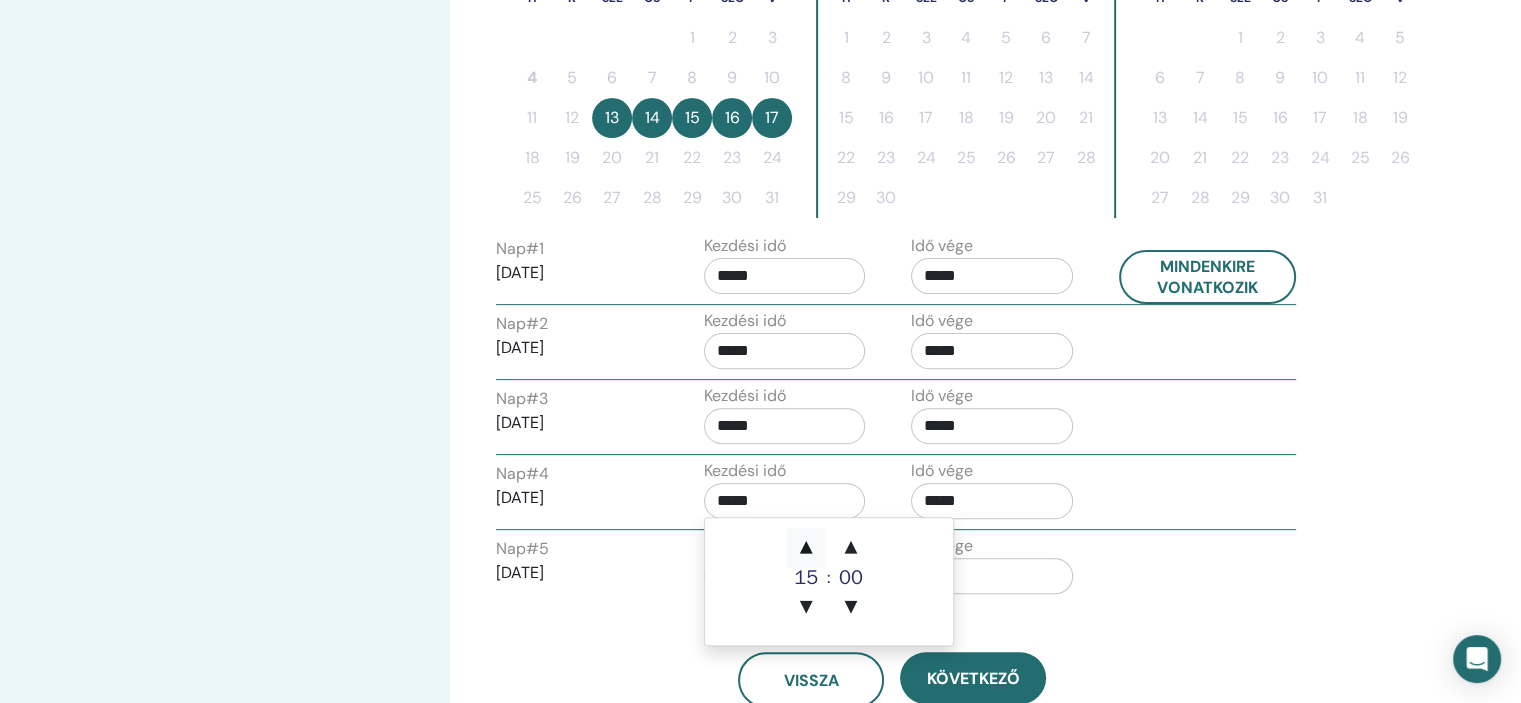 click on "▲" at bounding box center [806, 548] 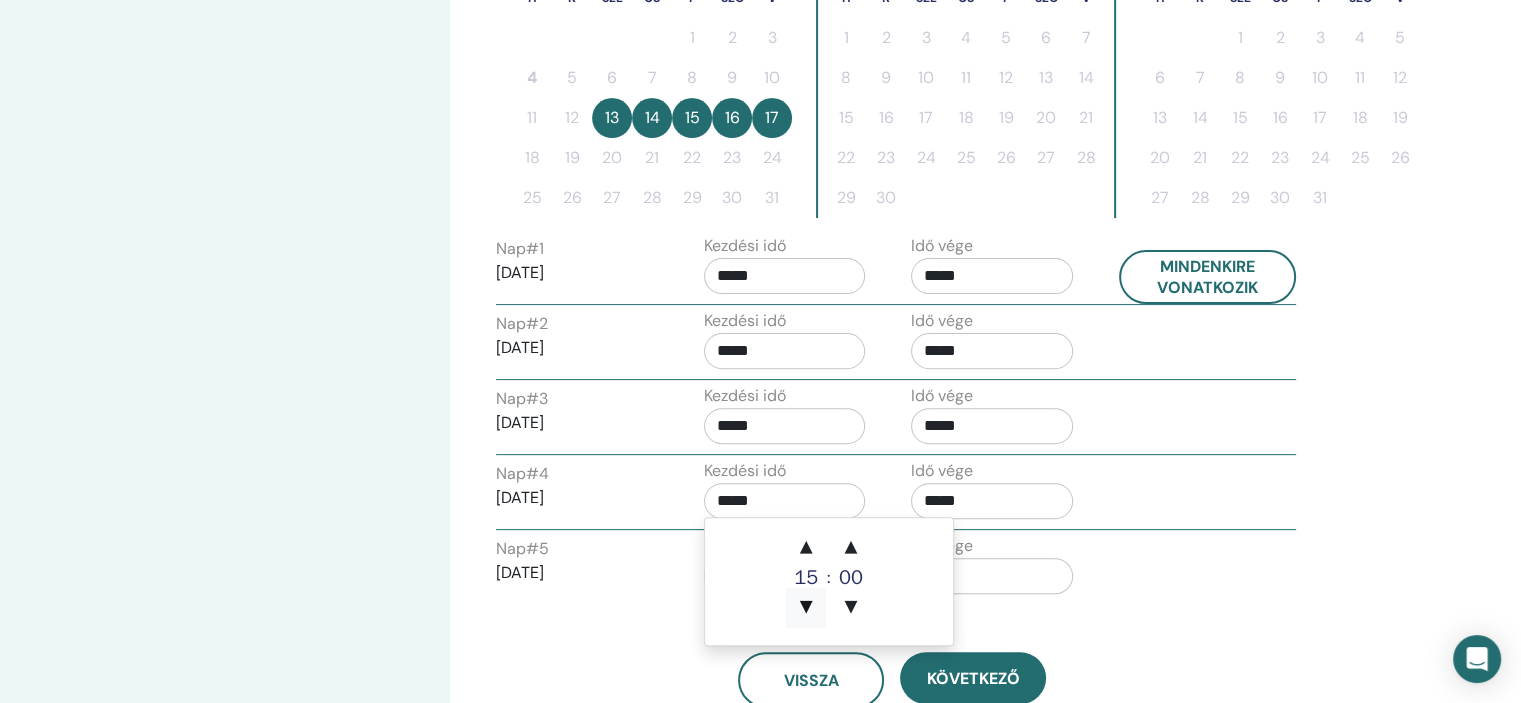 click on "▼" at bounding box center (806, 608) 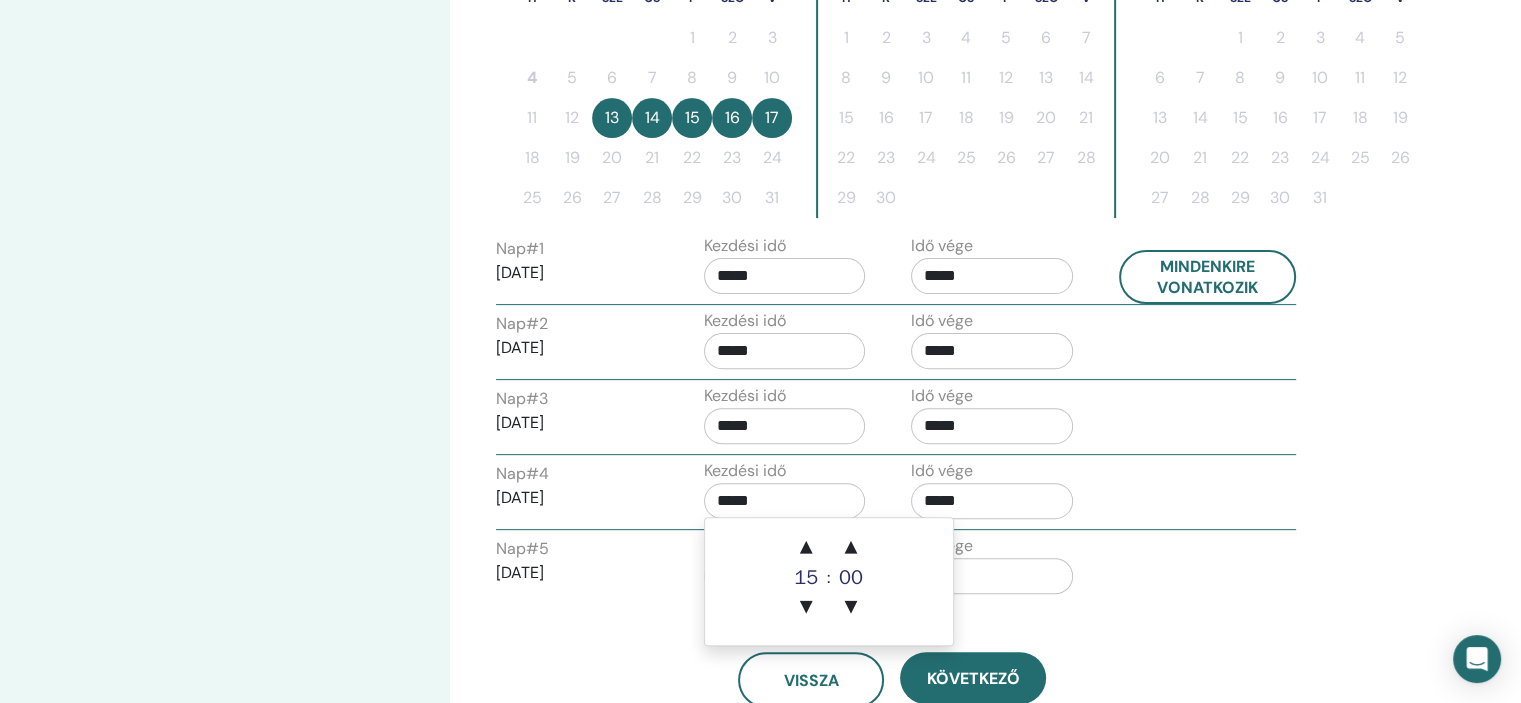 click on "*****" at bounding box center (785, 501) 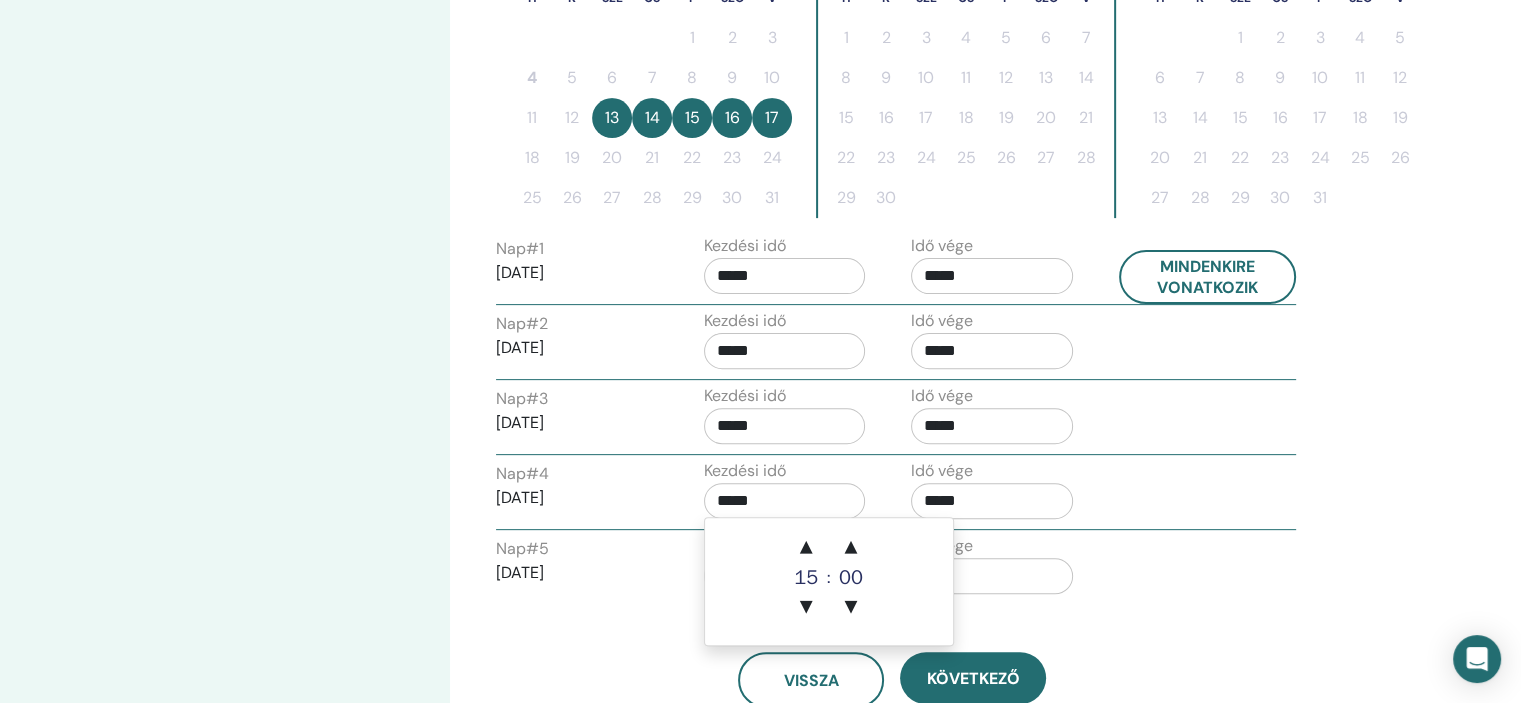 click on "*****" at bounding box center [992, 501] 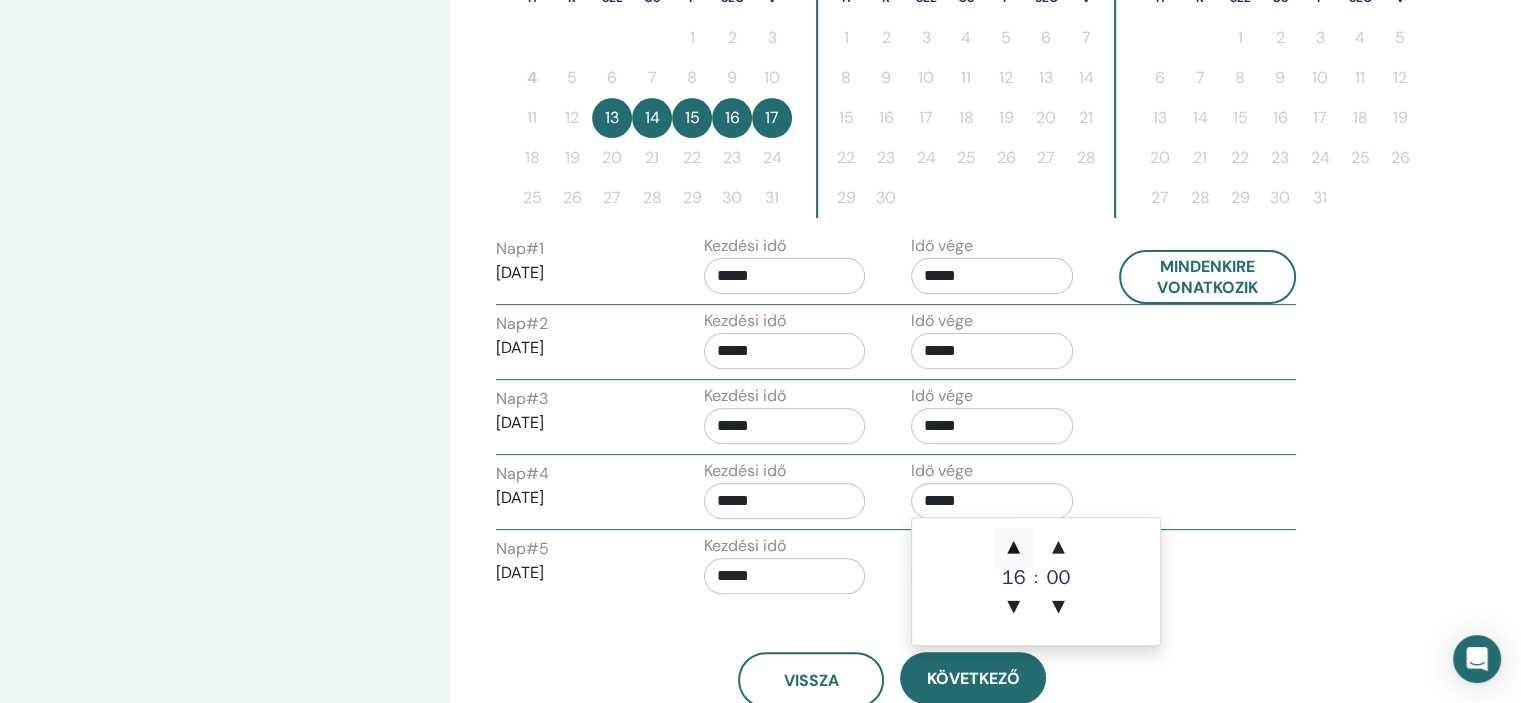 click on "▲" at bounding box center [1014, 548] 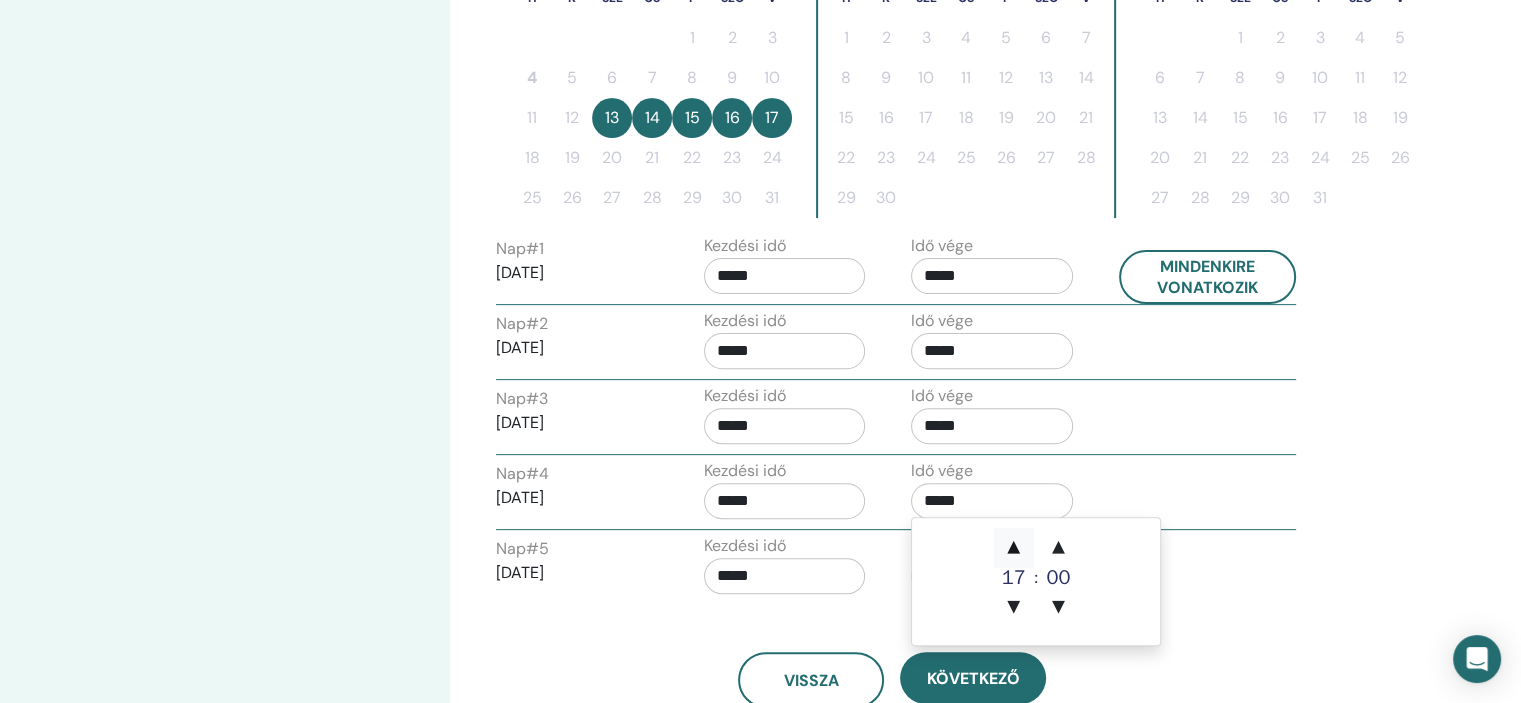 click on "▲" at bounding box center [1014, 548] 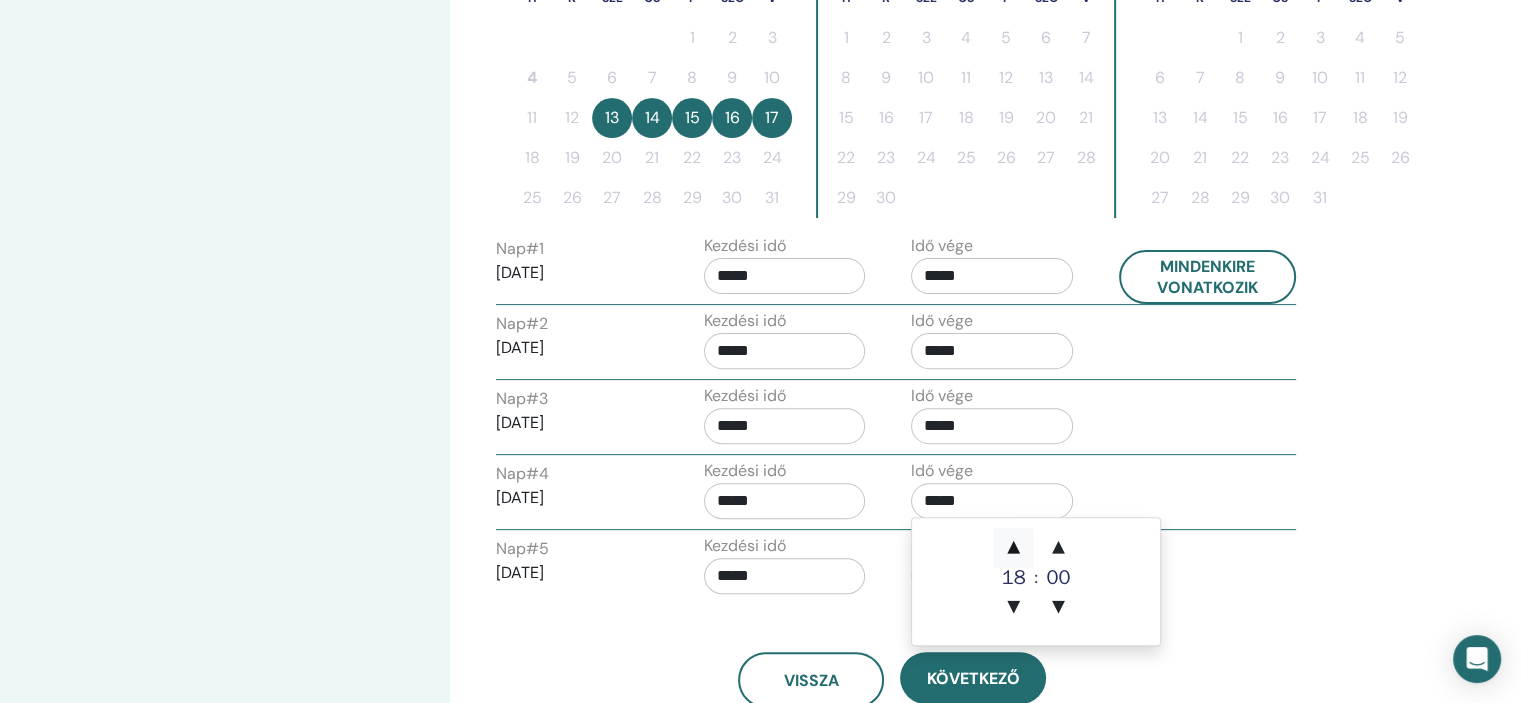 click on "▲" at bounding box center (1014, 548) 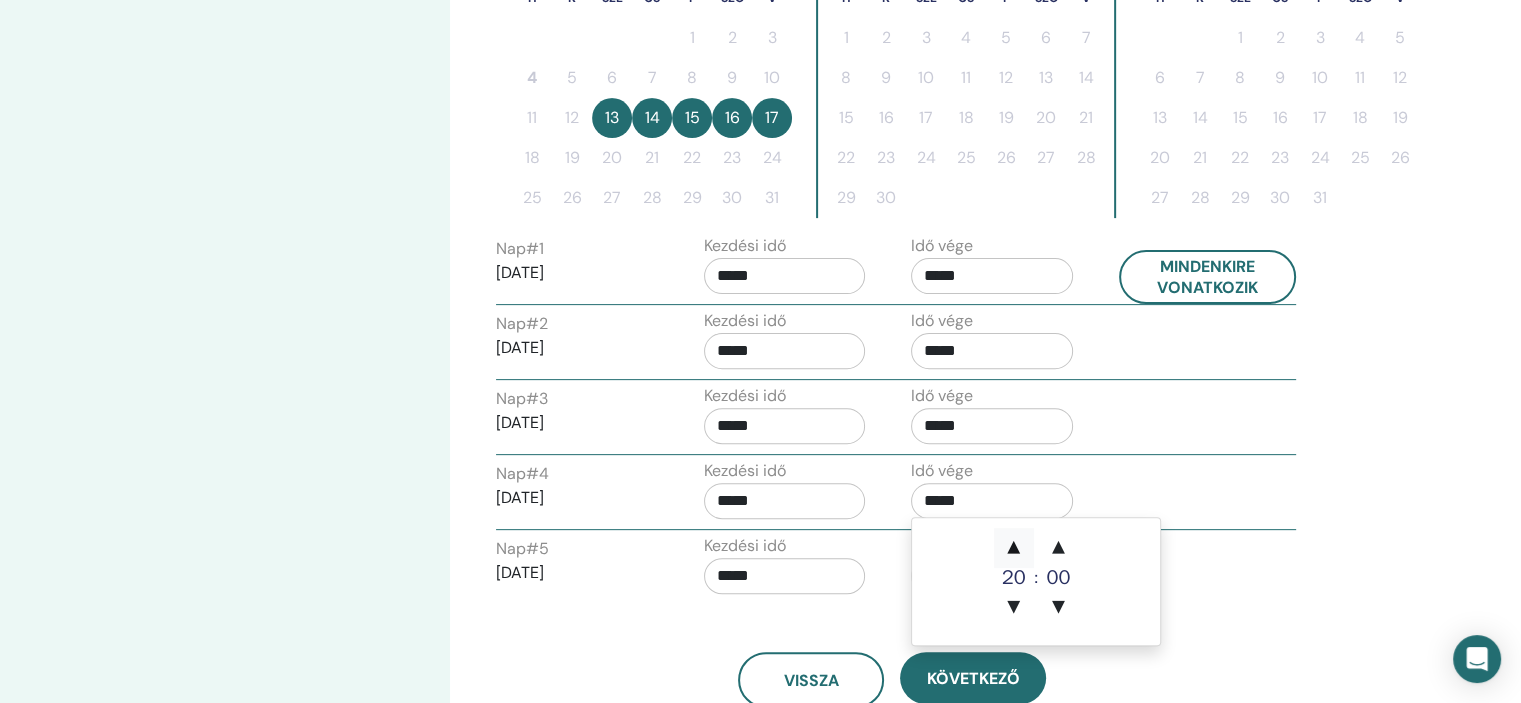 click on "▲" at bounding box center (1014, 548) 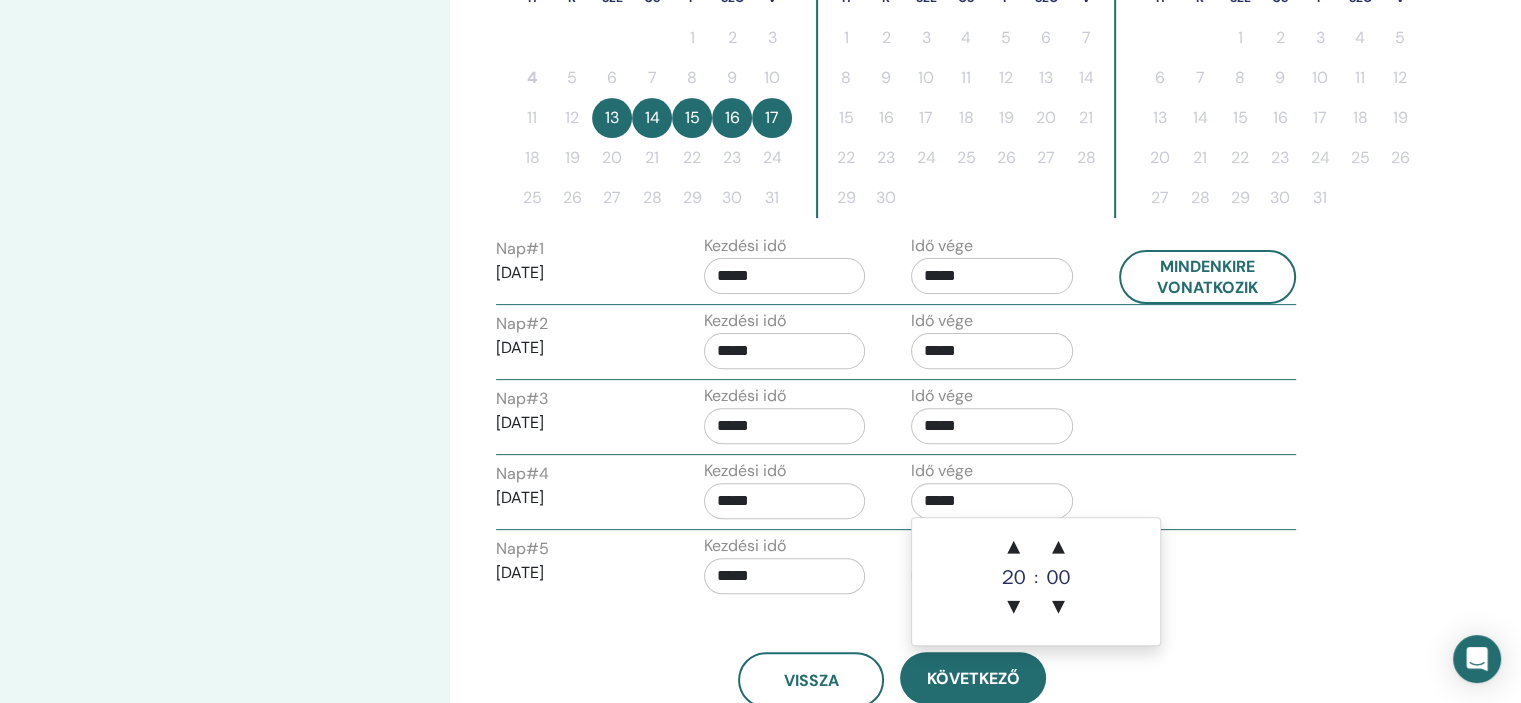 click on "Nap  # 4 2025/08/16 Kezdési idő ***** Idő vége *****" at bounding box center (896, 494) 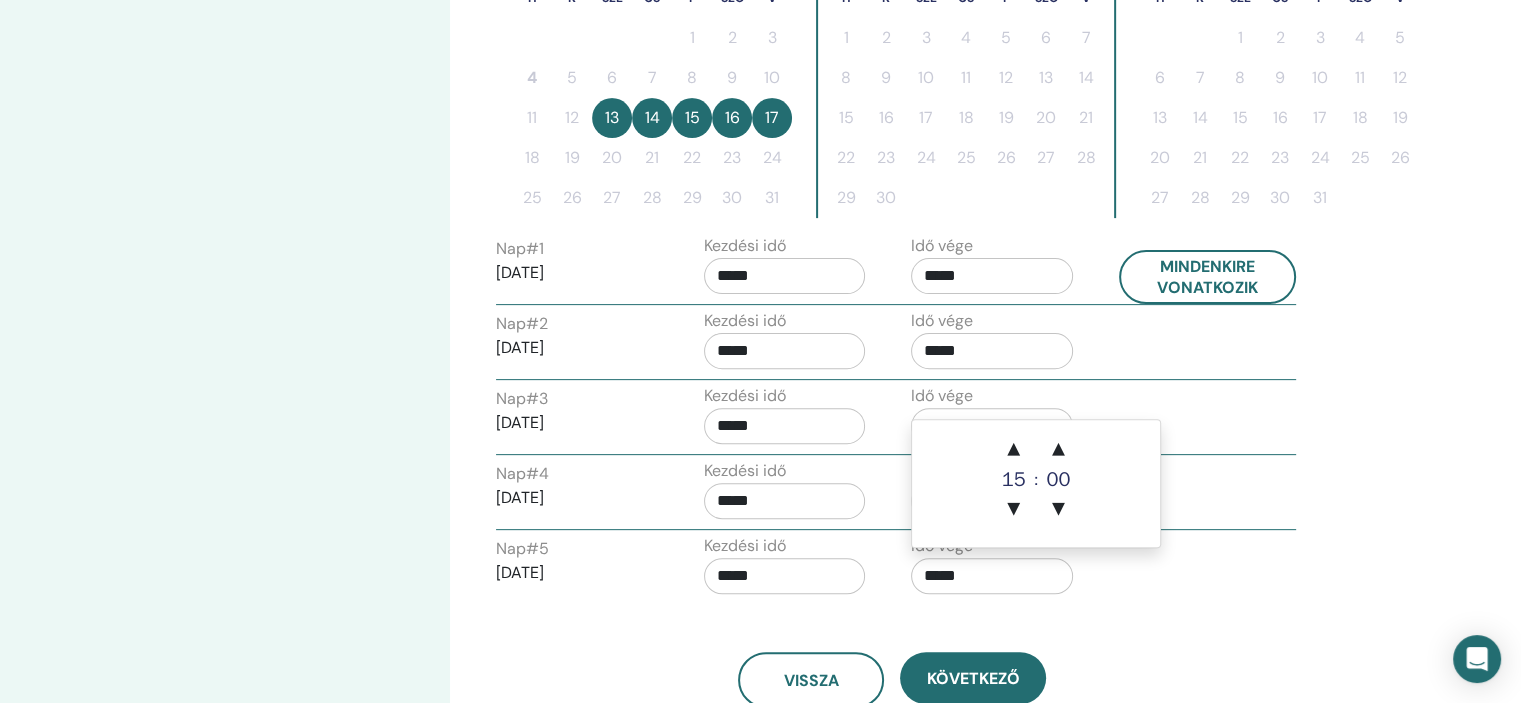 click on "*****" at bounding box center [992, 576] 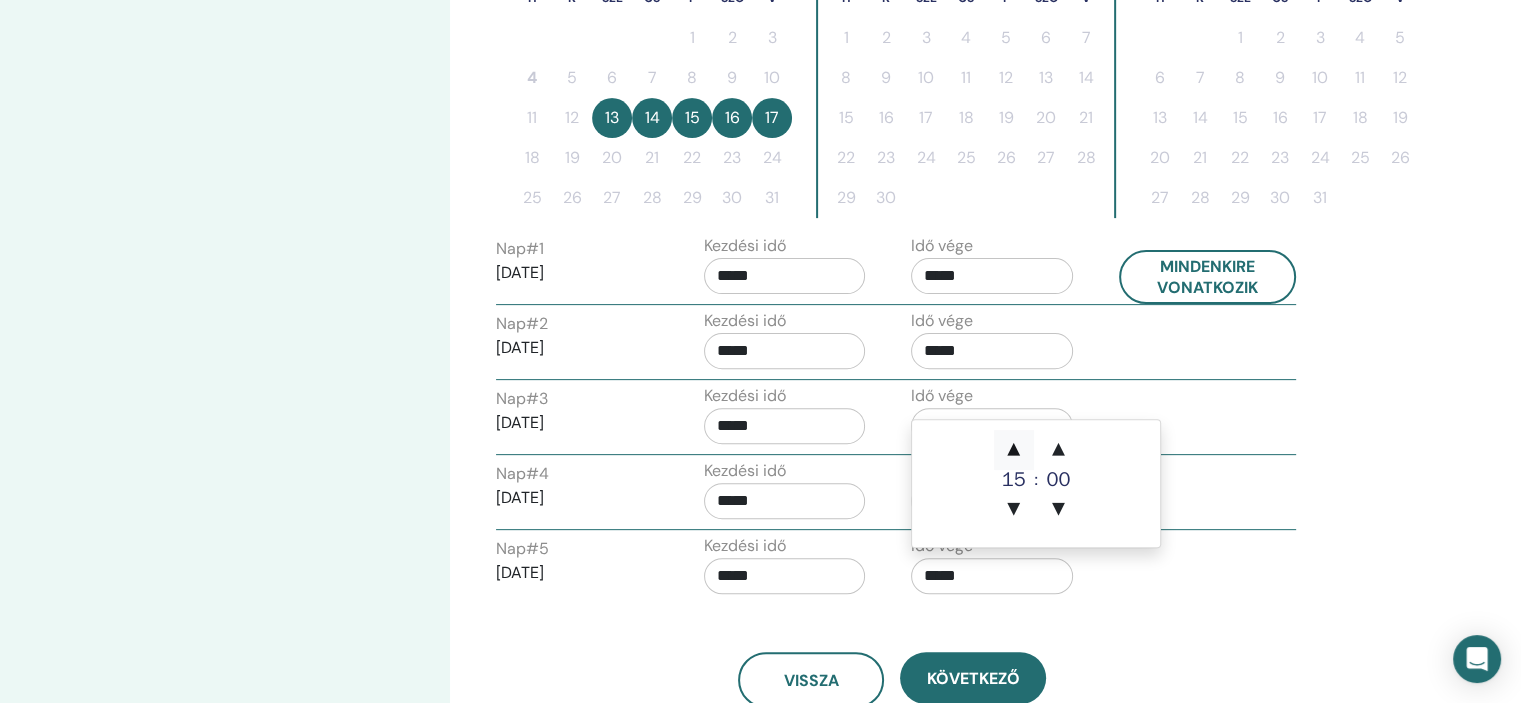 click on "▲" at bounding box center [1014, 450] 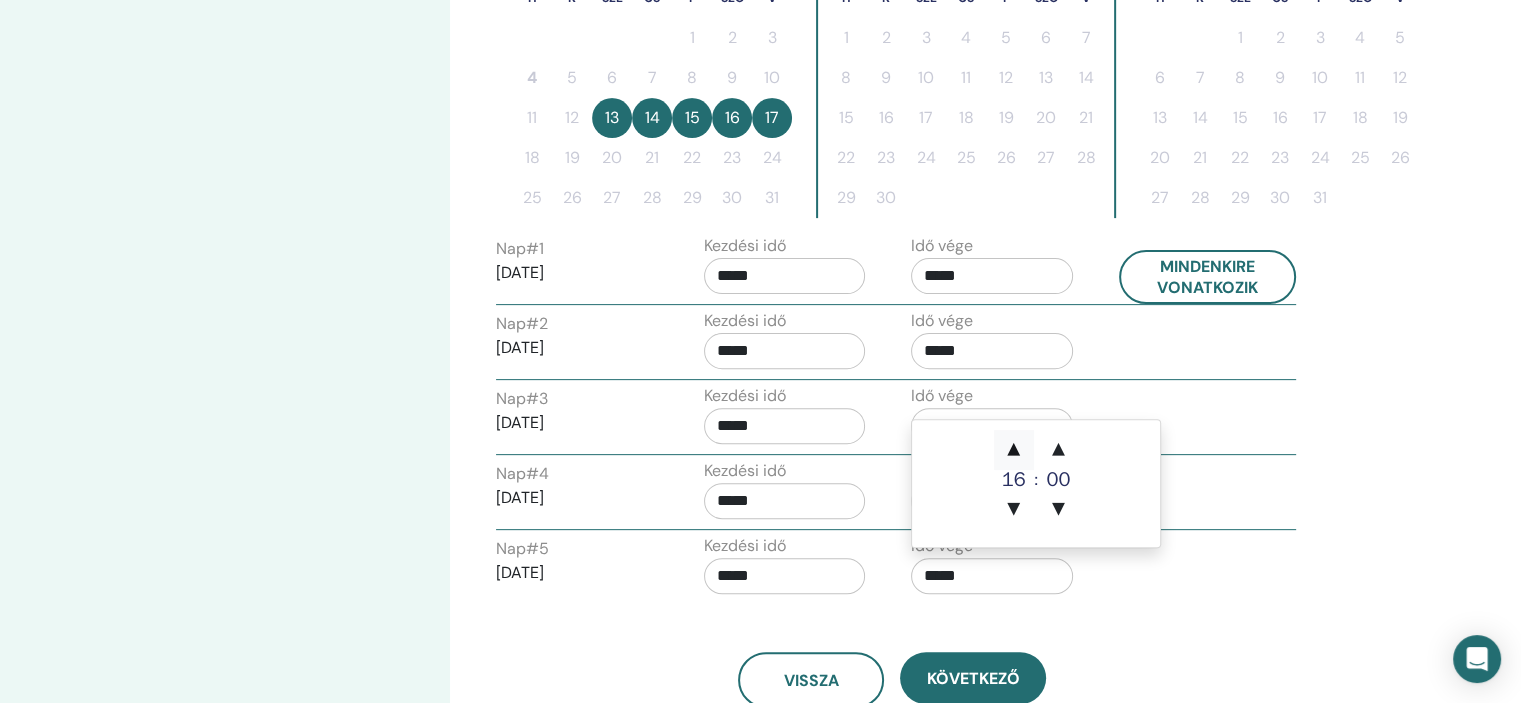 click on "▲" at bounding box center [1014, 450] 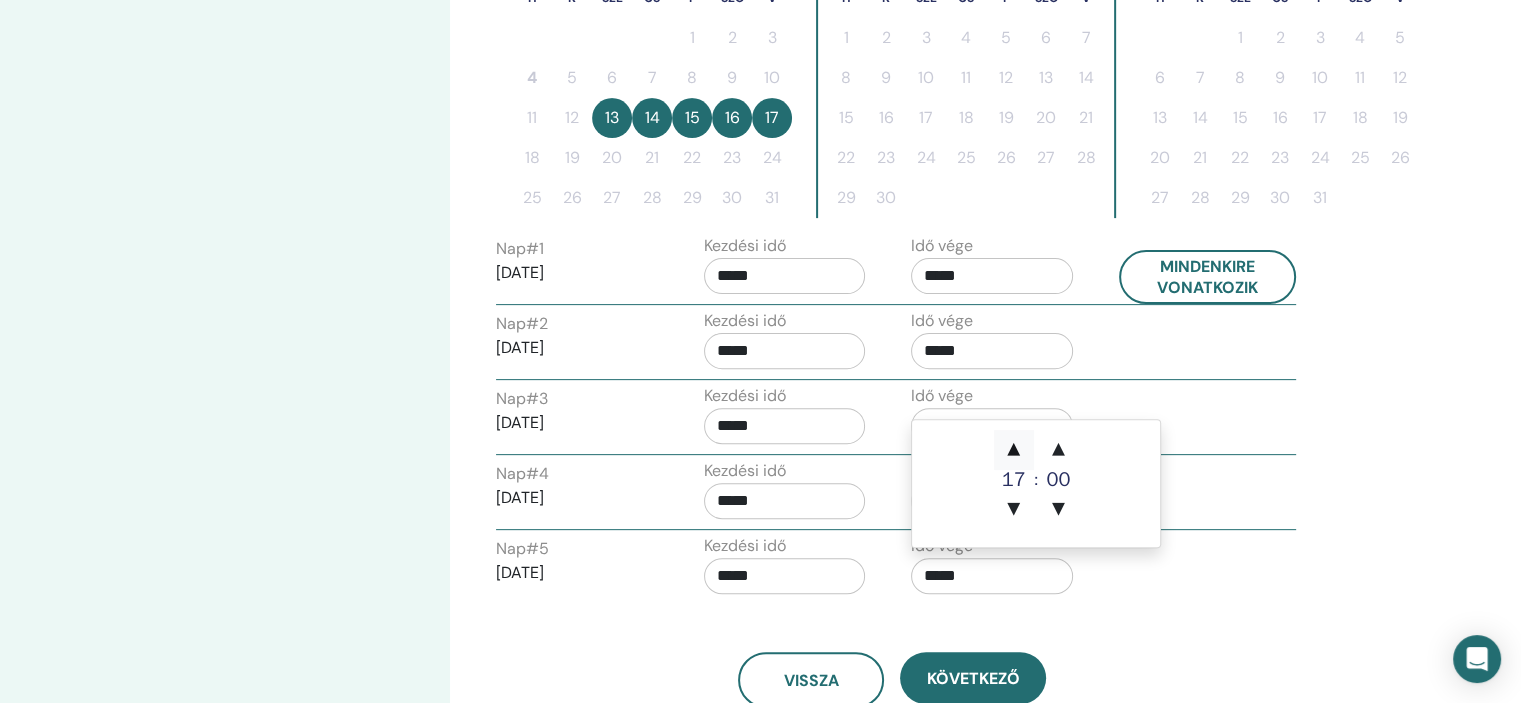 click on "▲" at bounding box center (1014, 450) 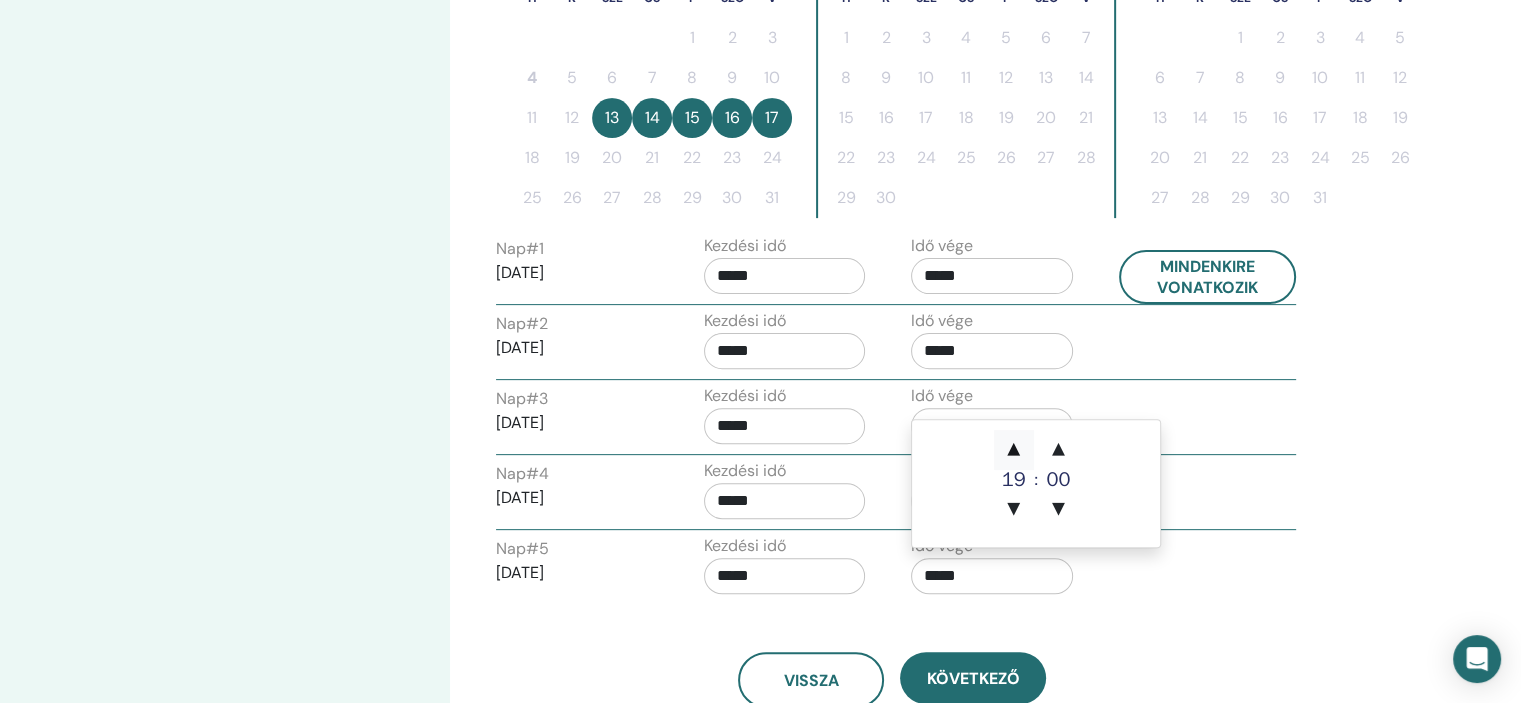 click on "▲" at bounding box center [1014, 450] 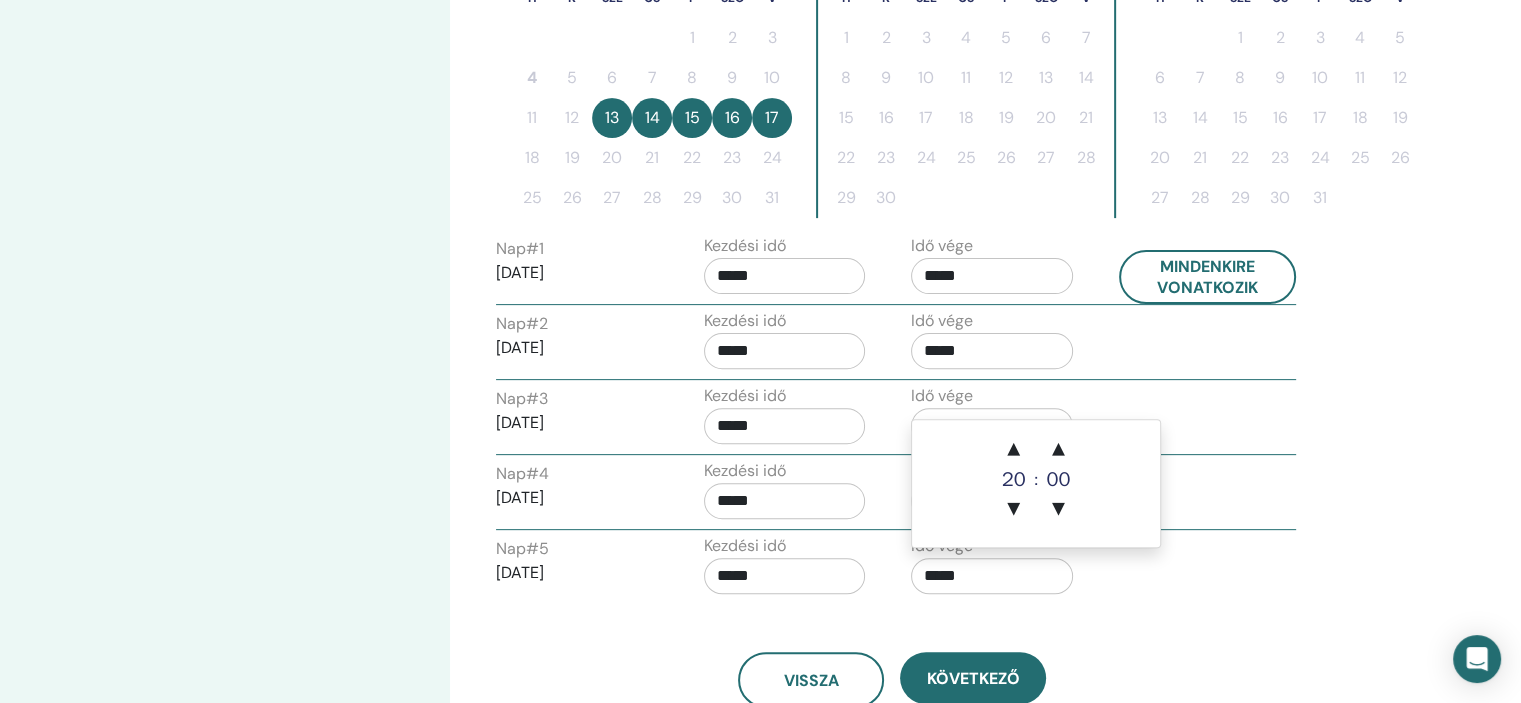 click on "Vissza Következő" at bounding box center (892, 656) 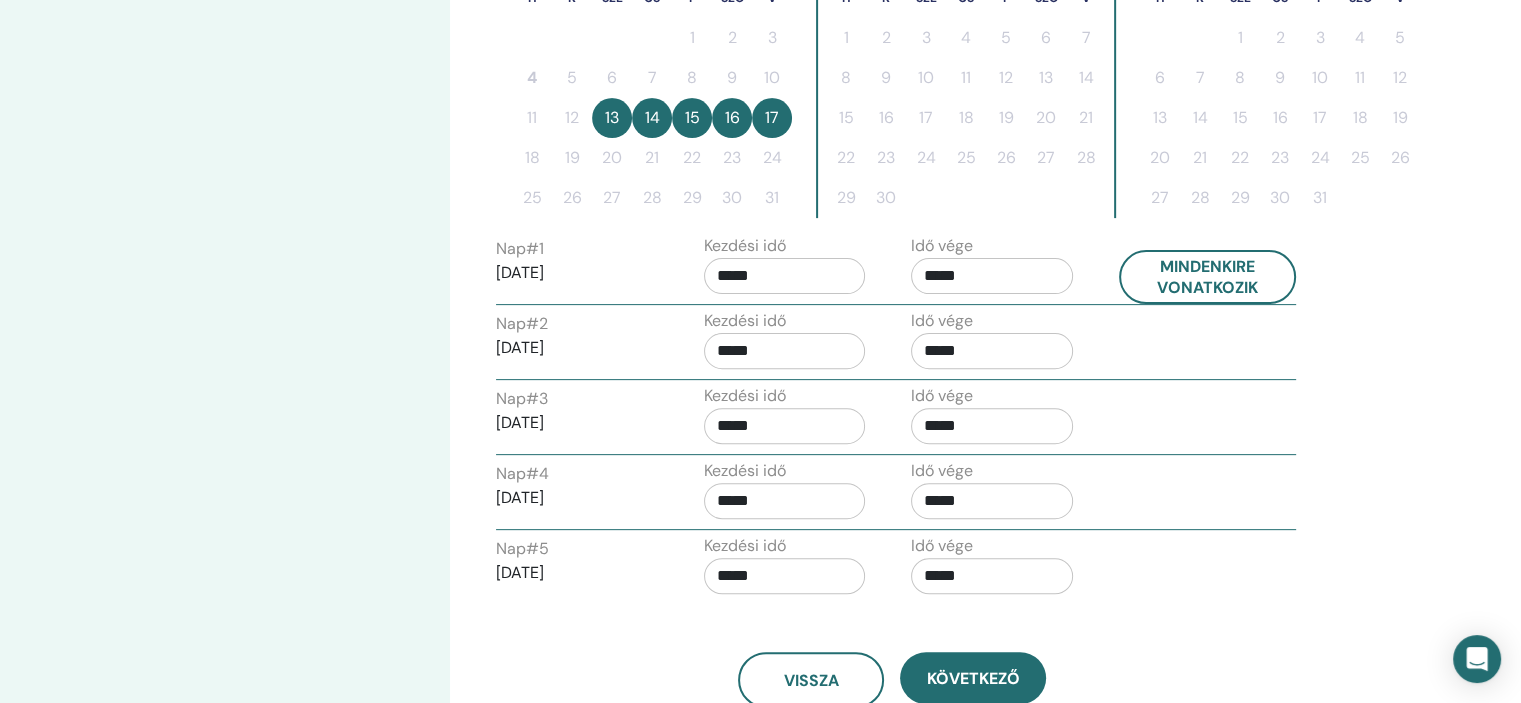 click on "*****" at bounding box center (785, 501) 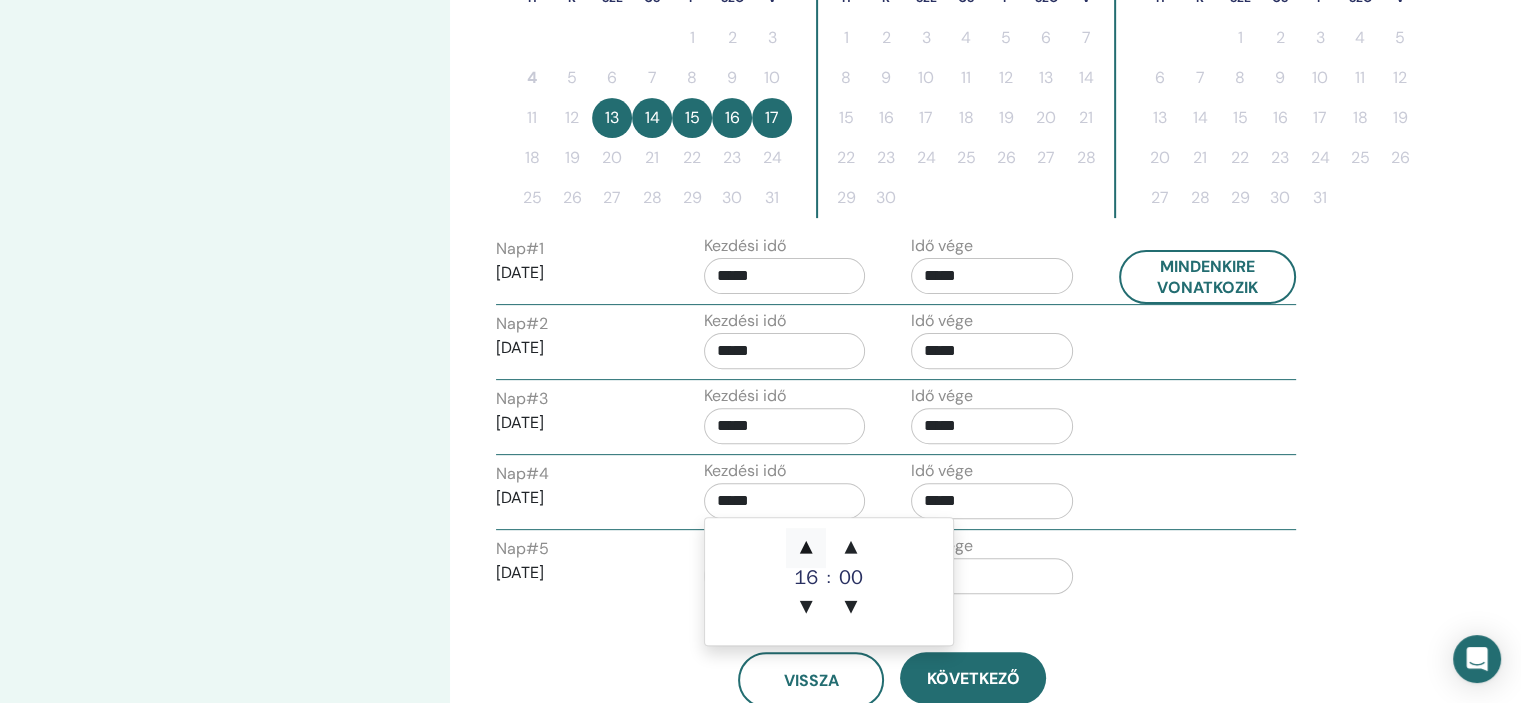 click on "▲" at bounding box center (806, 548) 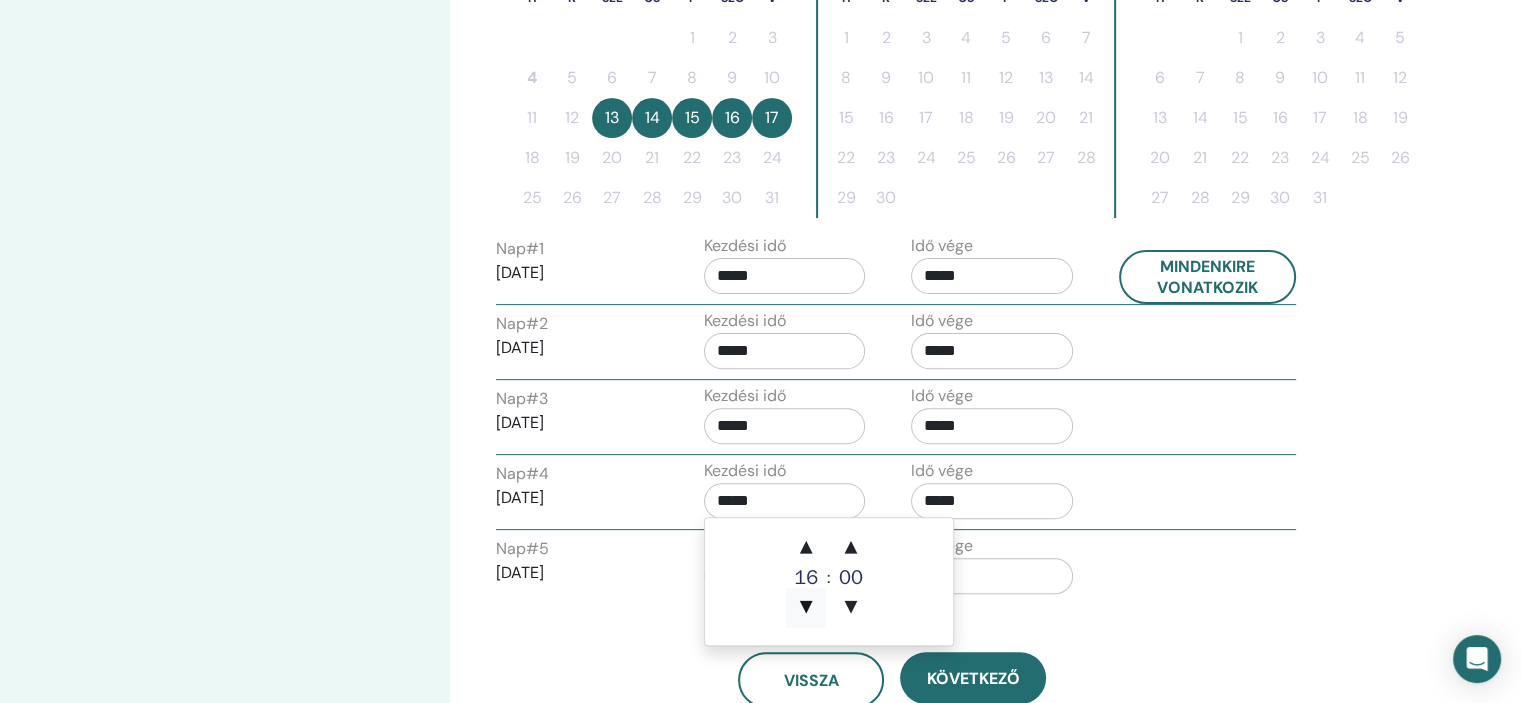 click on "▼" at bounding box center [806, 608] 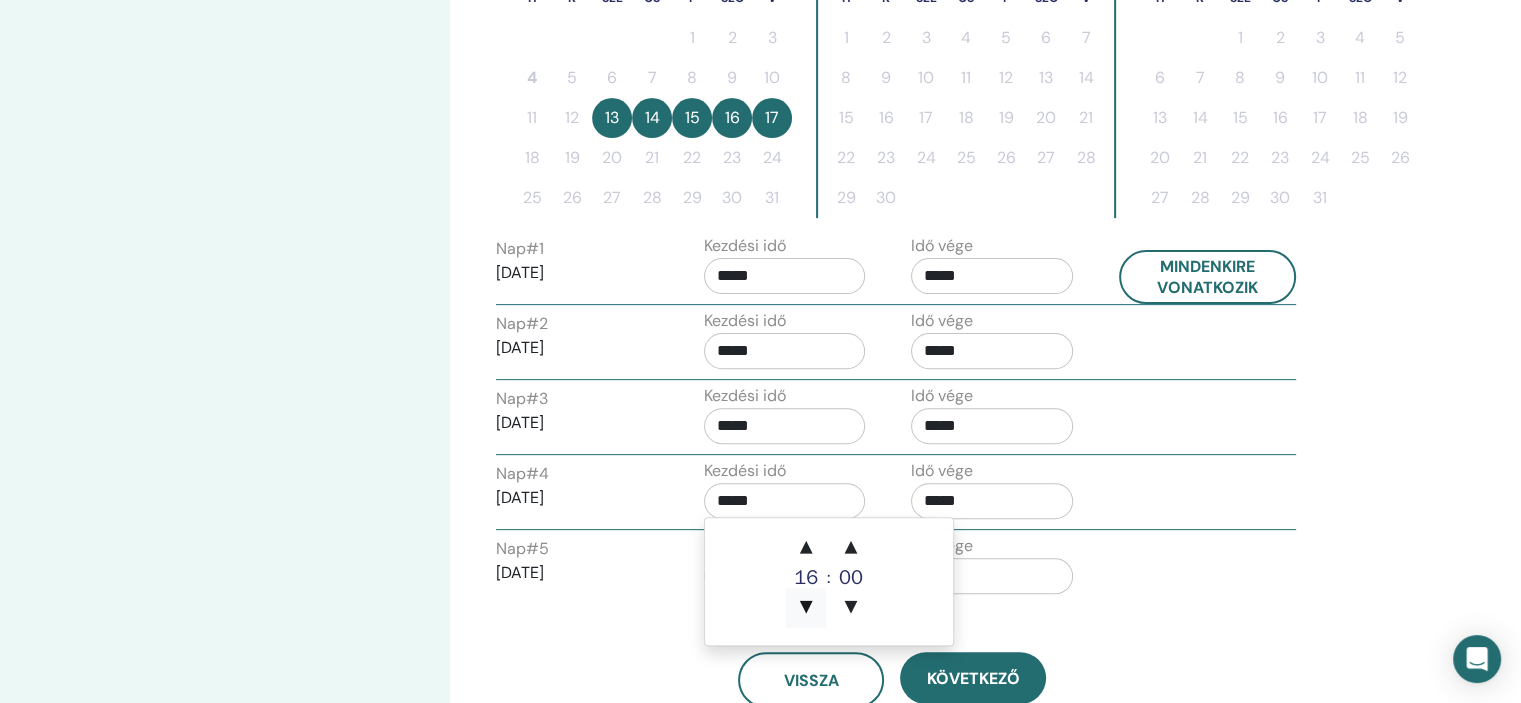 type on "*****" 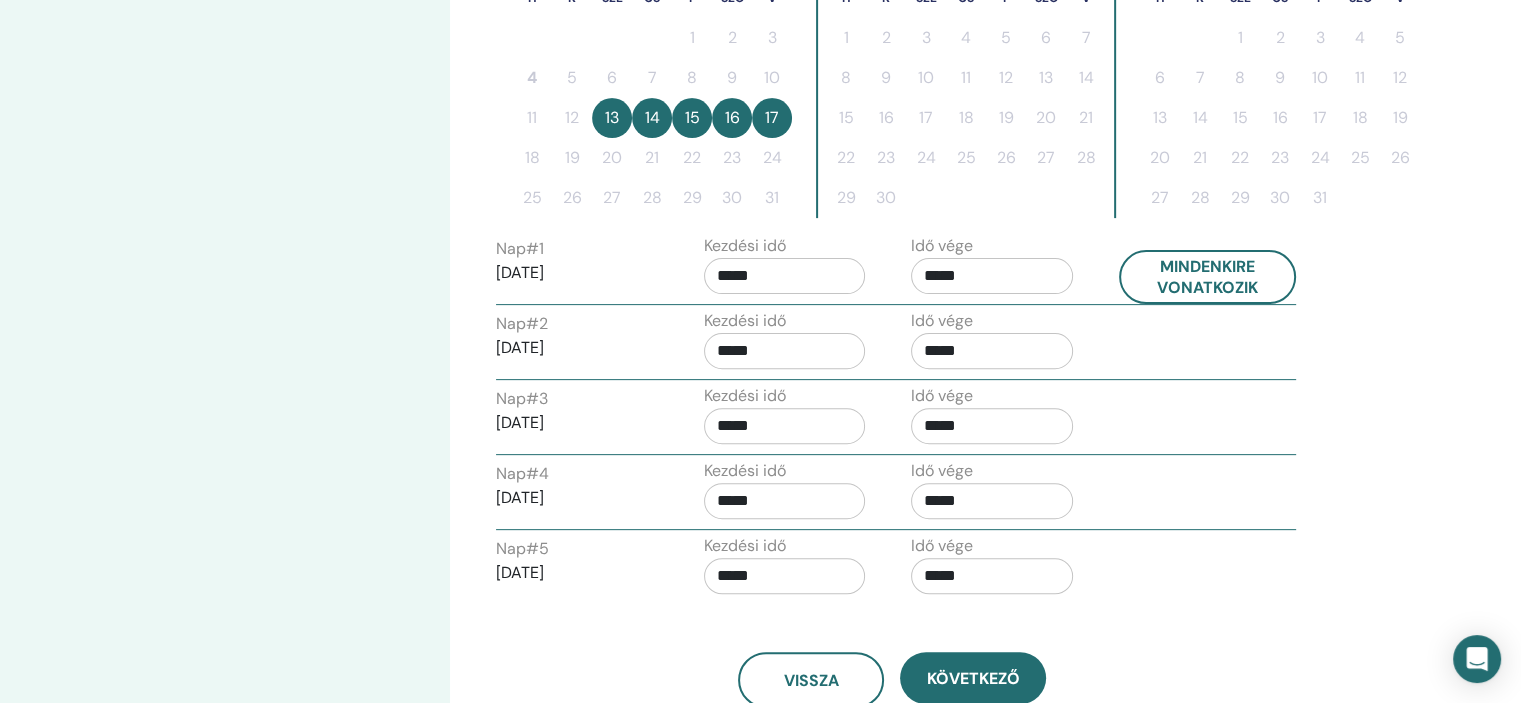 click on "Vissza Következő" at bounding box center [892, 656] 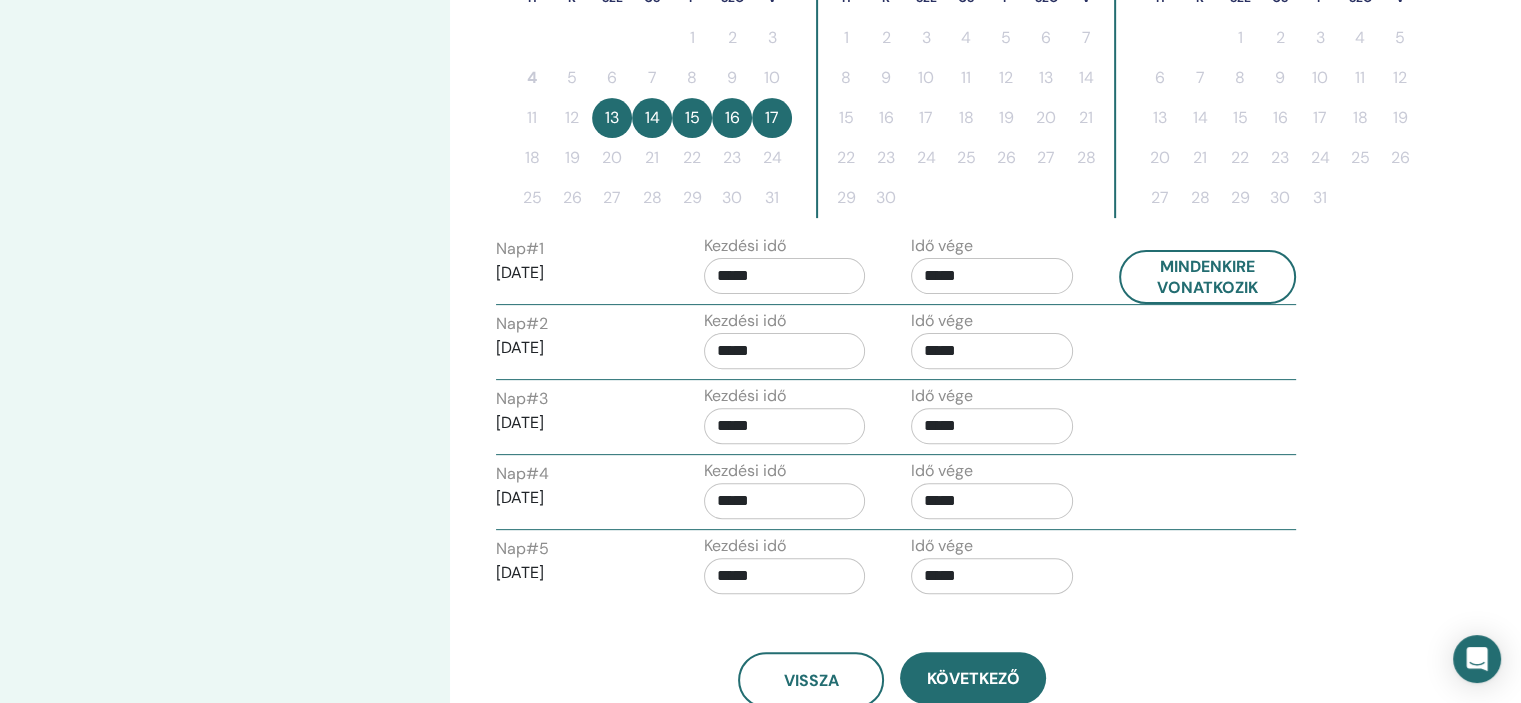 click on "*****" at bounding box center (785, 576) 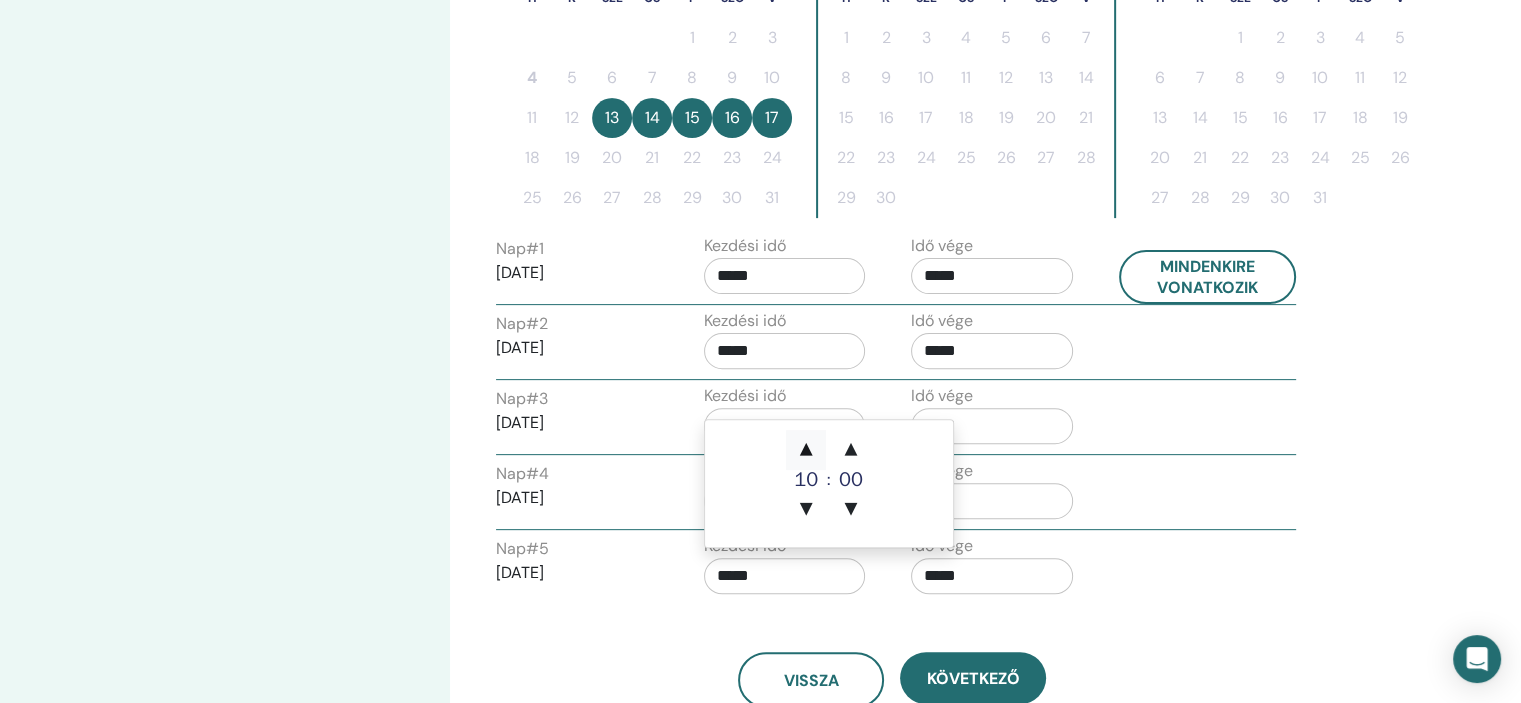 click on "▲" at bounding box center (806, 450) 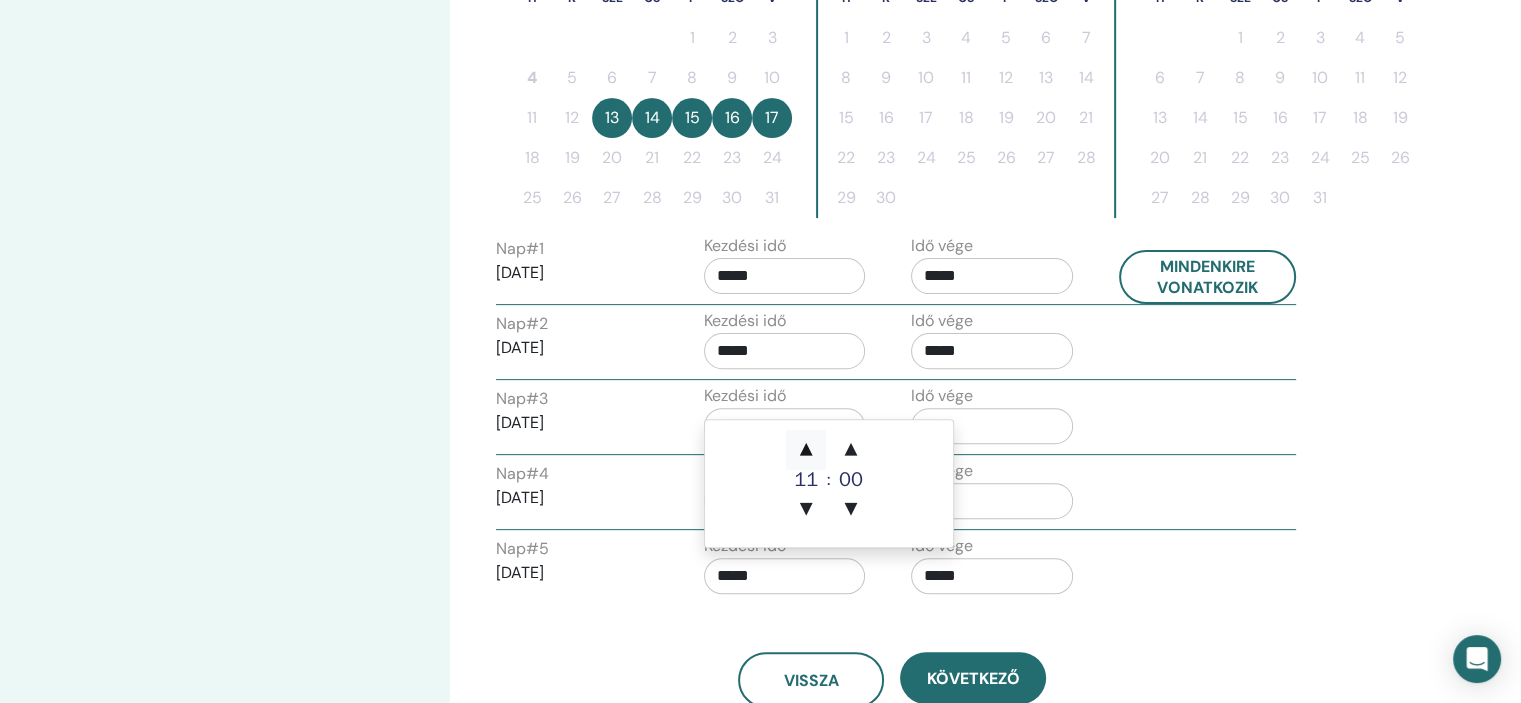 click on "▲" at bounding box center [806, 450] 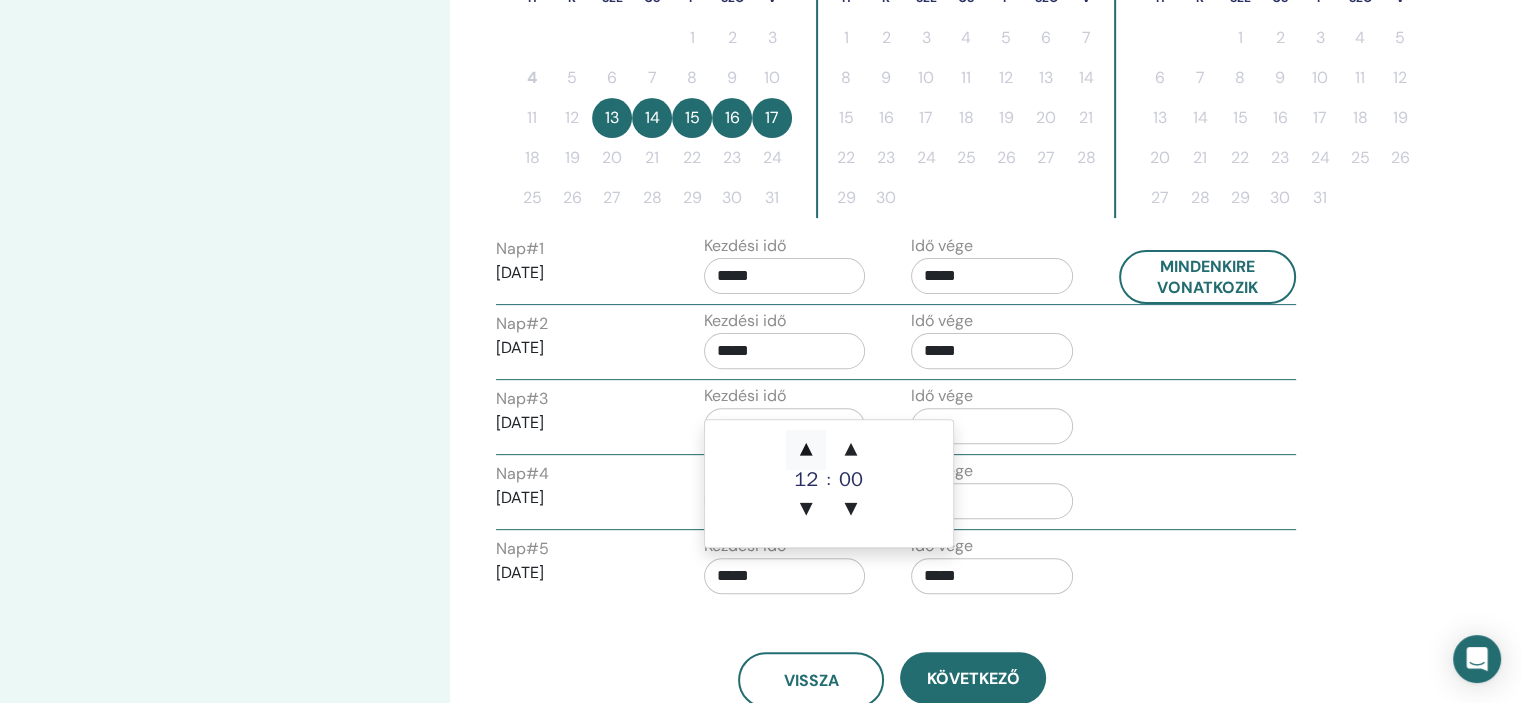 click on "▲" at bounding box center [806, 450] 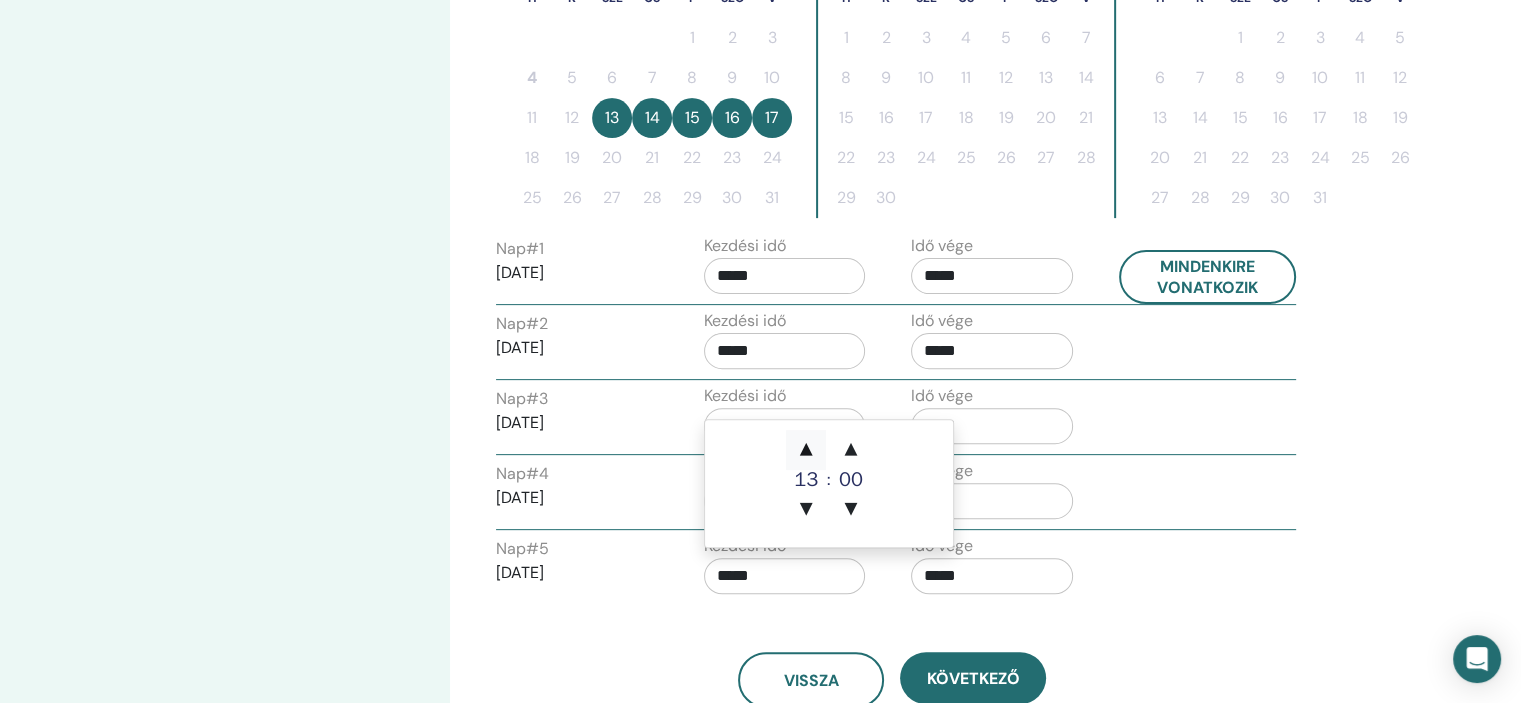 click on "▲" at bounding box center (806, 450) 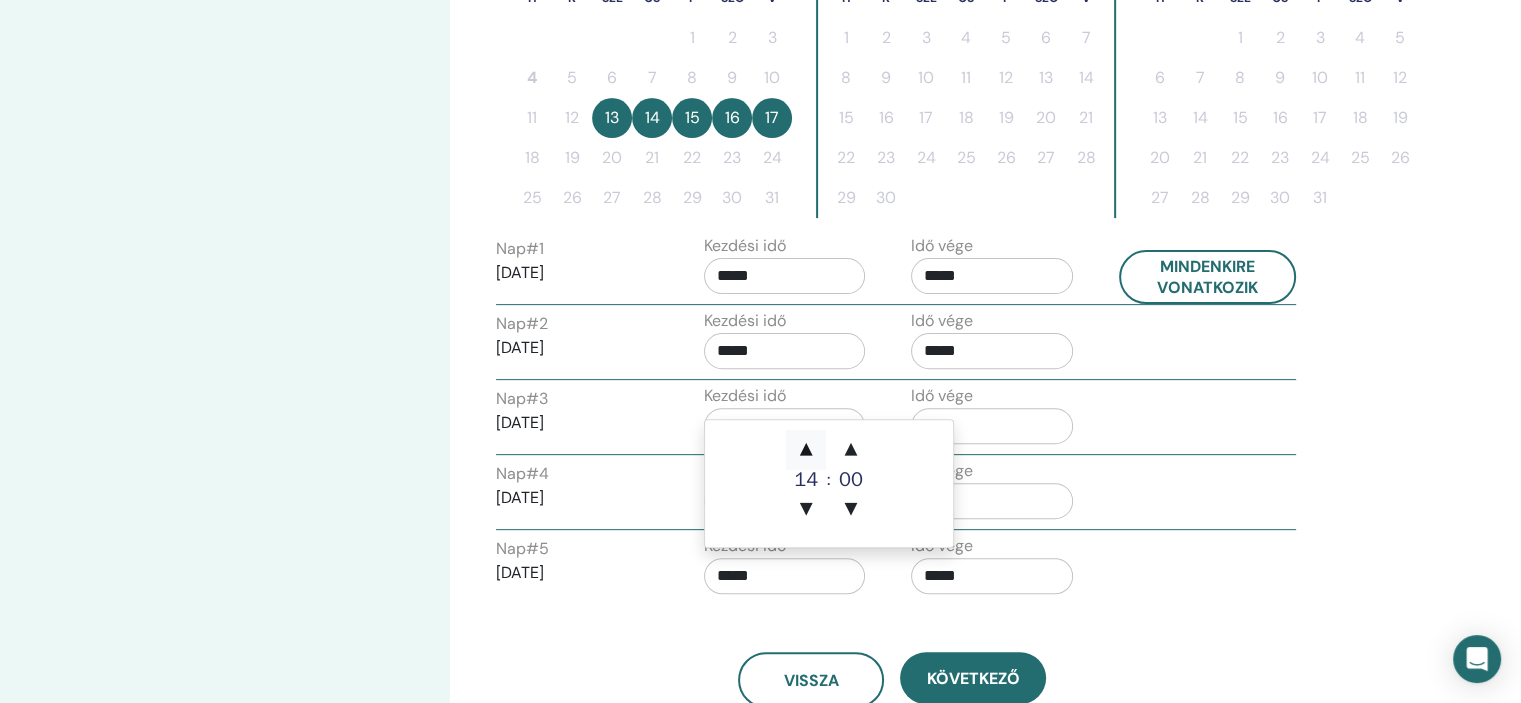 click on "▲" at bounding box center (806, 450) 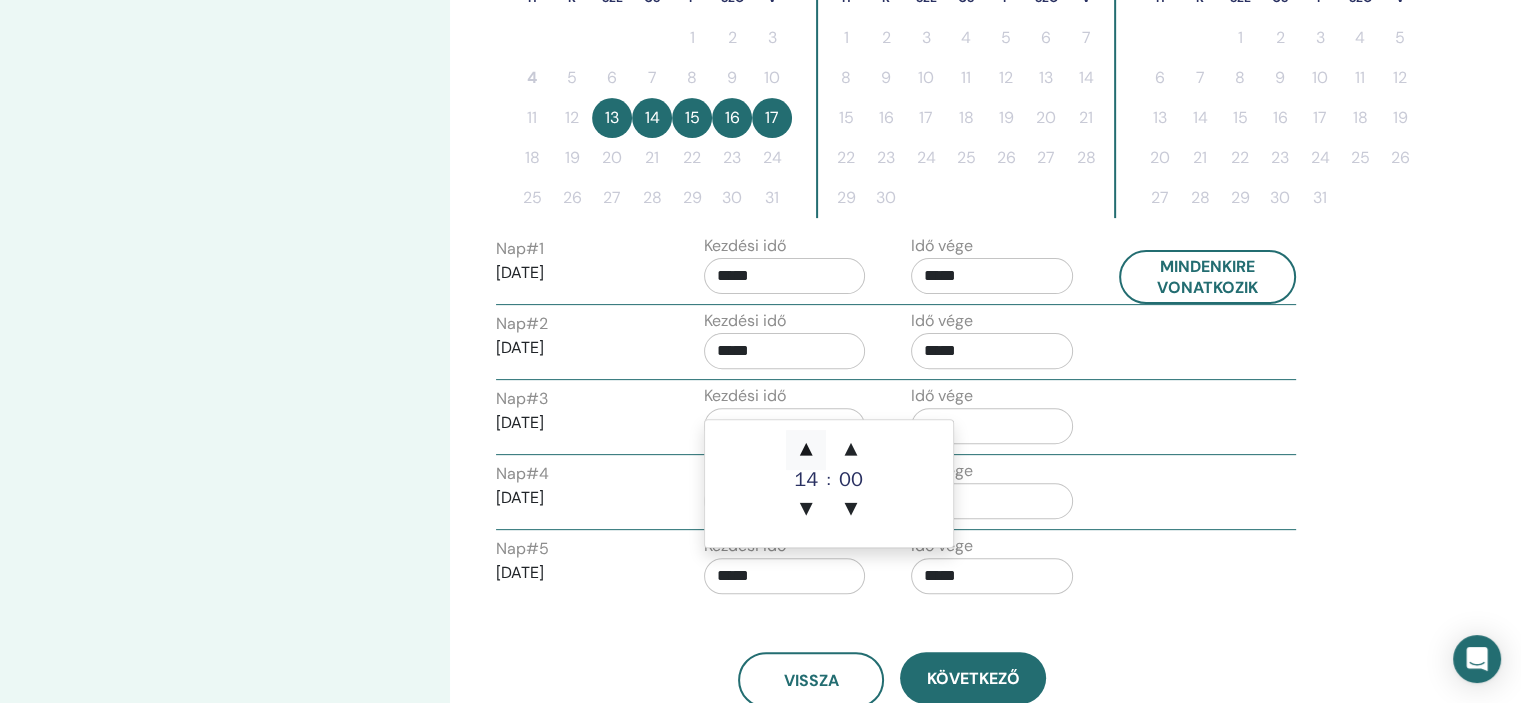 click on "▲" at bounding box center (806, 450) 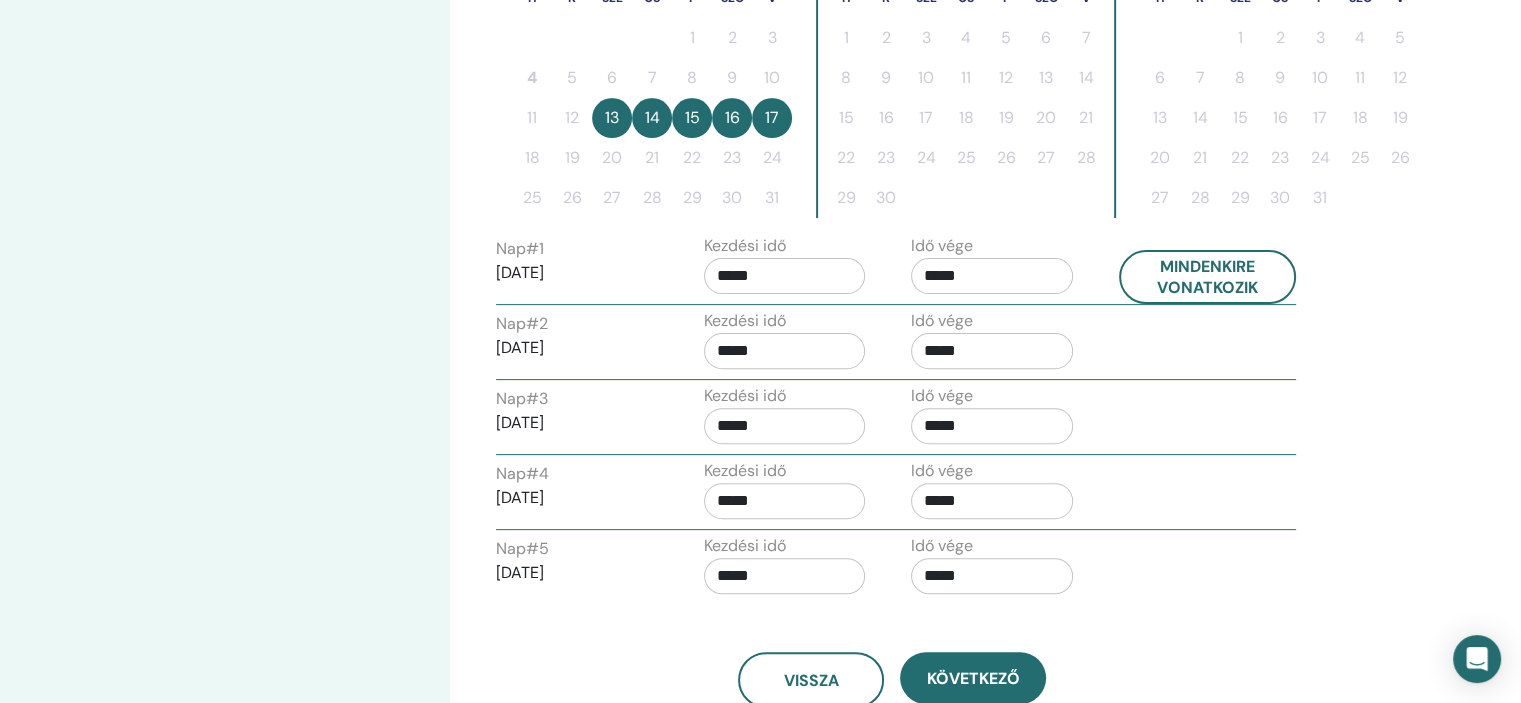 click on "Vissza Következő" at bounding box center [892, 656] 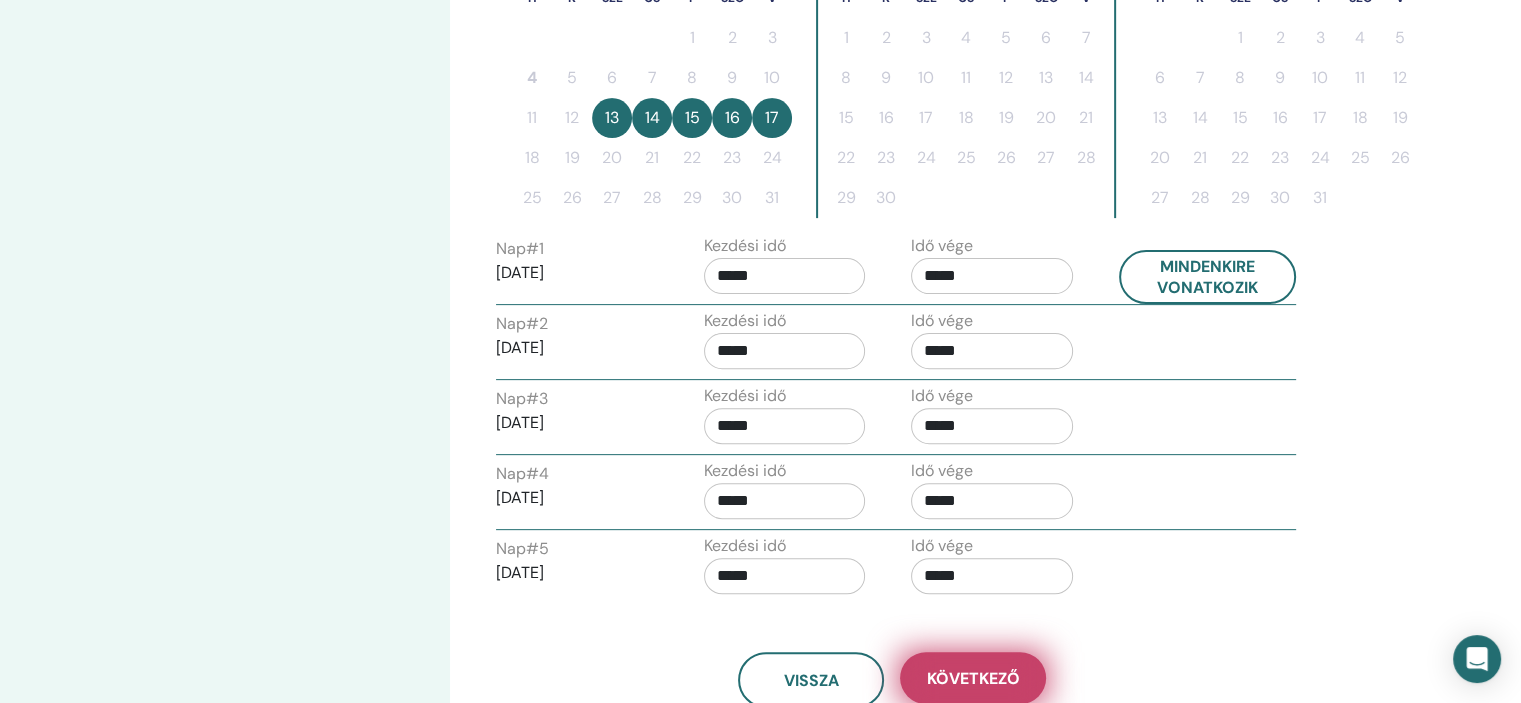 click on "Következő" at bounding box center [973, 678] 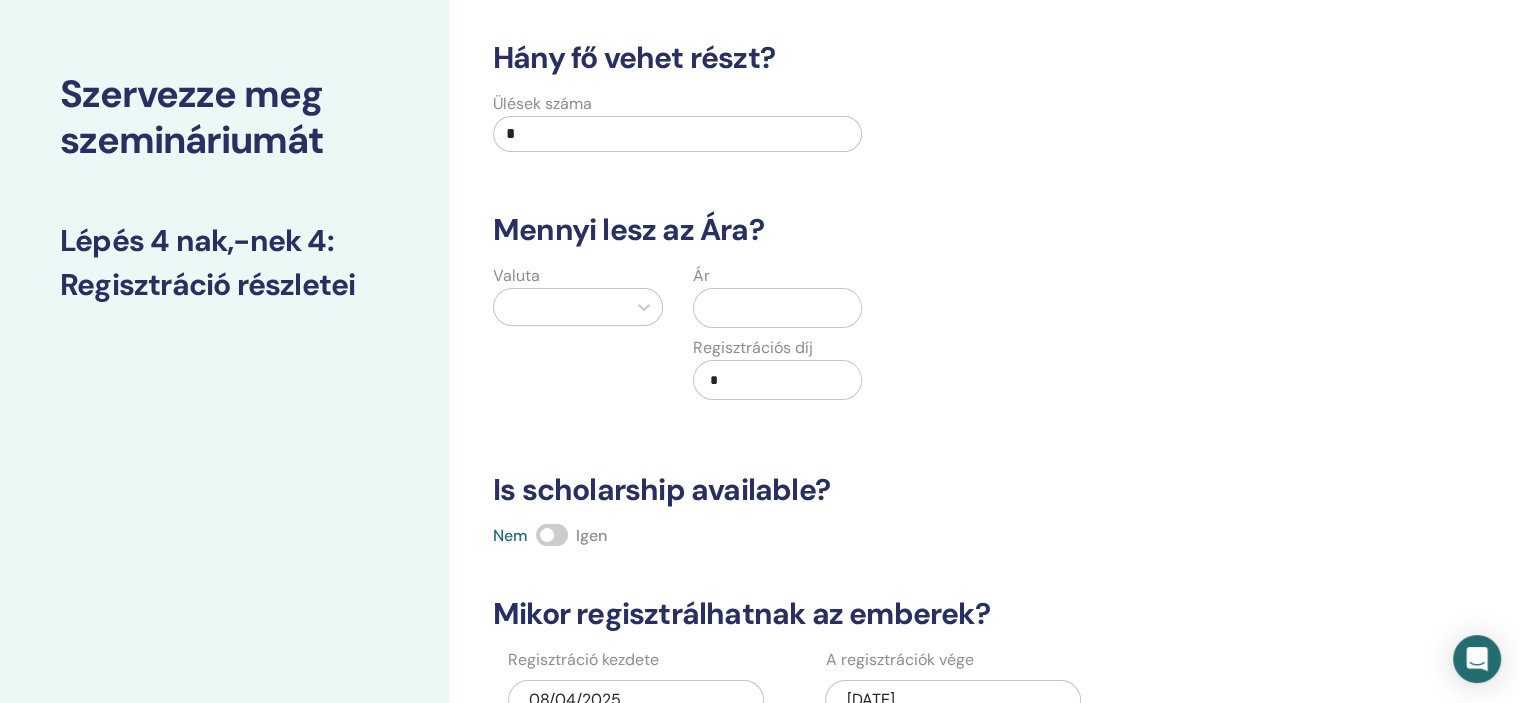 scroll, scrollTop: 0, scrollLeft: 0, axis: both 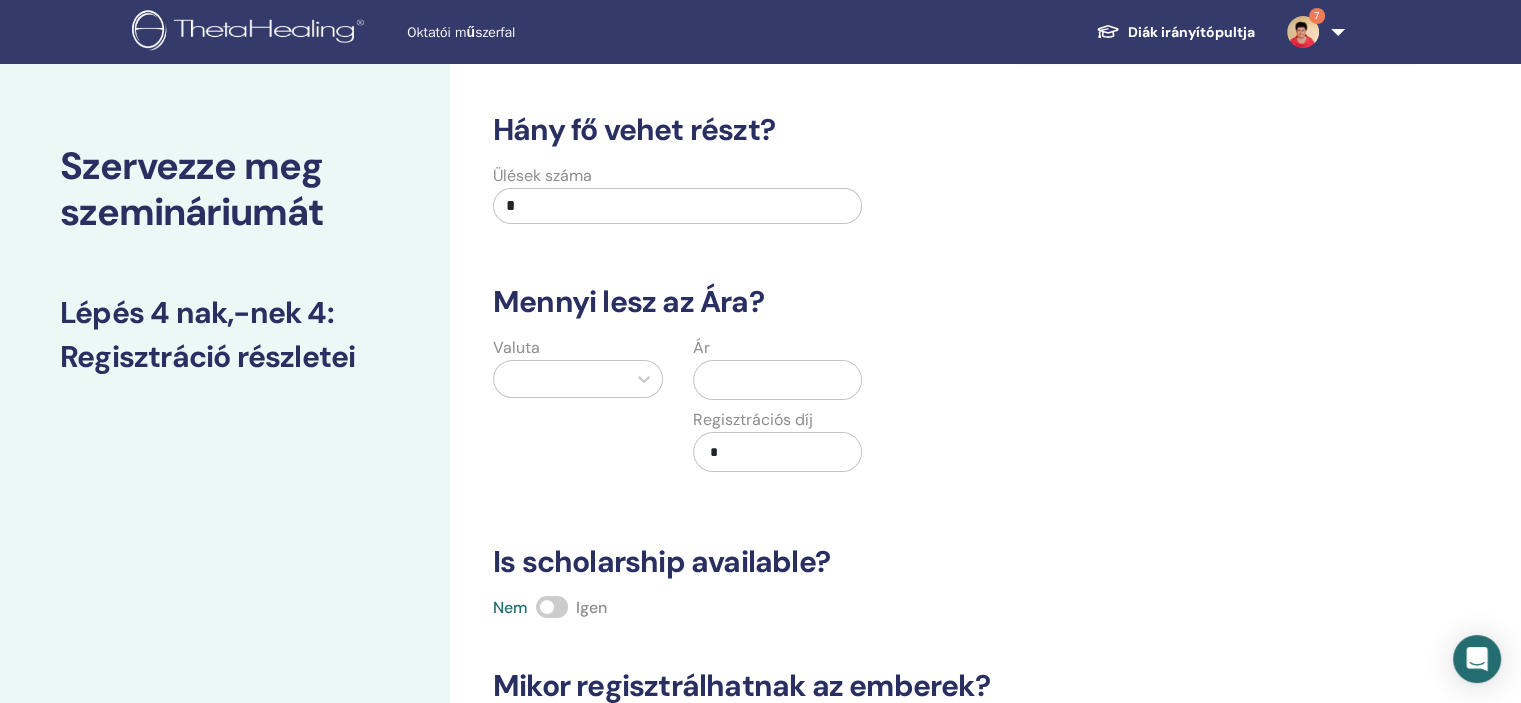 click on "*" at bounding box center (677, 206) 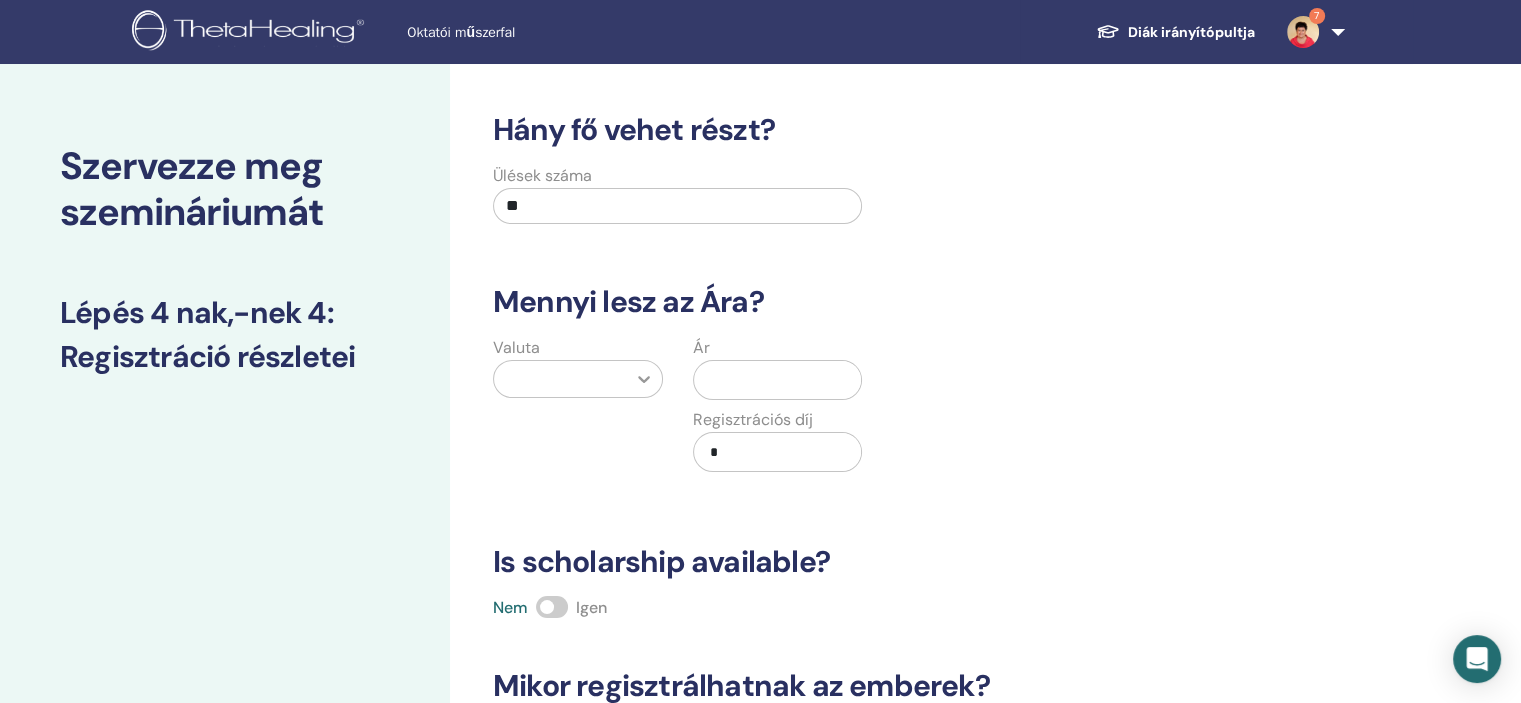 type on "**" 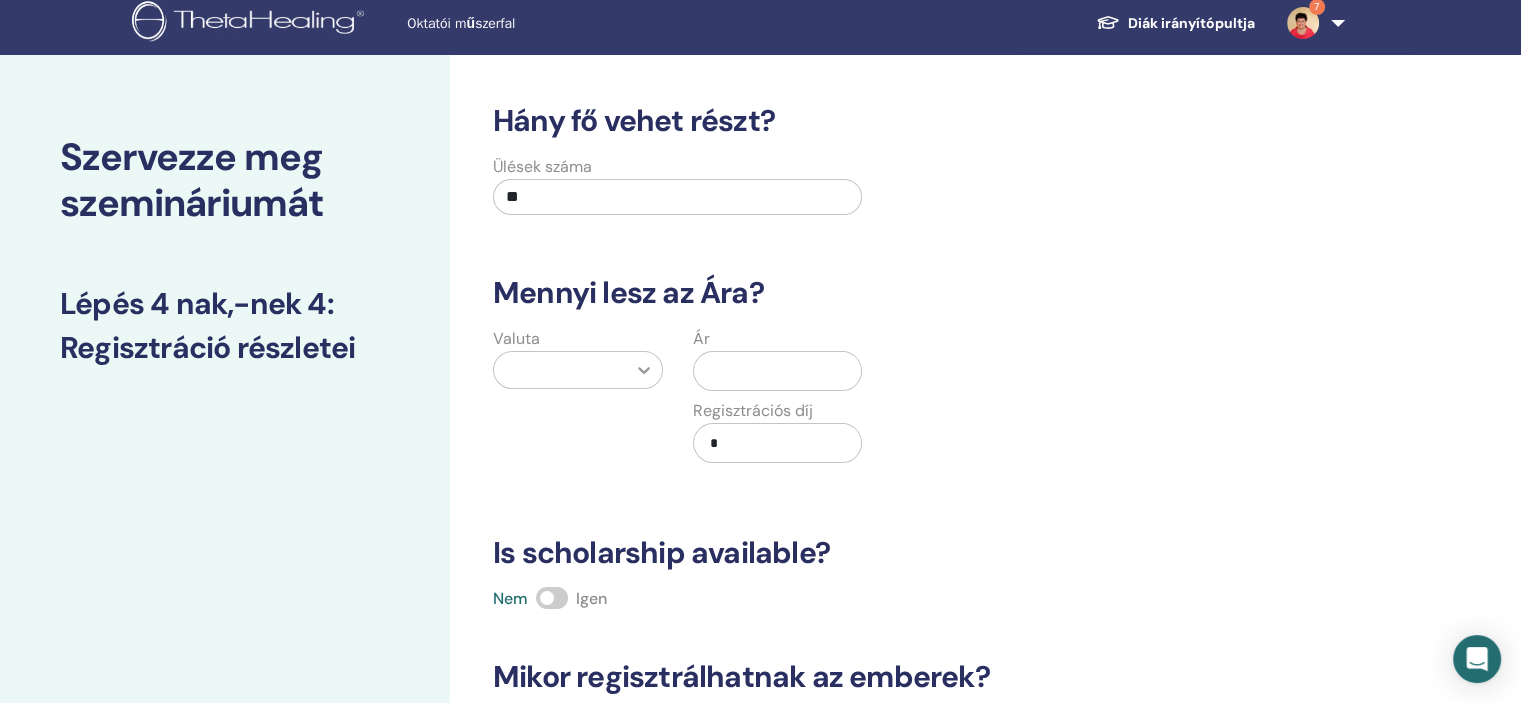 click at bounding box center [644, 370] 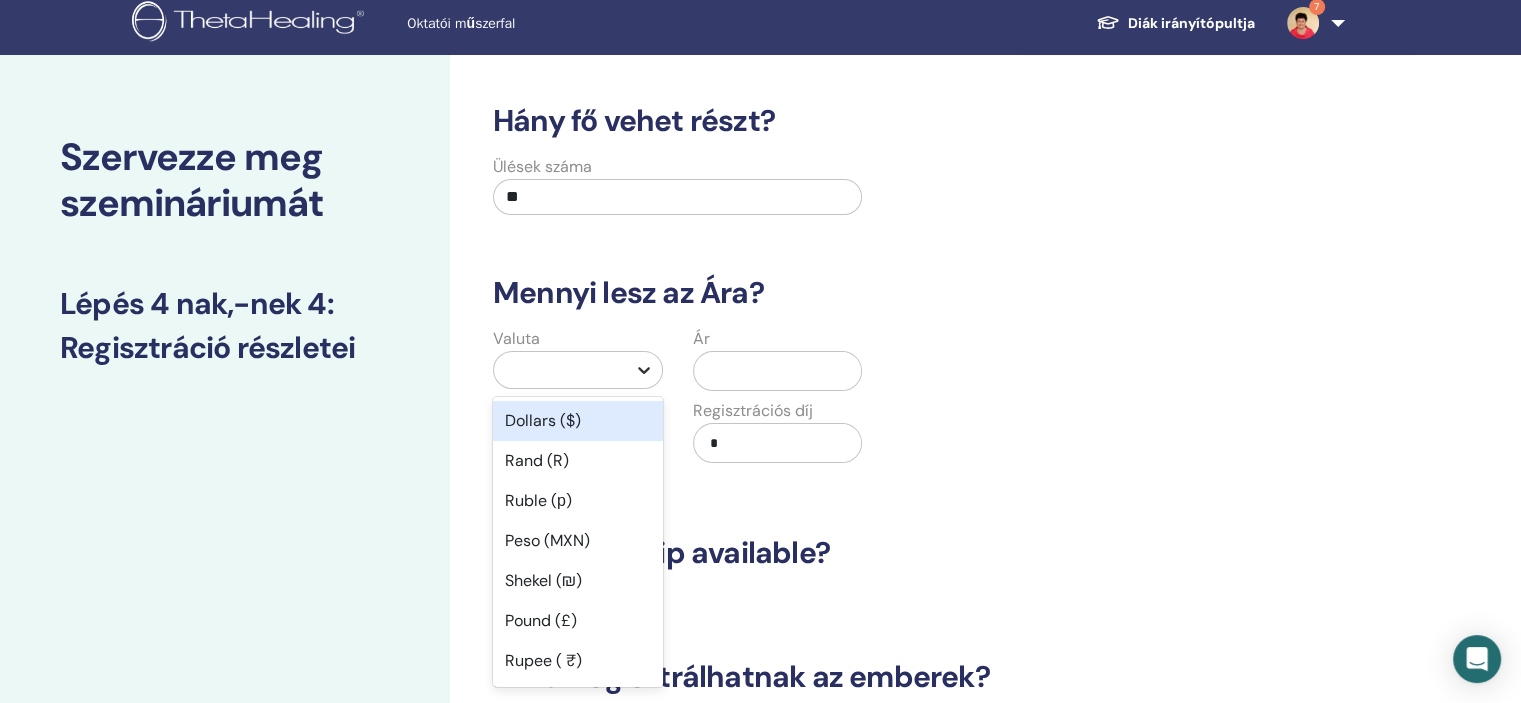 scroll, scrollTop: 10, scrollLeft: 0, axis: vertical 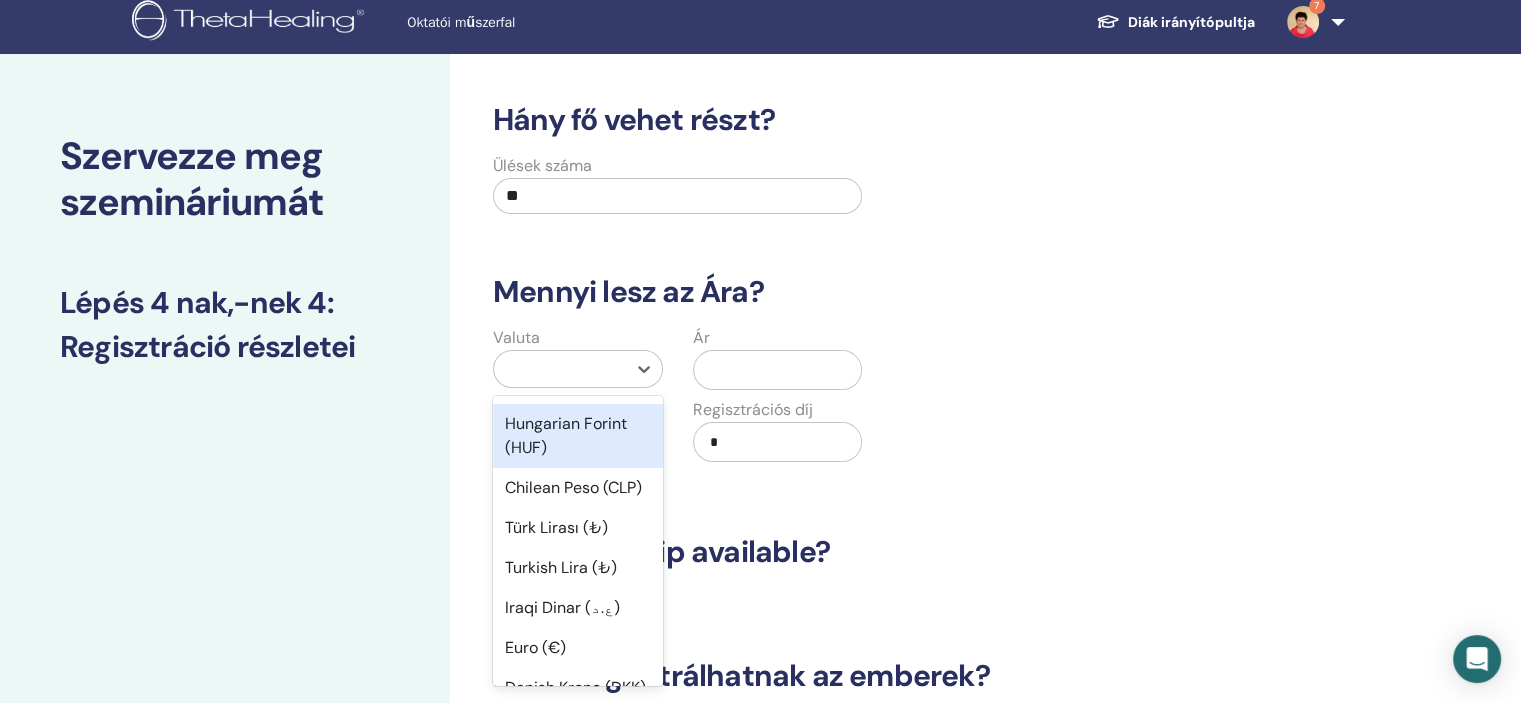 click on "Hungarian Forint (HUF)" at bounding box center (578, 436) 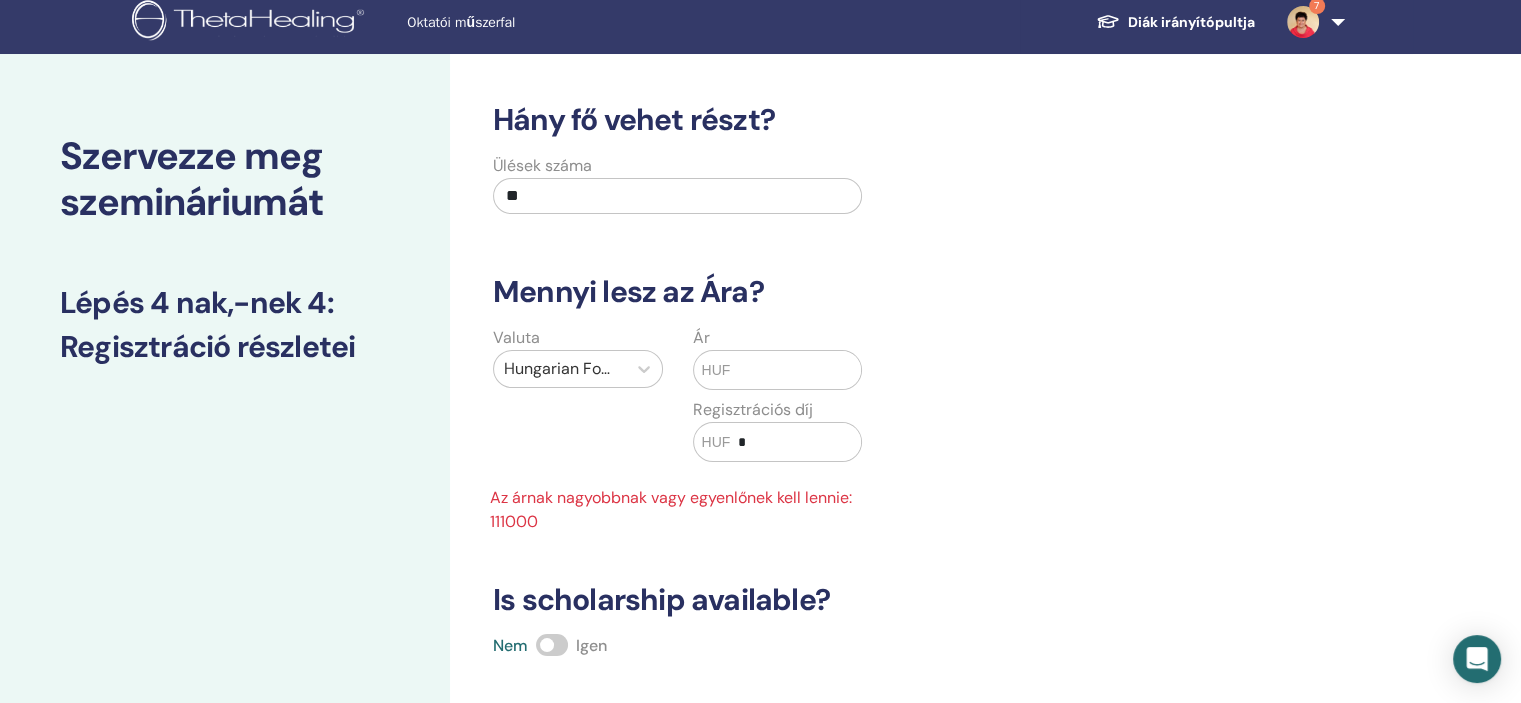 click at bounding box center [795, 370] 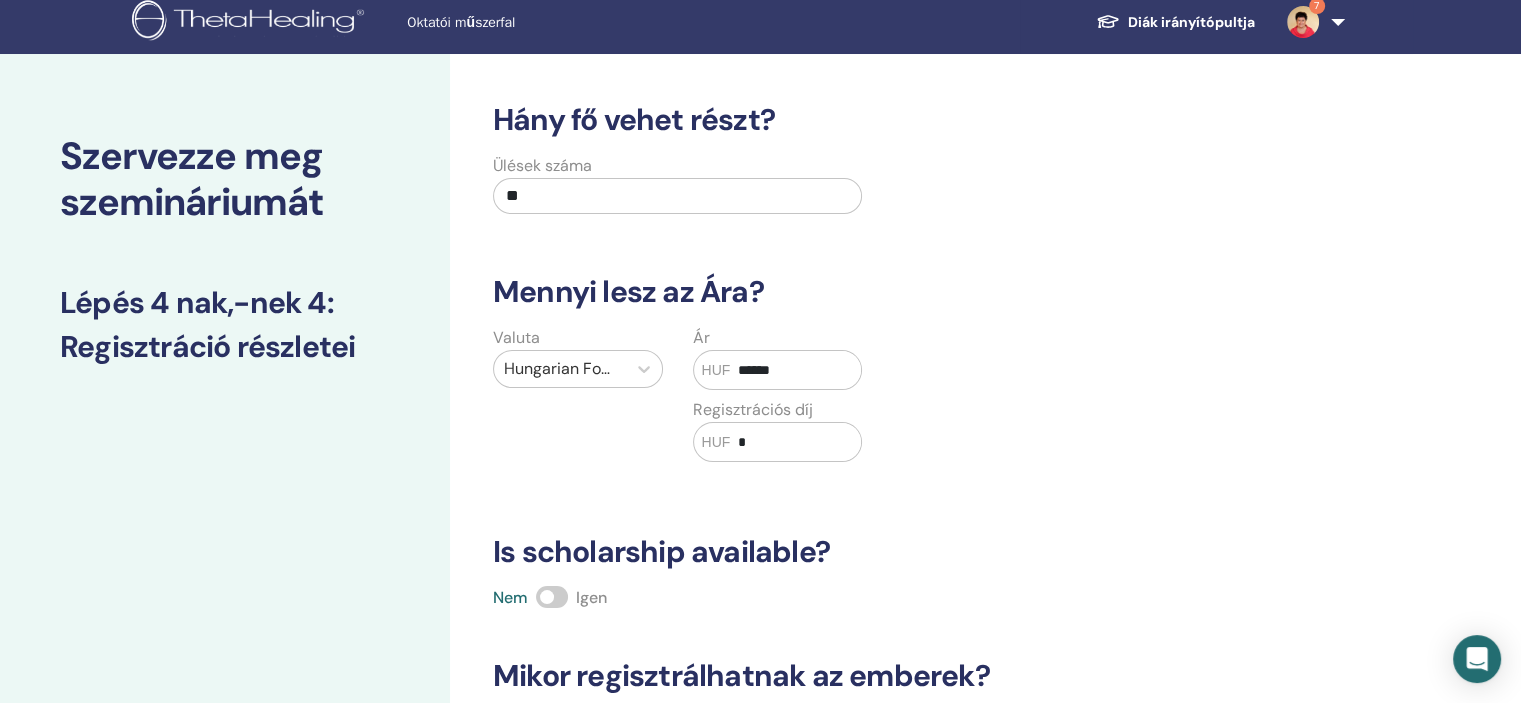 type on "******" 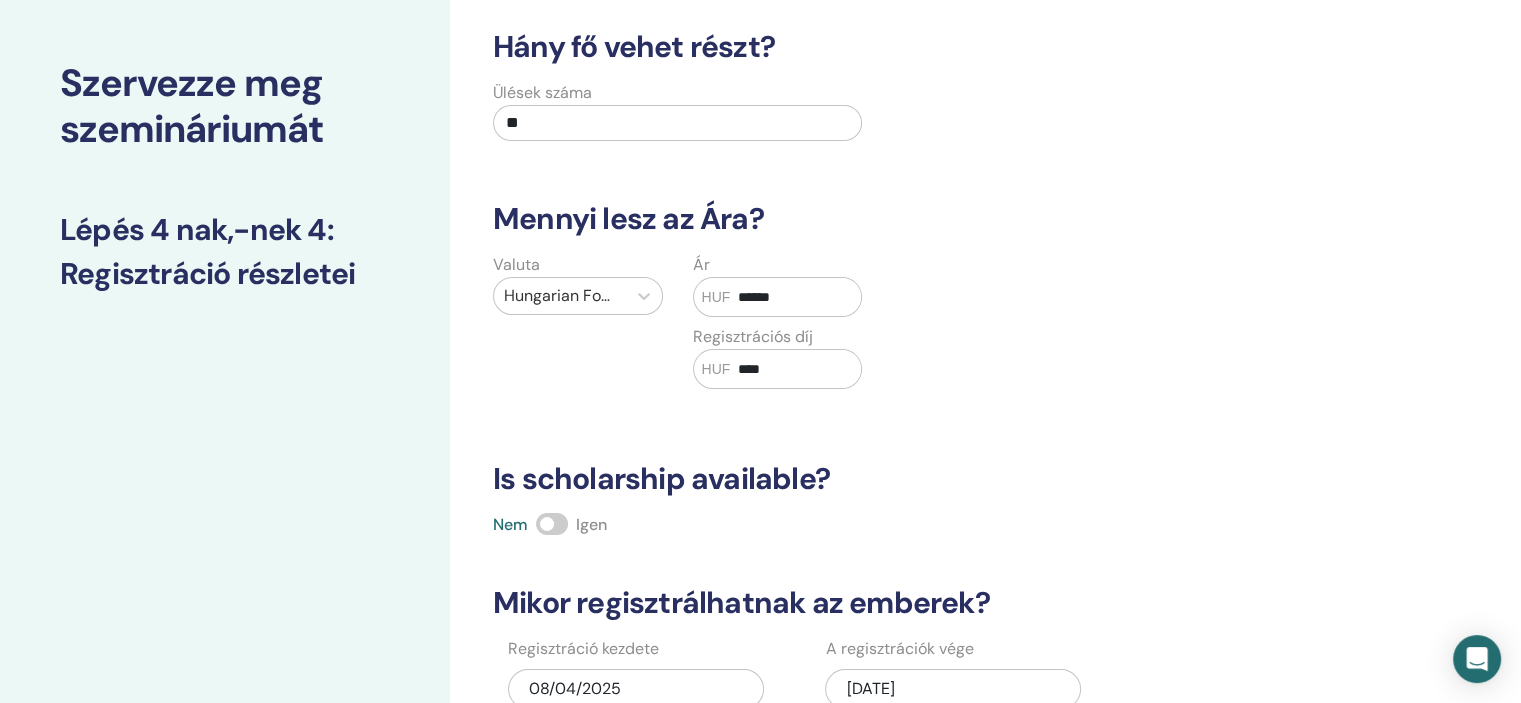 scroll, scrollTop: 210, scrollLeft: 0, axis: vertical 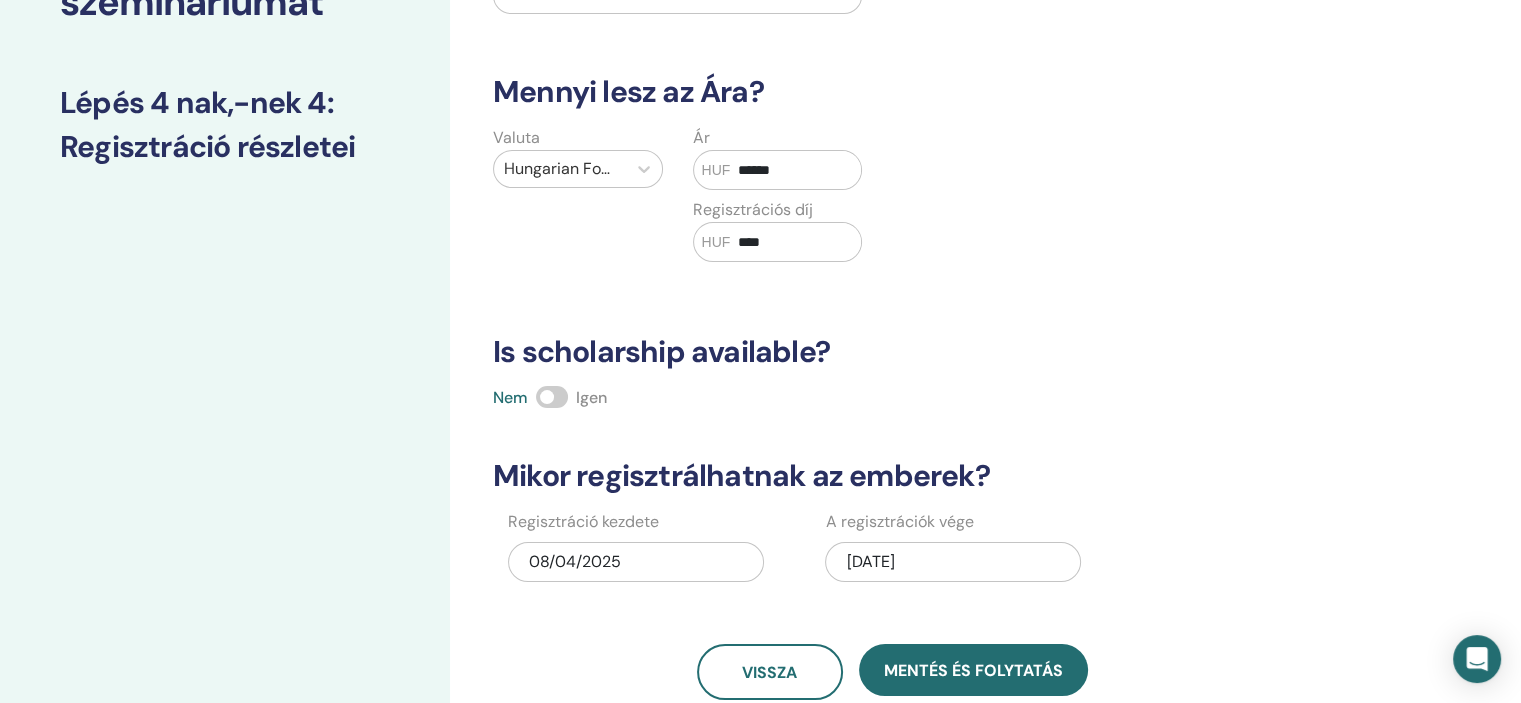 type on "****" 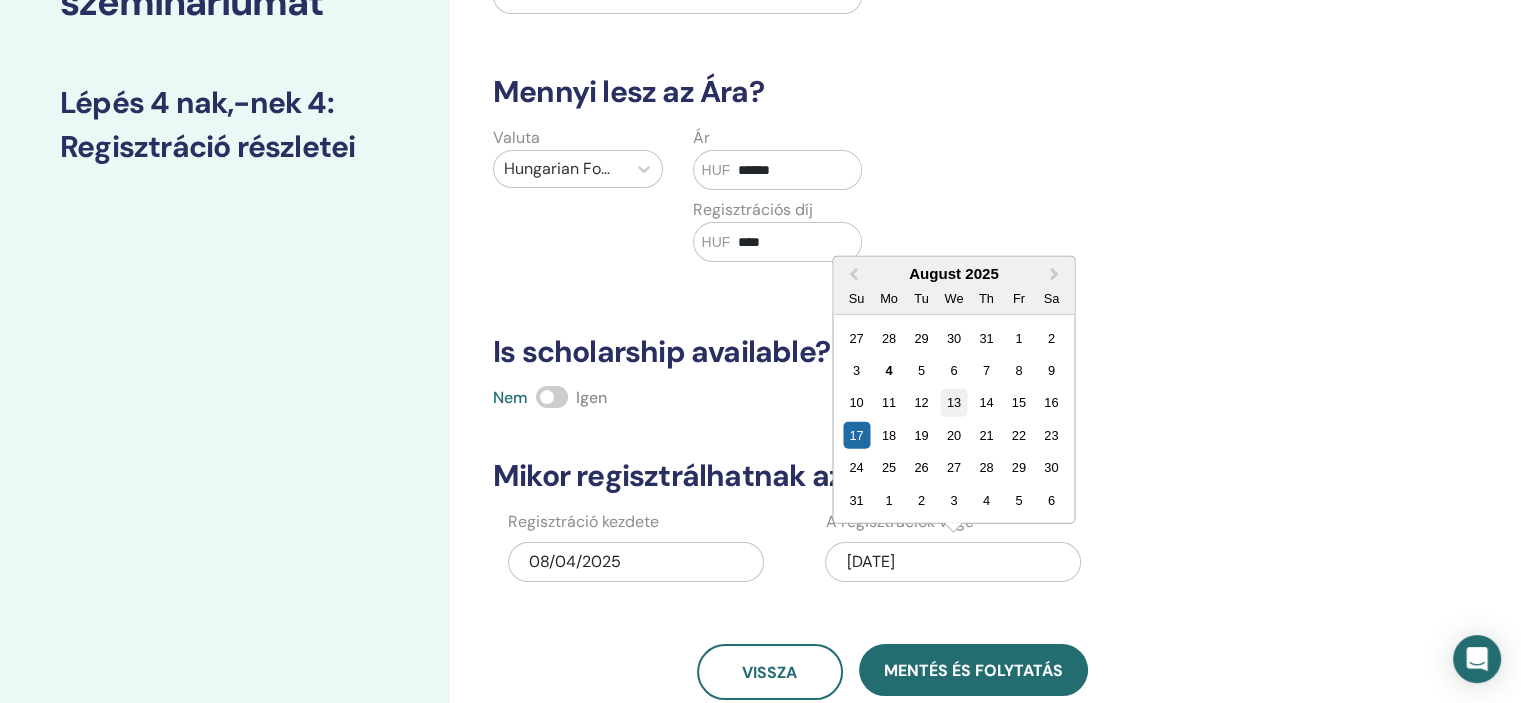 click on "13" at bounding box center [953, 402] 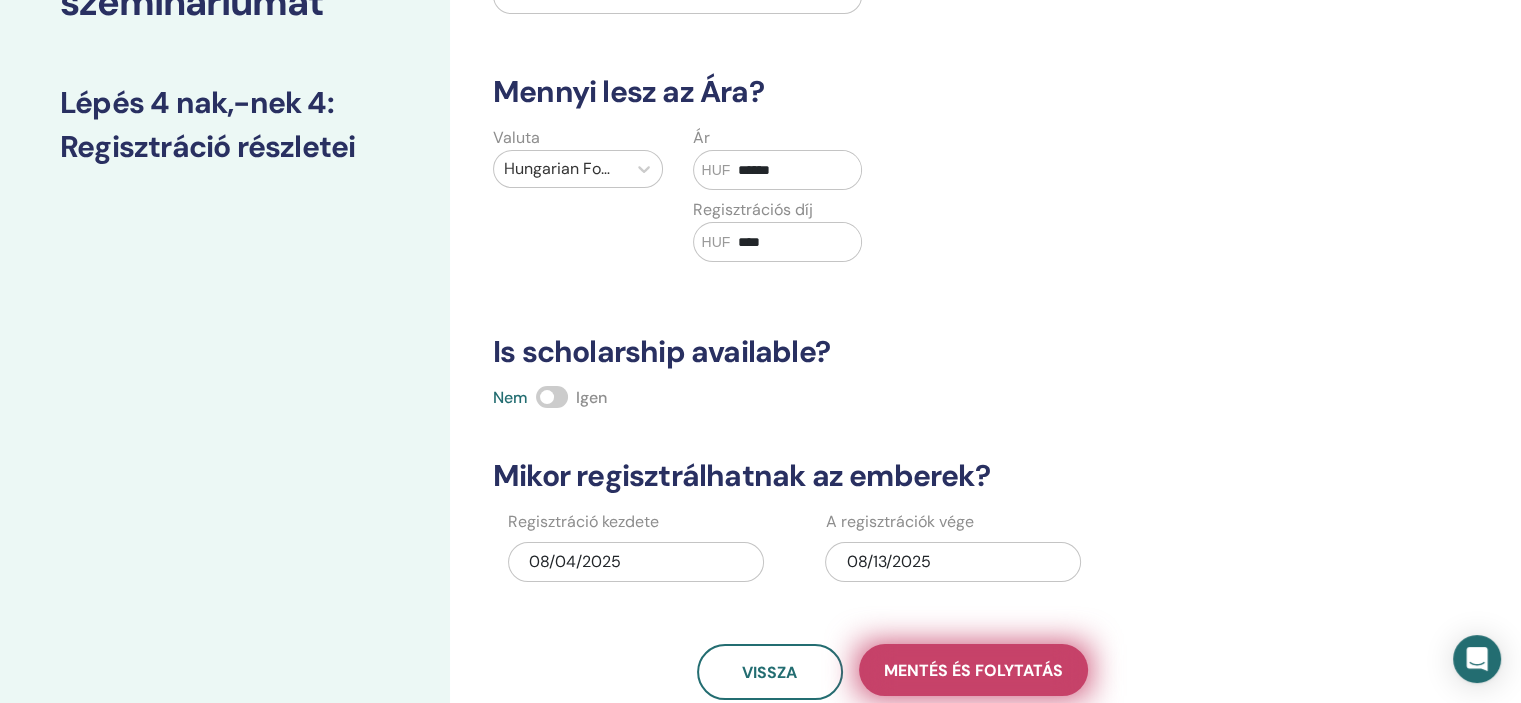 click on "Mentés és folytatás" at bounding box center [973, 670] 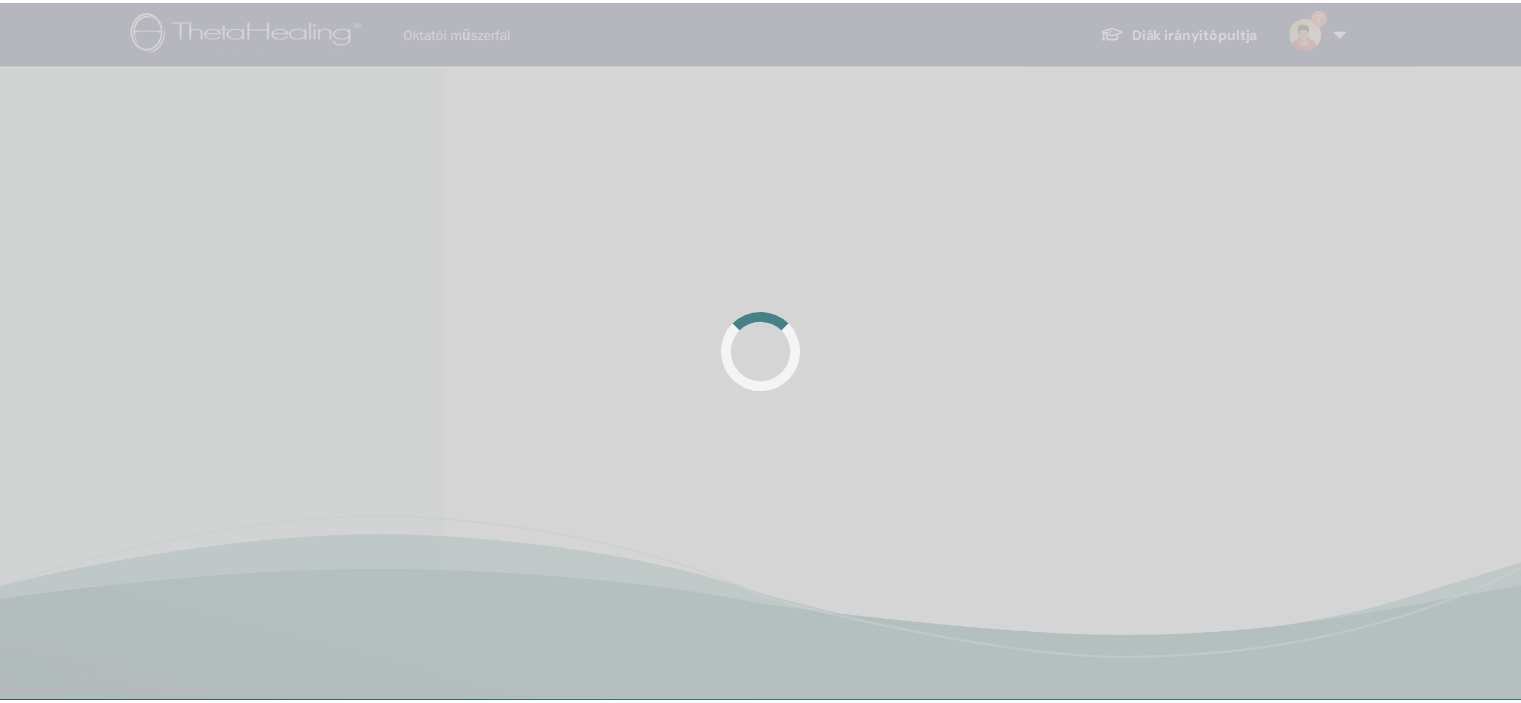 scroll, scrollTop: 0, scrollLeft: 0, axis: both 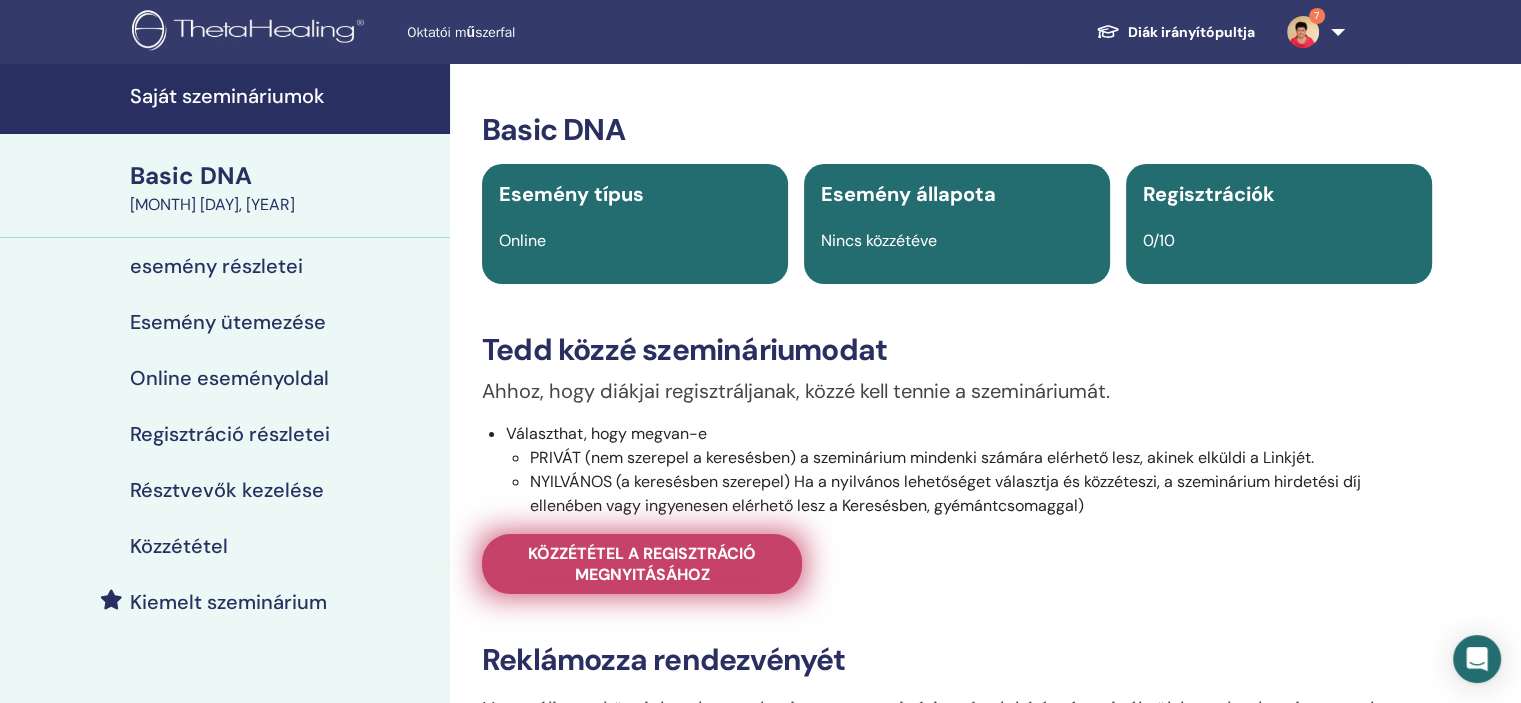 click on "Közzététel a regisztráció megnyitásához" at bounding box center [642, 564] 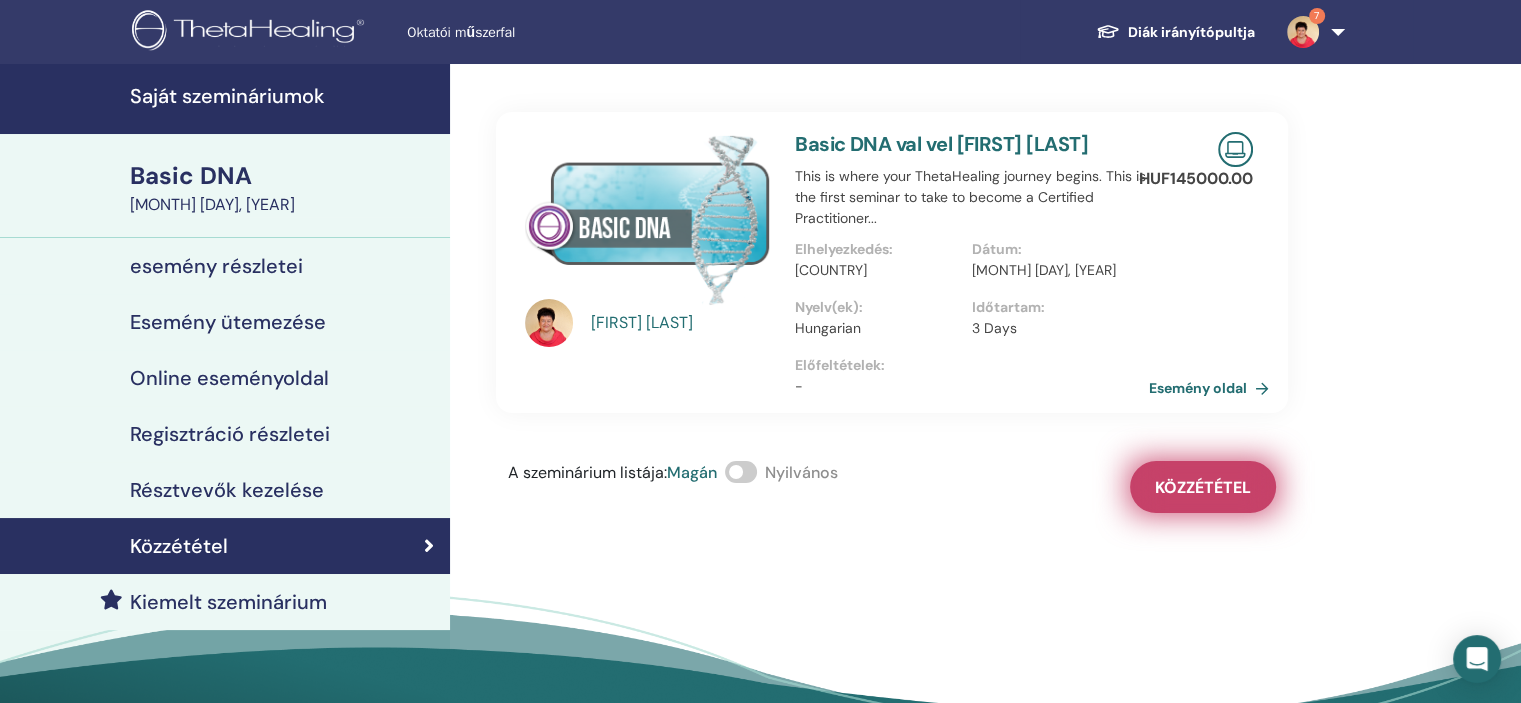 click on "Közzététel" at bounding box center (1203, 487) 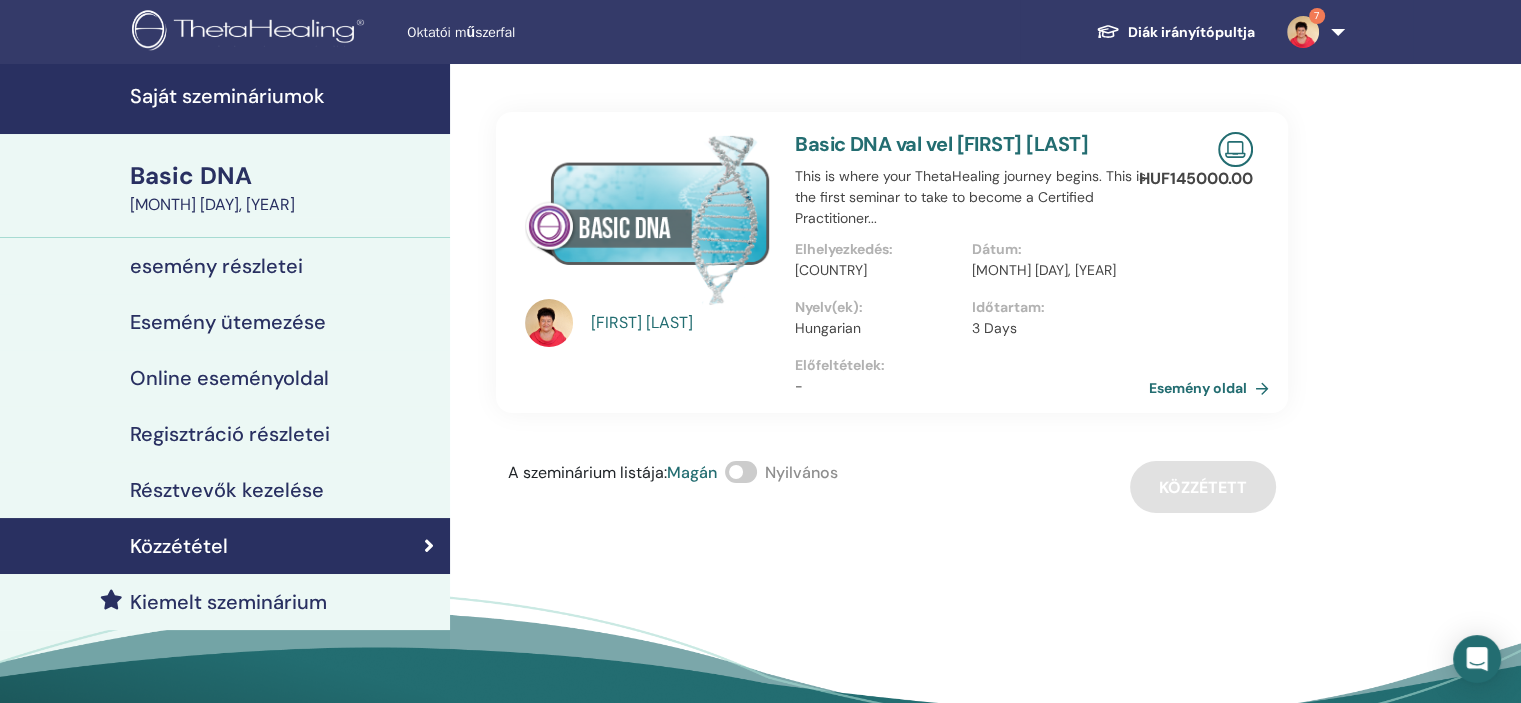 click at bounding box center [741, 472] 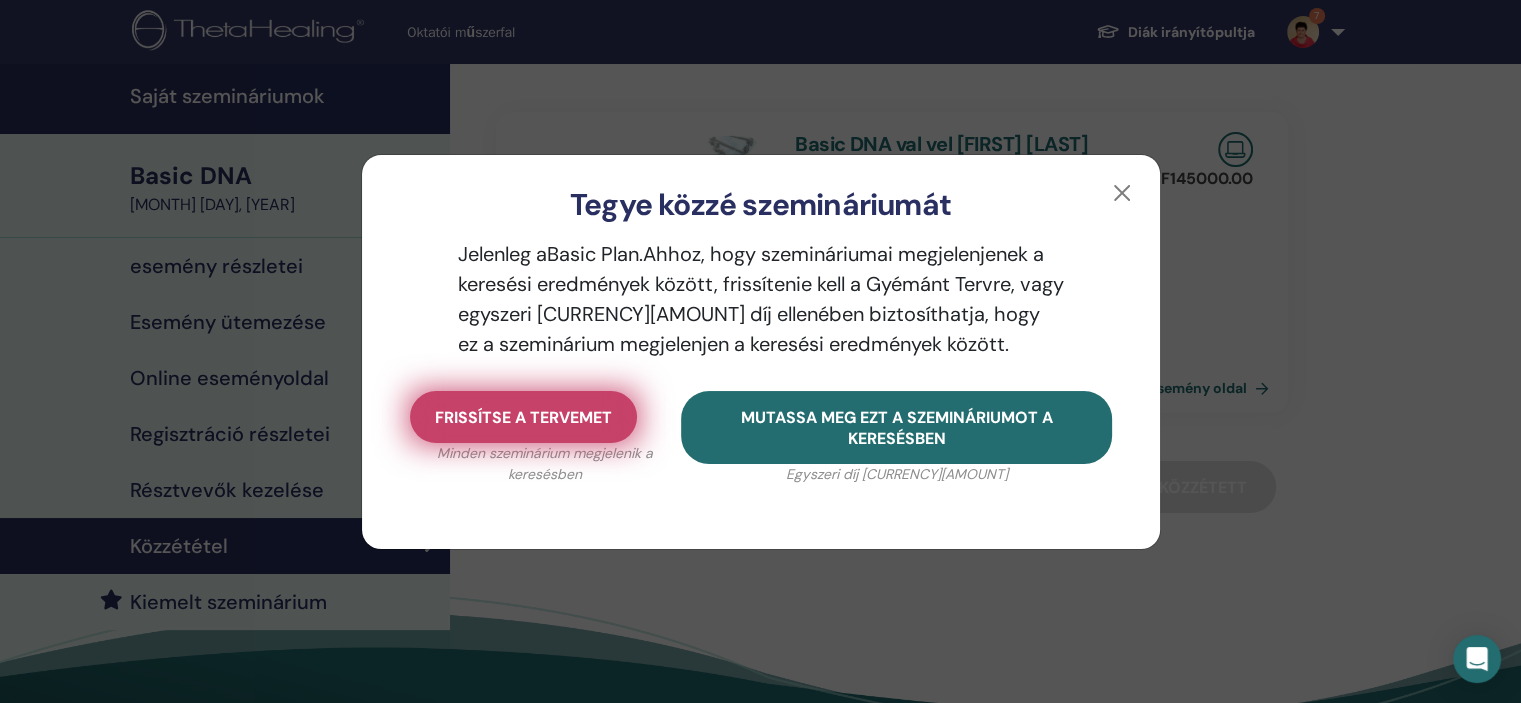 click on "Frissítse a tervemet" at bounding box center [523, 417] 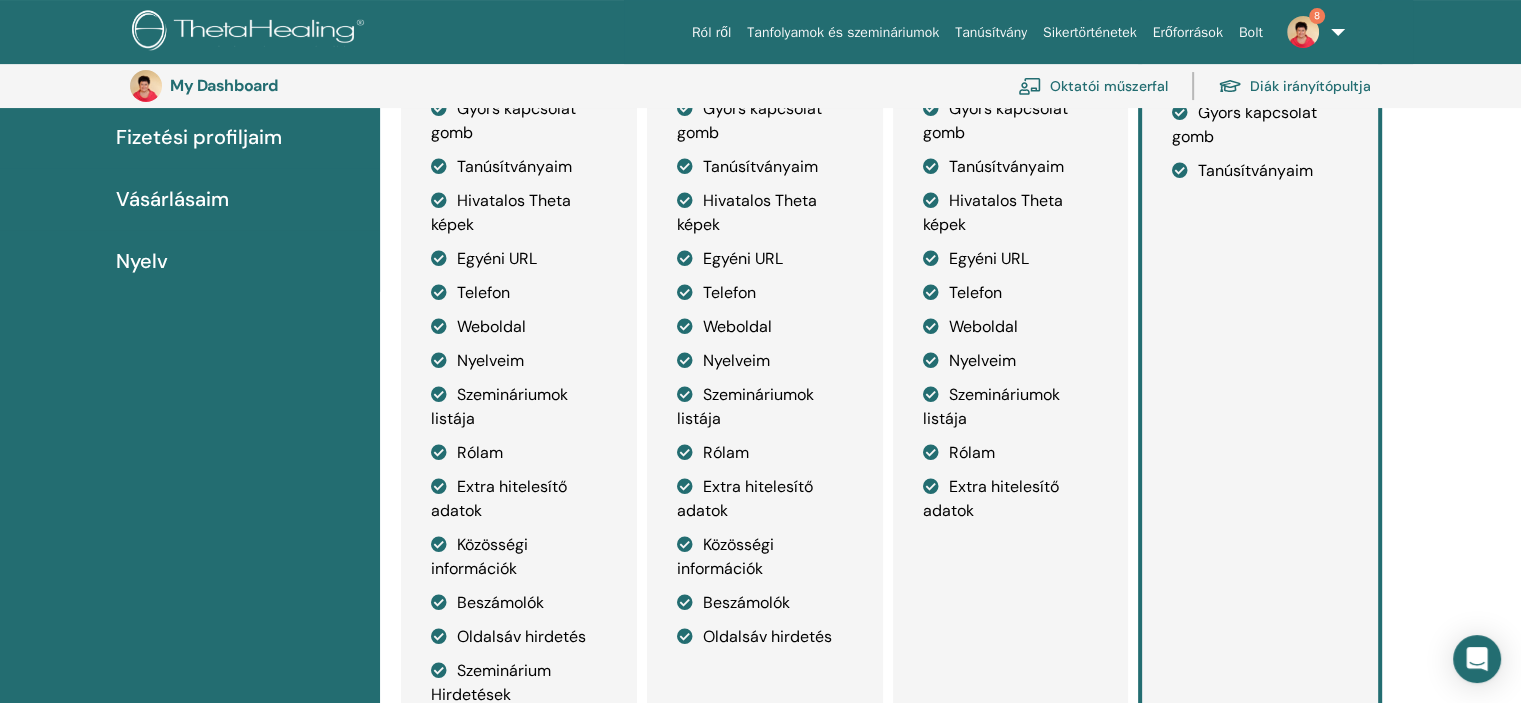 scroll, scrollTop: 344, scrollLeft: 0, axis: vertical 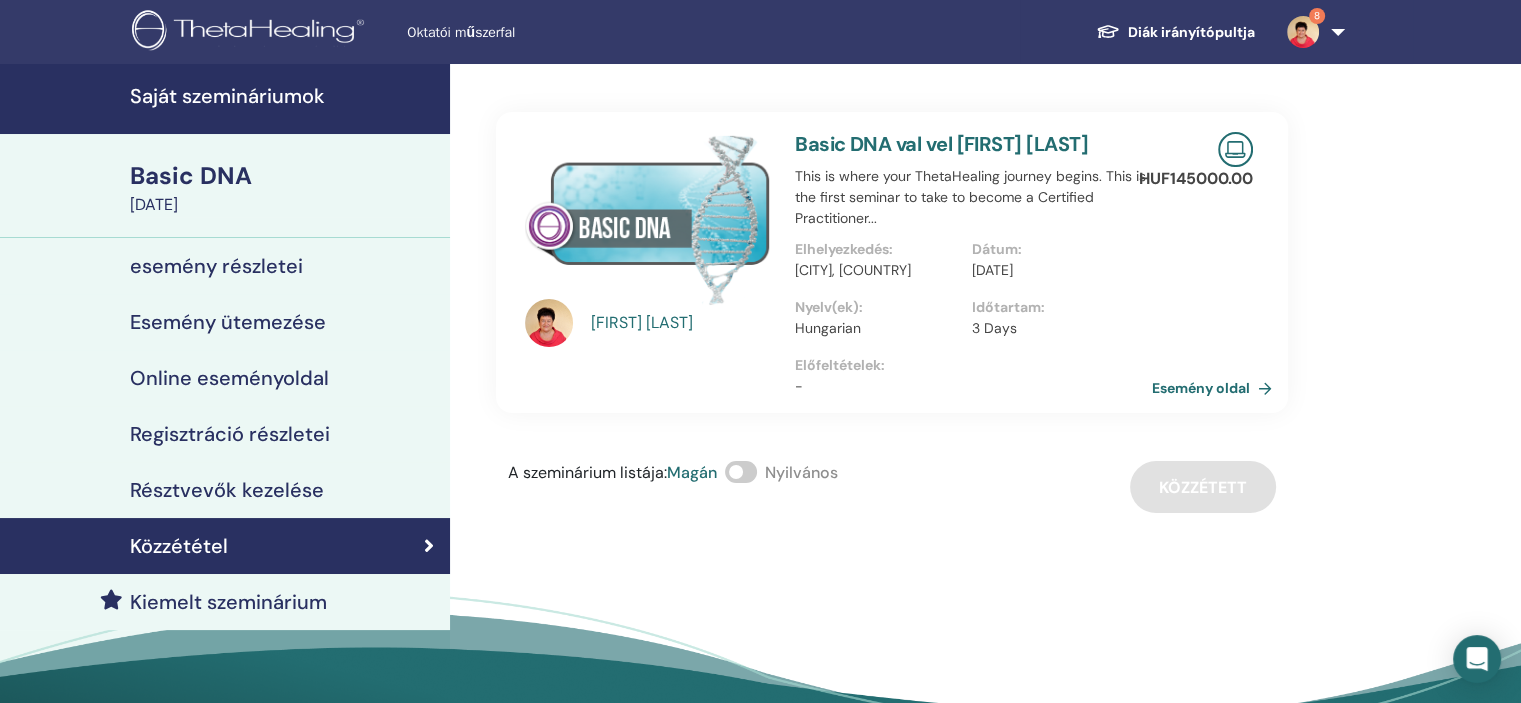 click on "Esemény oldal" at bounding box center [1216, 388] 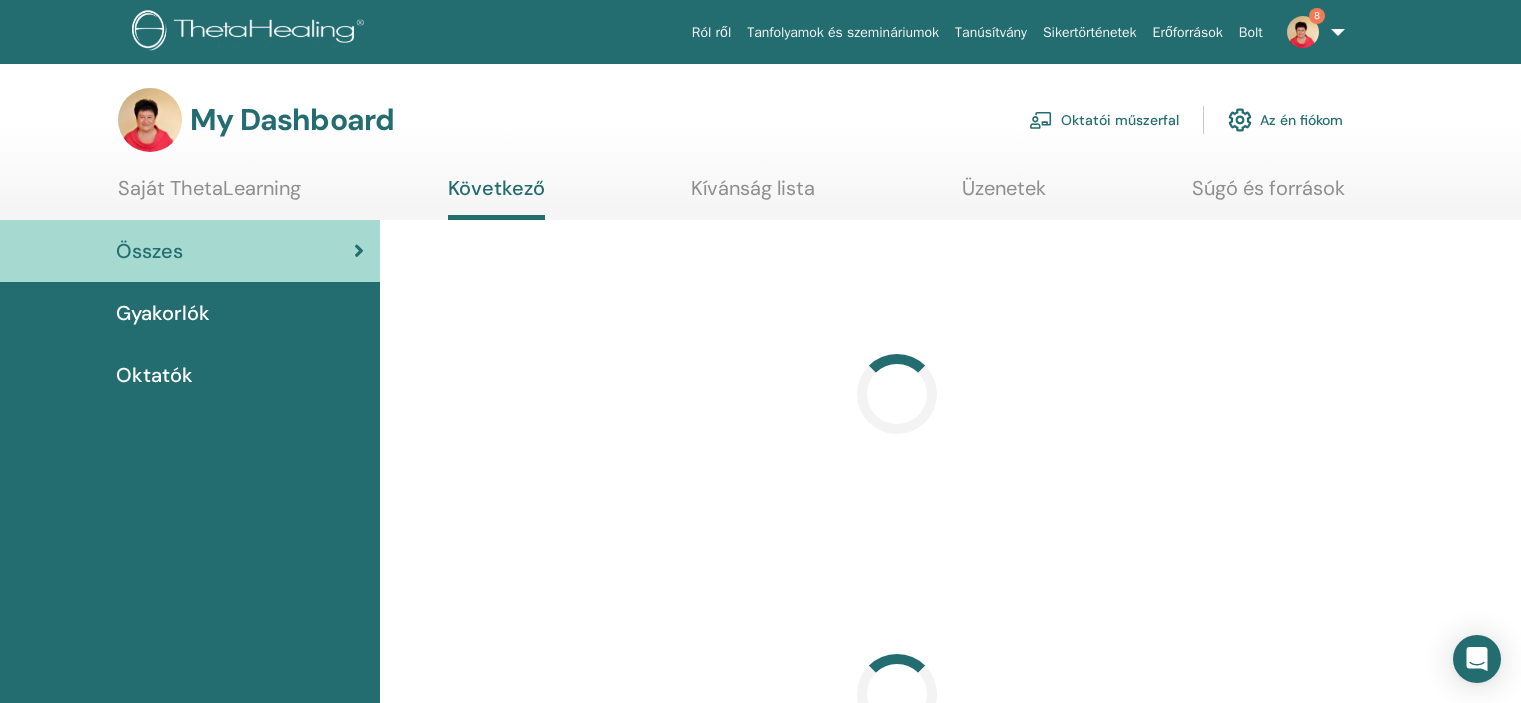 scroll, scrollTop: 0, scrollLeft: 0, axis: both 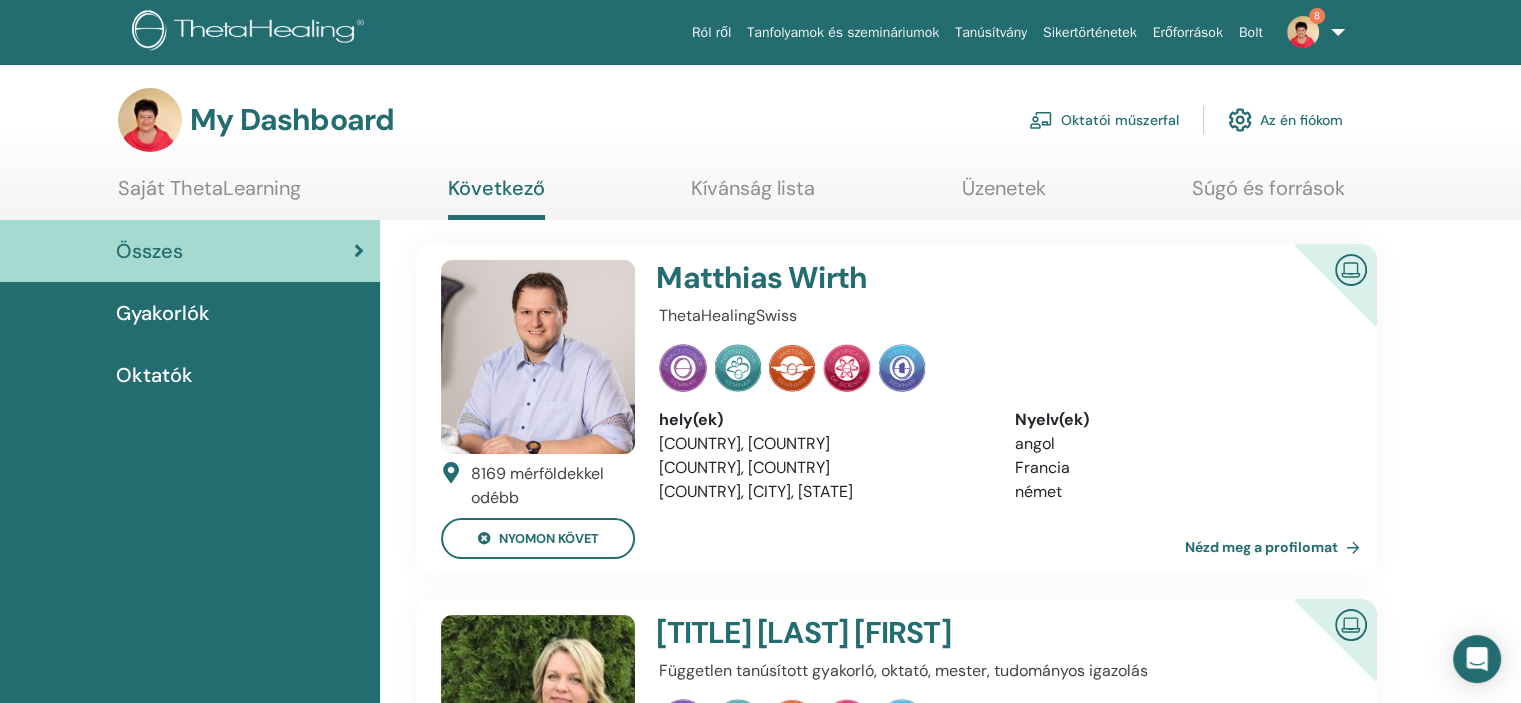 click on "Az én fiókom" at bounding box center (1285, 120) 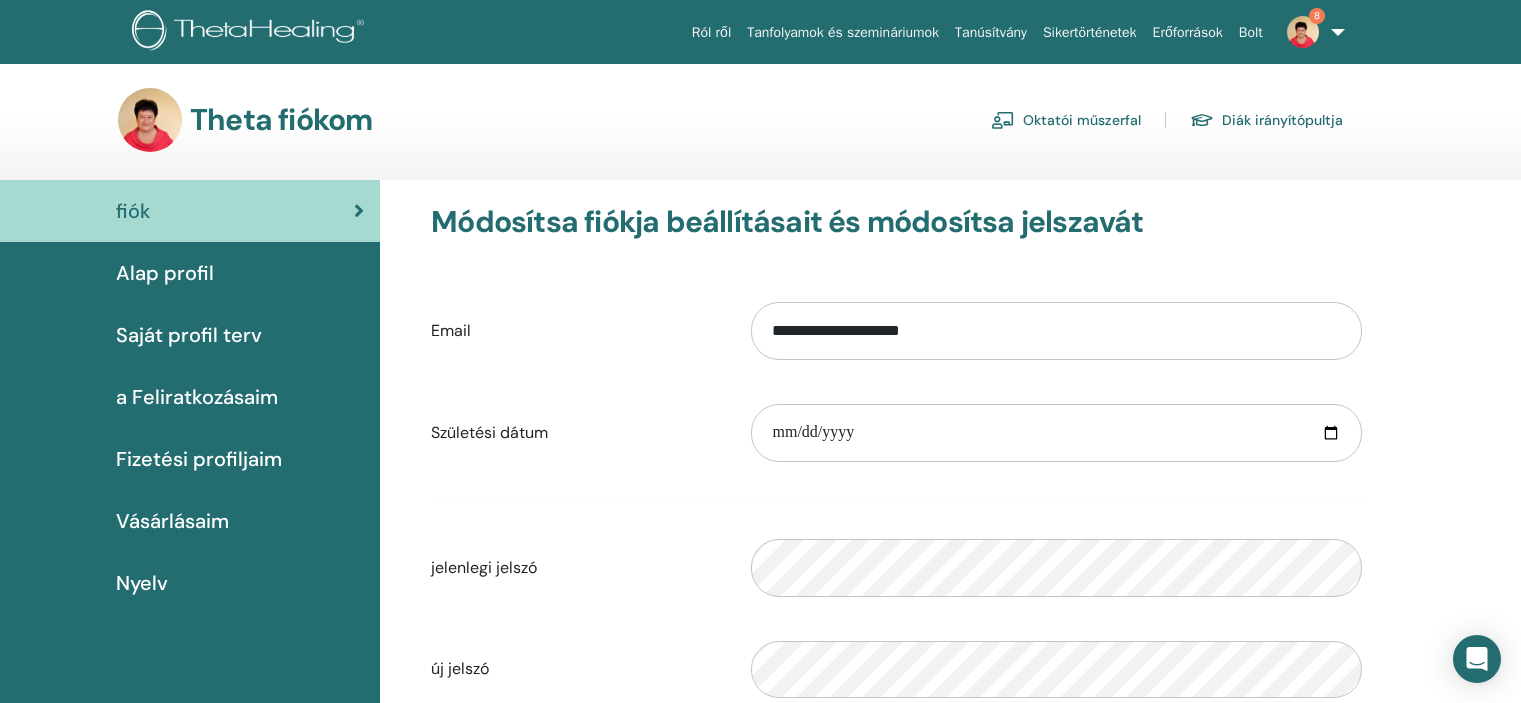 scroll, scrollTop: 0, scrollLeft: 0, axis: both 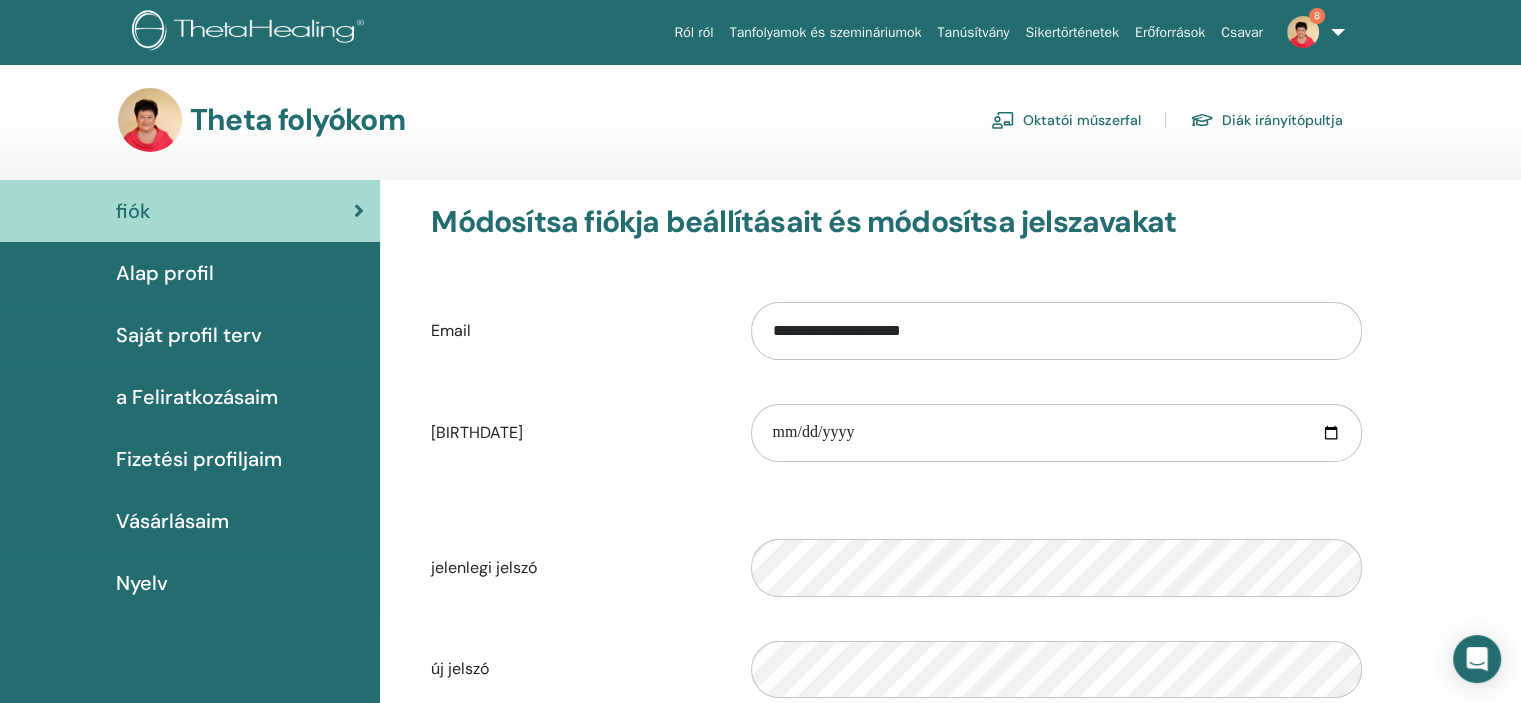 click on "Alap profil" at bounding box center (165, 273) 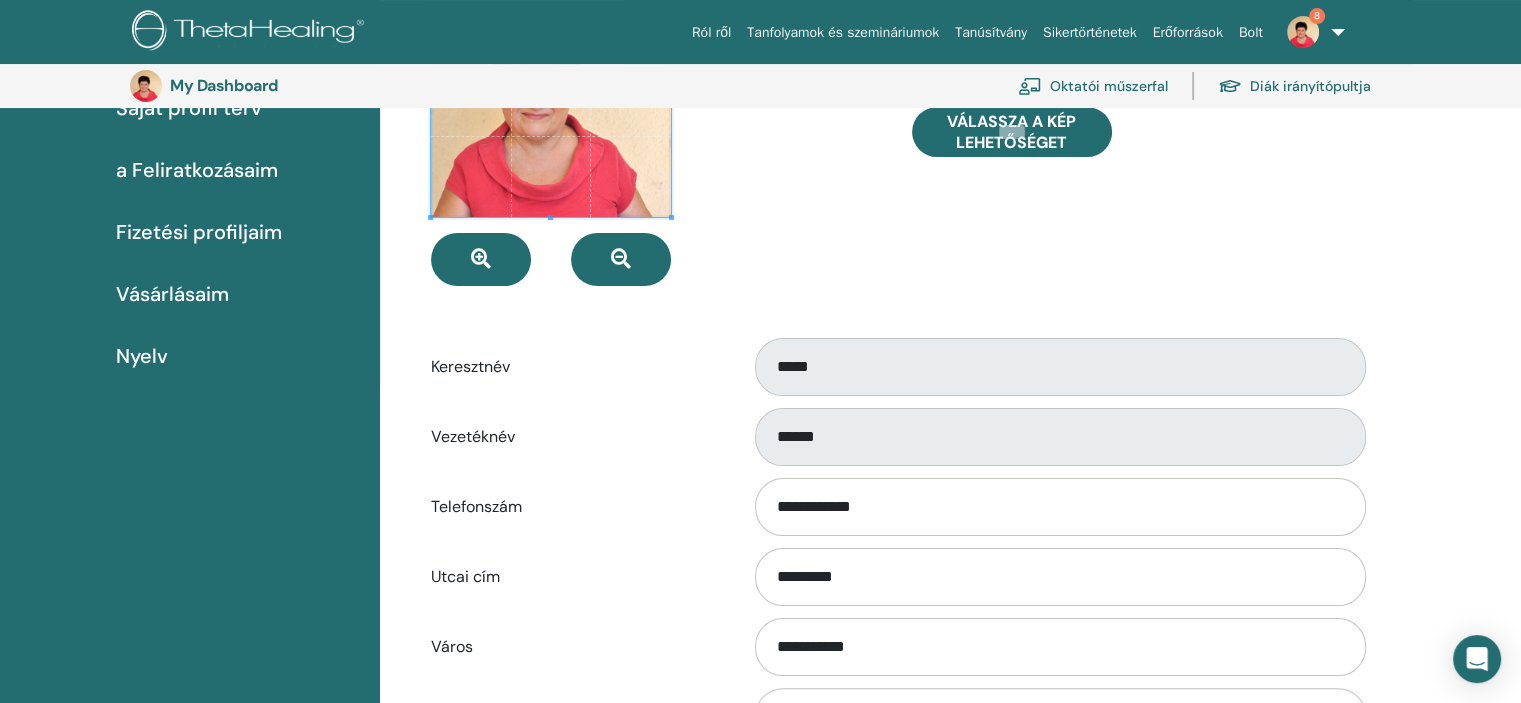 scroll, scrollTop: 144, scrollLeft: 0, axis: vertical 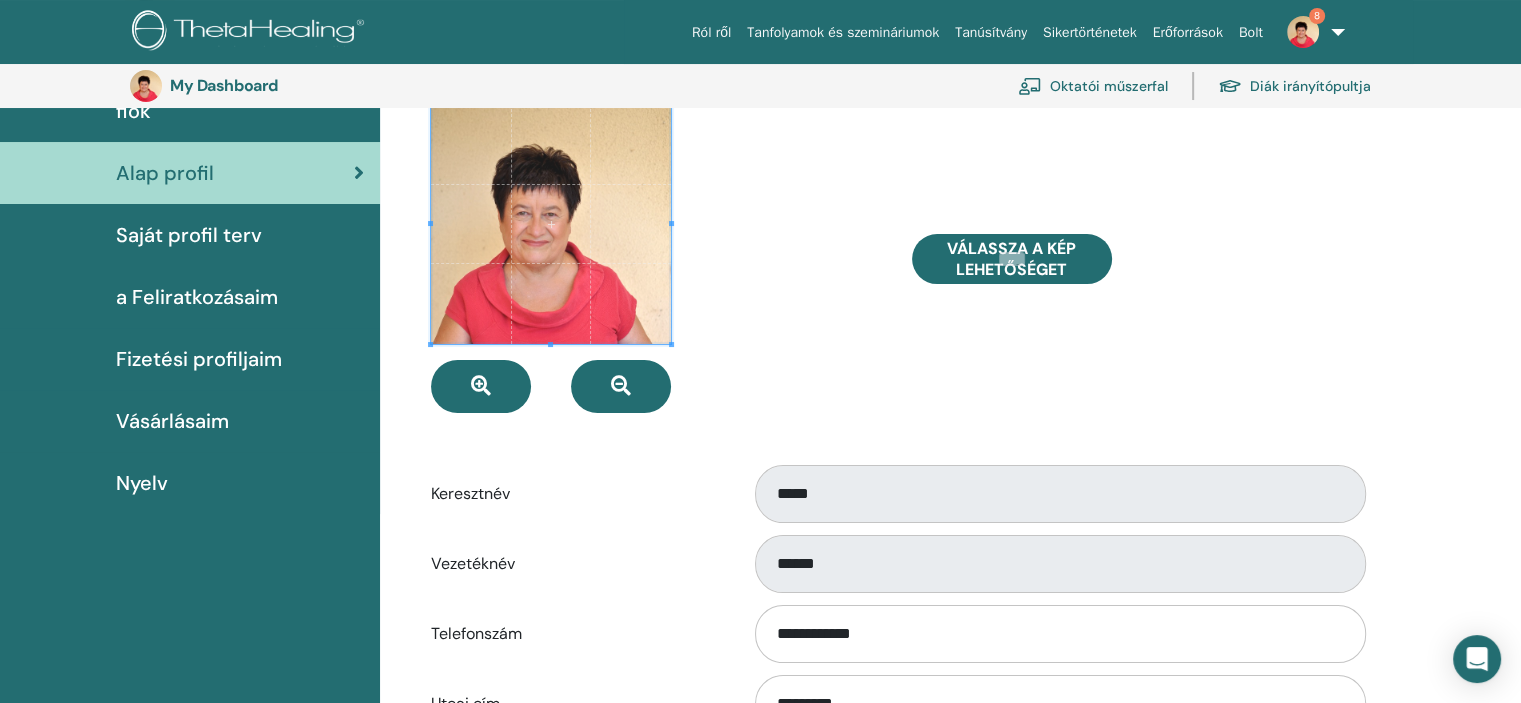 click on "Saját profil terv" at bounding box center (189, 235) 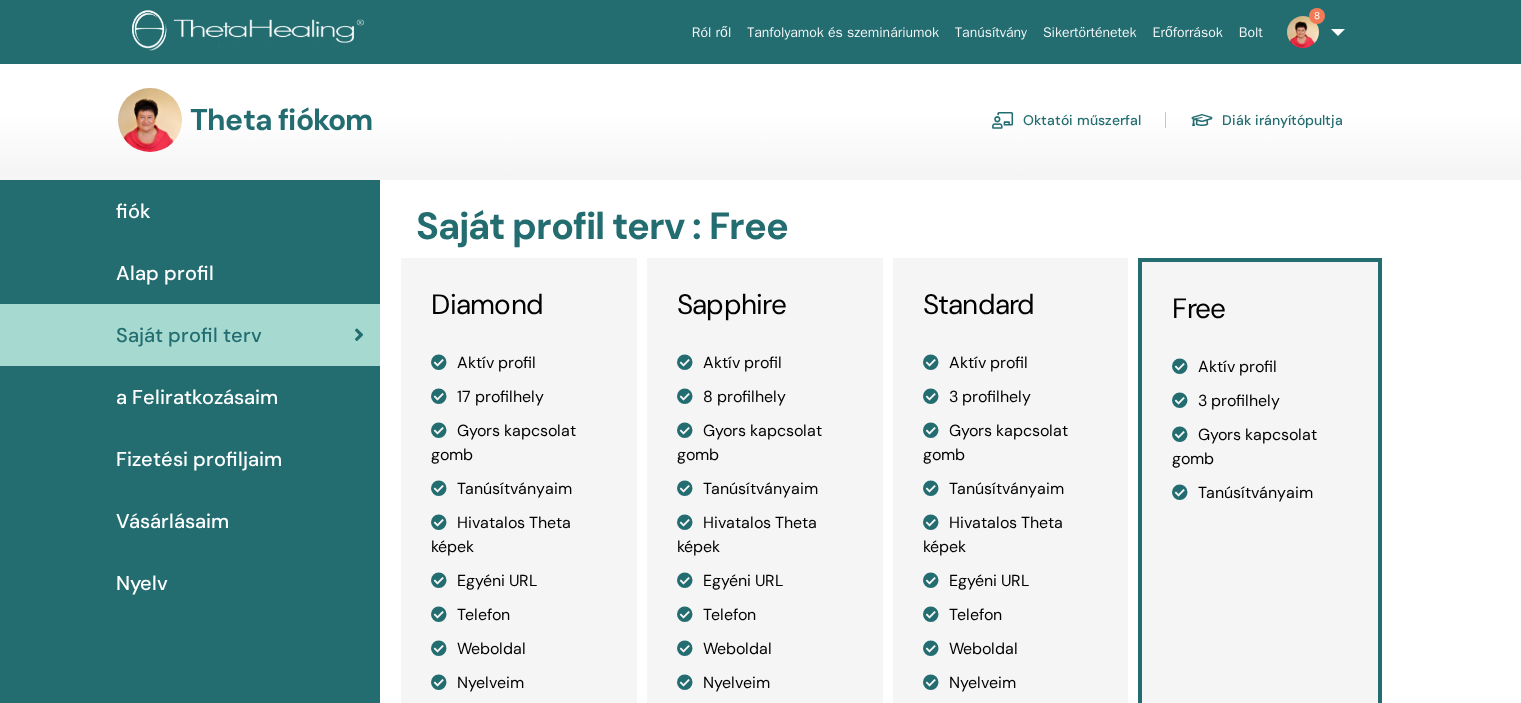 scroll, scrollTop: 0, scrollLeft: 0, axis: both 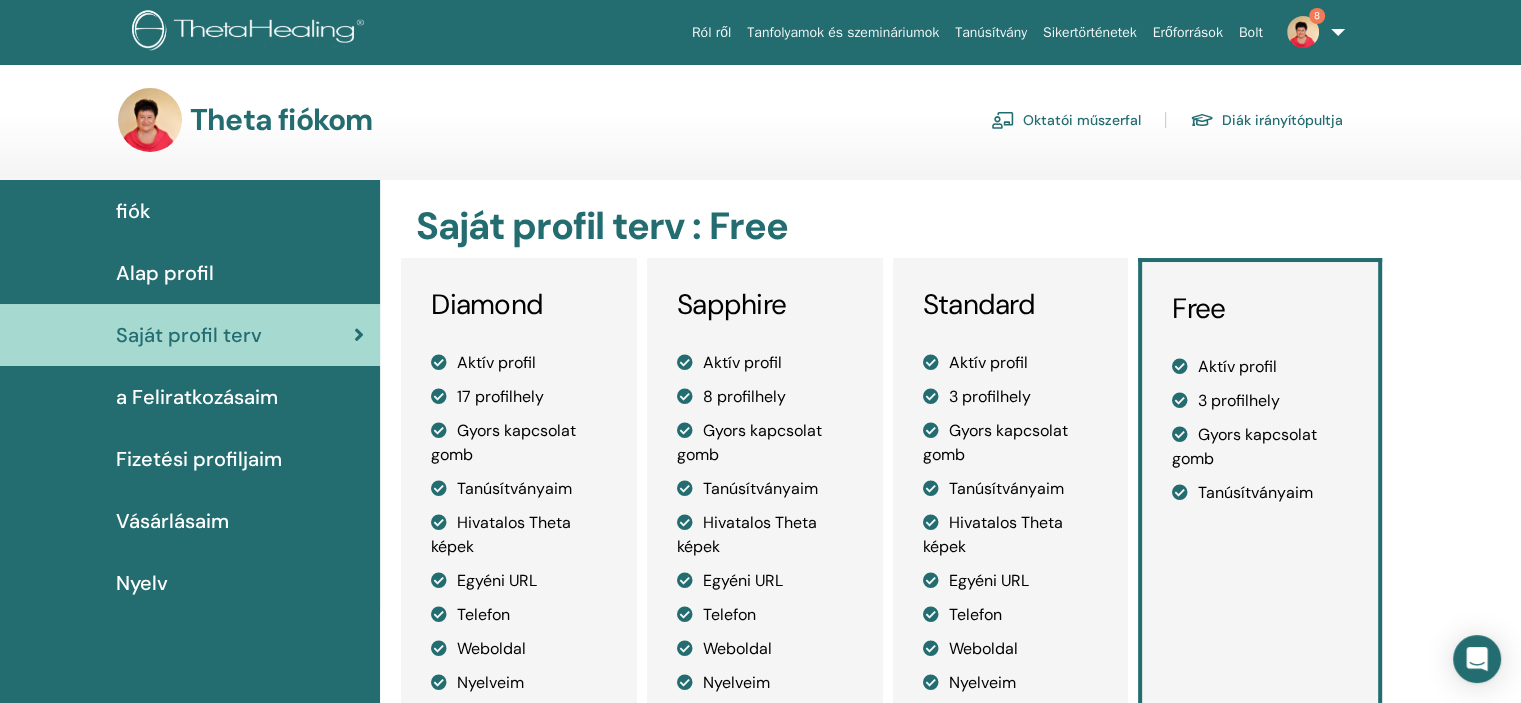 click on "Oktatói műszerfal" at bounding box center [1066, 120] 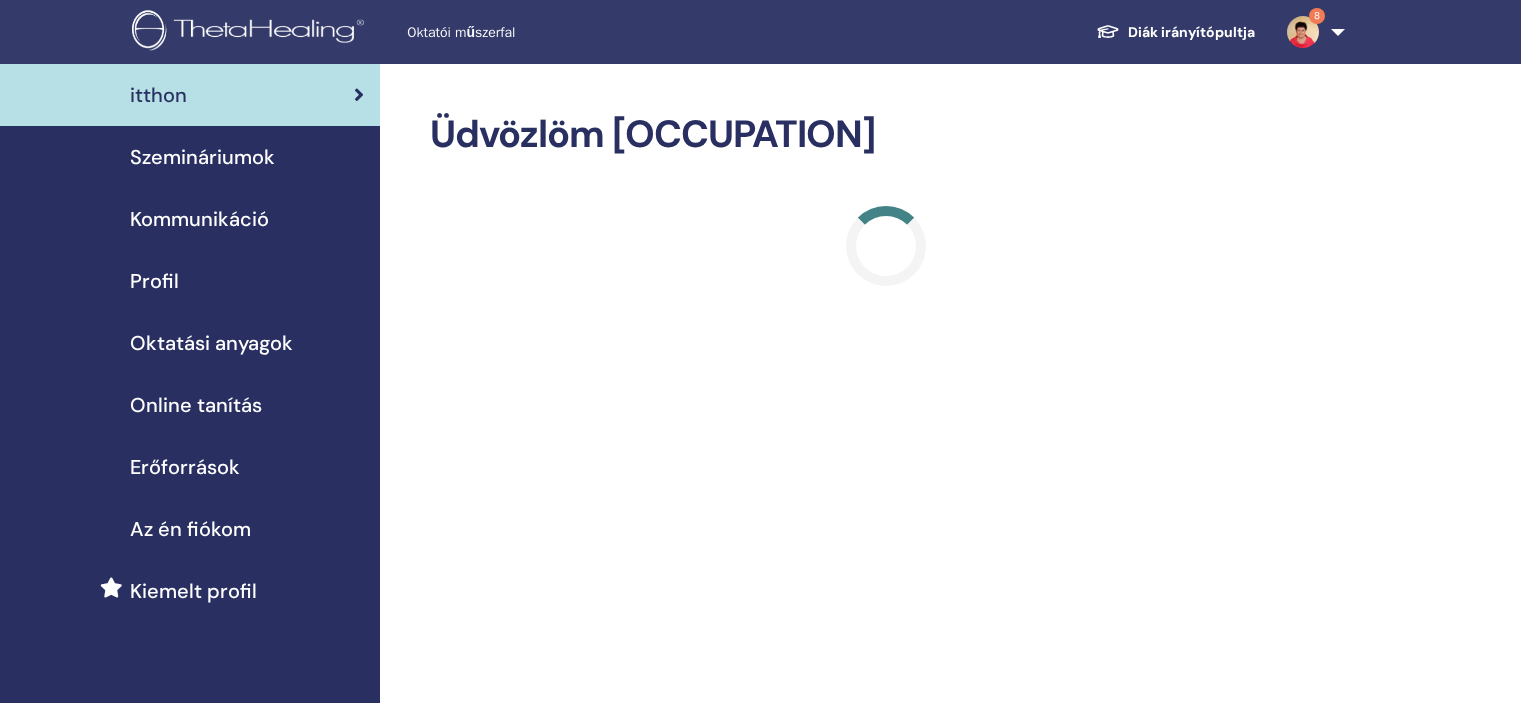 scroll, scrollTop: 0, scrollLeft: 0, axis: both 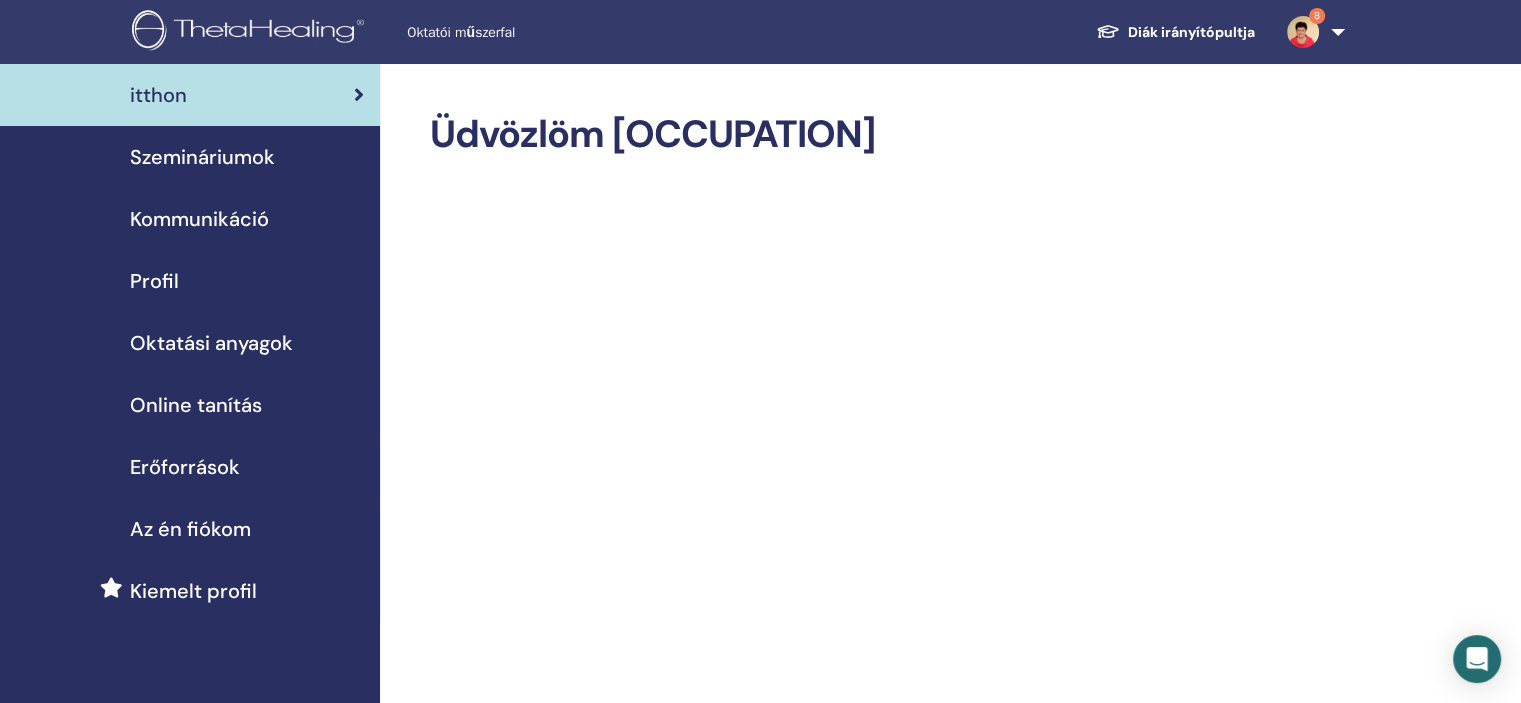 click on "Oktatási anyagok" at bounding box center (211, 343) 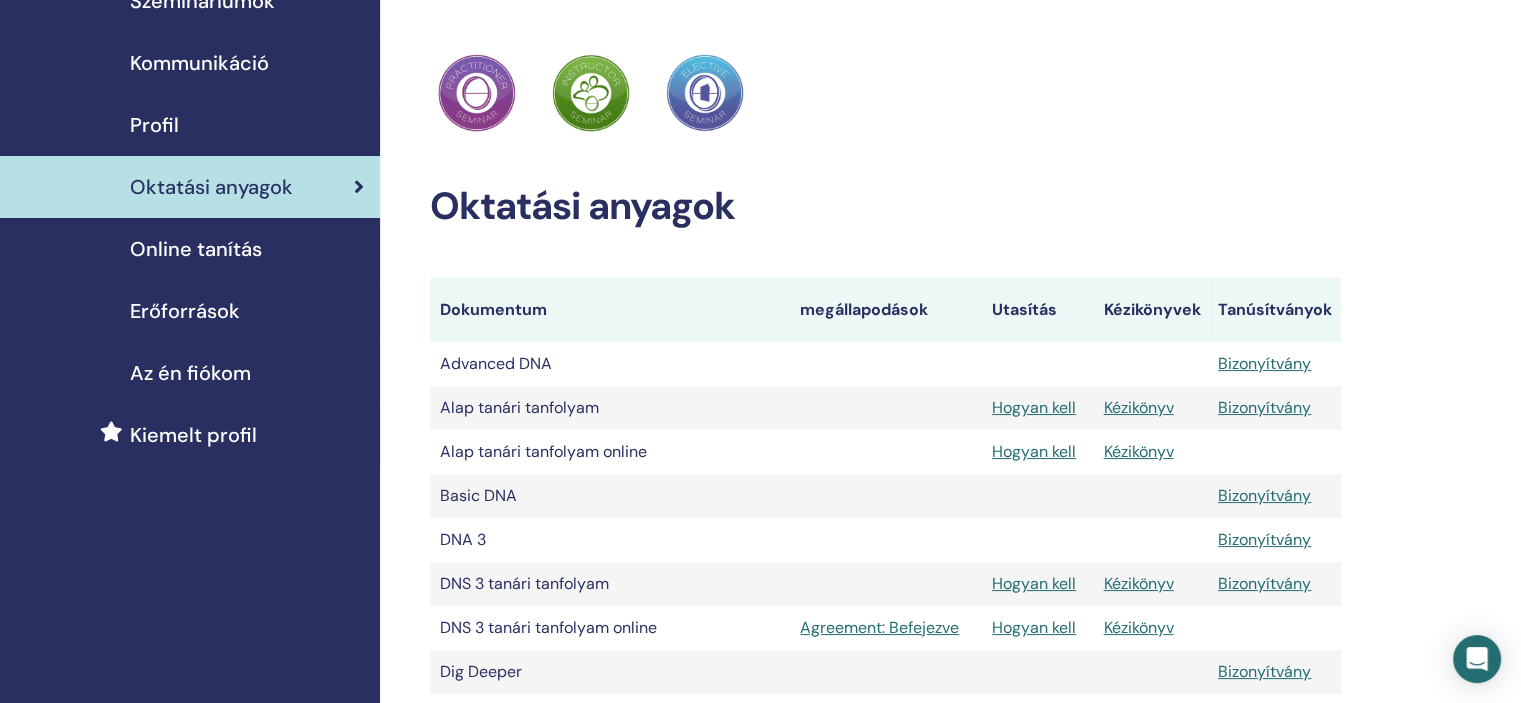 scroll, scrollTop: 200, scrollLeft: 0, axis: vertical 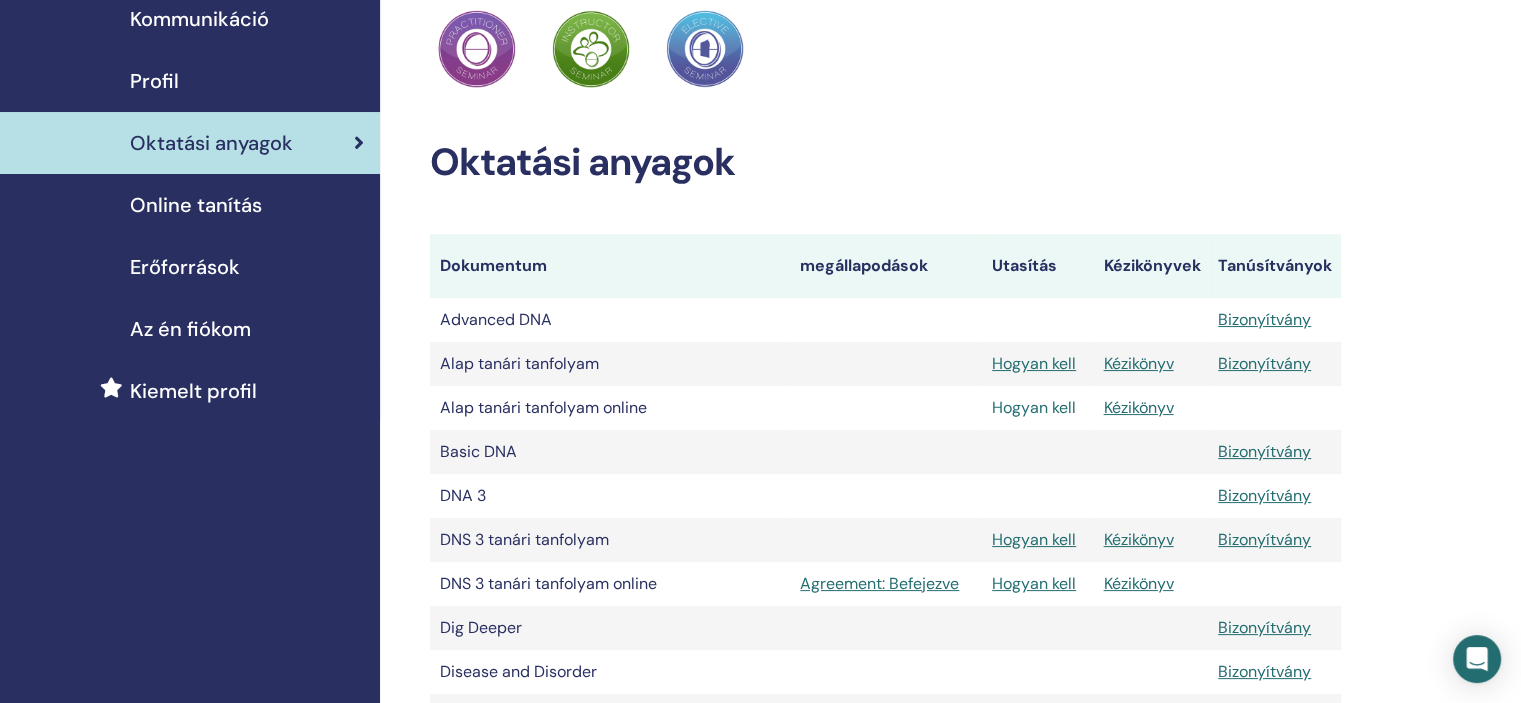 click on "Hogyan kell" at bounding box center [1034, 407] 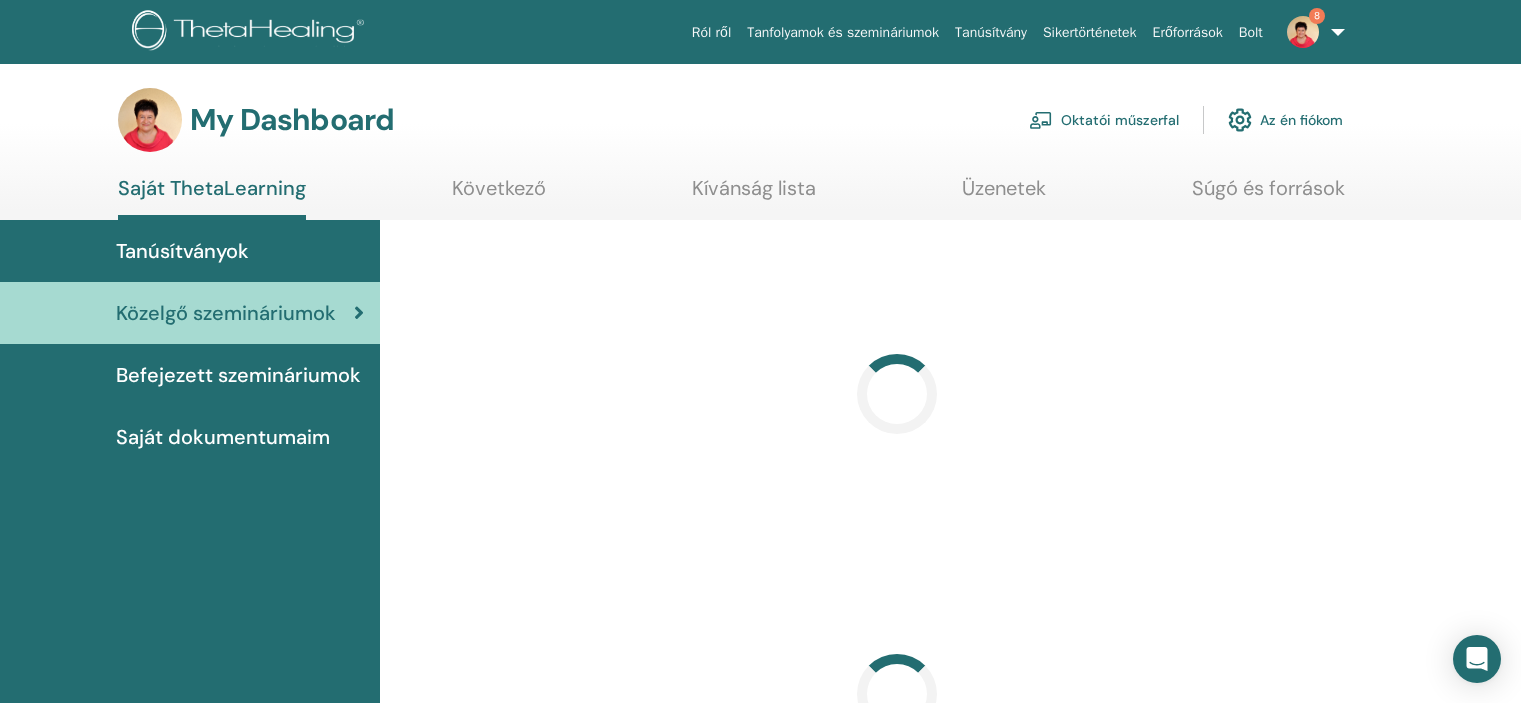 scroll, scrollTop: 0, scrollLeft: 0, axis: both 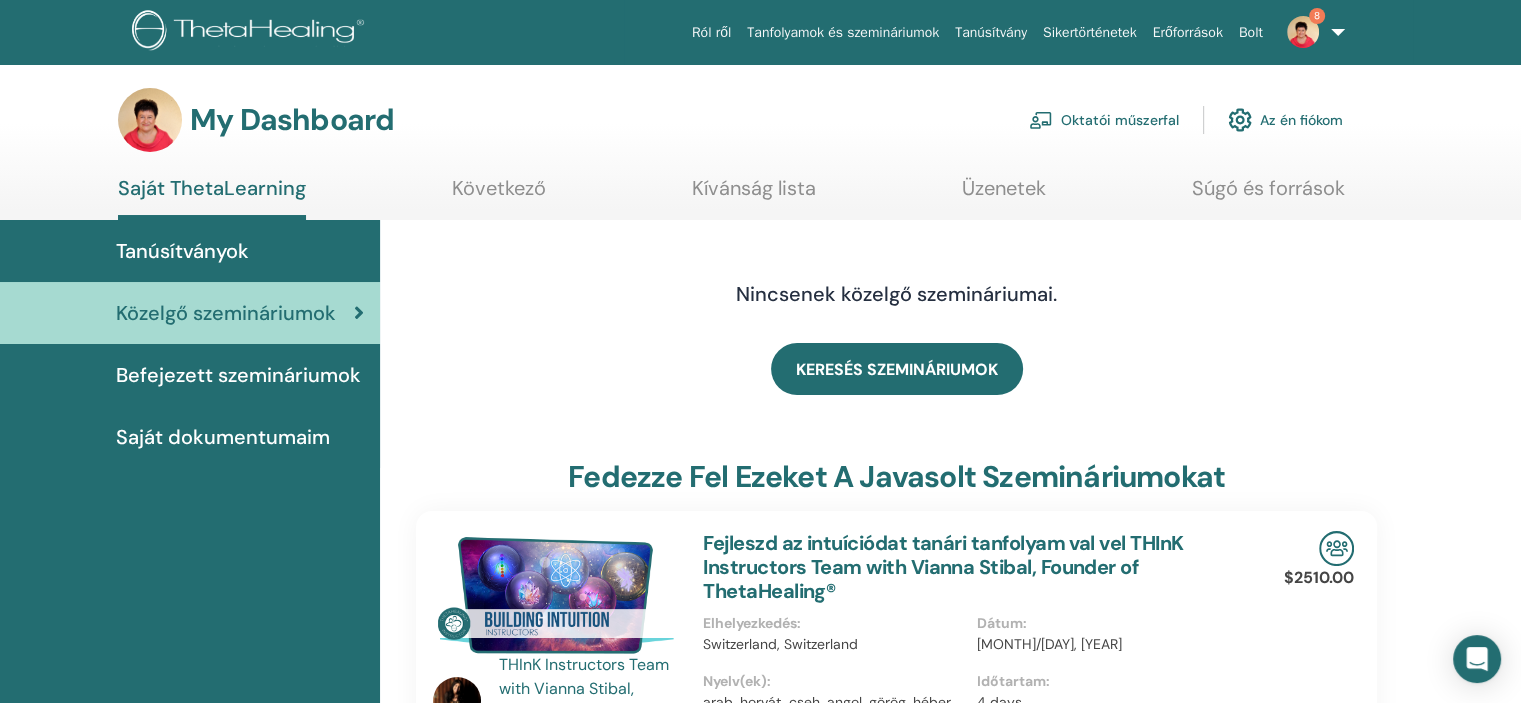 click on "Oktatói műszerfal" at bounding box center [1104, 120] 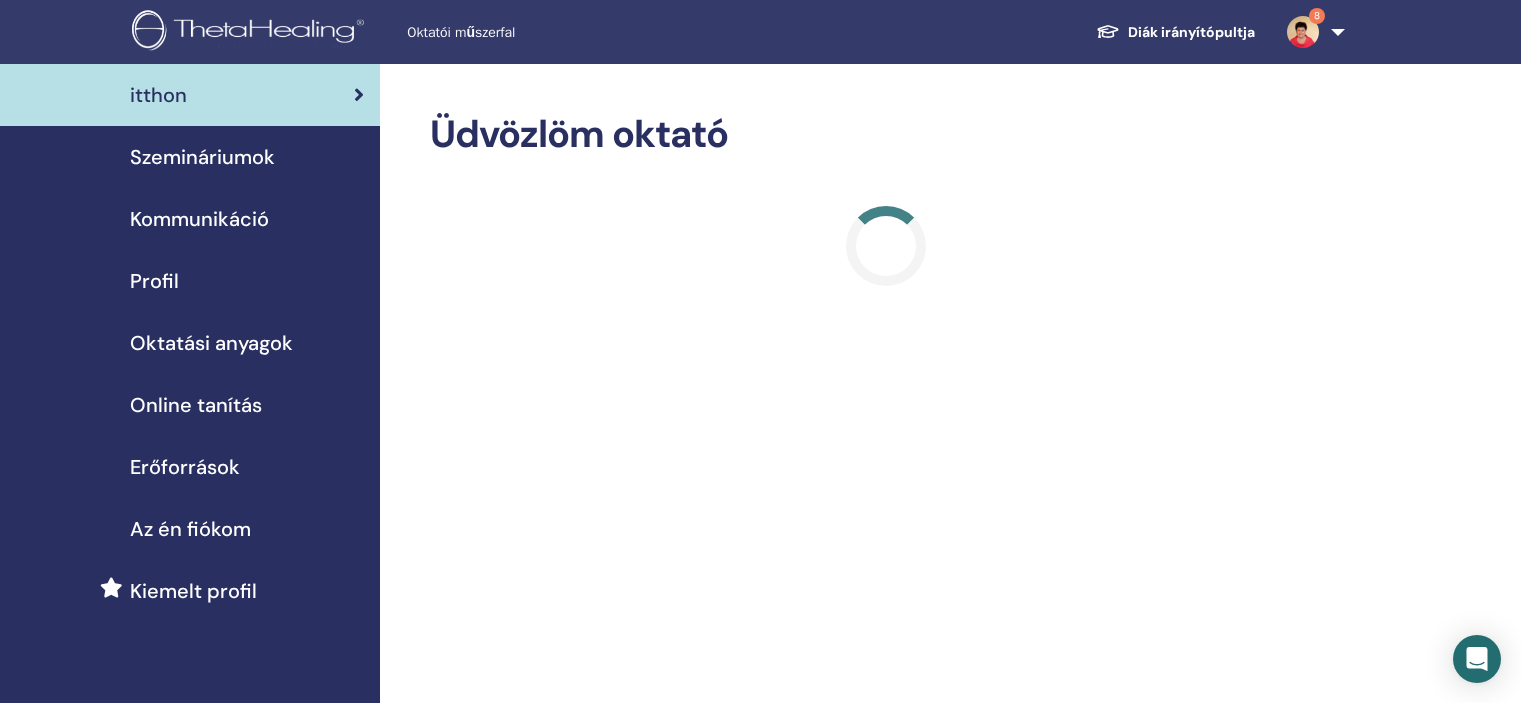 scroll, scrollTop: 0, scrollLeft: 0, axis: both 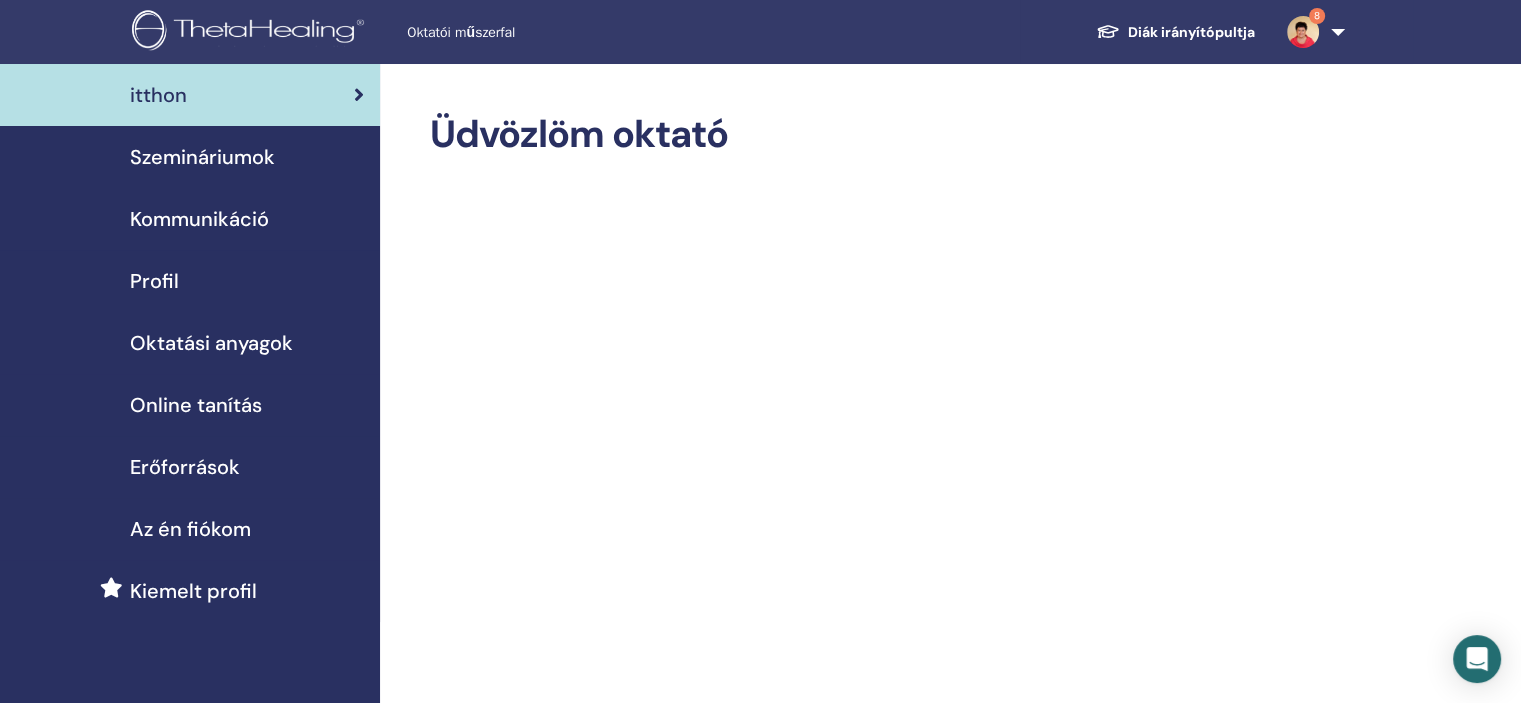 click on "Szemináriumok" at bounding box center (202, 157) 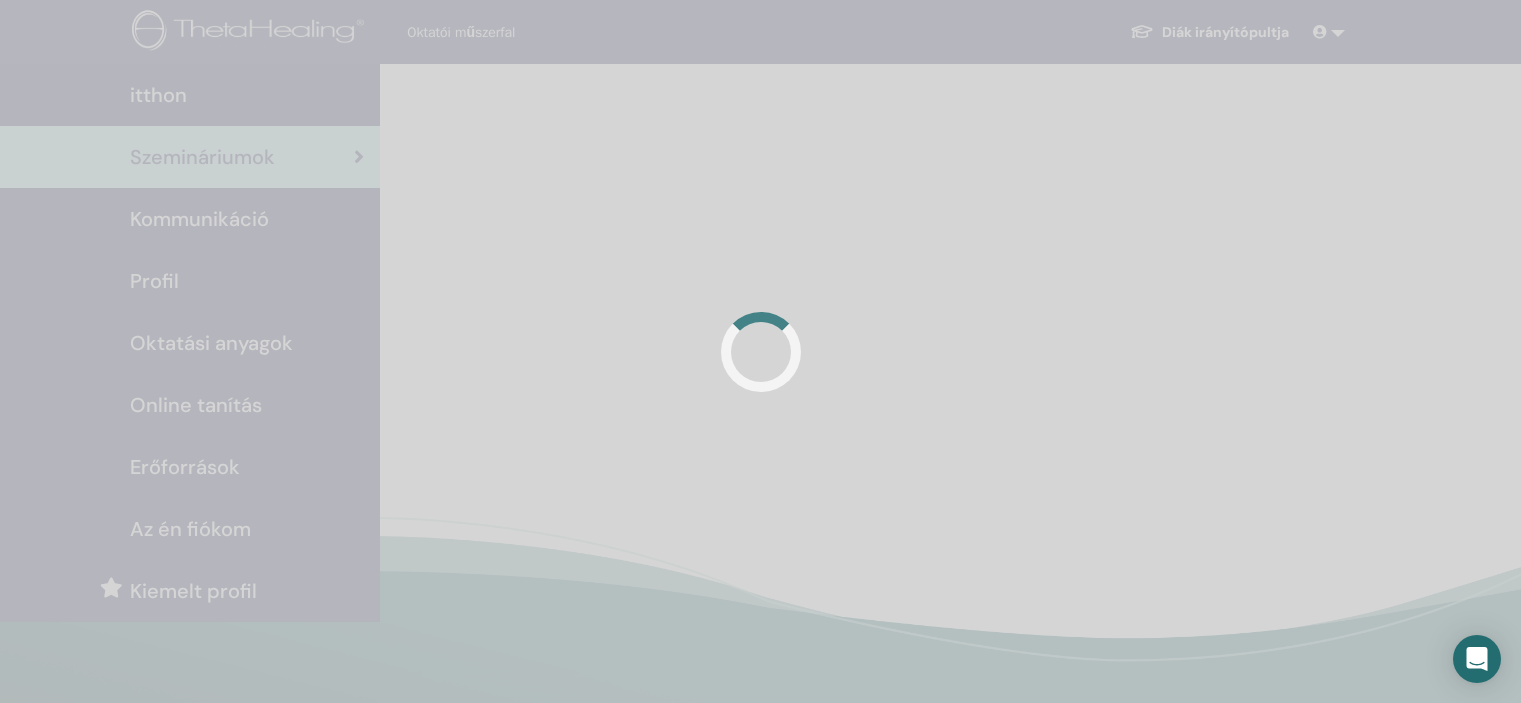 scroll, scrollTop: 0, scrollLeft: 0, axis: both 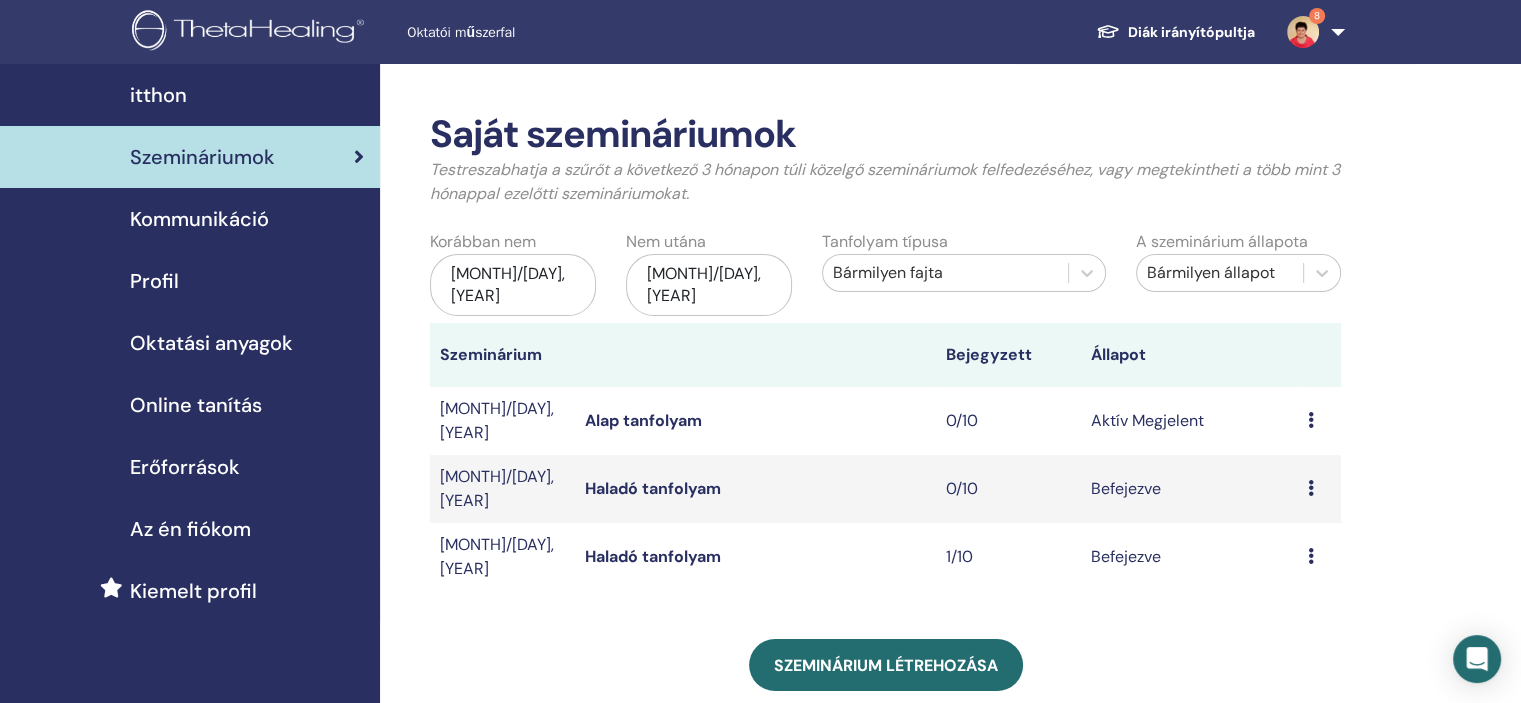 click at bounding box center (1311, 420) 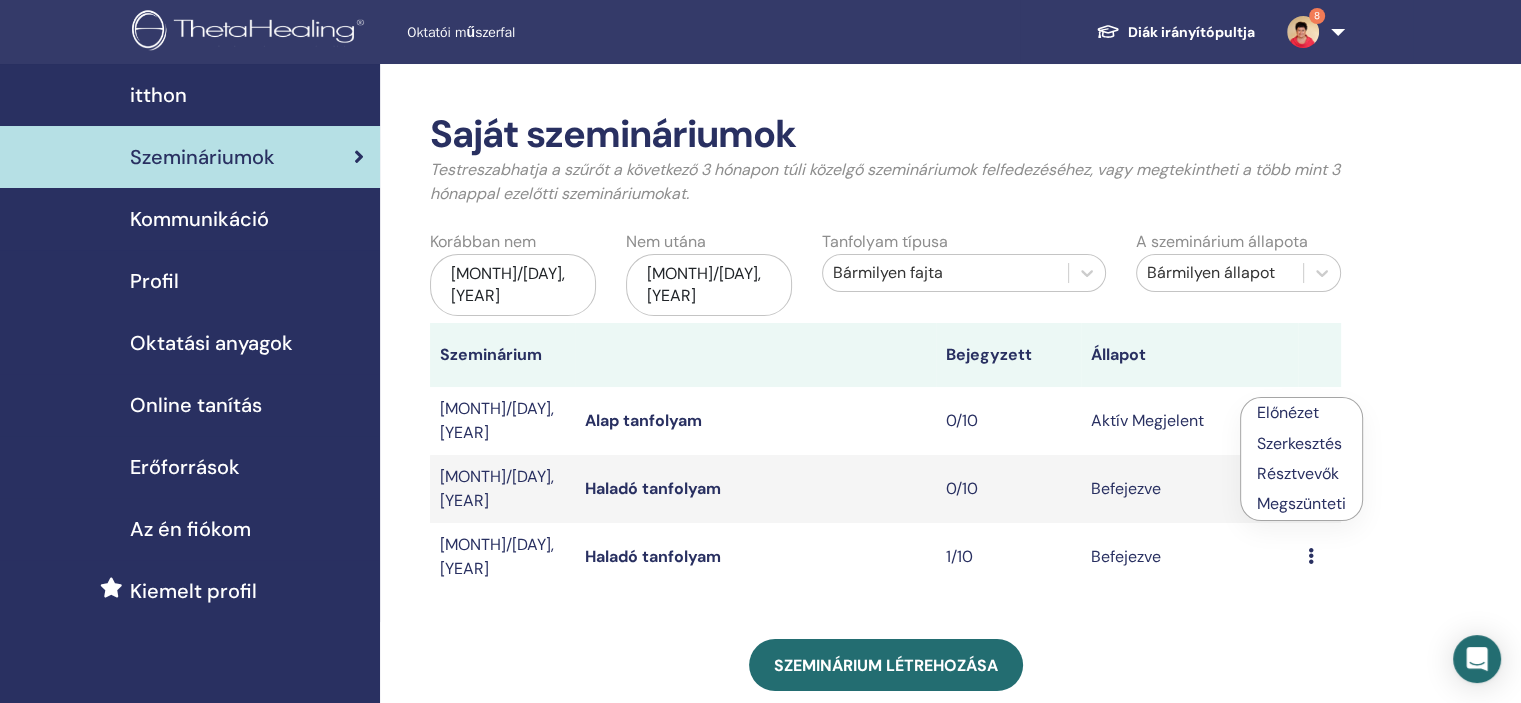 click on "Szerkesztés" at bounding box center (1299, 443) 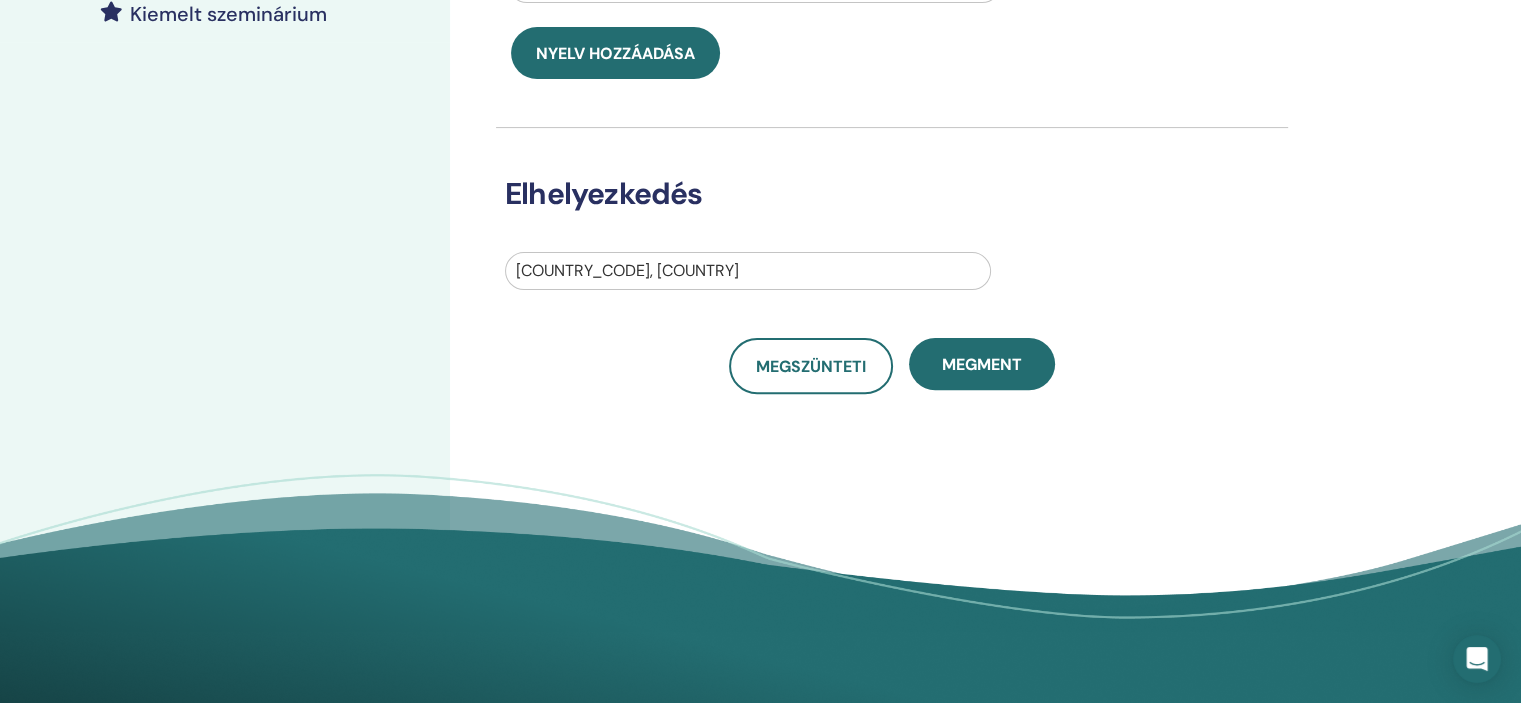 scroll, scrollTop: 400, scrollLeft: 0, axis: vertical 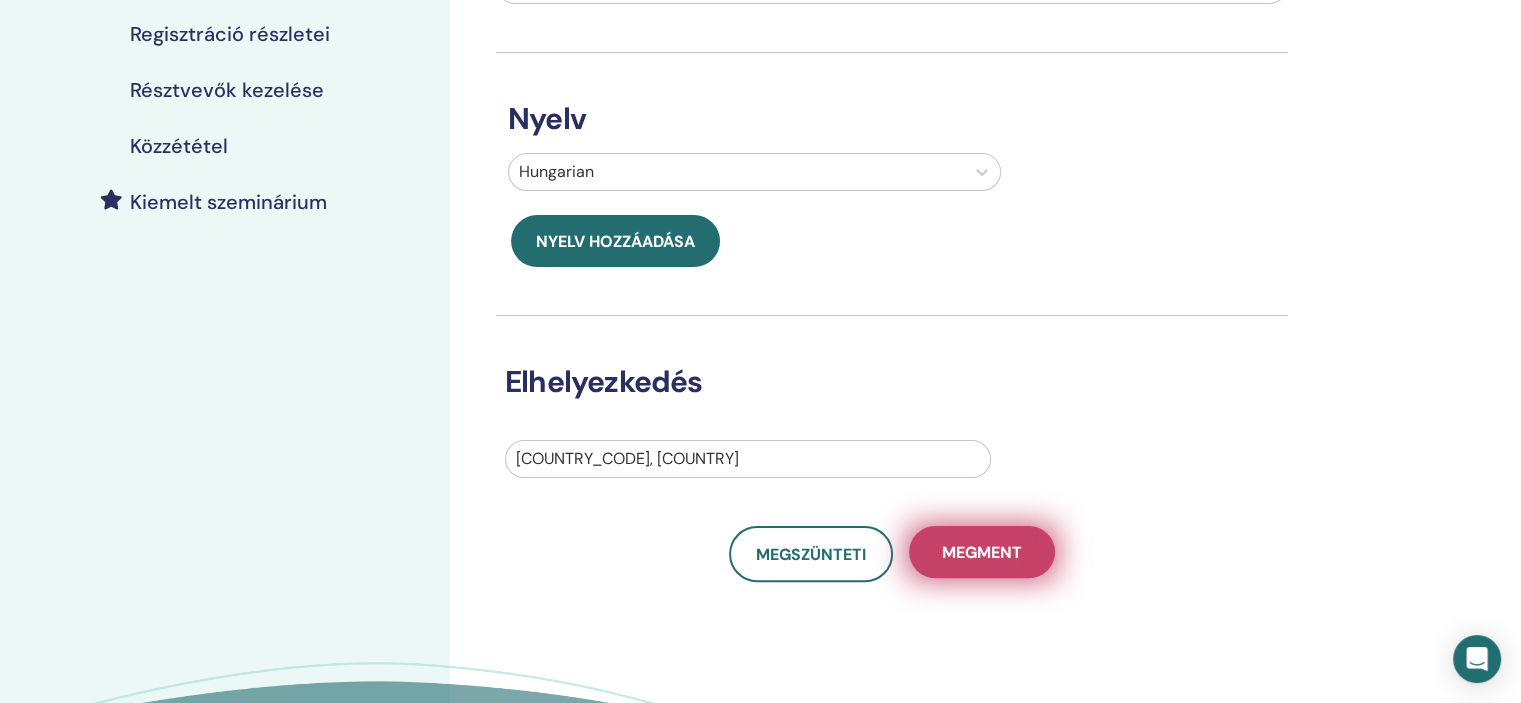 click on "Megment" at bounding box center (982, 552) 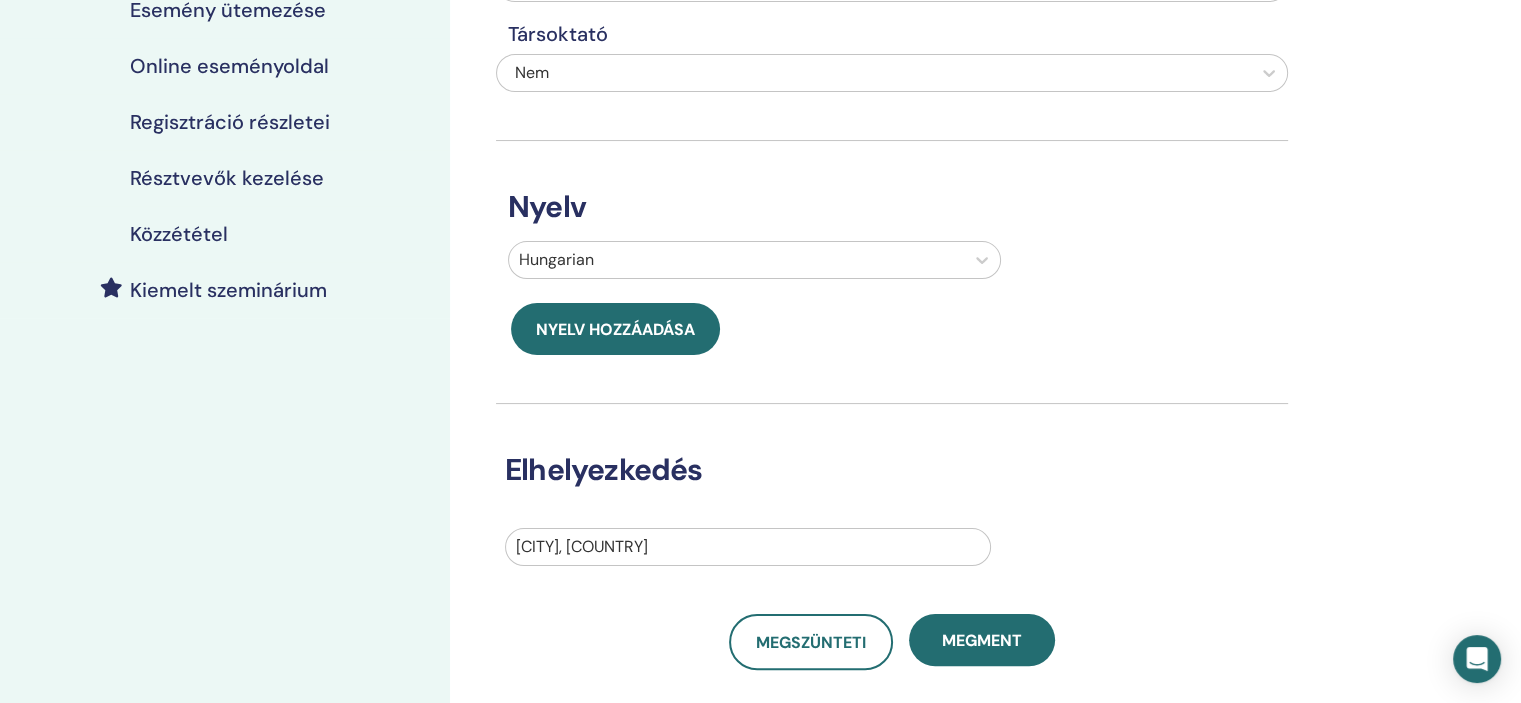 scroll, scrollTop: 500, scrollLeft: 0, axis: vertical 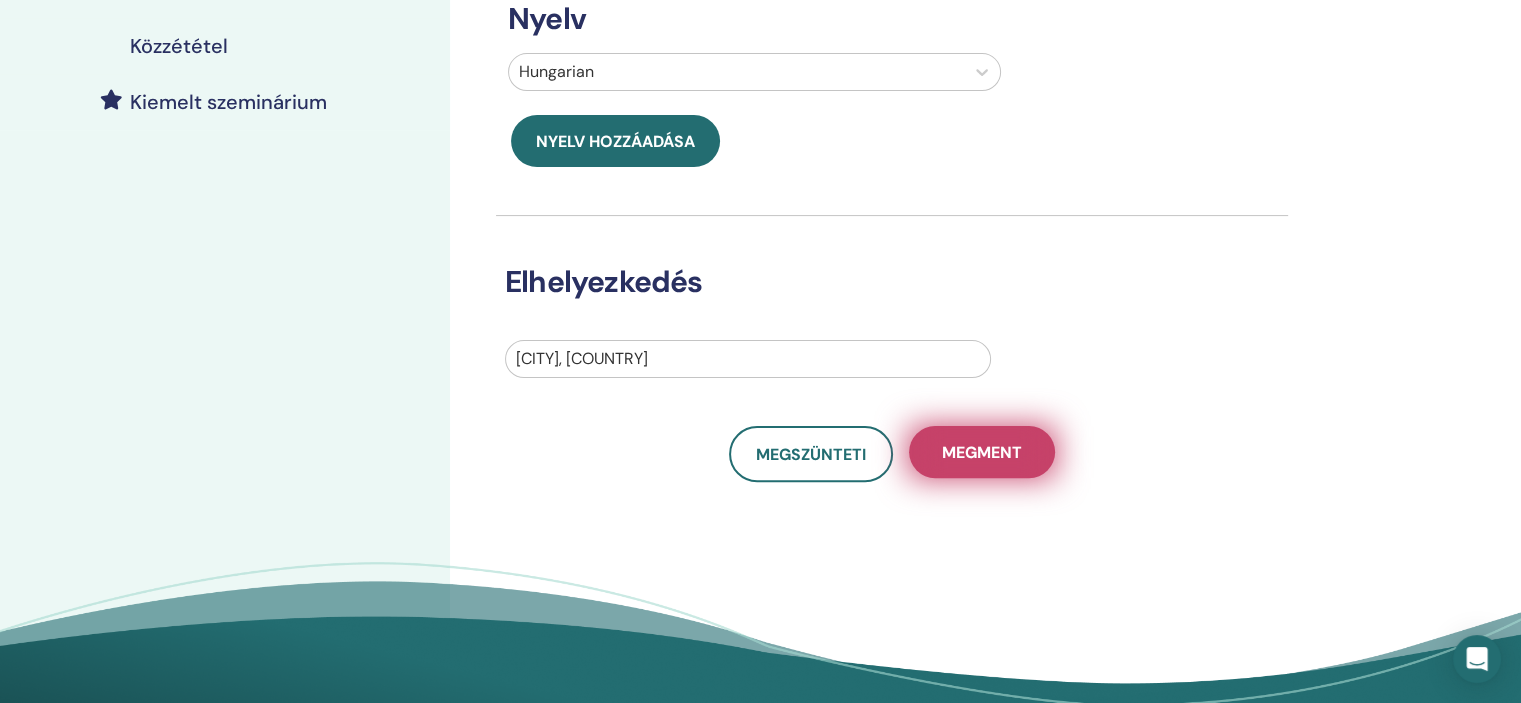 click on "Megment" at bounding box center [982, 452] 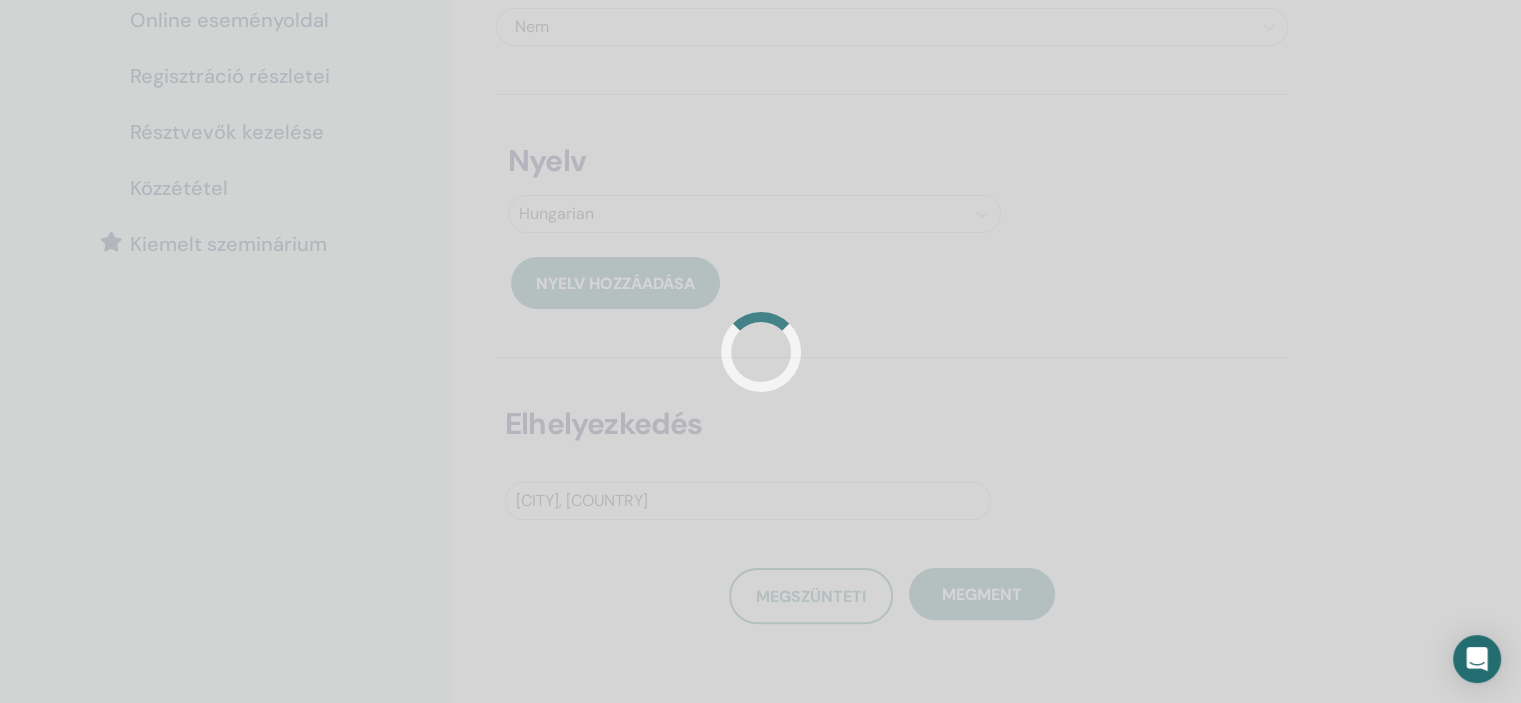 scroll, scrollTop: 476, scrollLeft: 0, axis: vertical 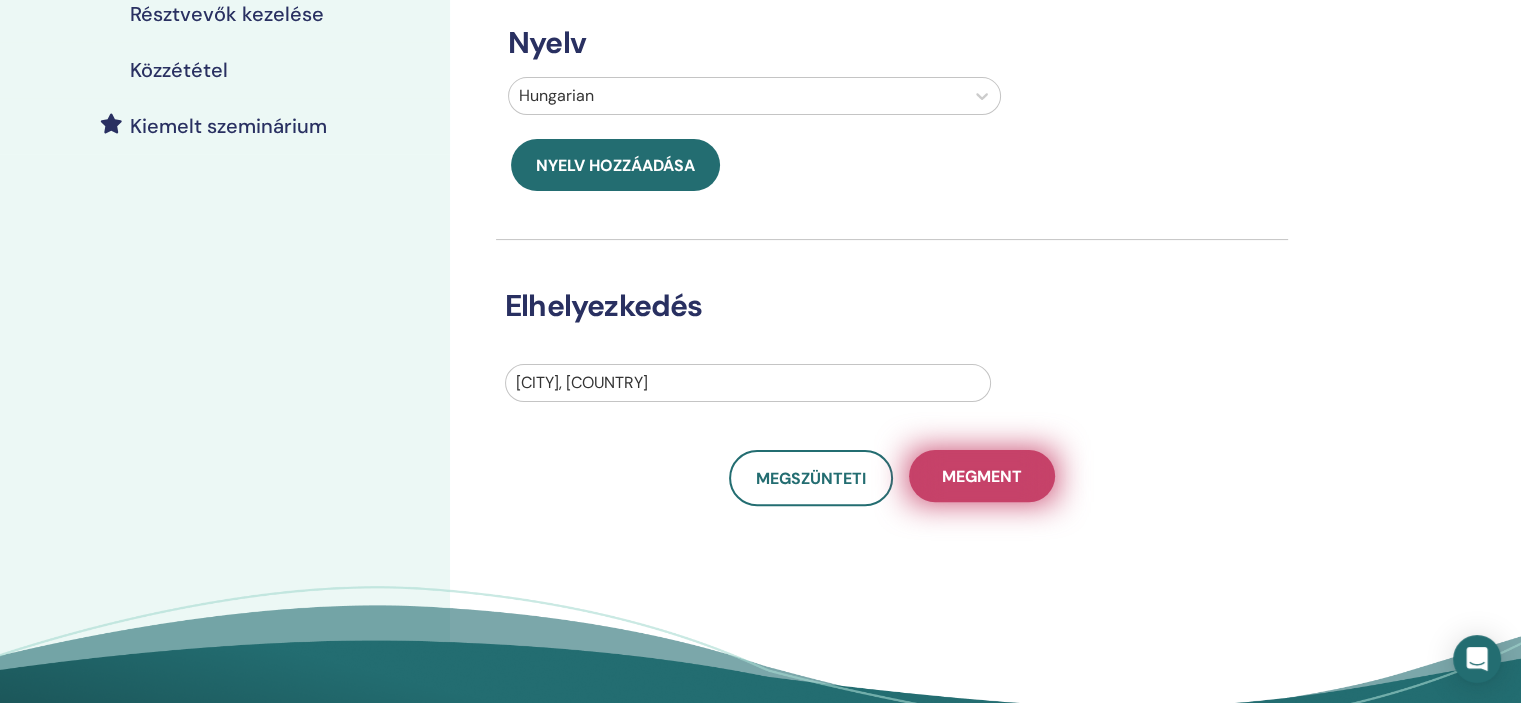 click on "Megment" at bounding box center (982, 476) 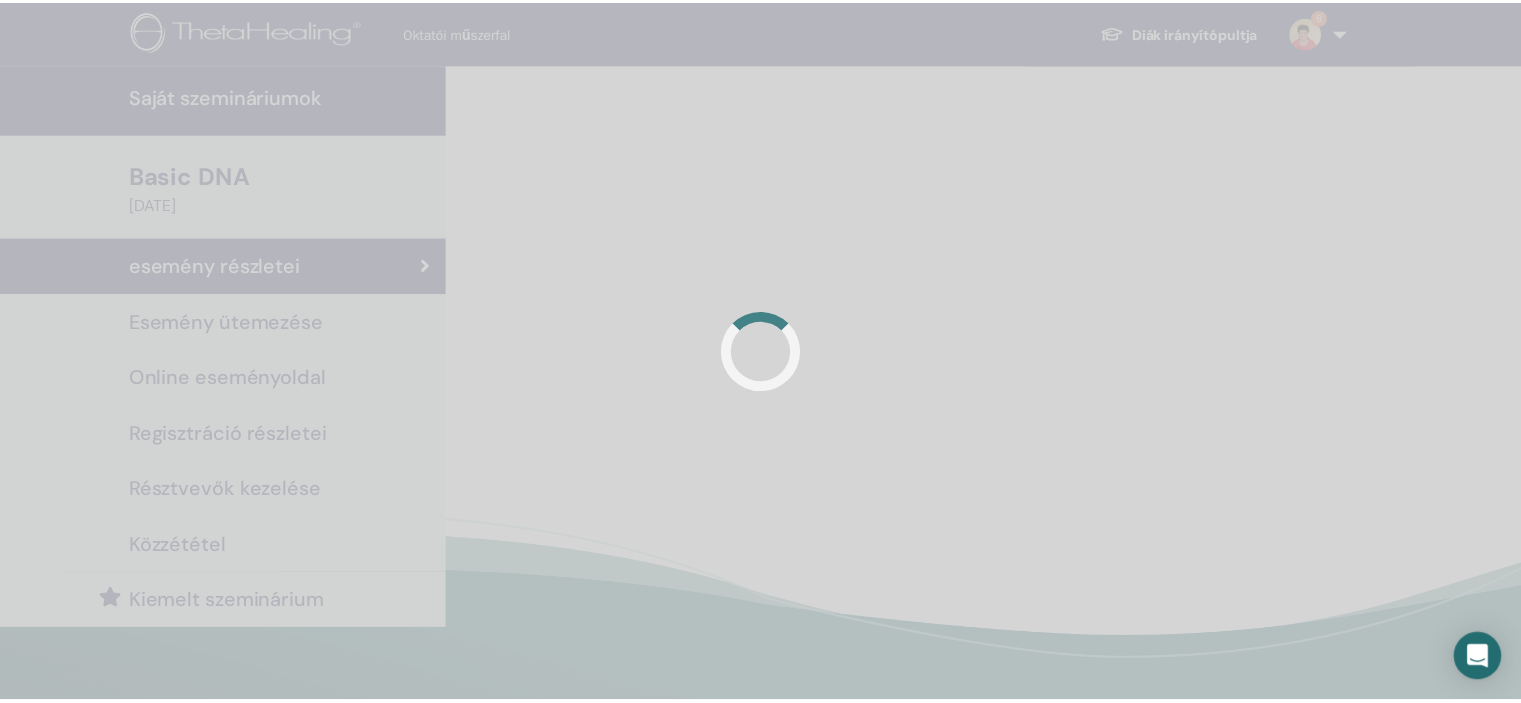 scroll, scrollTop: 0, scrollLeft: 0, axis: both 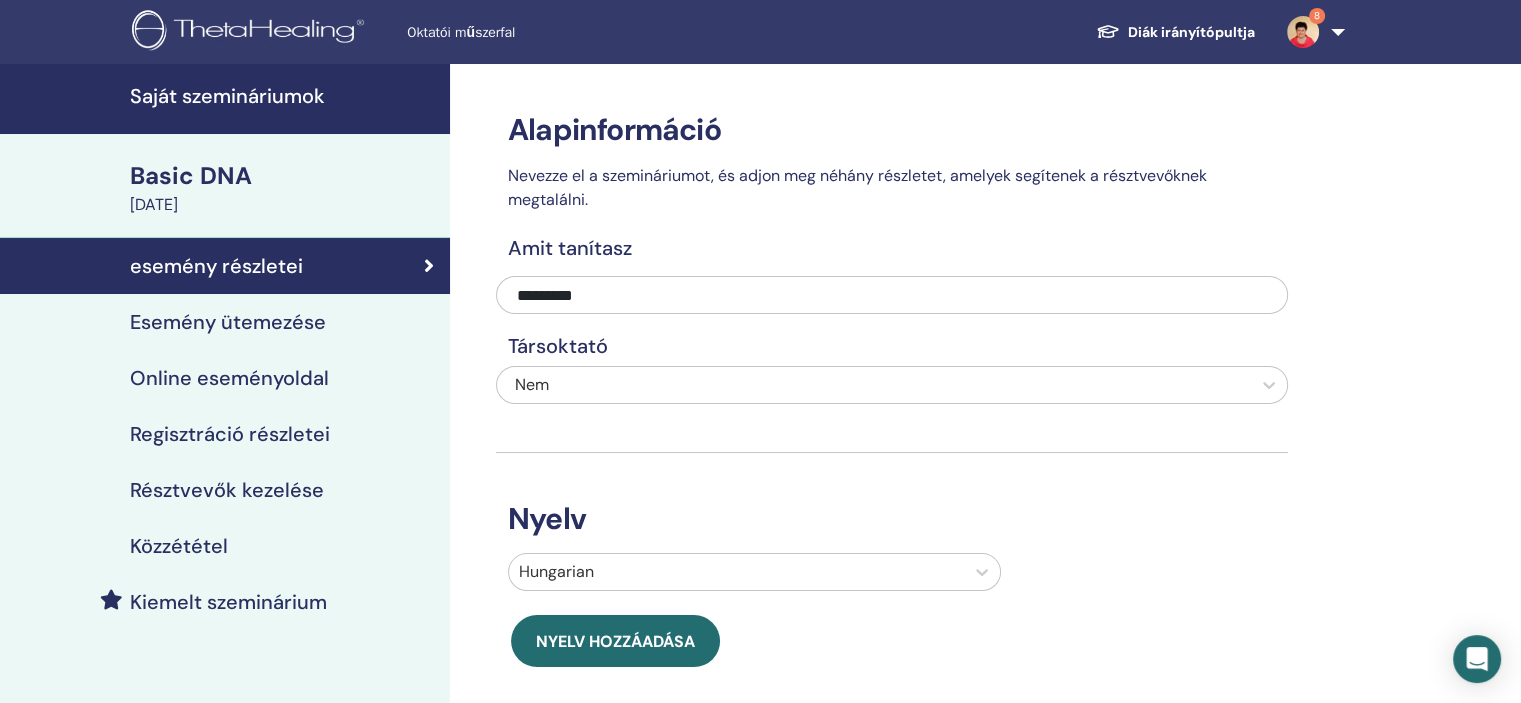 click on "Közzététel" at bounding box center (179, 546) 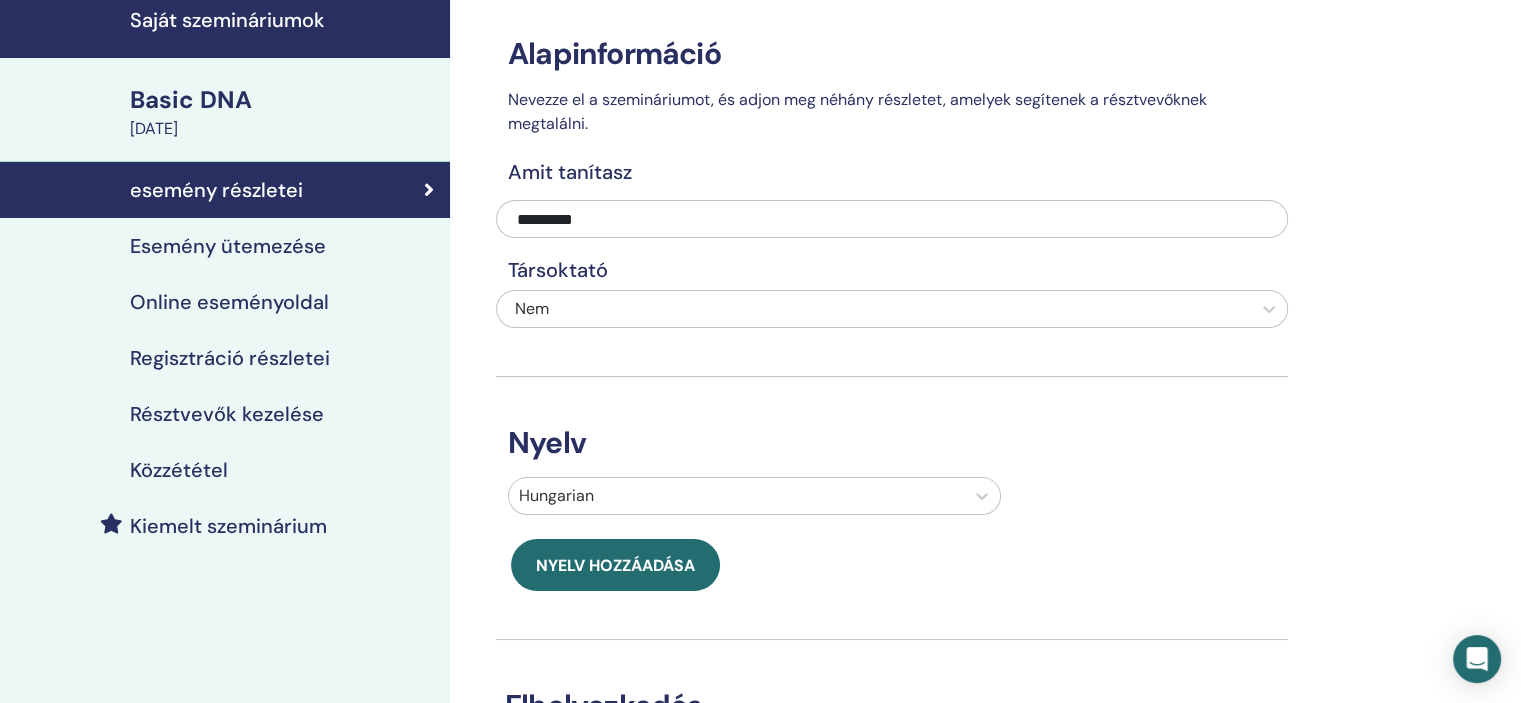 scroll, scrollTop: 0, scrollLeft: 0, axis: both 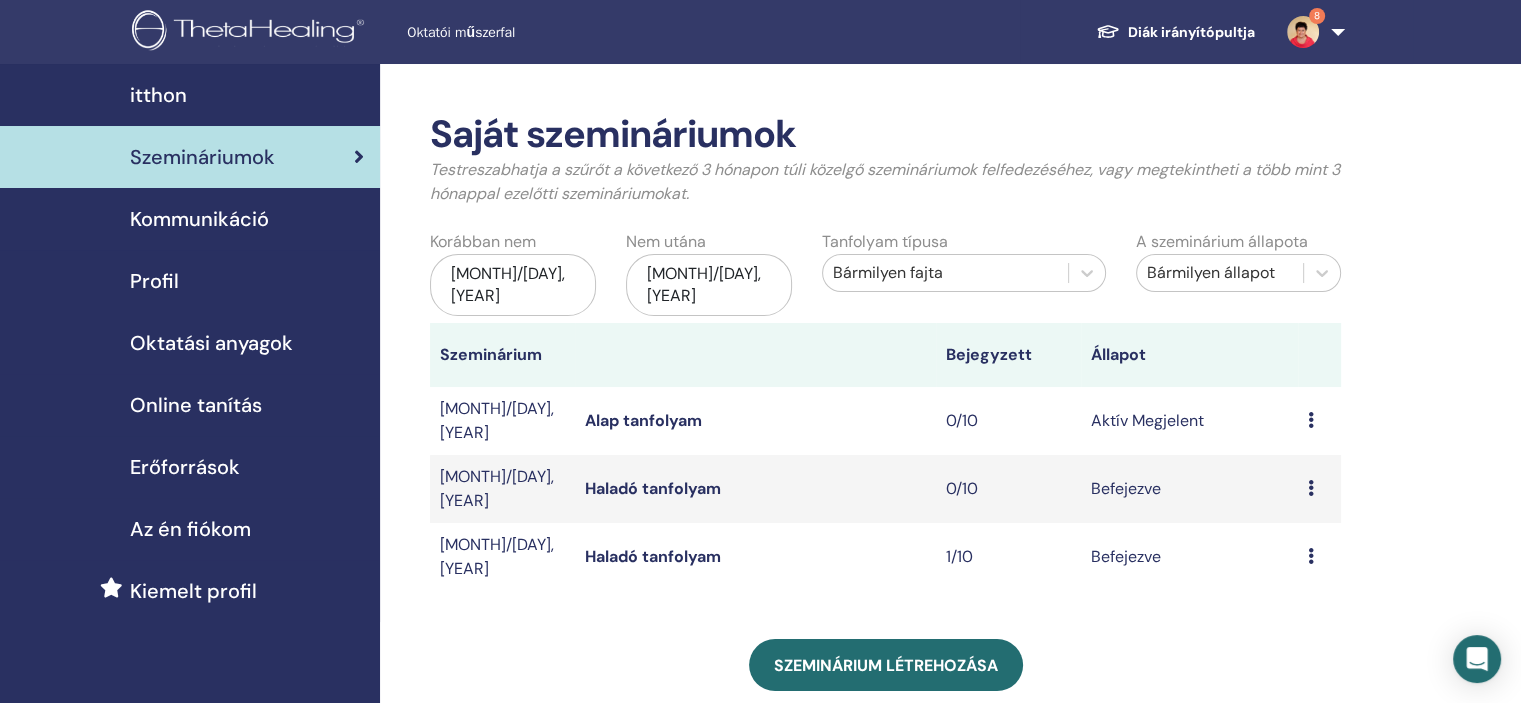 click at bounding box center [1311, 420] 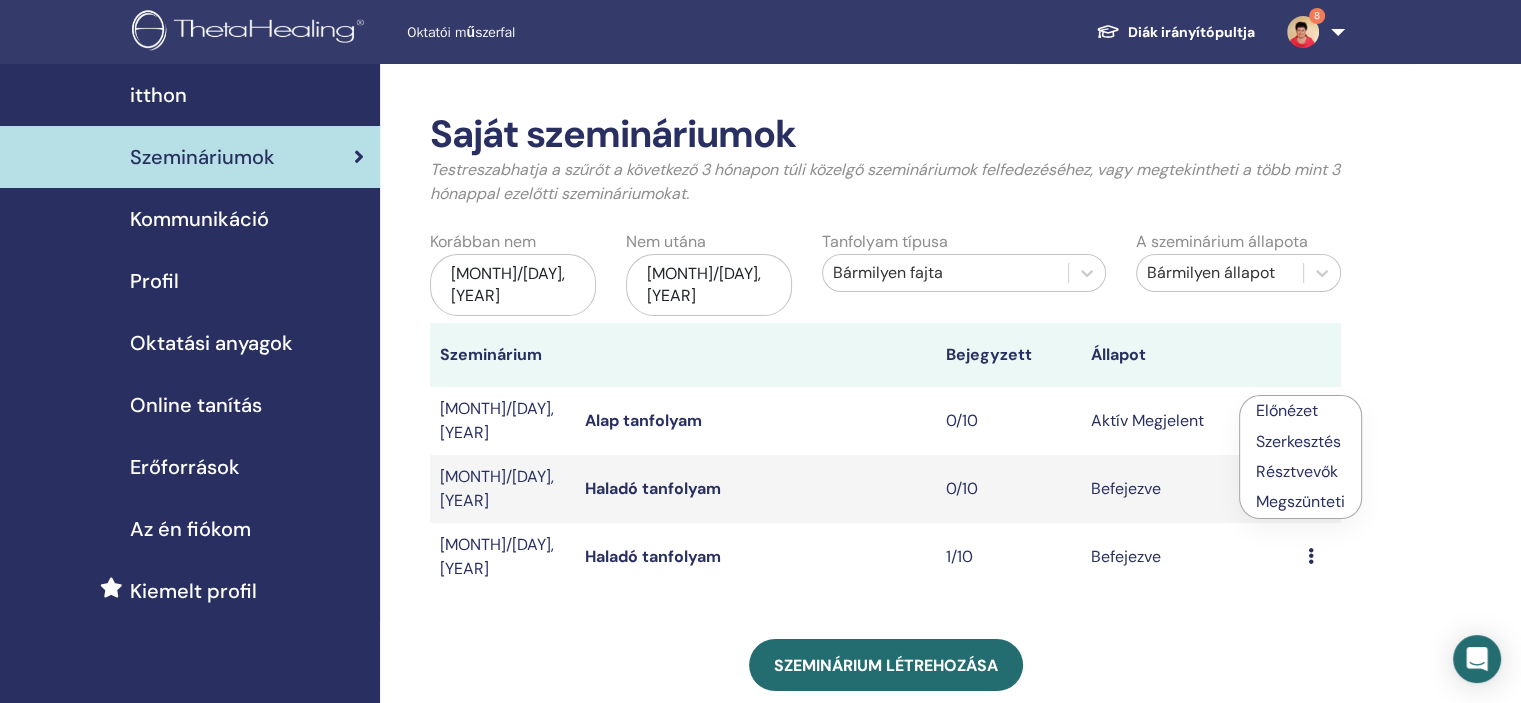 click on "Előnézet" at bounding box center (1287, 410) 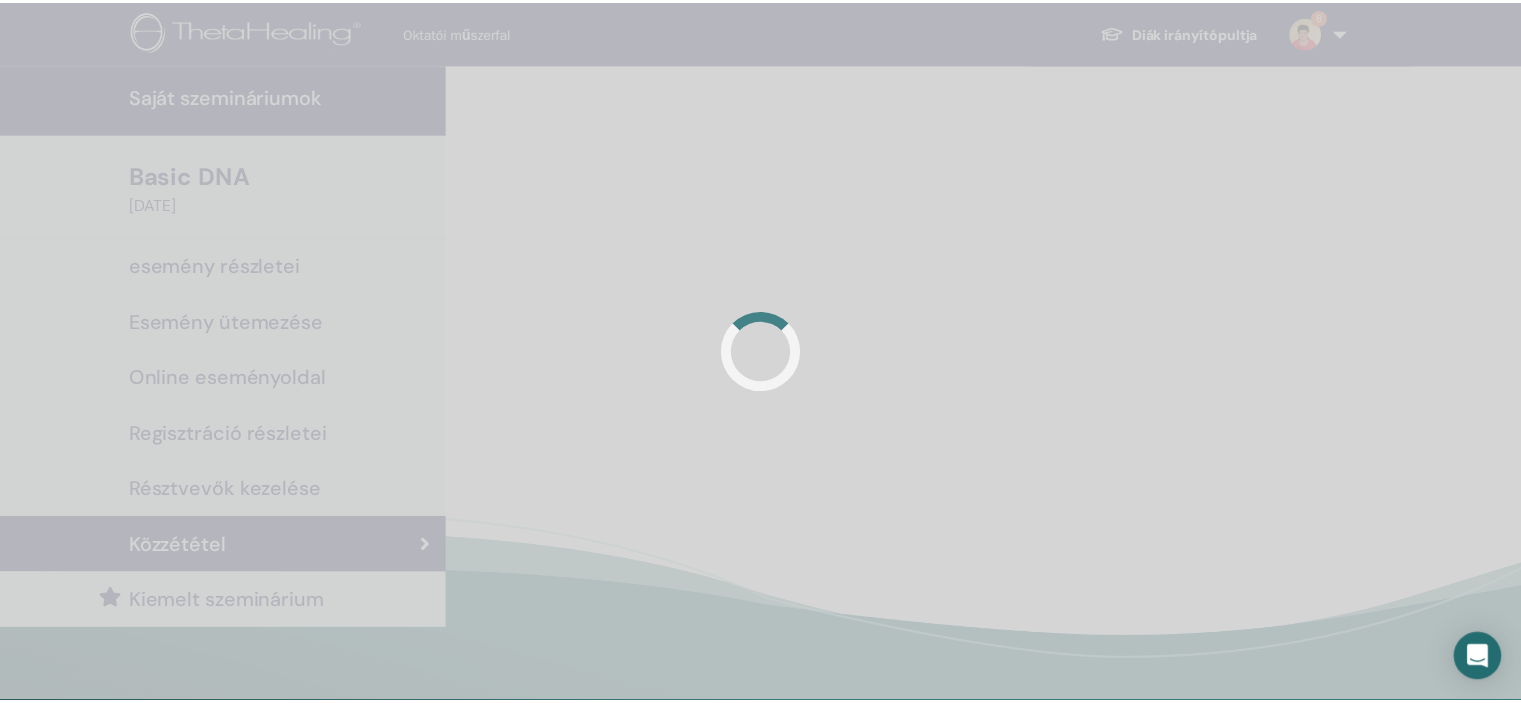 scroll, scrollTop: 0, scrollLeft: 0, axis: both 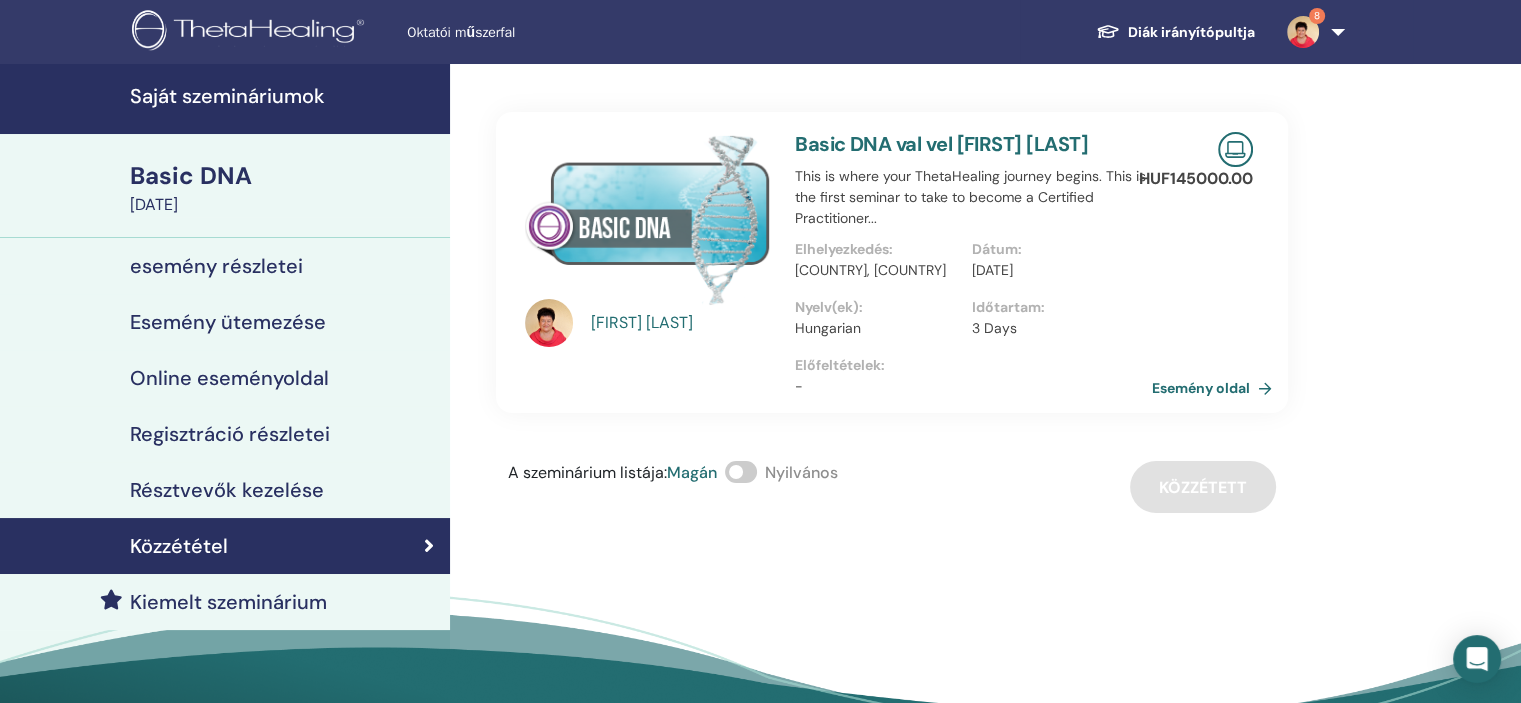 click on "Esemény oldal" at bounding box center [1216, 388] 